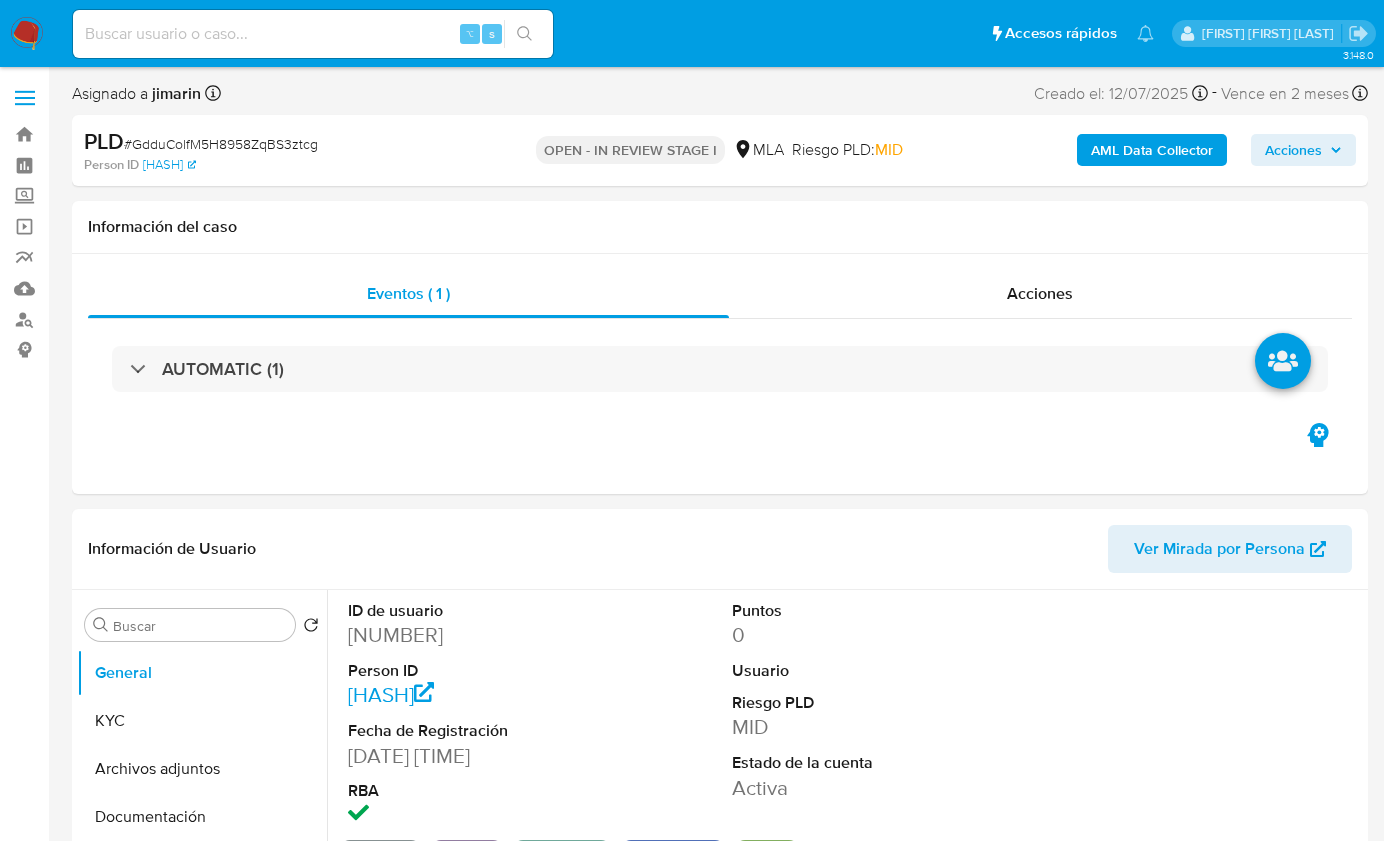 select on "10" 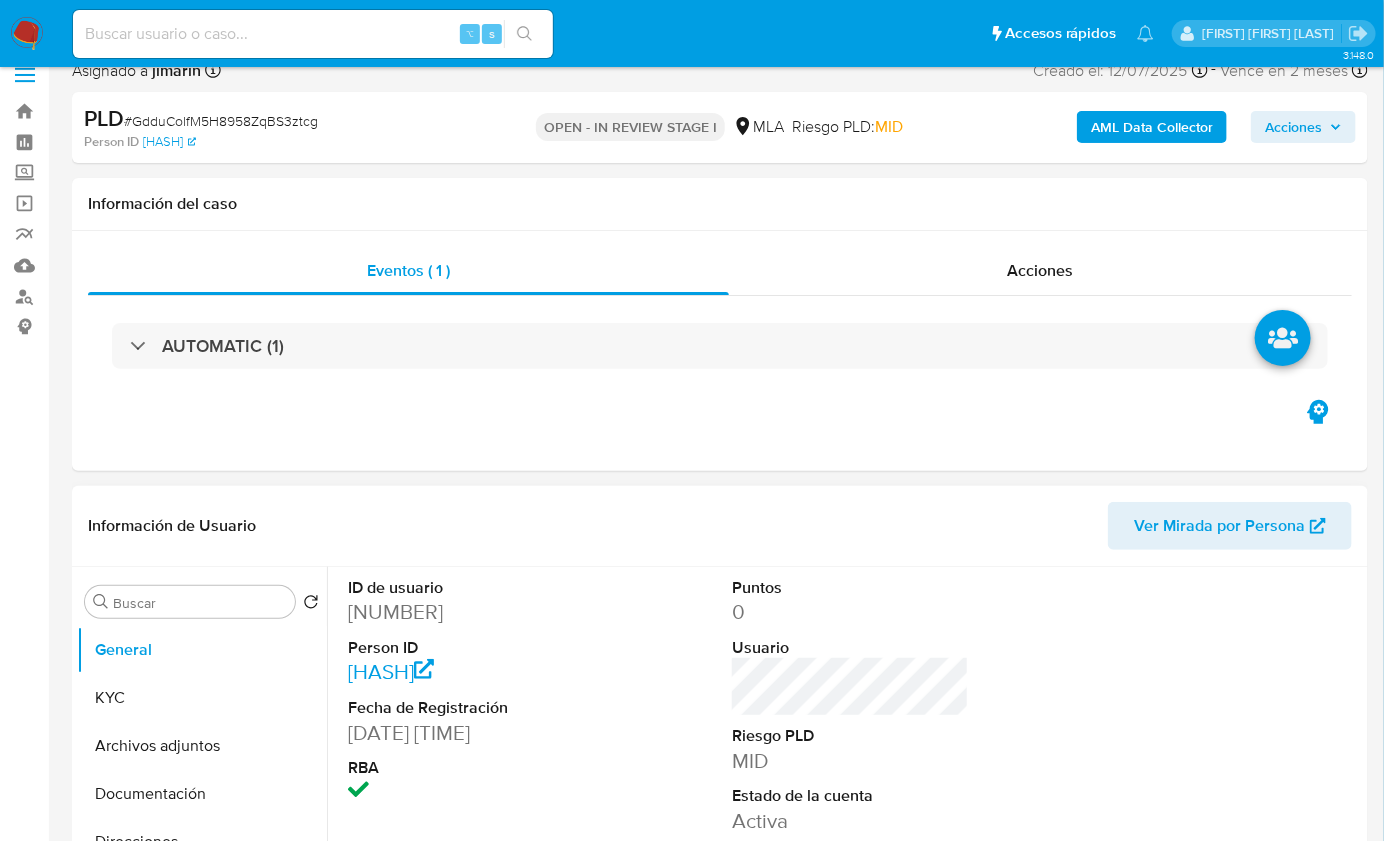 scroll, scrollTop: 28, scrollLeft: 0, axis: vertical 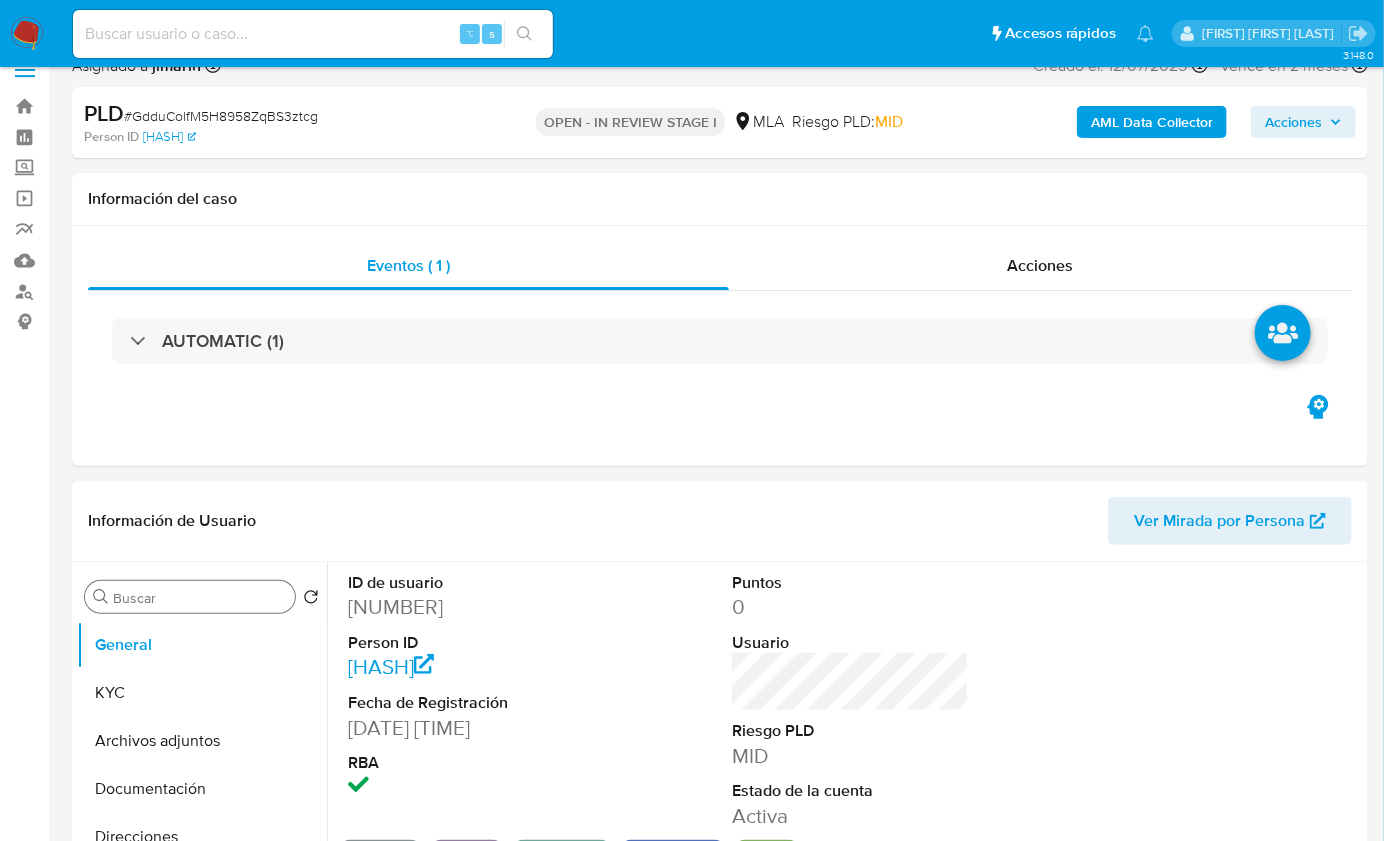 click on "Buscar" at bounding box center (200, 598) 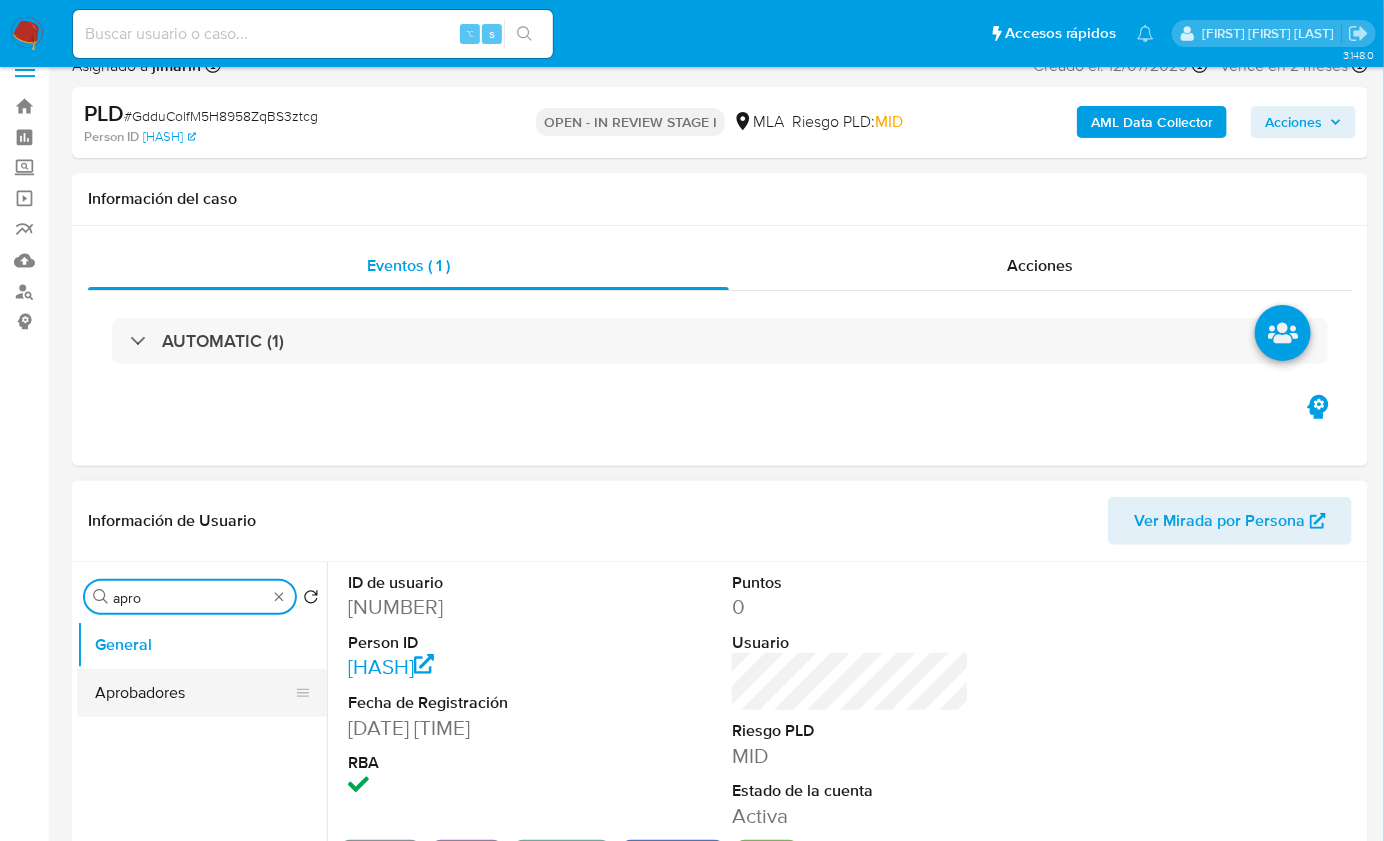 type on "apro" 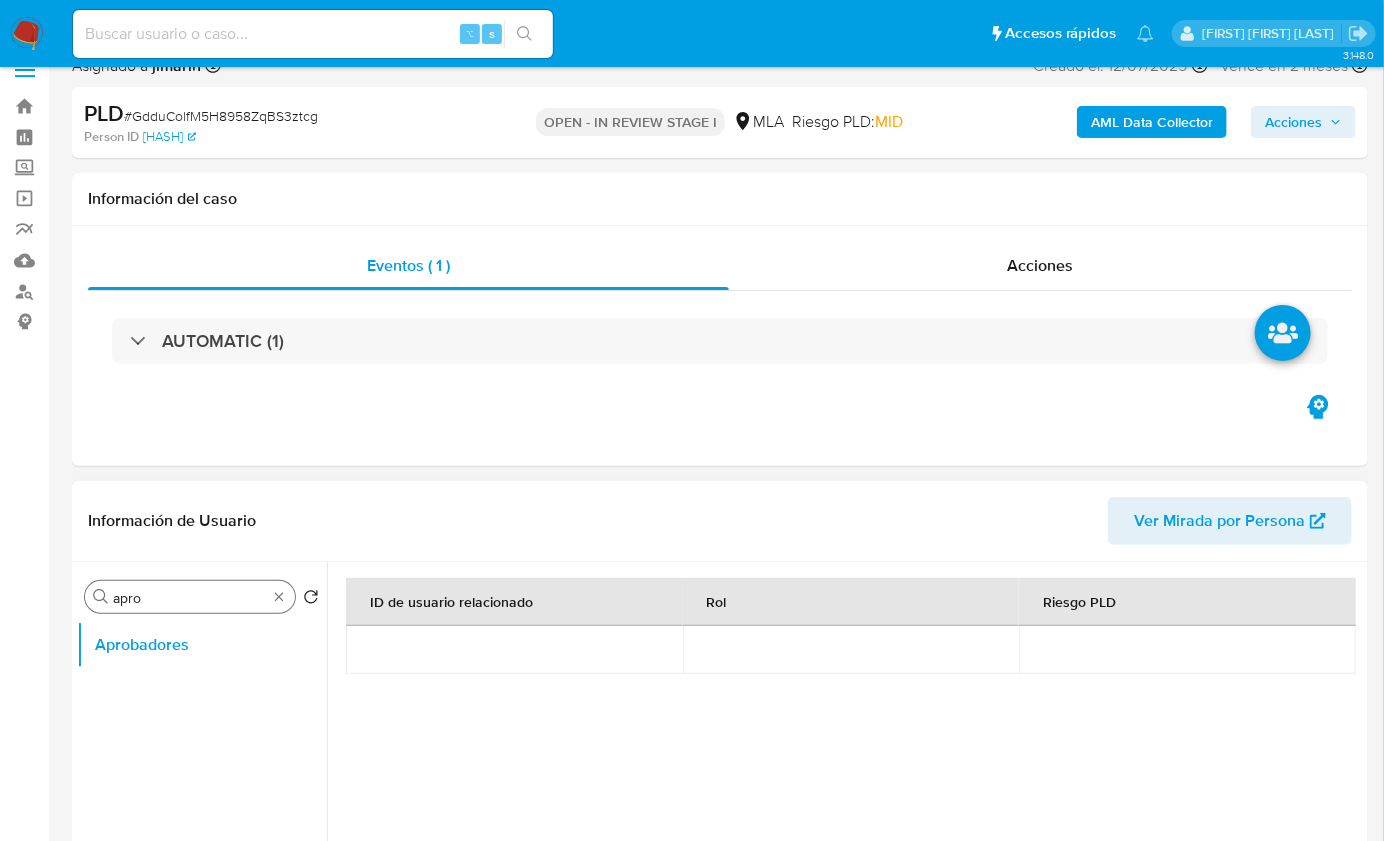 click on "Buscar apro" at bounding box center [190, 597] 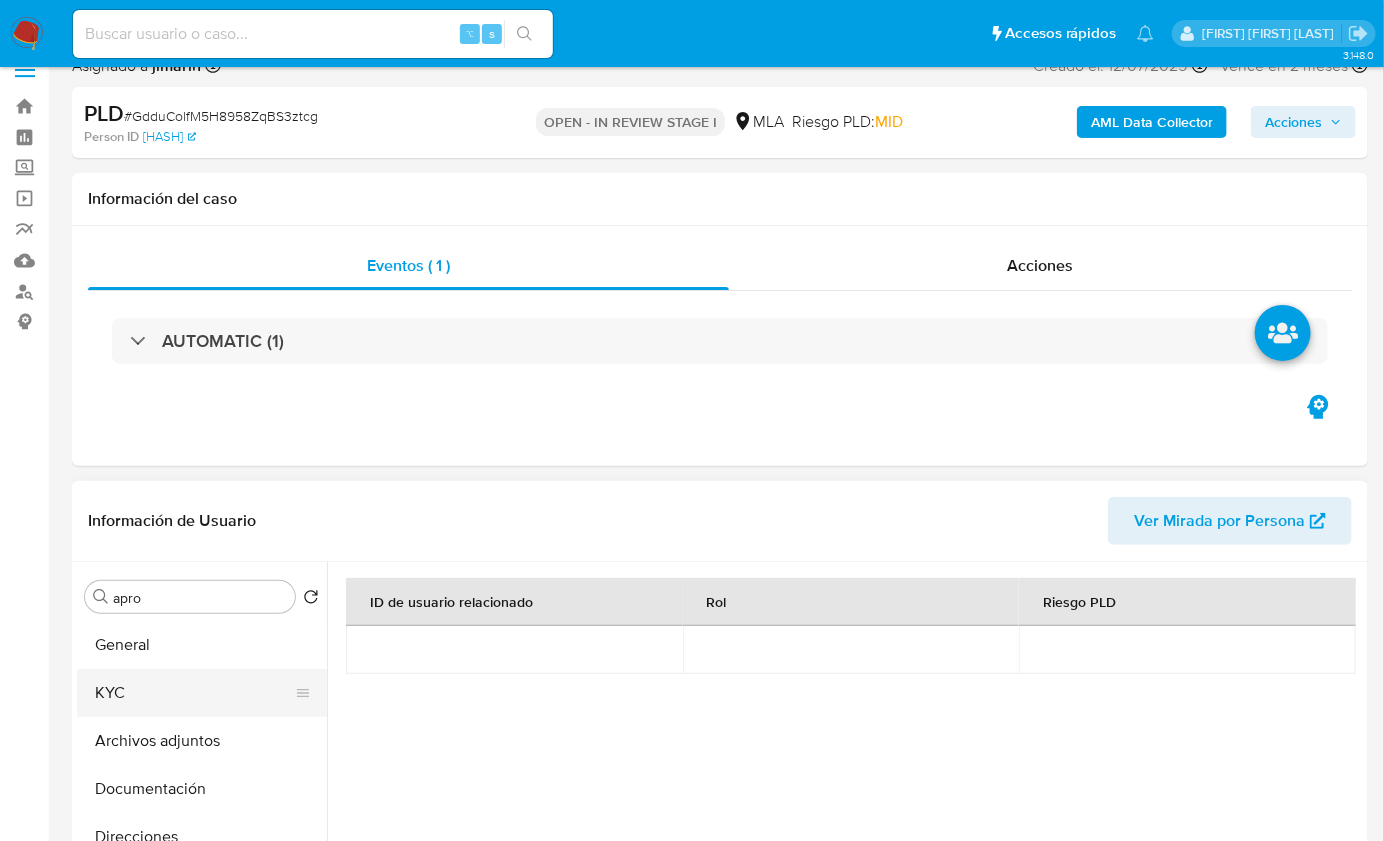 click on "KYC" at bounding box center [194, 693] 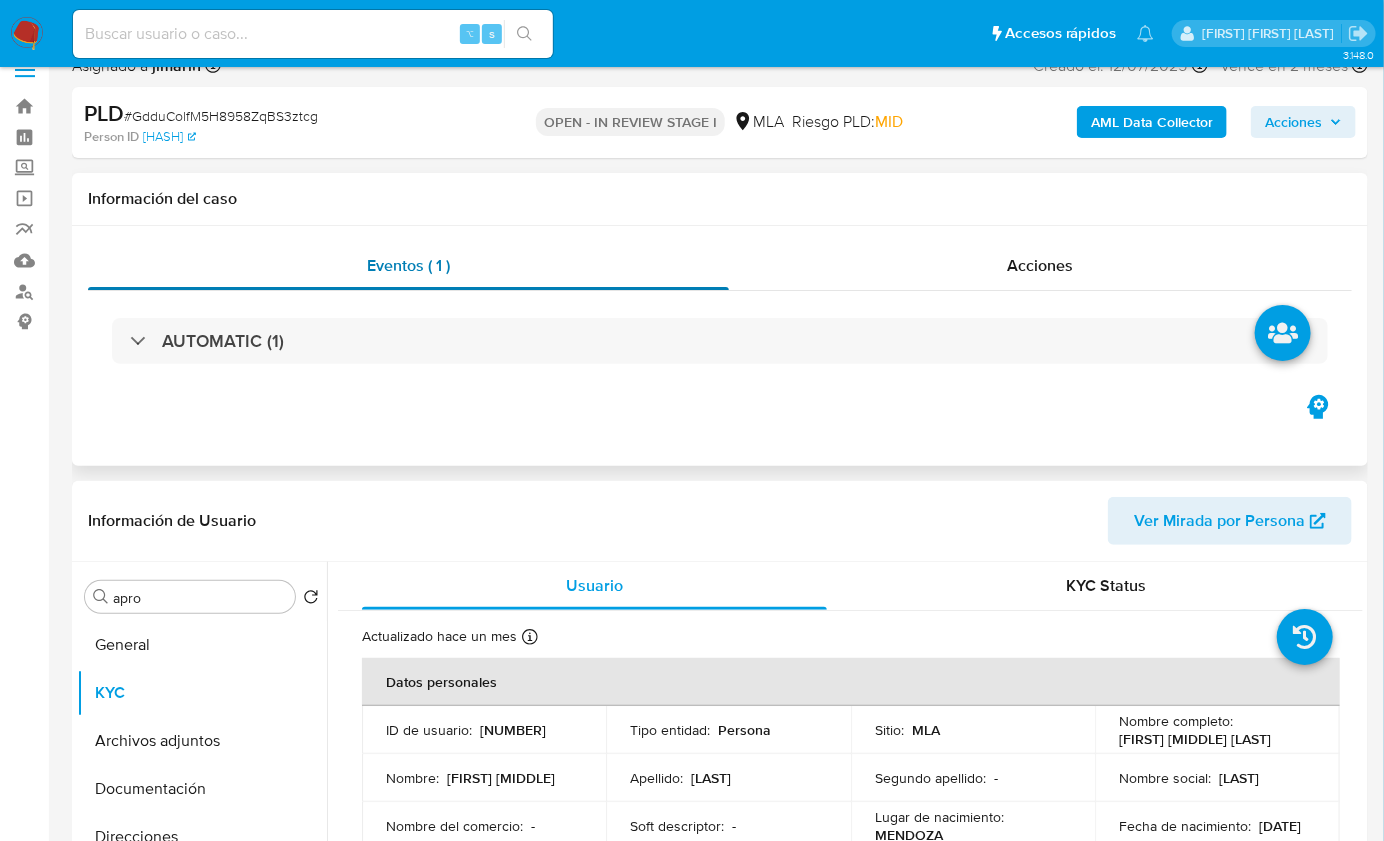 click on "Eventos ( 1 )" at bounding box center (408, 265) 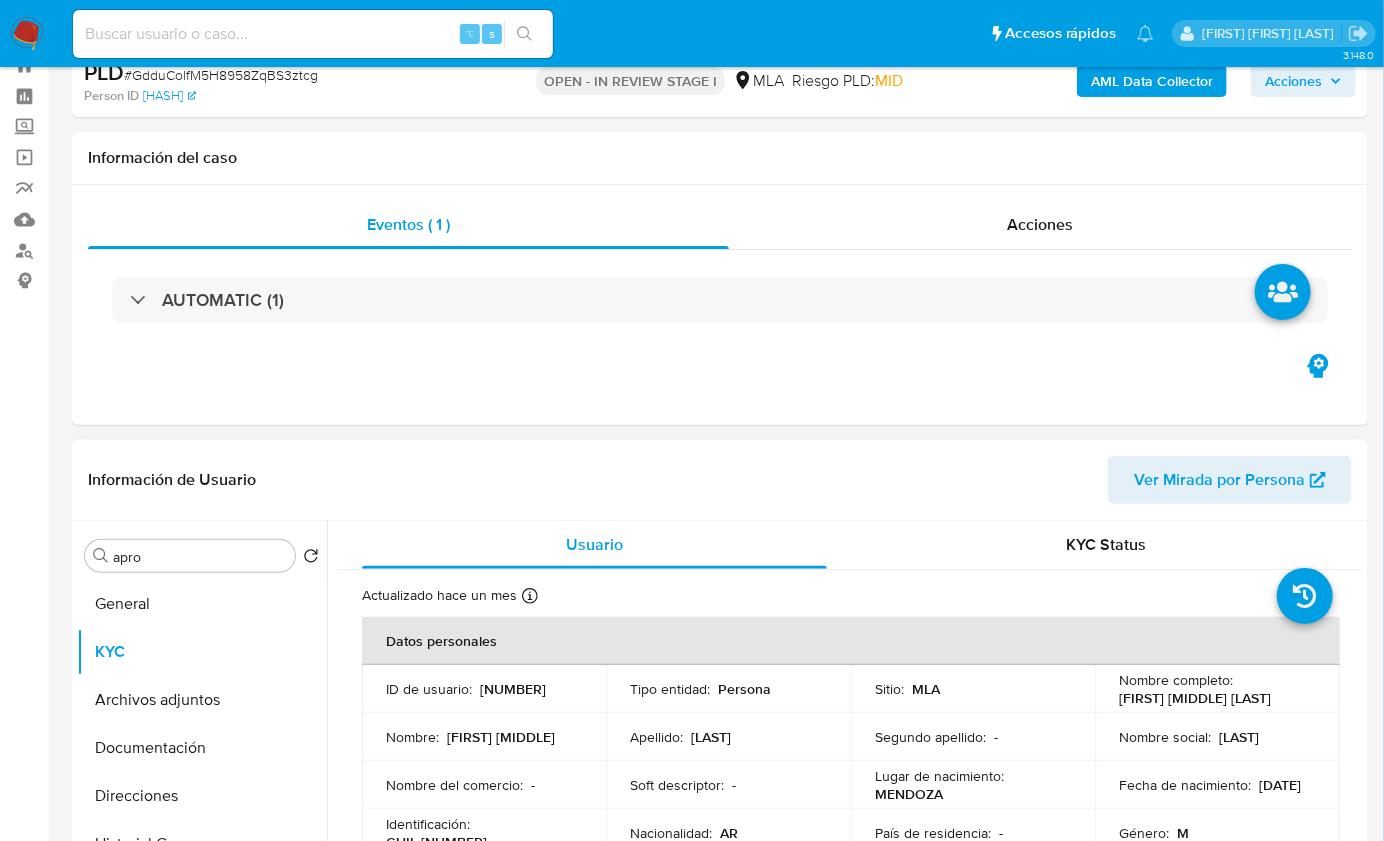 scroll, scrollTop: 118, scrollLeft: 0, axis: vertical 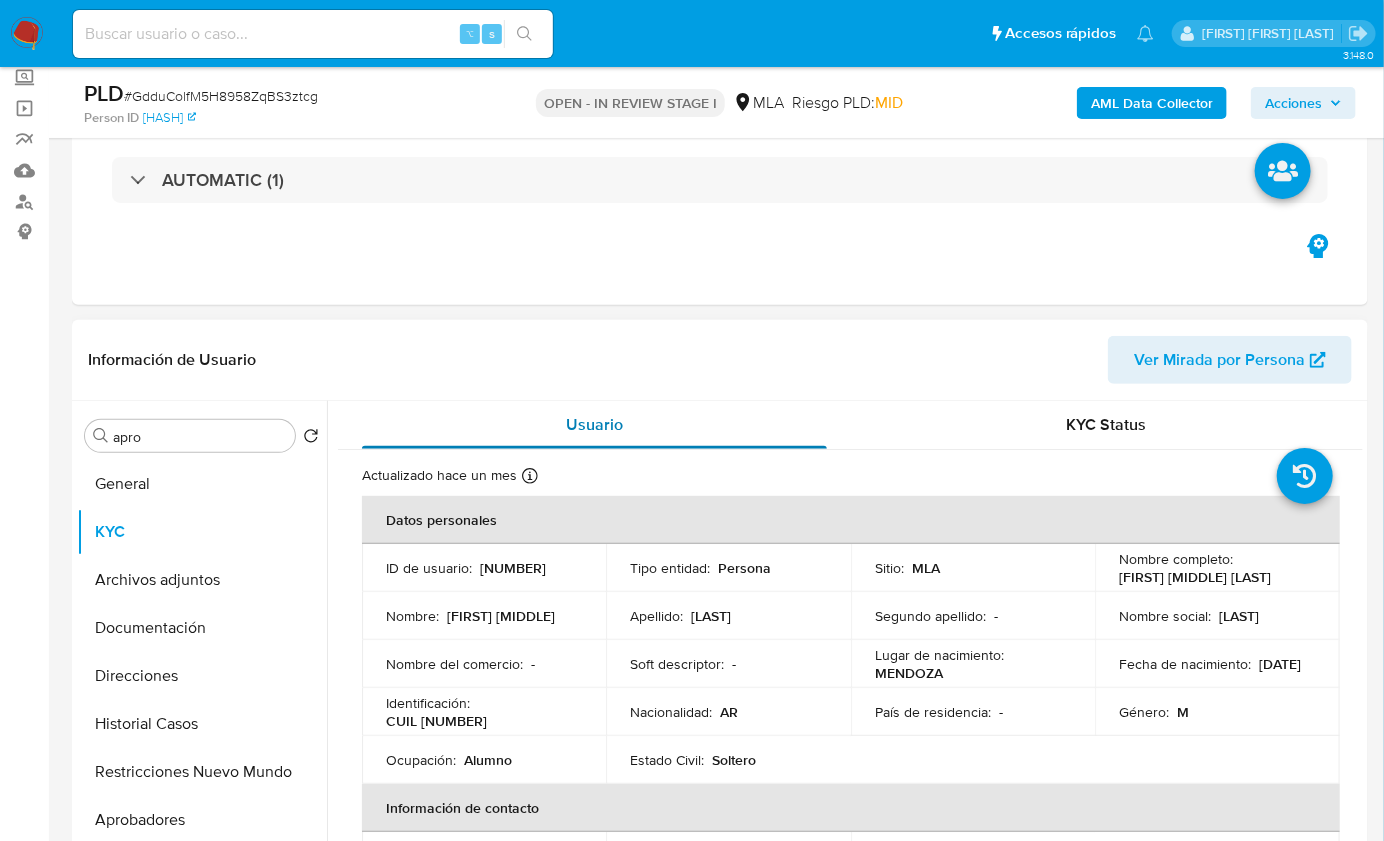 click on "Usuario" at bounding box center [594, 425] 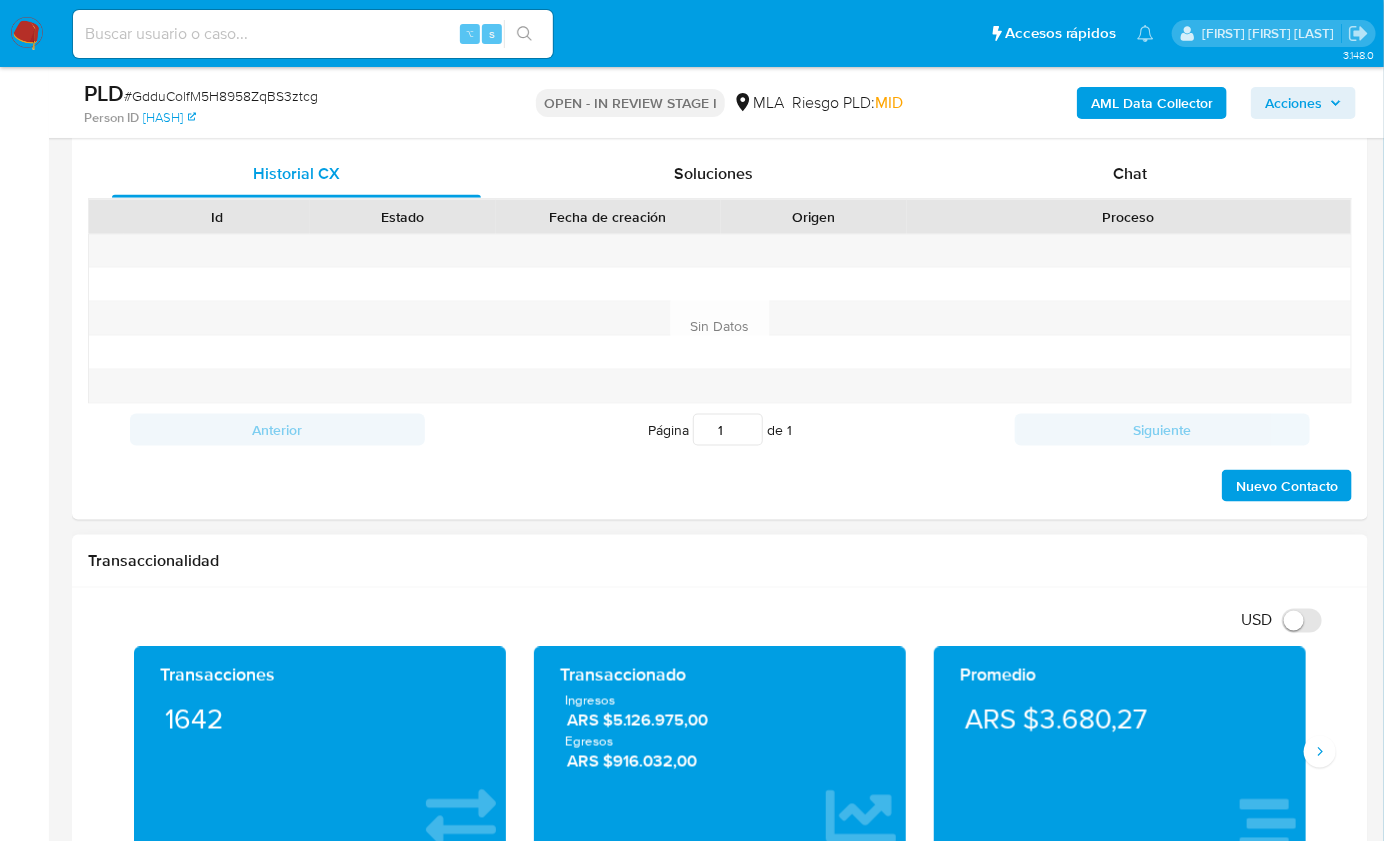 scroll, scrollTop: 974, scrollLeft: 0, axis: vertical 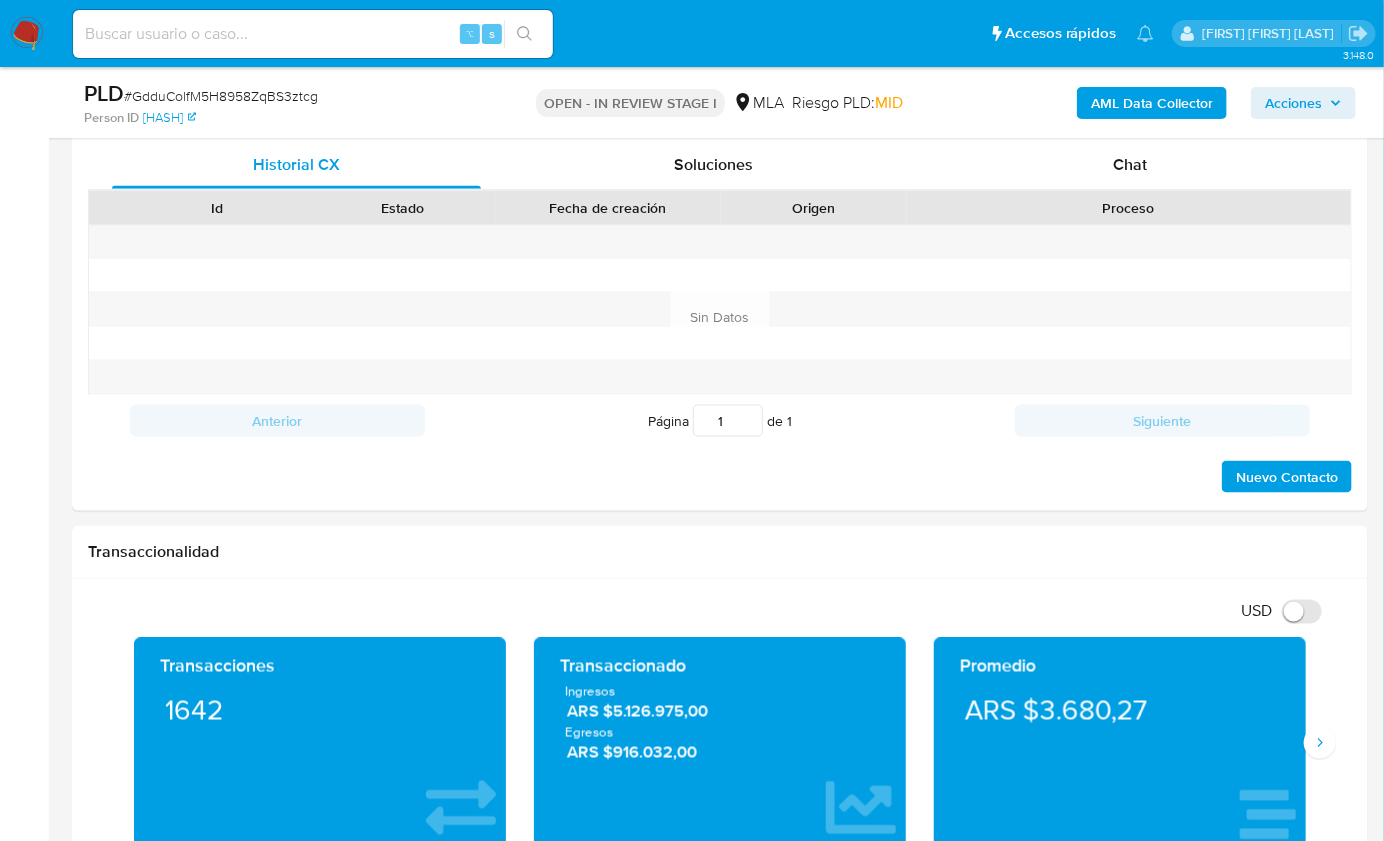 click on "PLD # GdduColfM5H8958ZqBS3ztcg Person ID e18efb94ed357262b0941c99121bc97c OPEN - IN REVIEW STAGE I  MLA Riesgo PLD:  MID AML Data Collector Acciones" at bounding box center [720, 102] 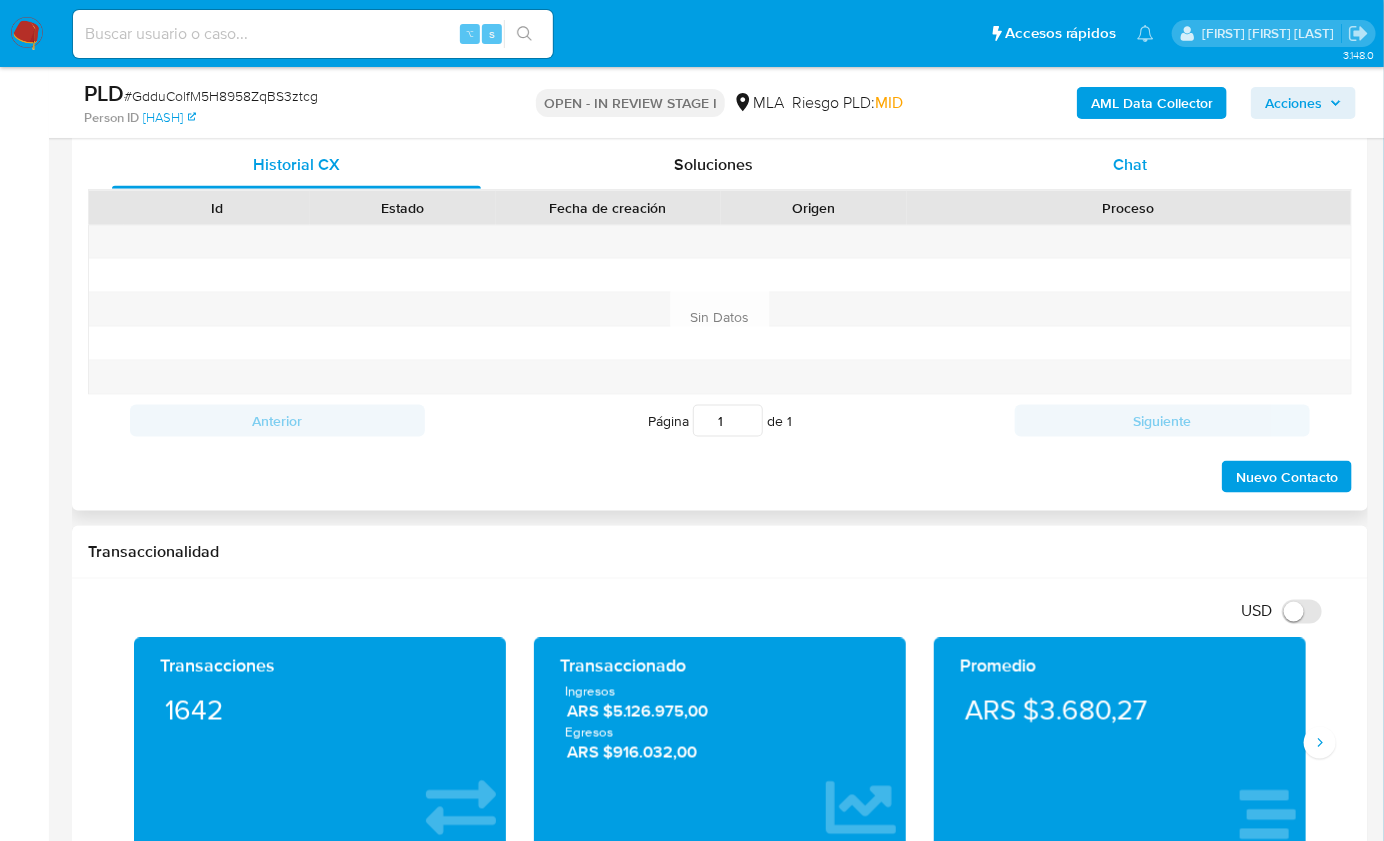 click on "Chat" at bounding box center (1130, 165) 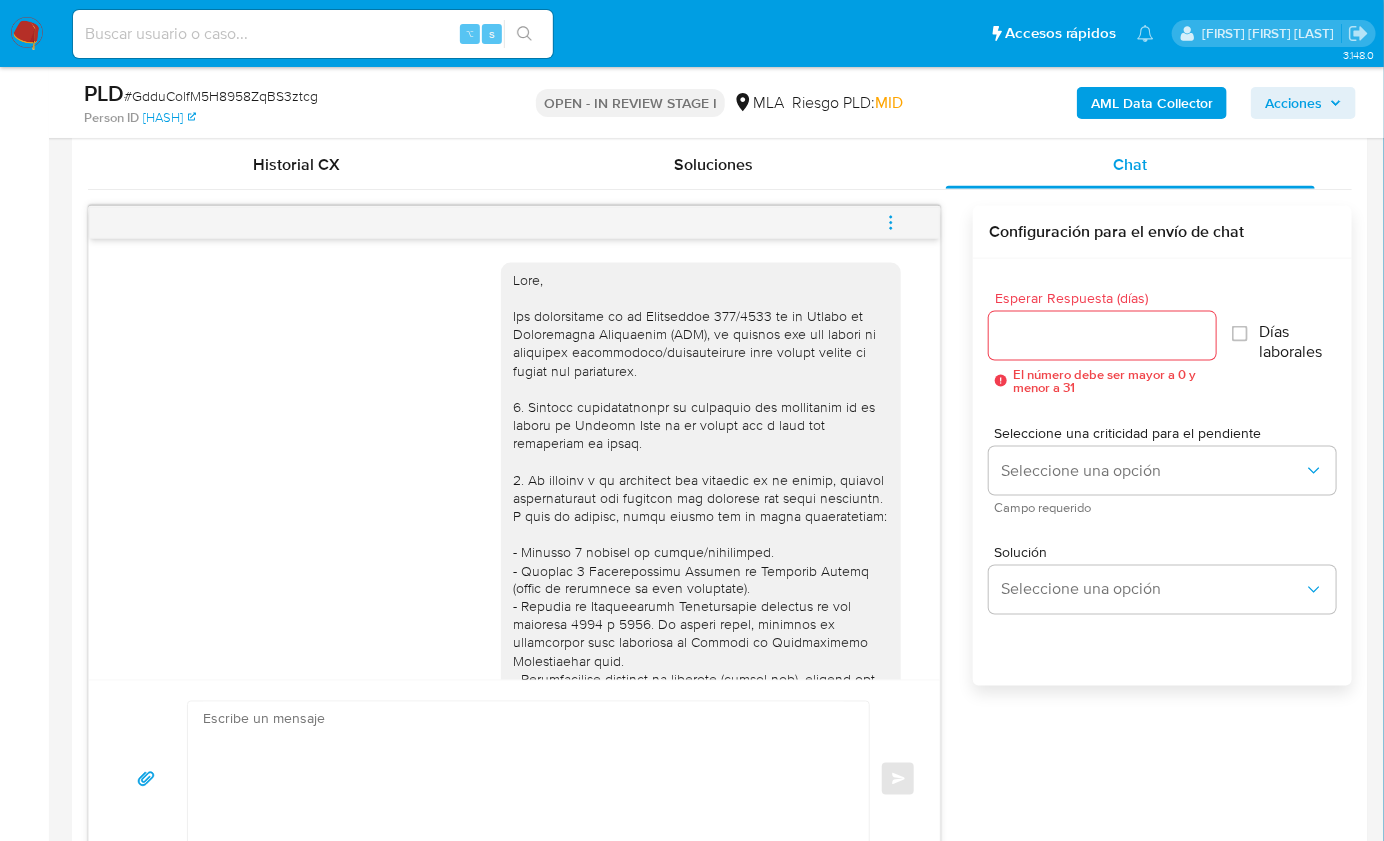 scroll, scrollTop: 1132, scrollLeft: 0, axis: vertical 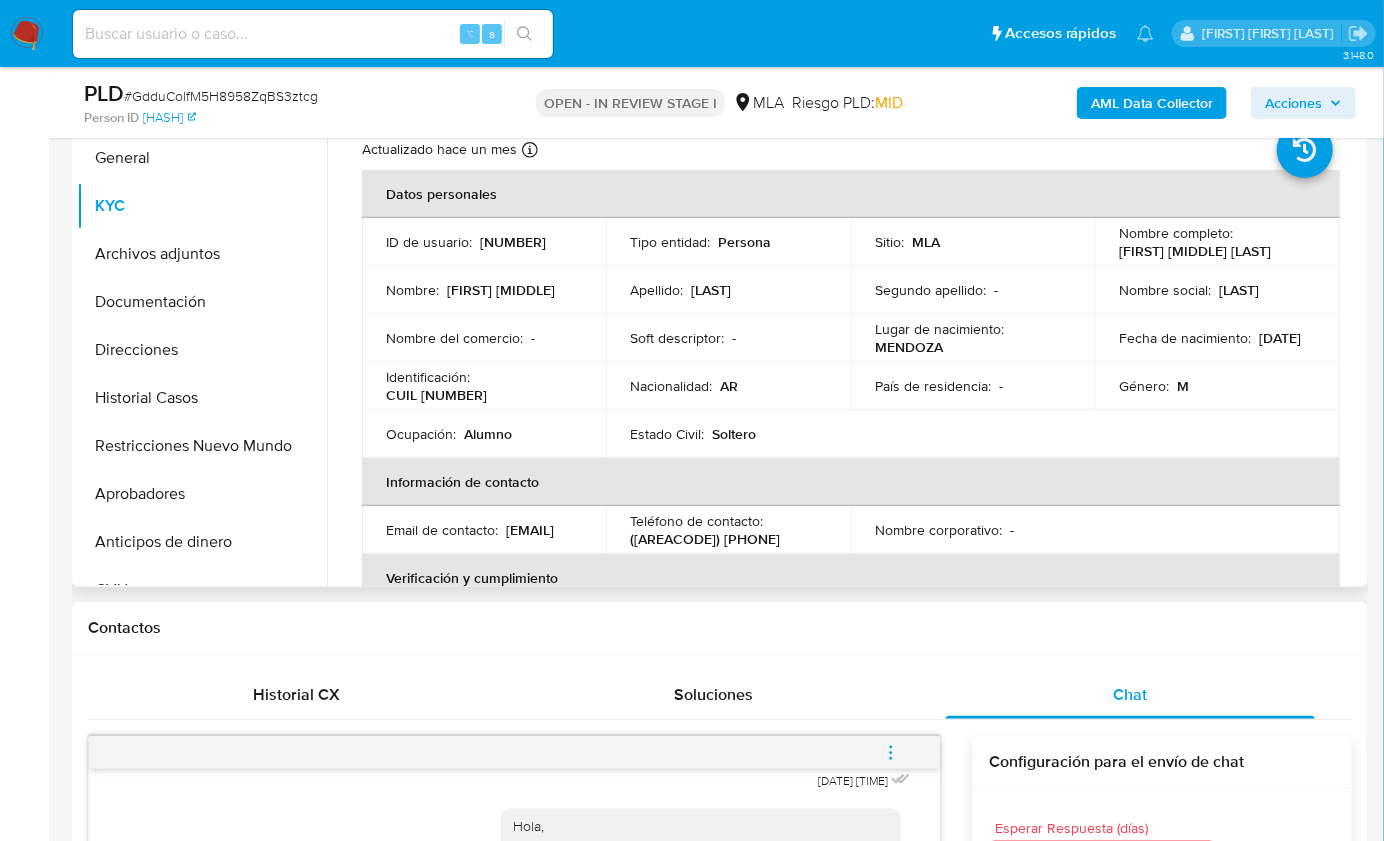 click on "CUIL 20483316551" at bounding box center (436, 395) 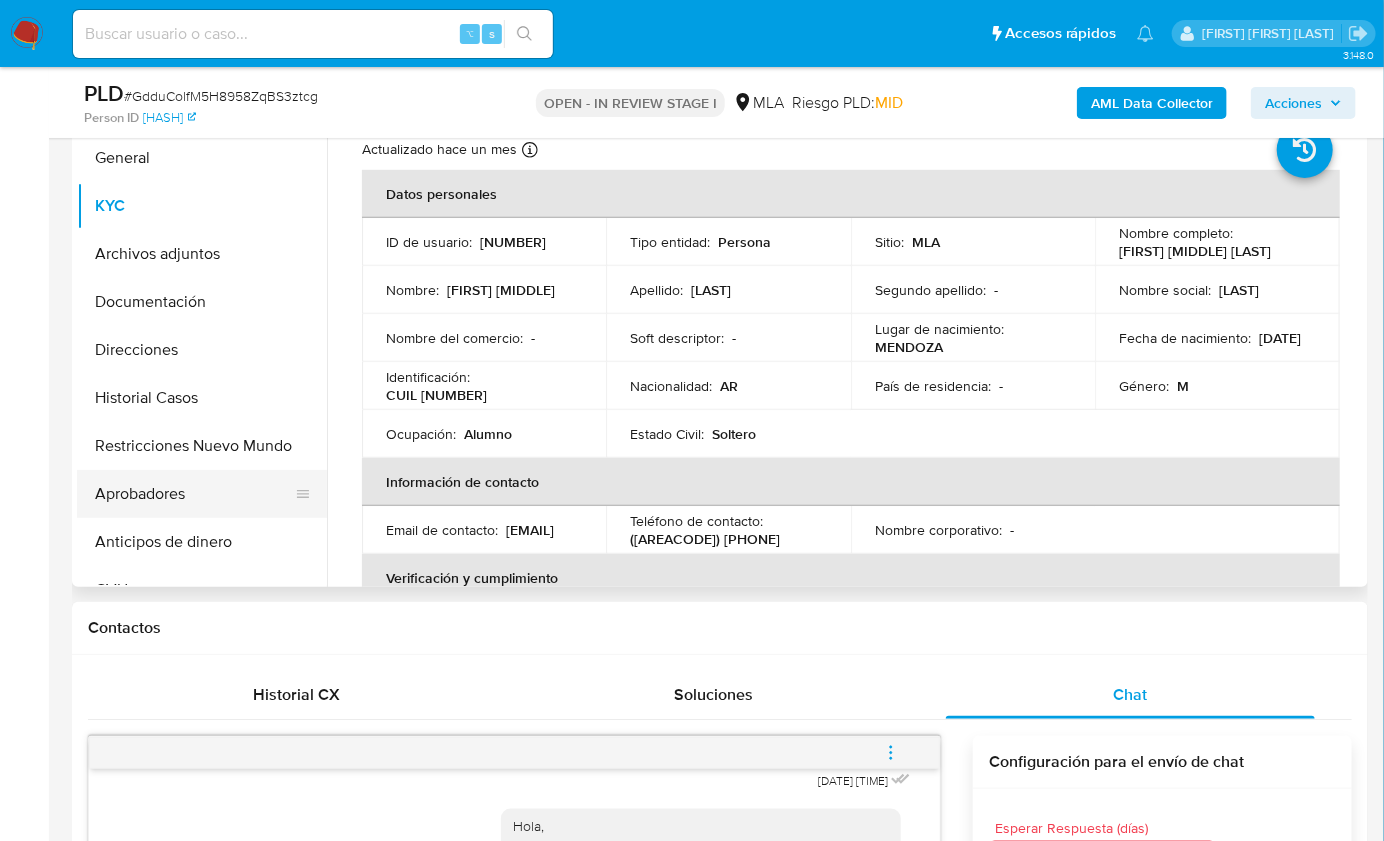 copy on "20483316551" 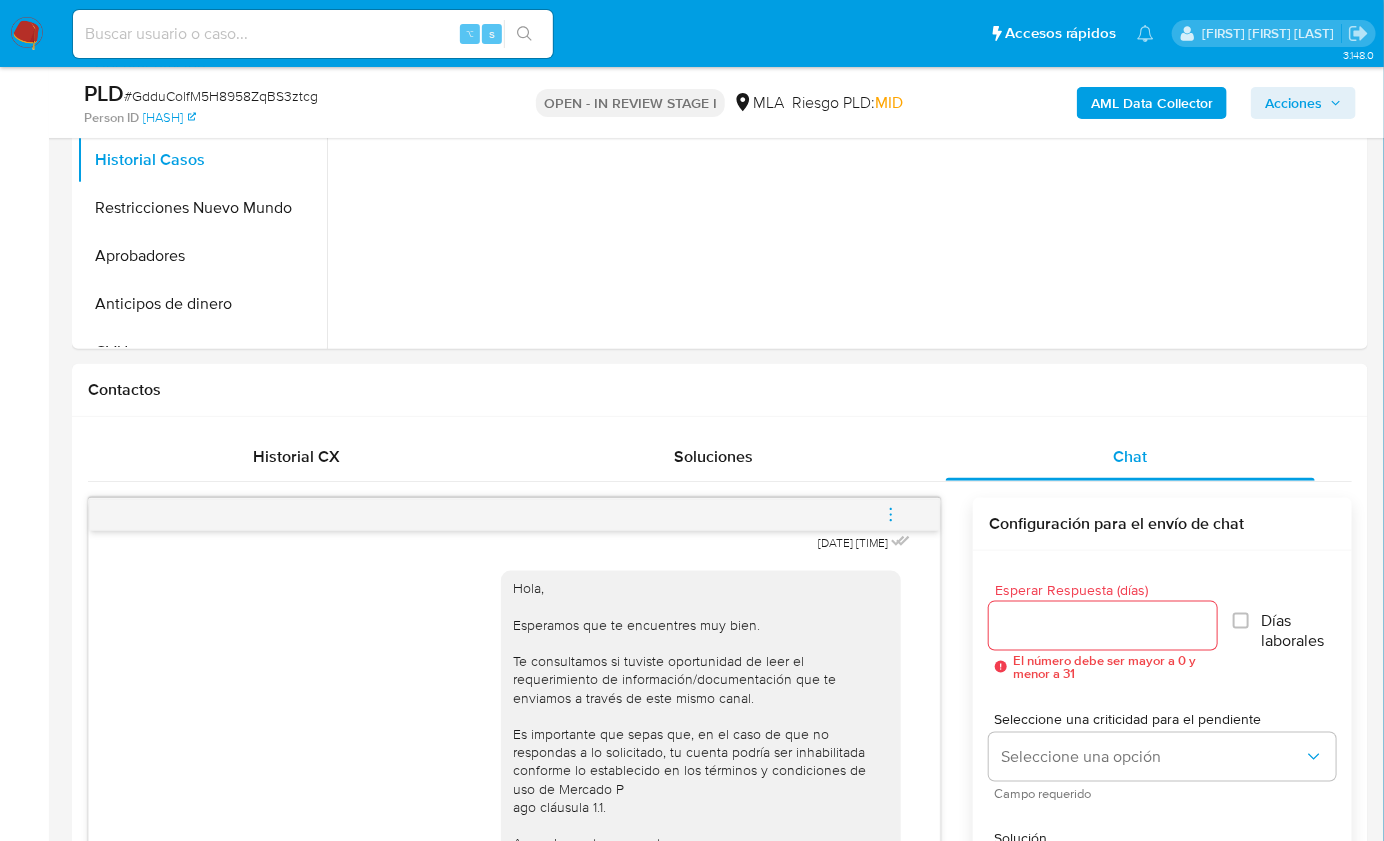 scroll, scrollTop: 336, scrollLeft: 0, axis: vertical 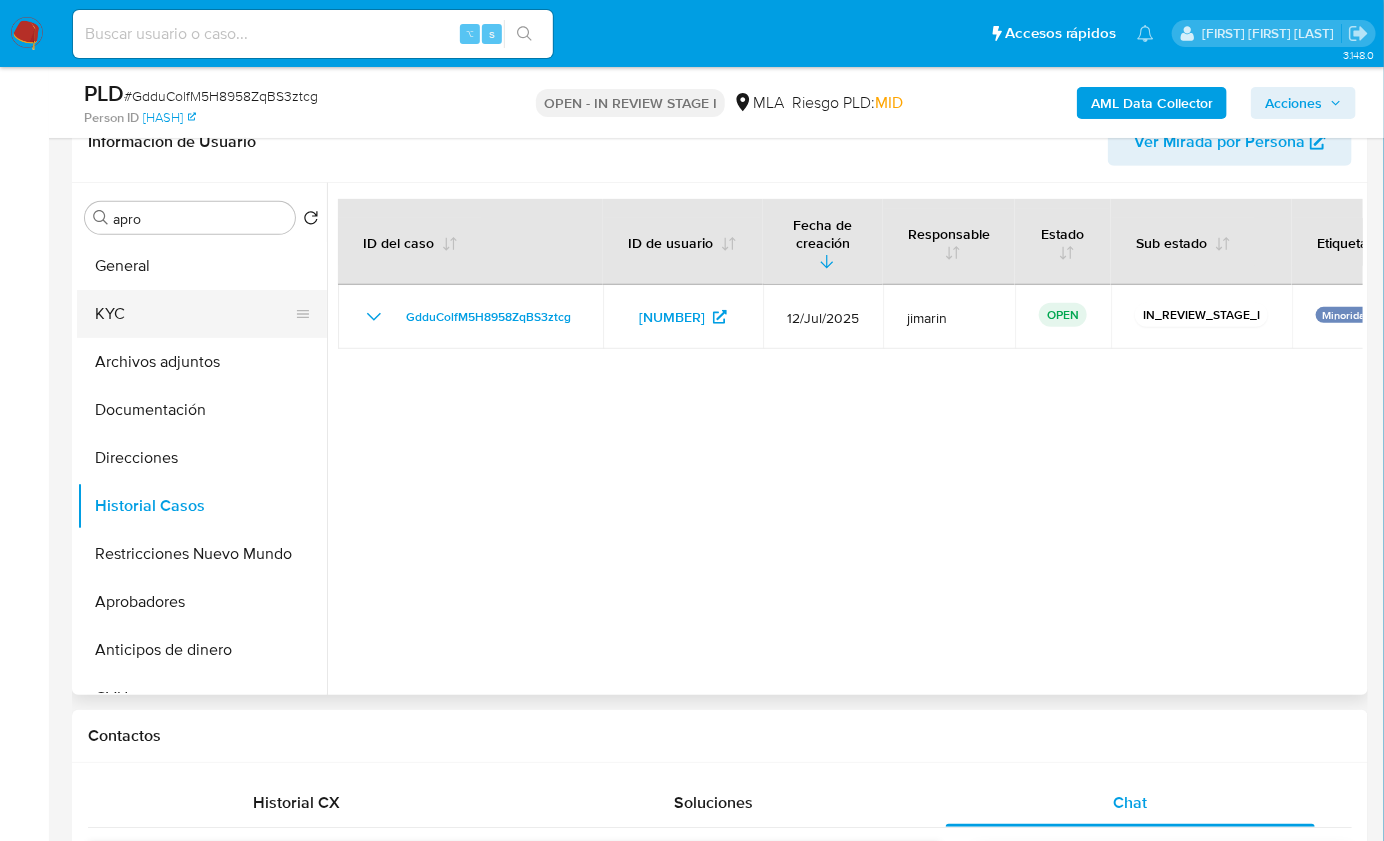 click on "KYC" at bounding box center [194, 314] 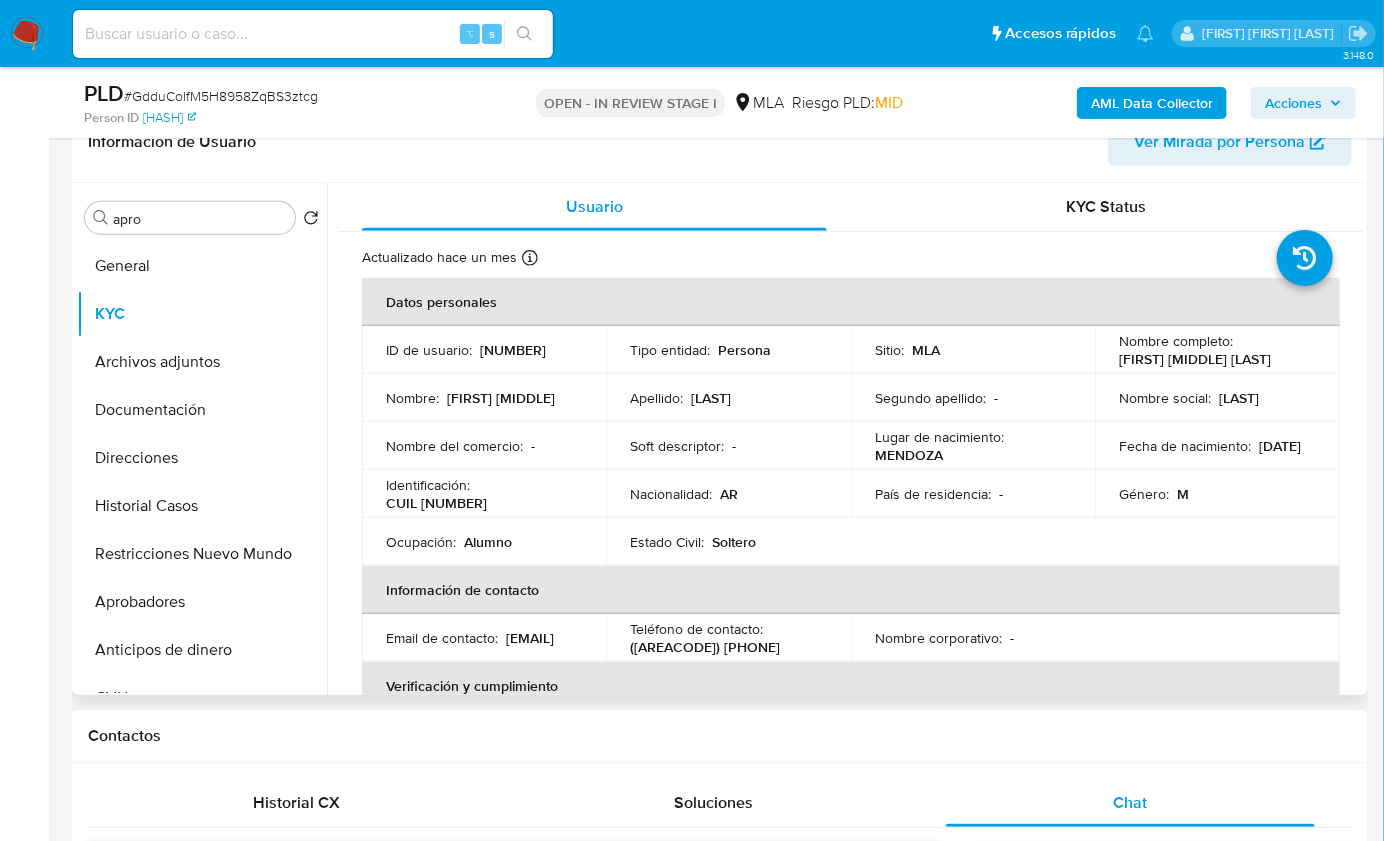 drag, startPoint x: 555, startPoint y: 651, endPoint x: 384, endPoint y: 651, distance: 171 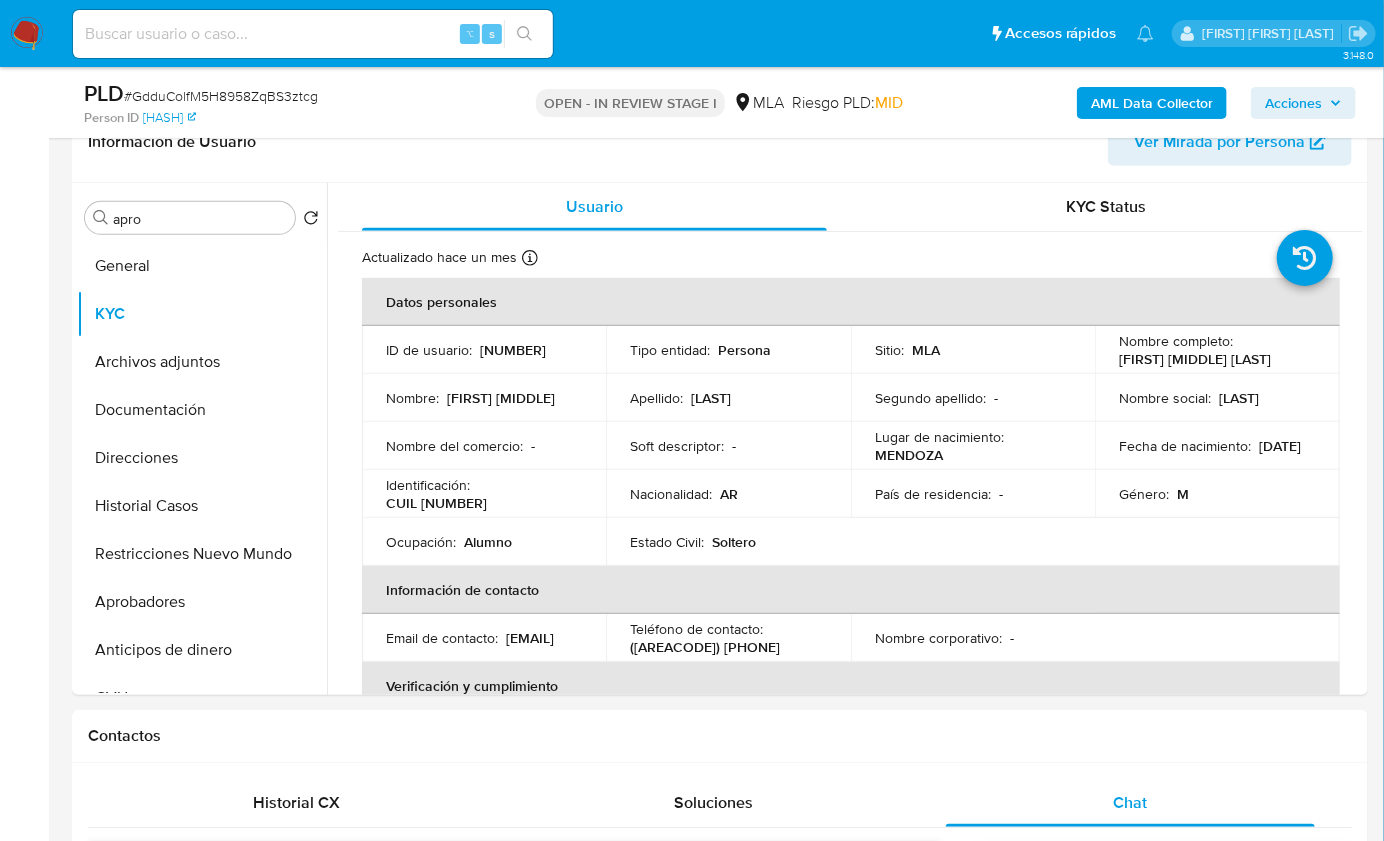 copy on "telloaugusto15@gmail.com" 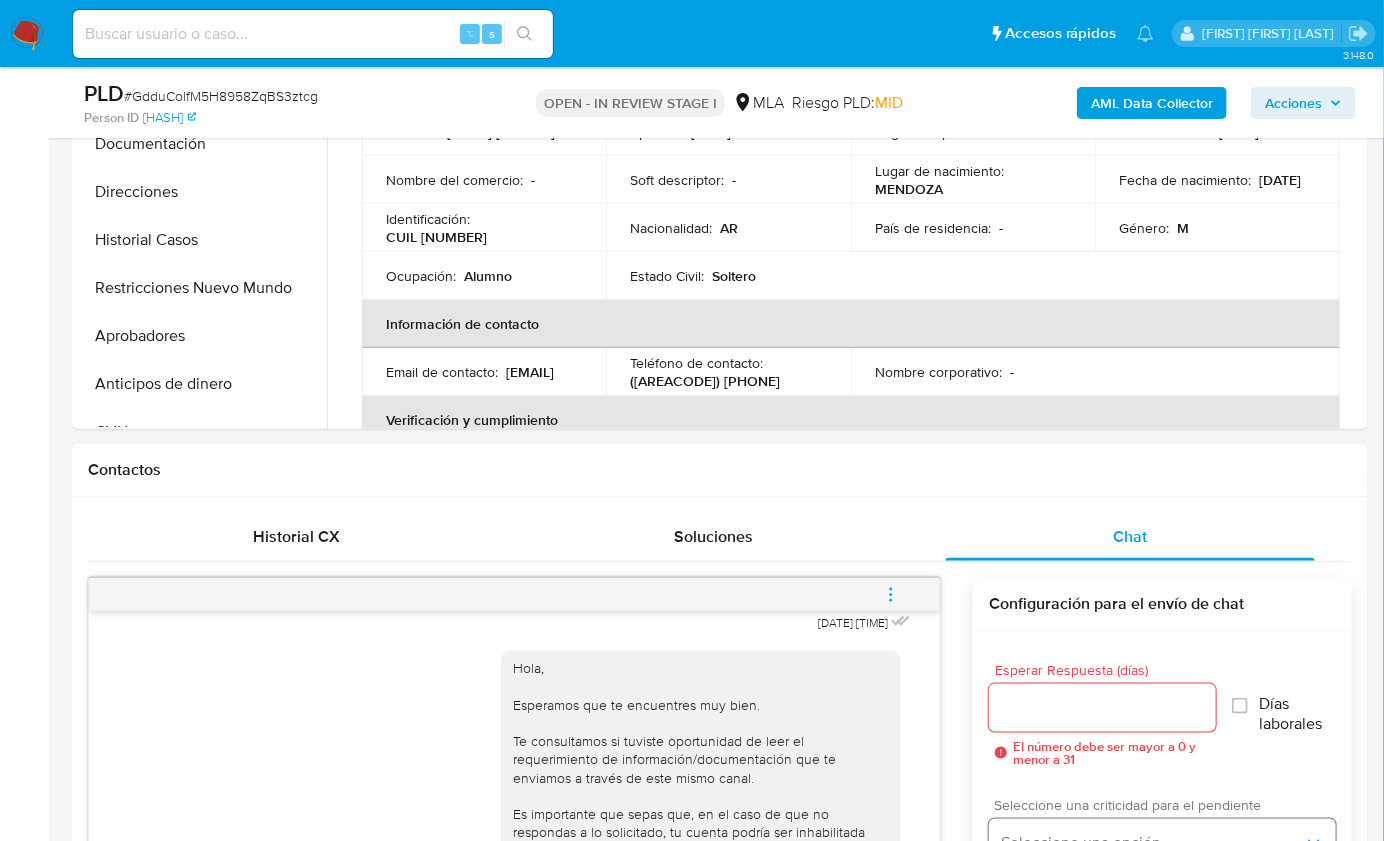 scroll, scrollTop: 651, scrollLeft: 0, axis: vertical 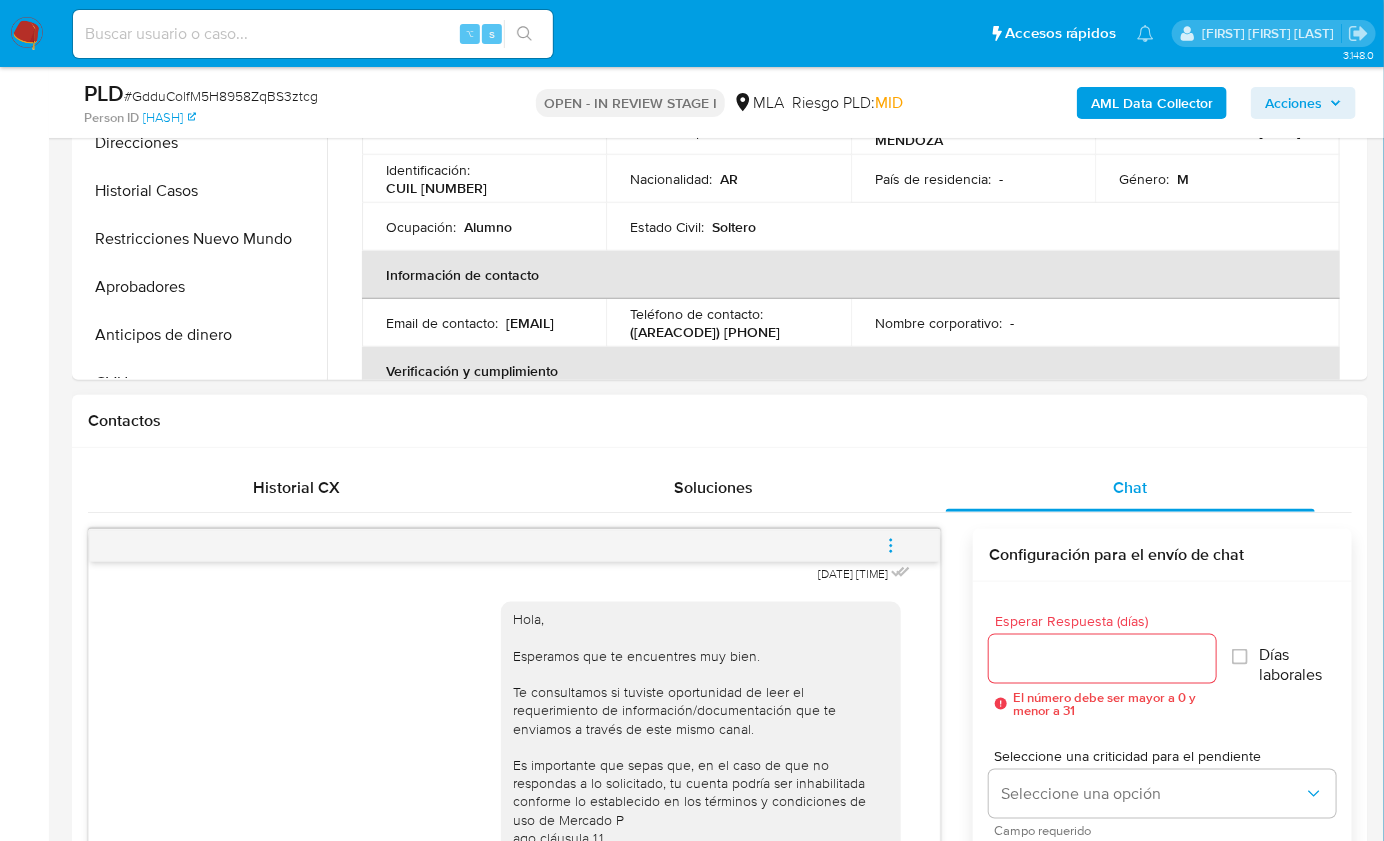 click at bounding box center [891, 546] 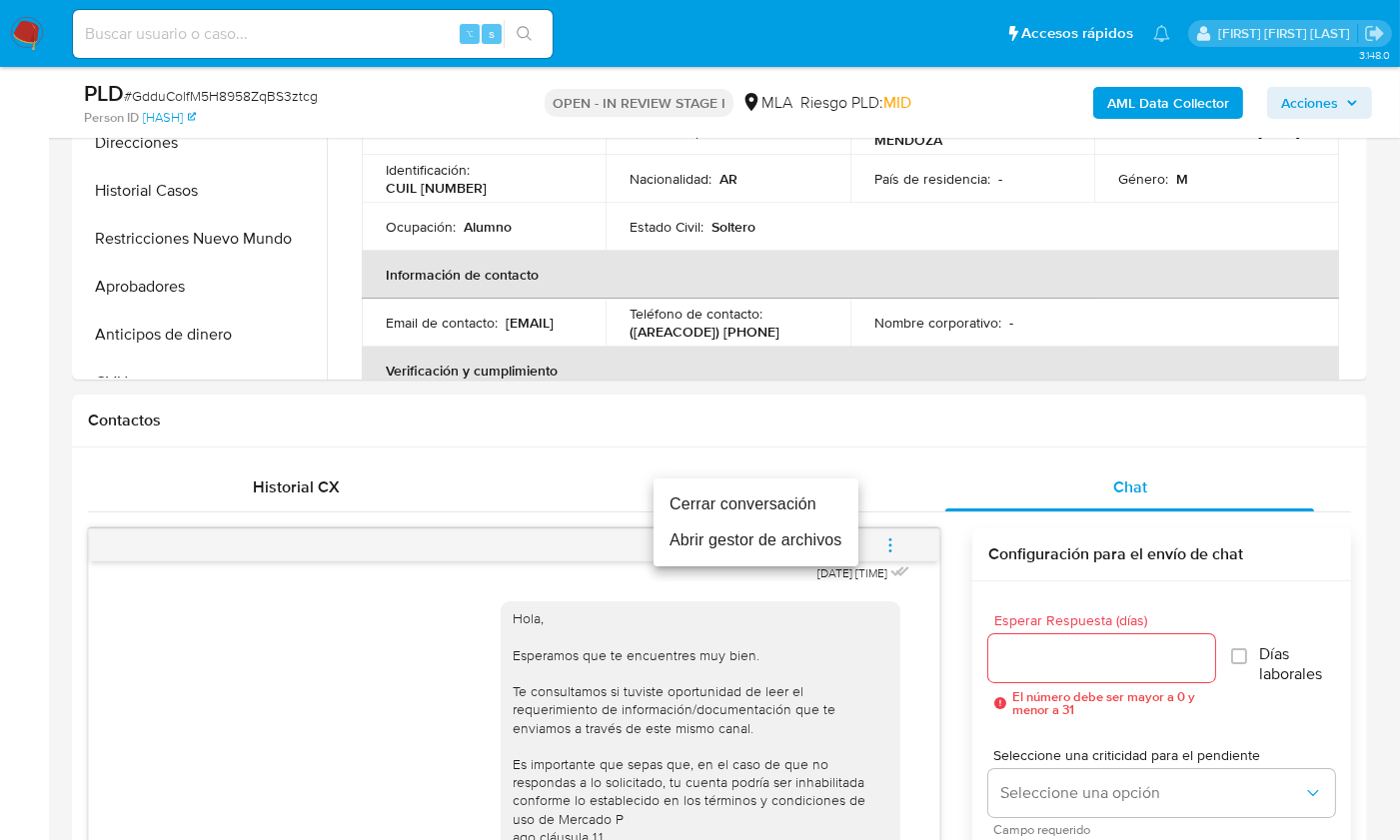 click on "Cerrar conversación" at bounding box center (755, 504) 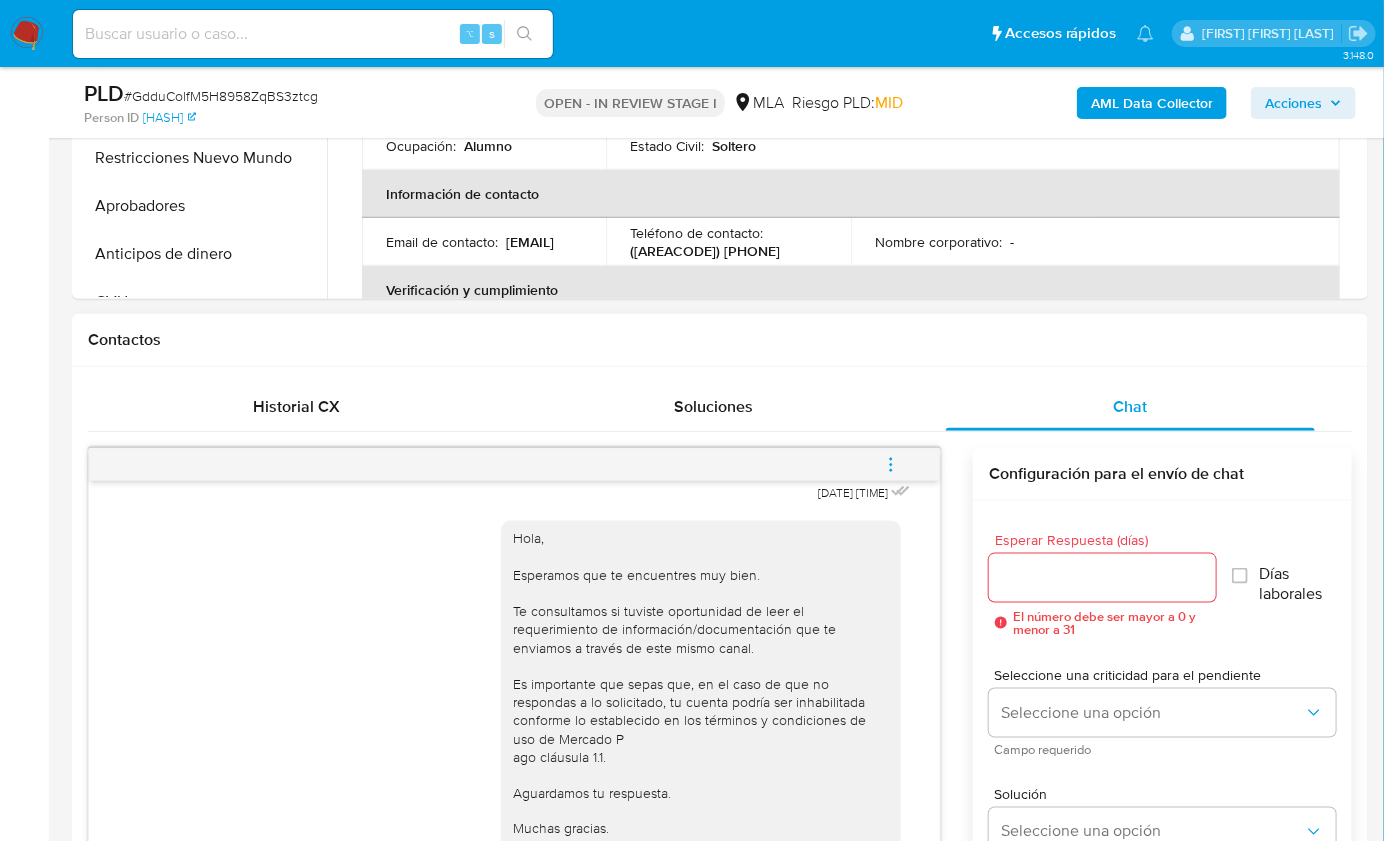 scroll, scrollTop: 991, scrollLeft: 0, axis: vertical 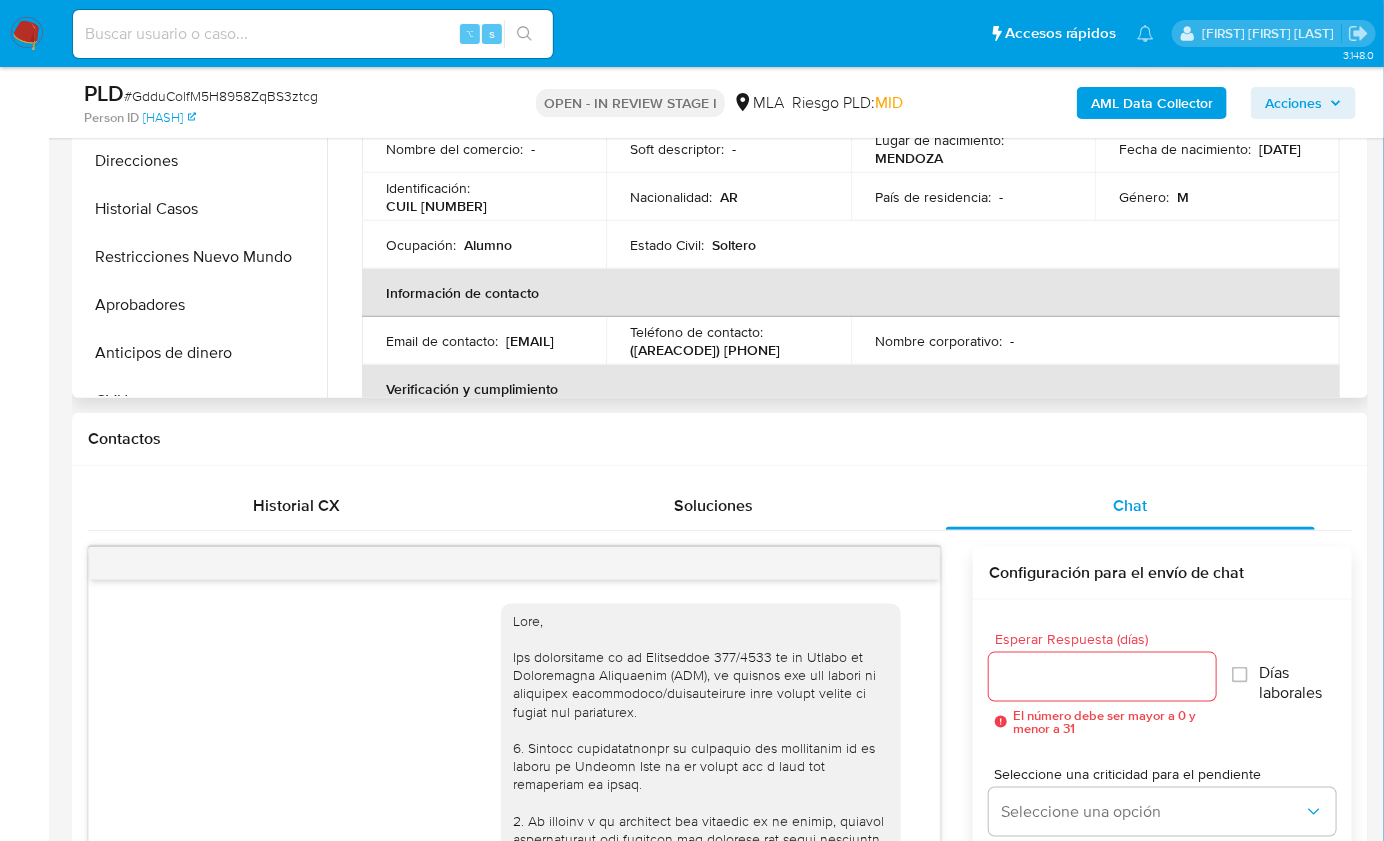 copy on "telloaugusto15@gmail.com" 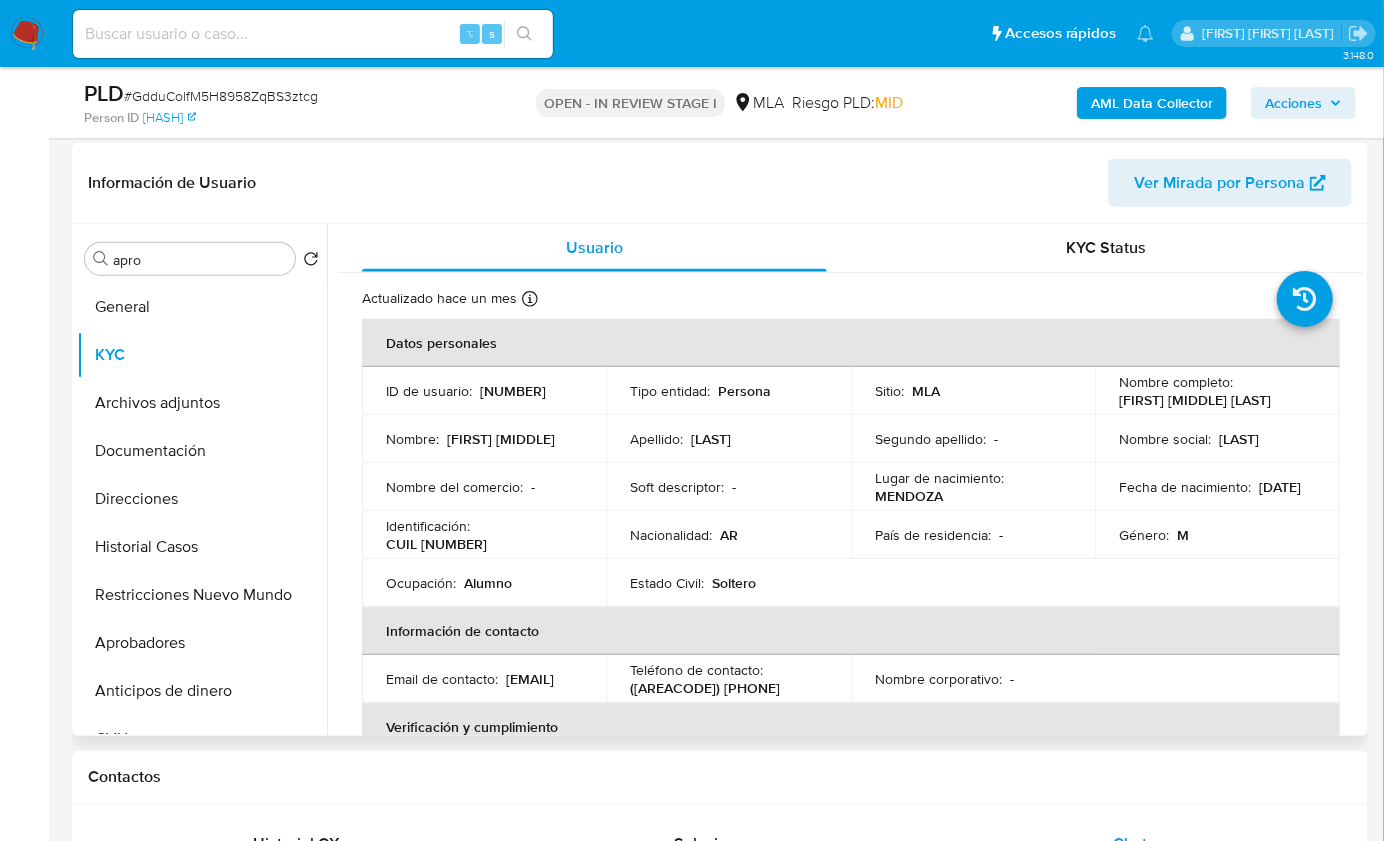 scroll, scrollTop: 293, scrollLeft: 0, axis: vertical 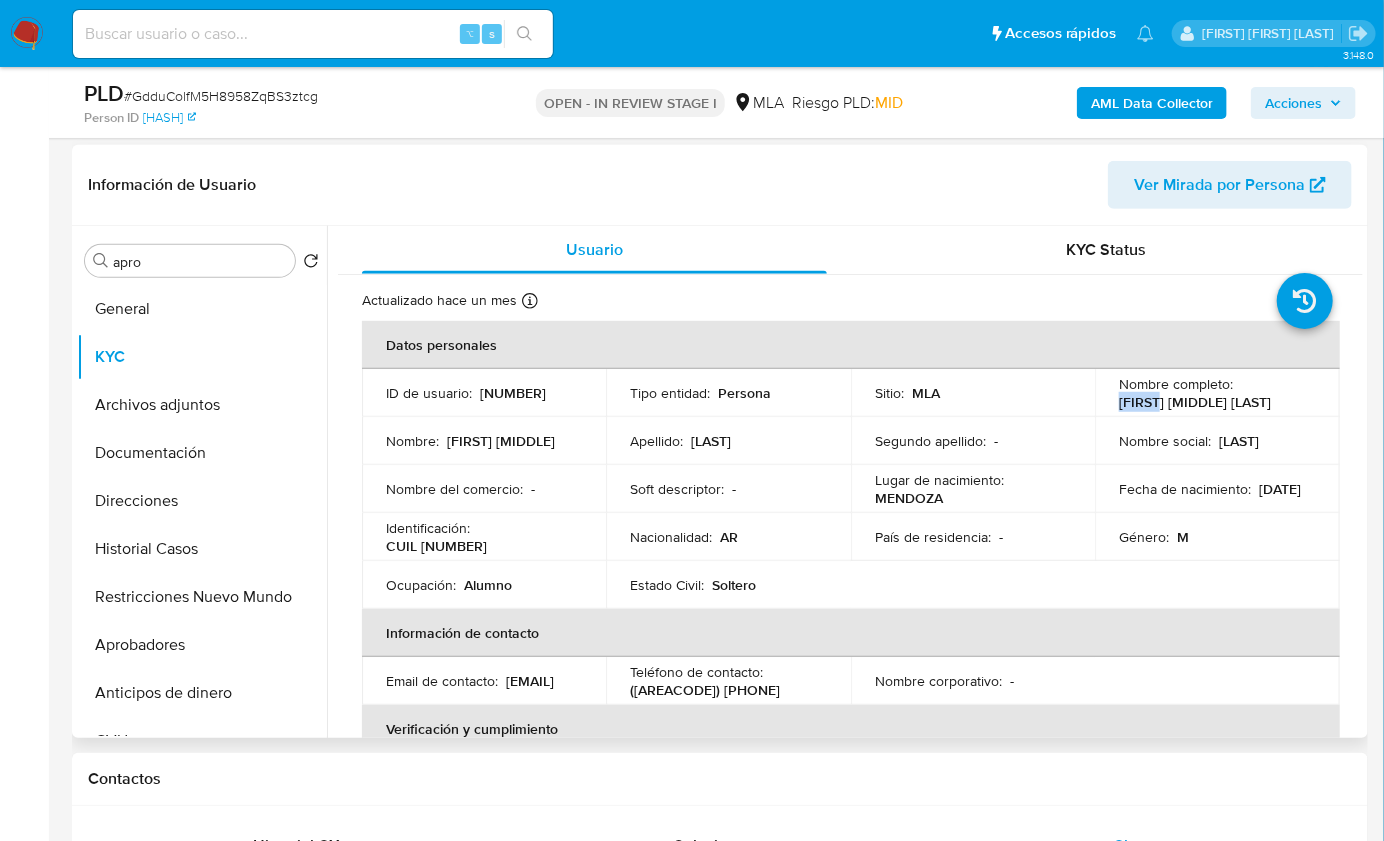 drag, startPoint x: 1114, startPoint y: 402, endPoint x: 1158, endPoint y: 398, distance: 44.181442 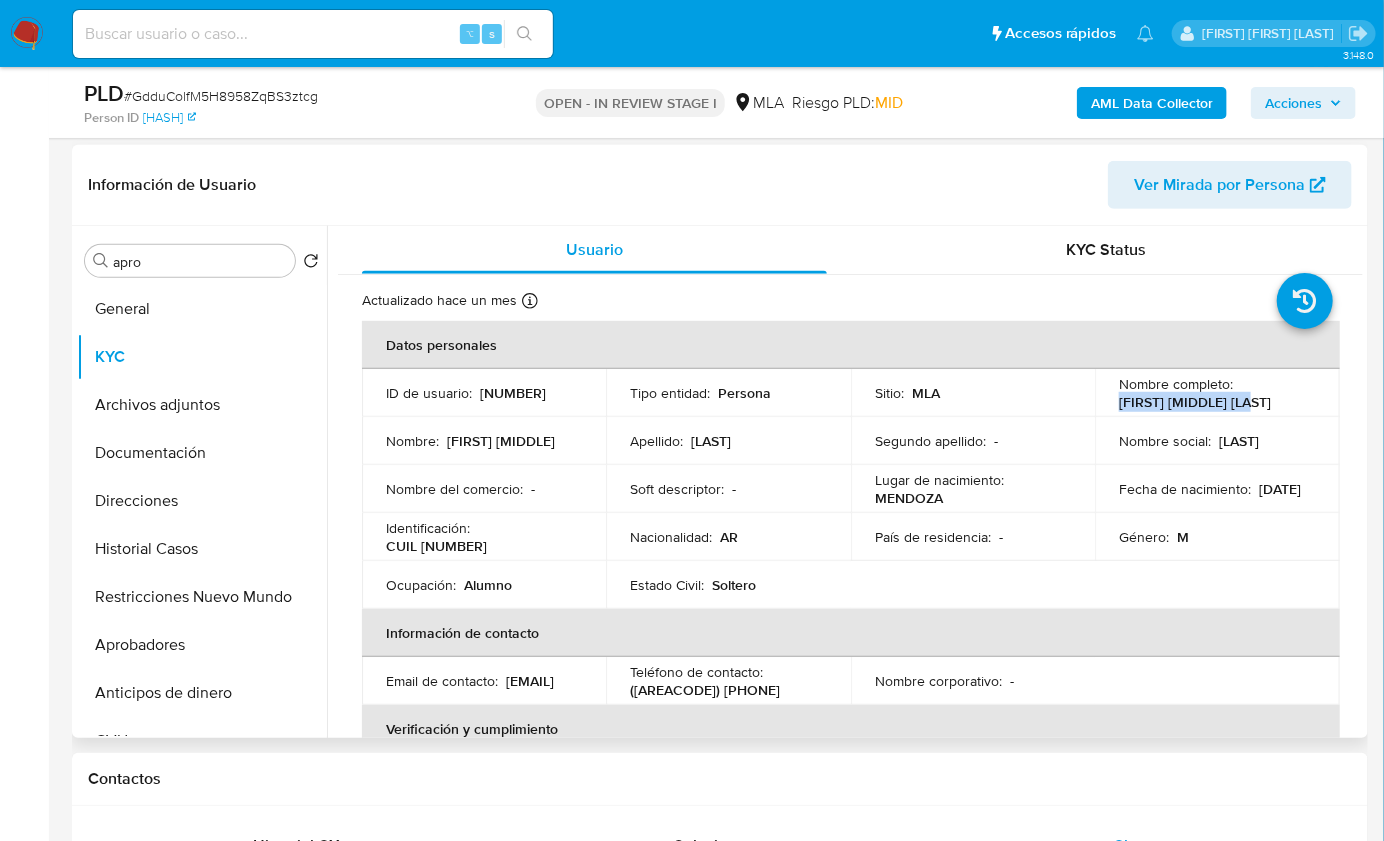 drag, startPoint x: 1116, startPoint y: 400, endPoint x: 1249, endPoint y: 398, distance: 133.01503 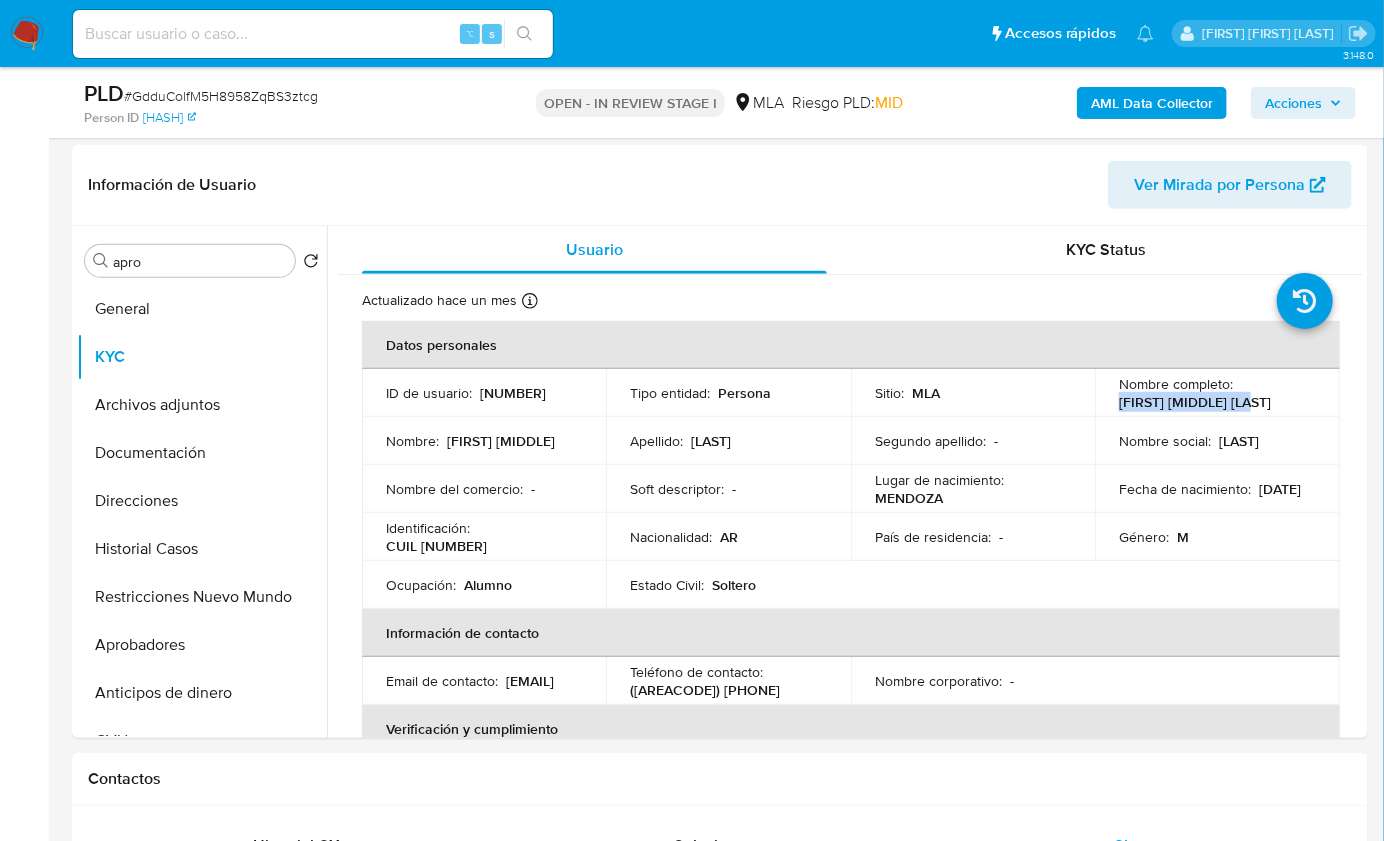 copy on "Augusto Genaro Tello" 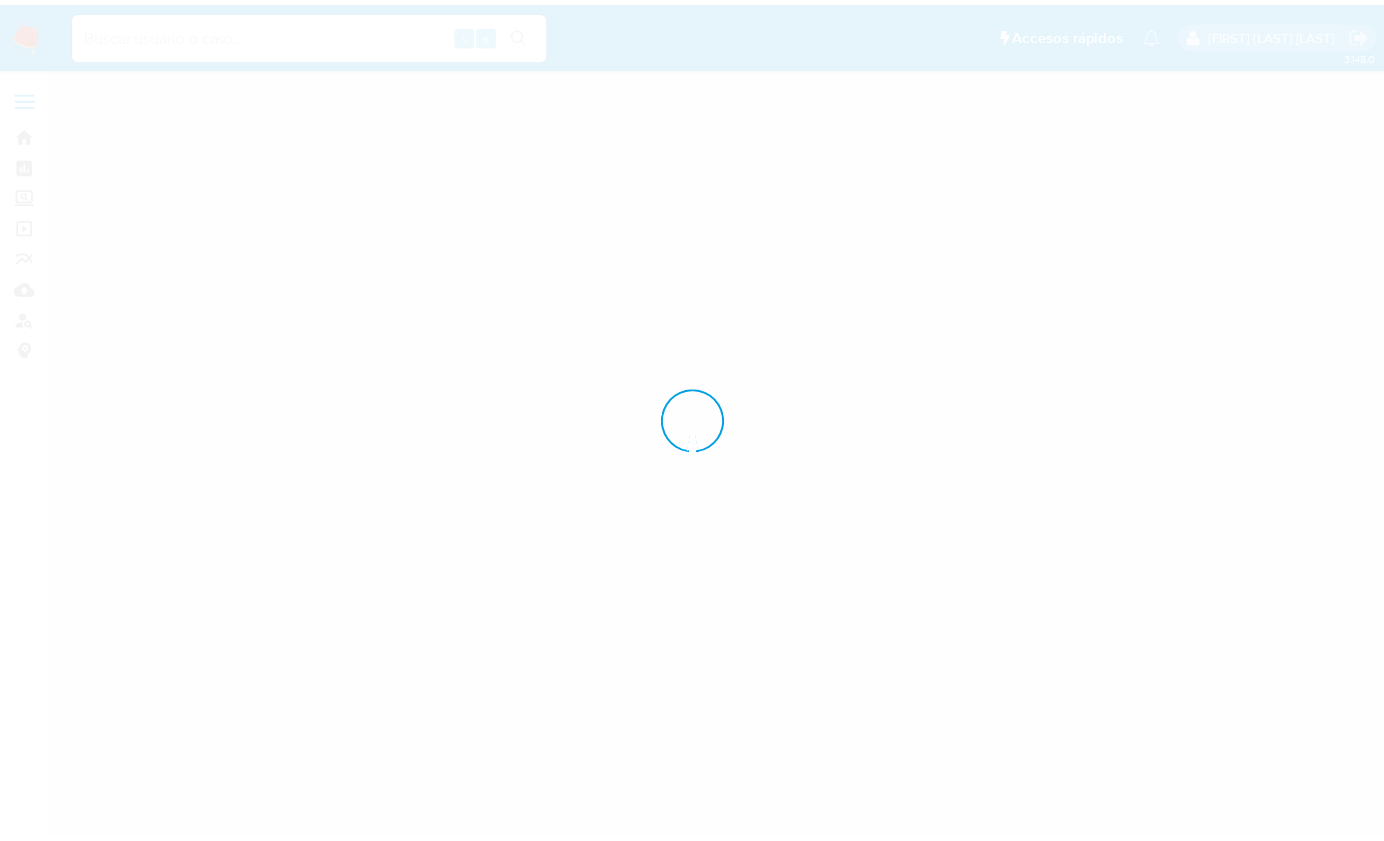 scroll, scrollTop: 0, scrollLeft: 0, axis: both 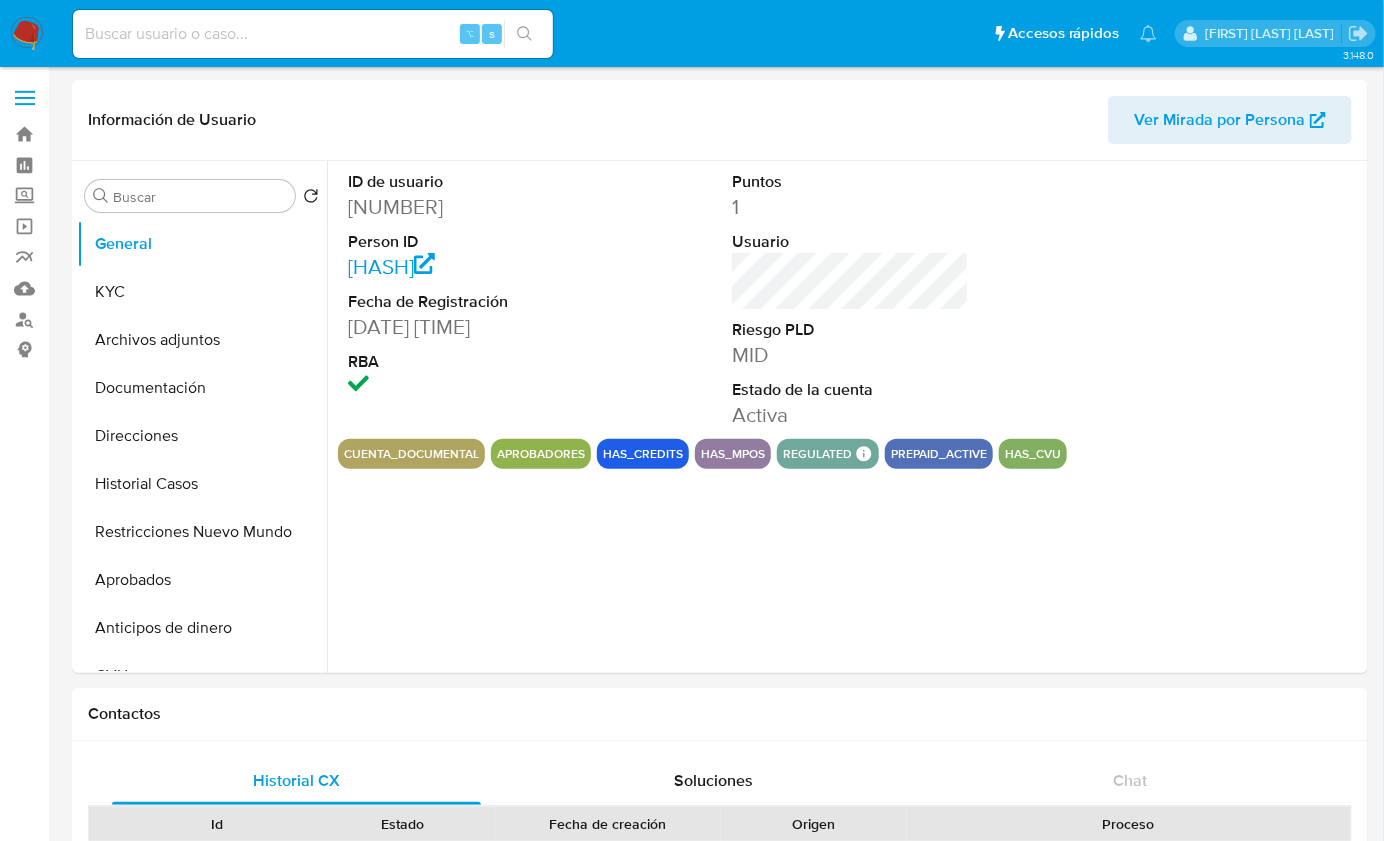 select on "10" 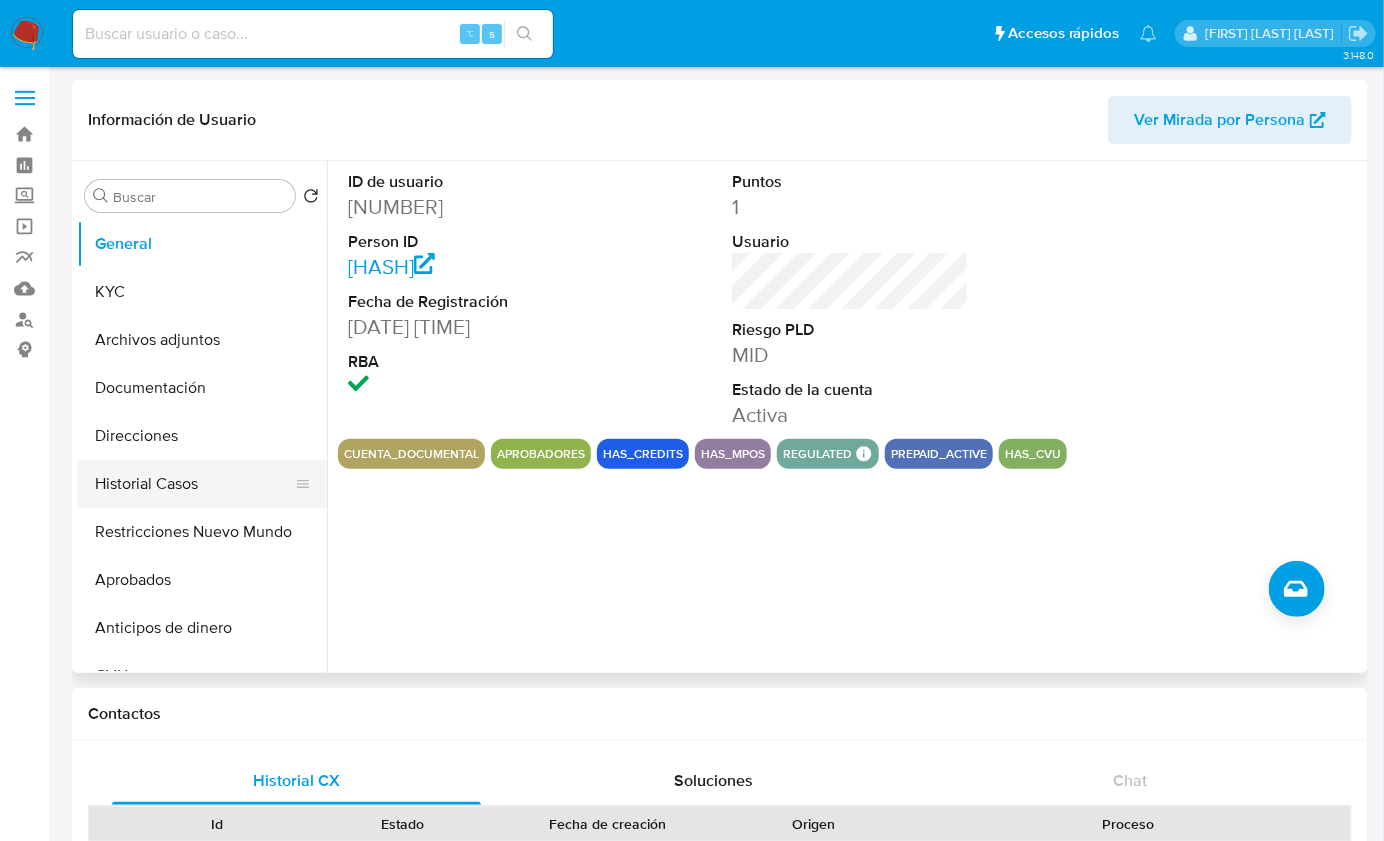 click on "Historial Casos" at bounding box center (194, 484) 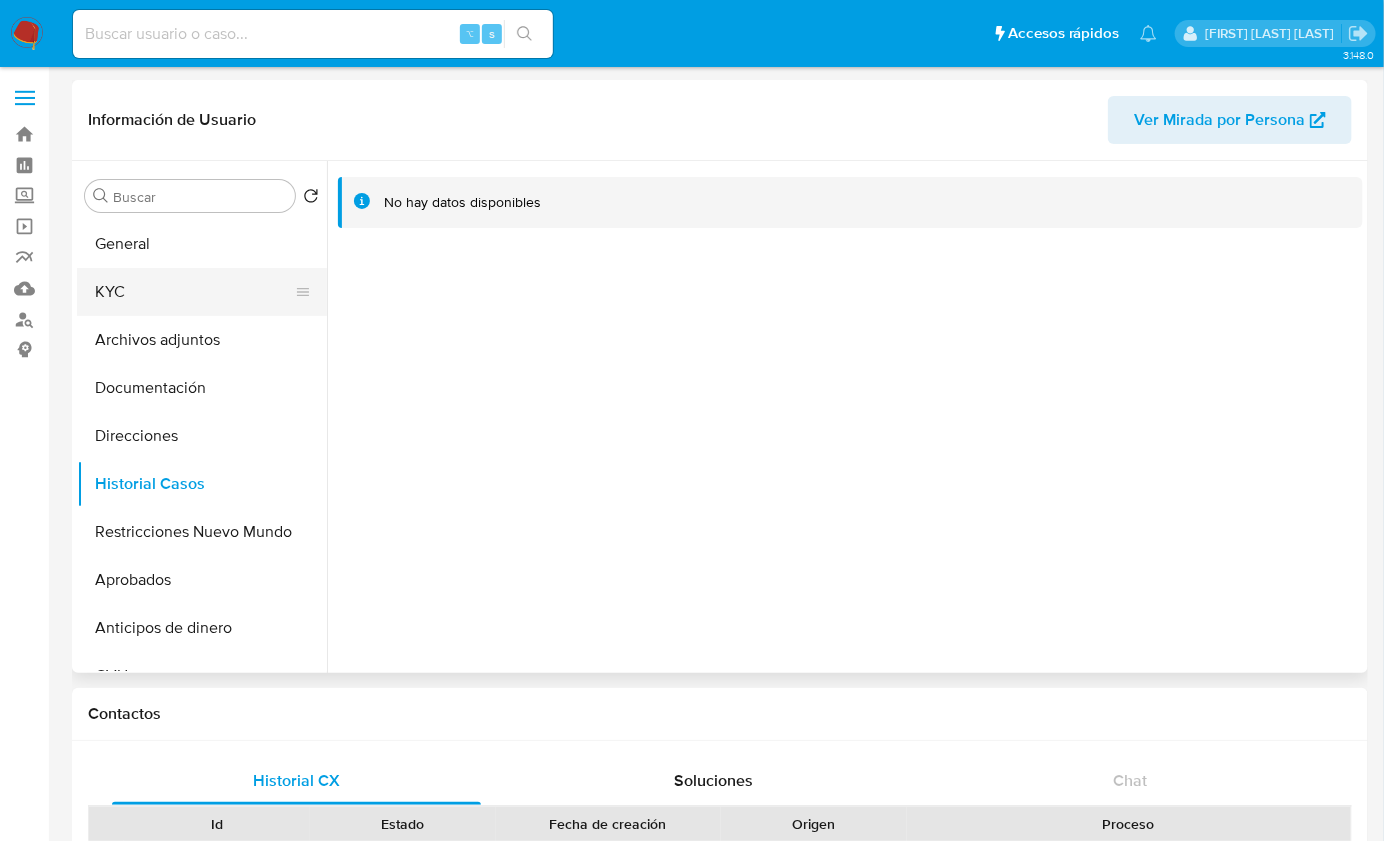 click on "KYC" at bounding box center (194, 292) 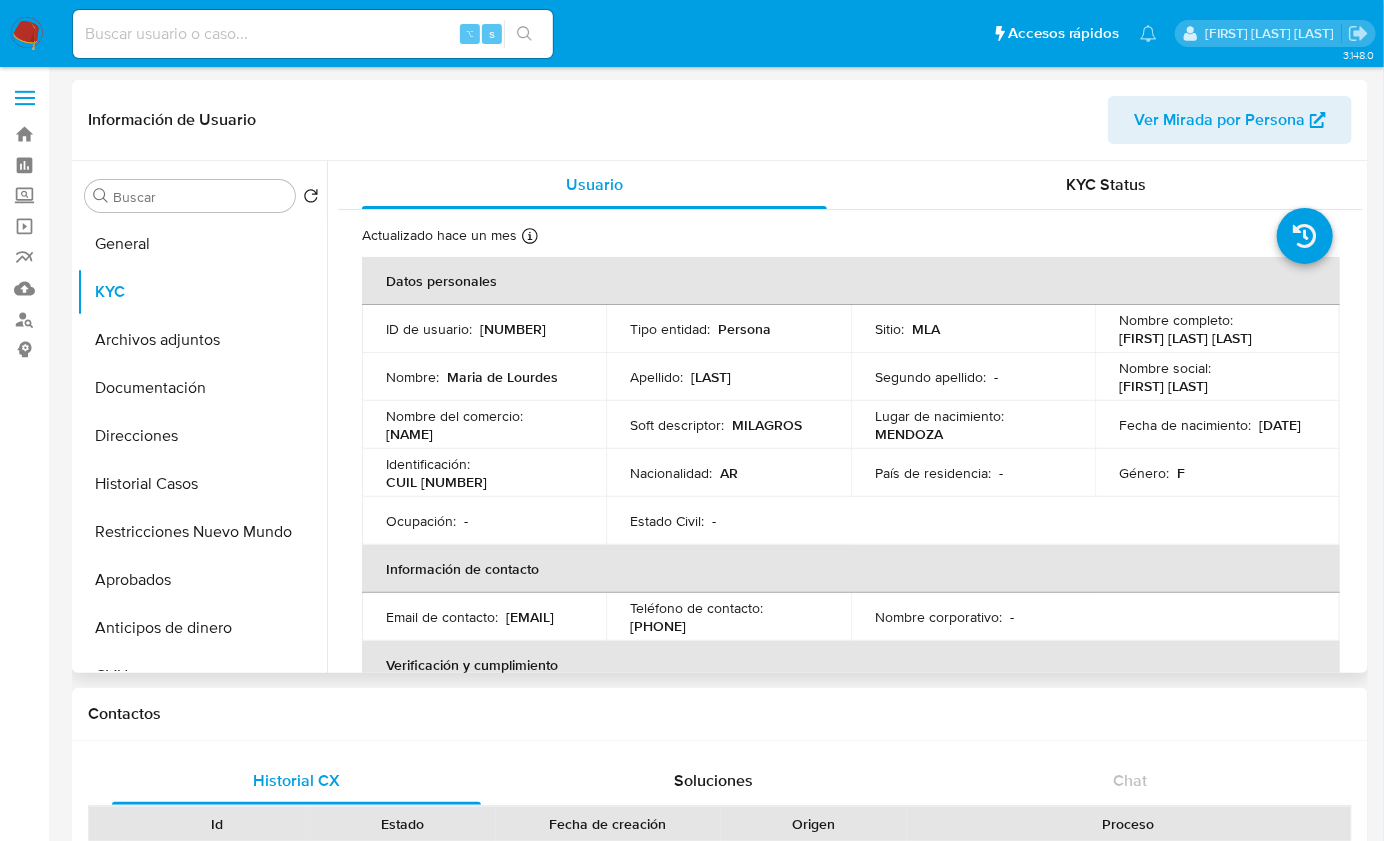 click on "CUIL 27222083929" at bounding box center [436, 482] 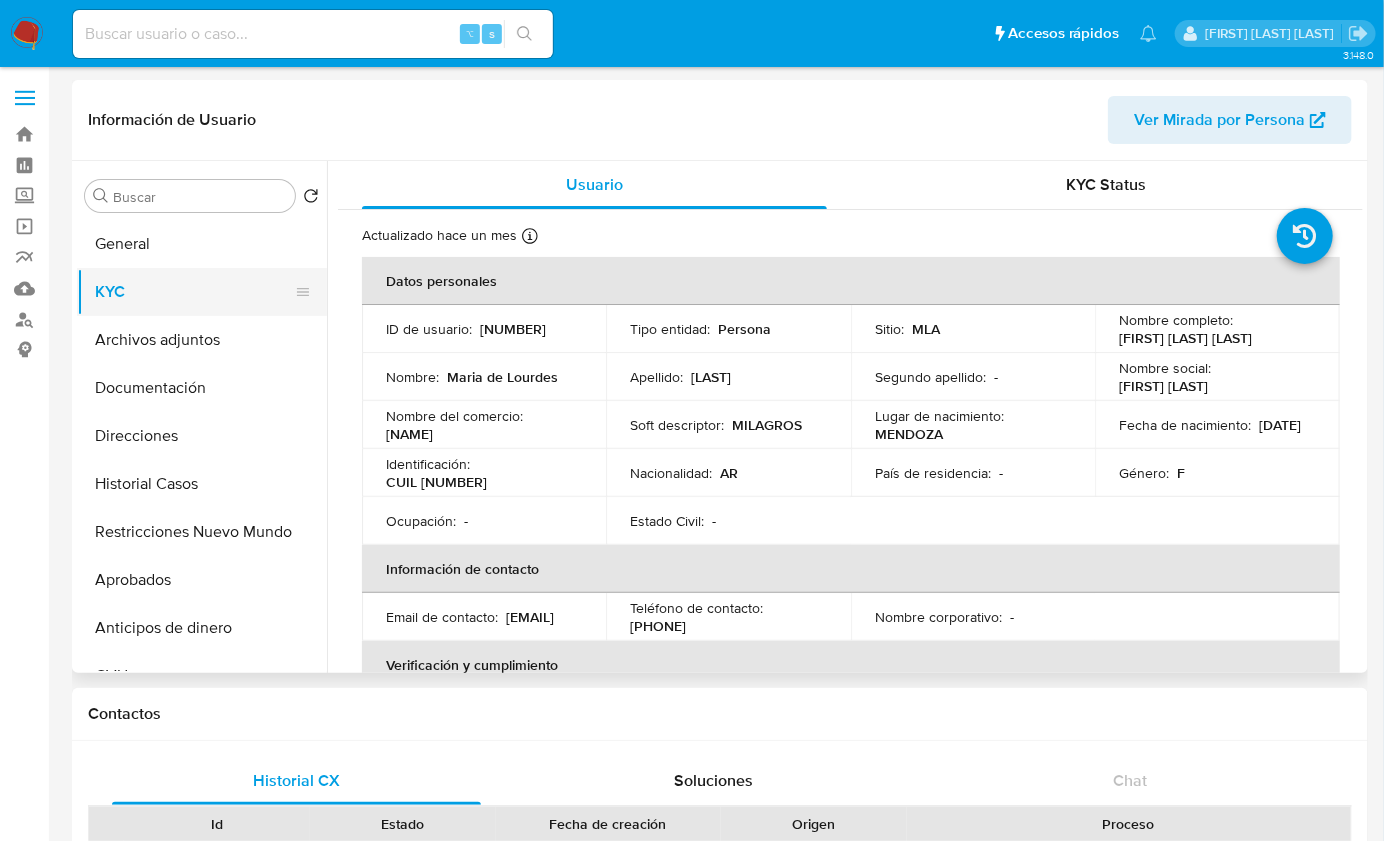 copy on "delourdestello@gmail.com" 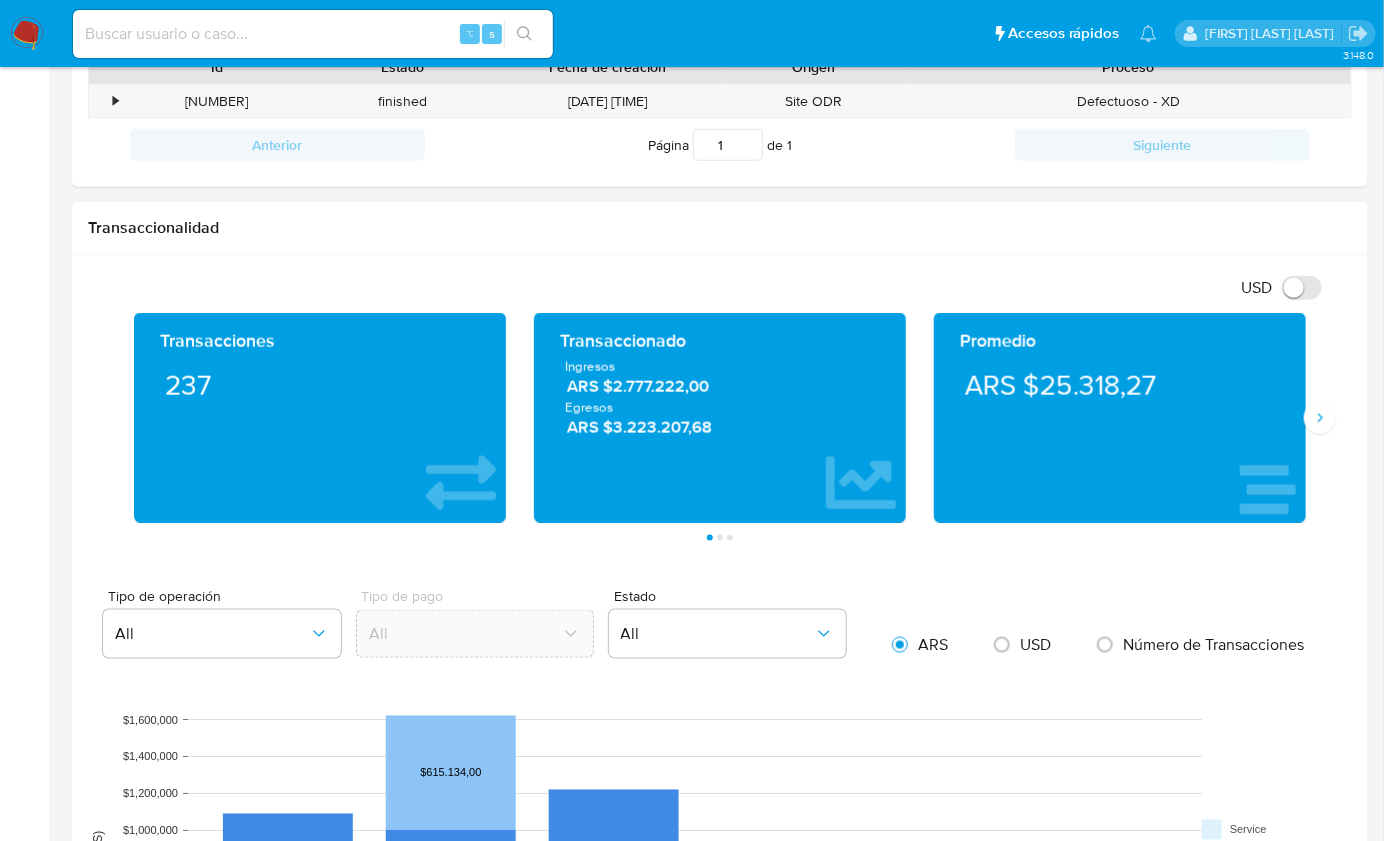 scroll, scrollTop: 809, scrollLeft: 0, axis: vertical 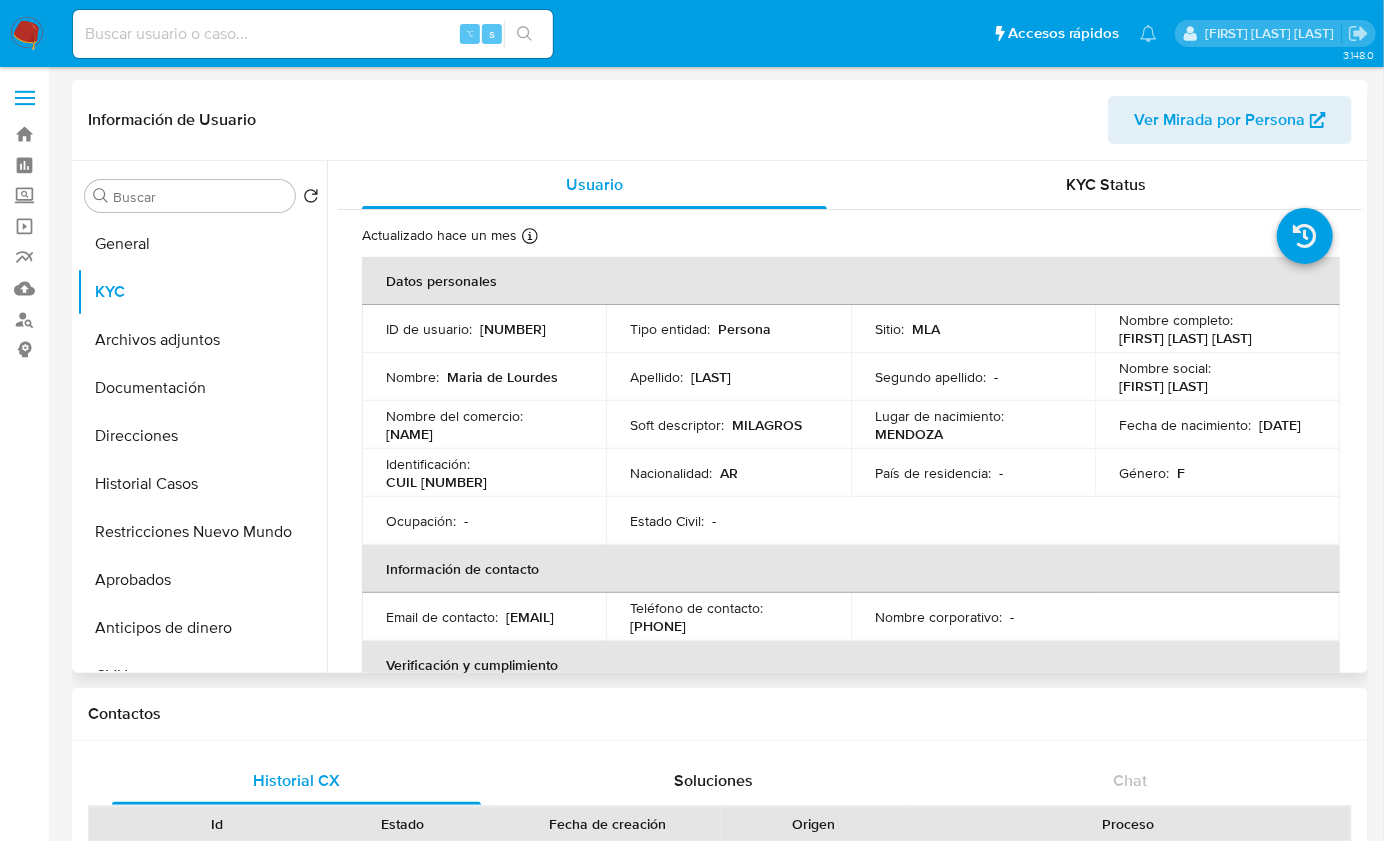 copy on "delourdestello@gmail.com" 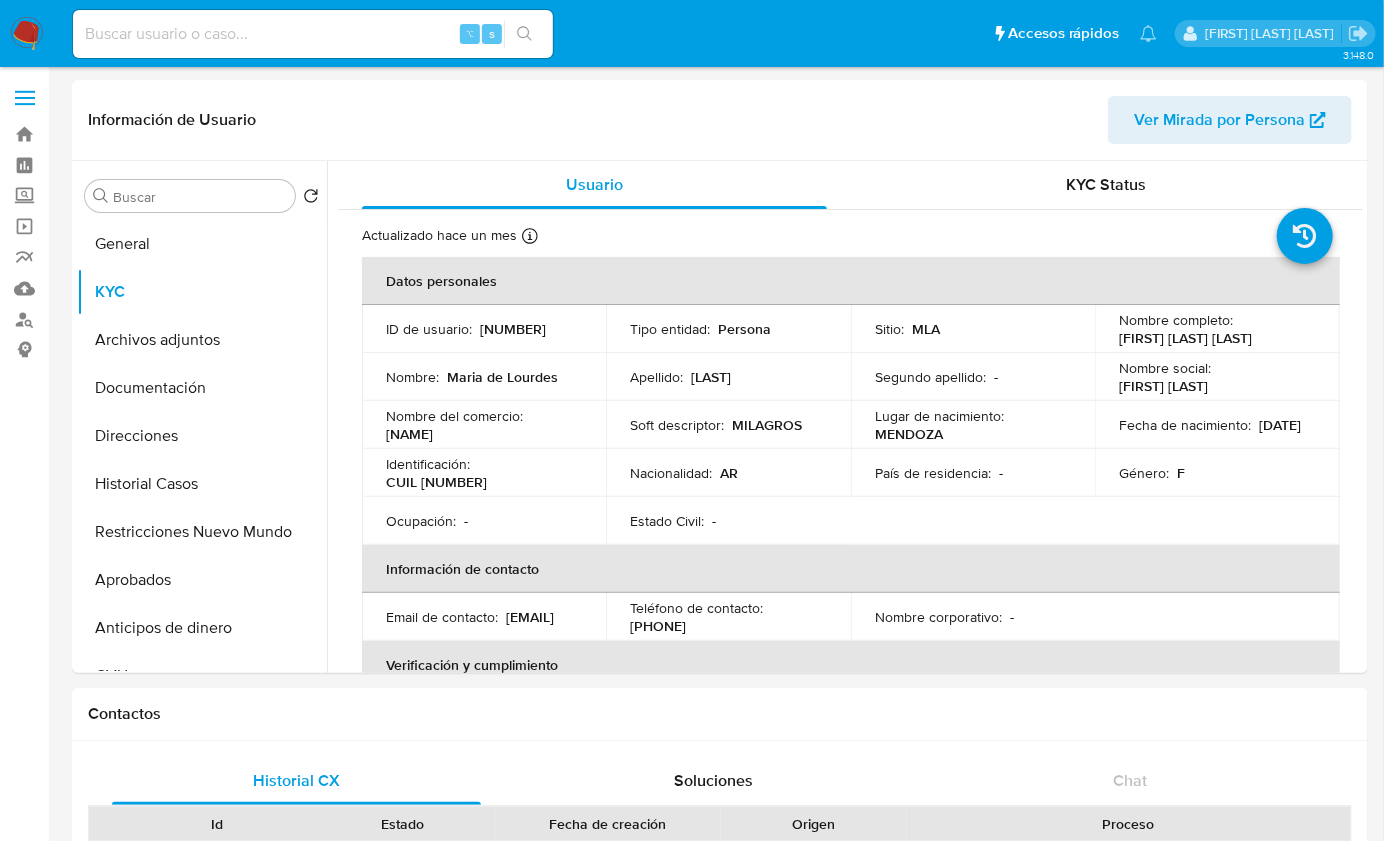 copy on "Maria de Lourdes Tello" 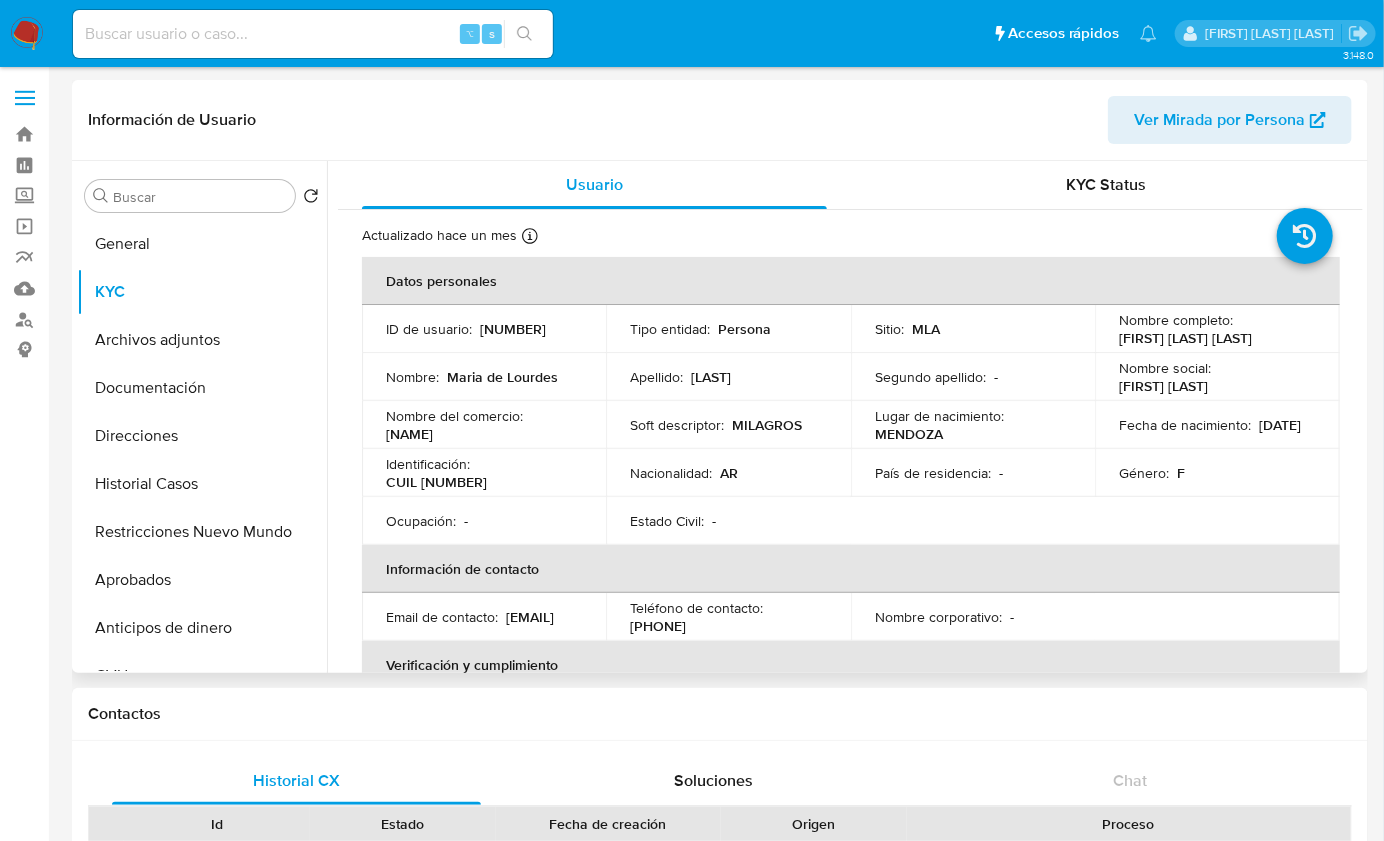 copy on "Maria de Lourdes Tello" 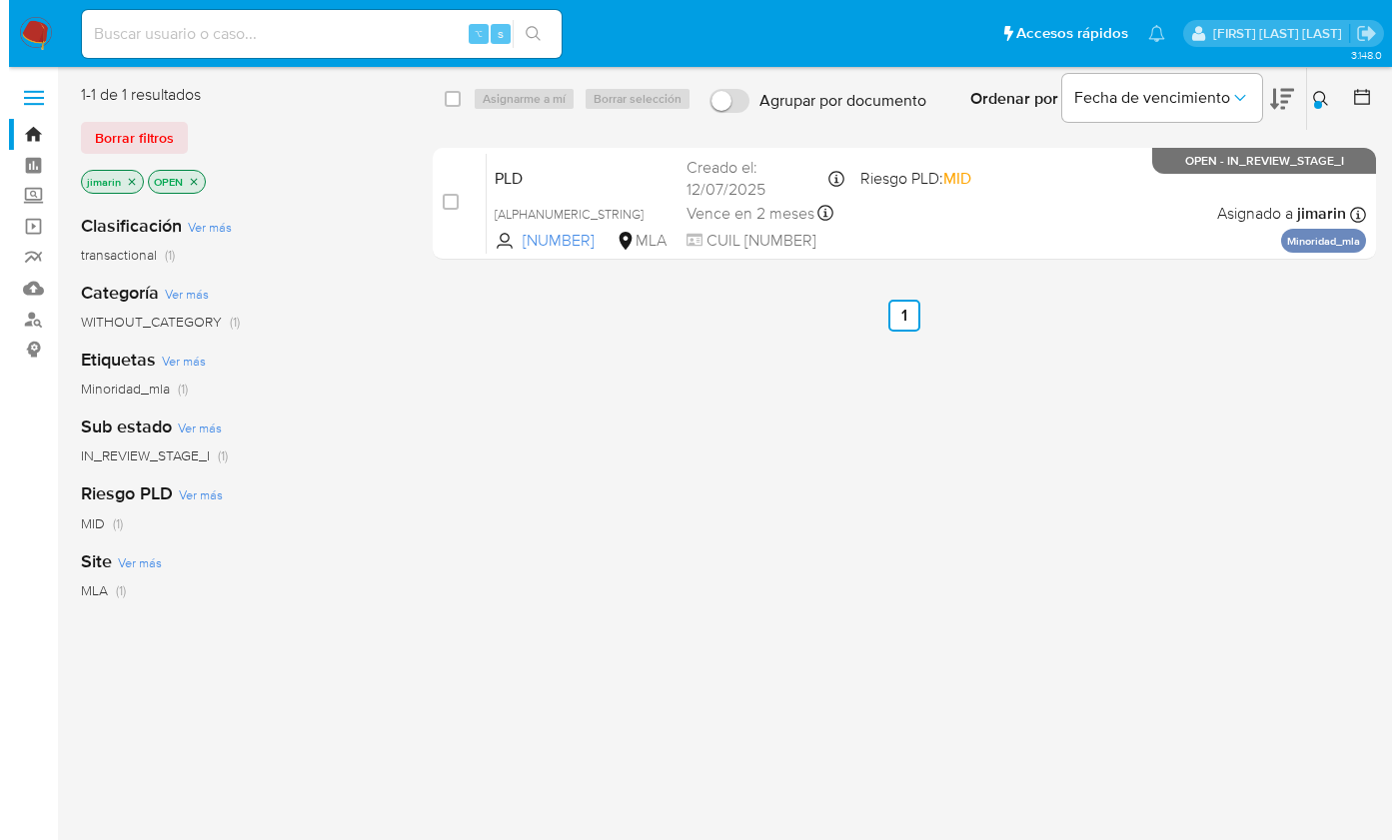 scroll, scrollTop: 0, scrollLeft: 0, axis: both 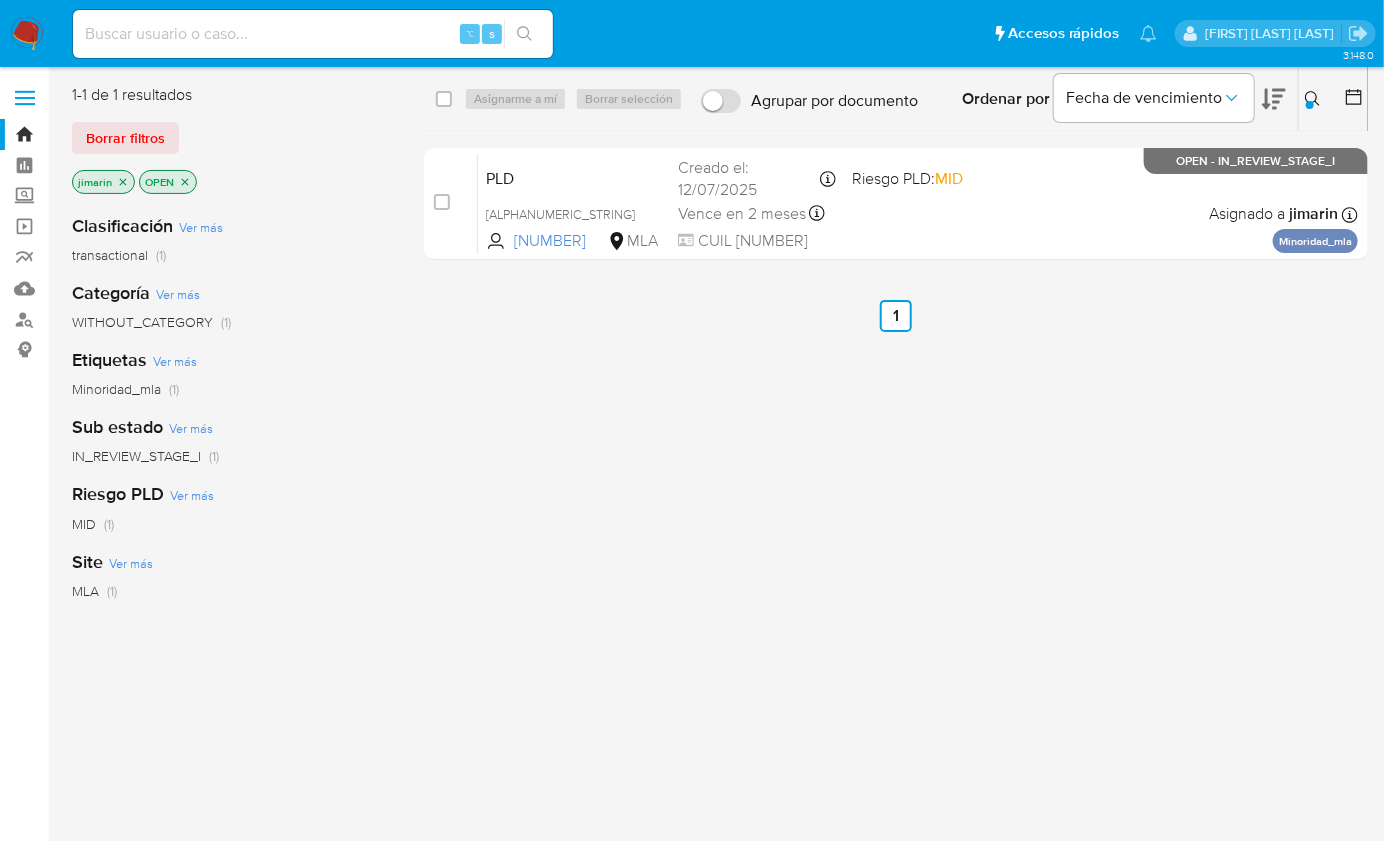 click at bounding box center (1315, 99) 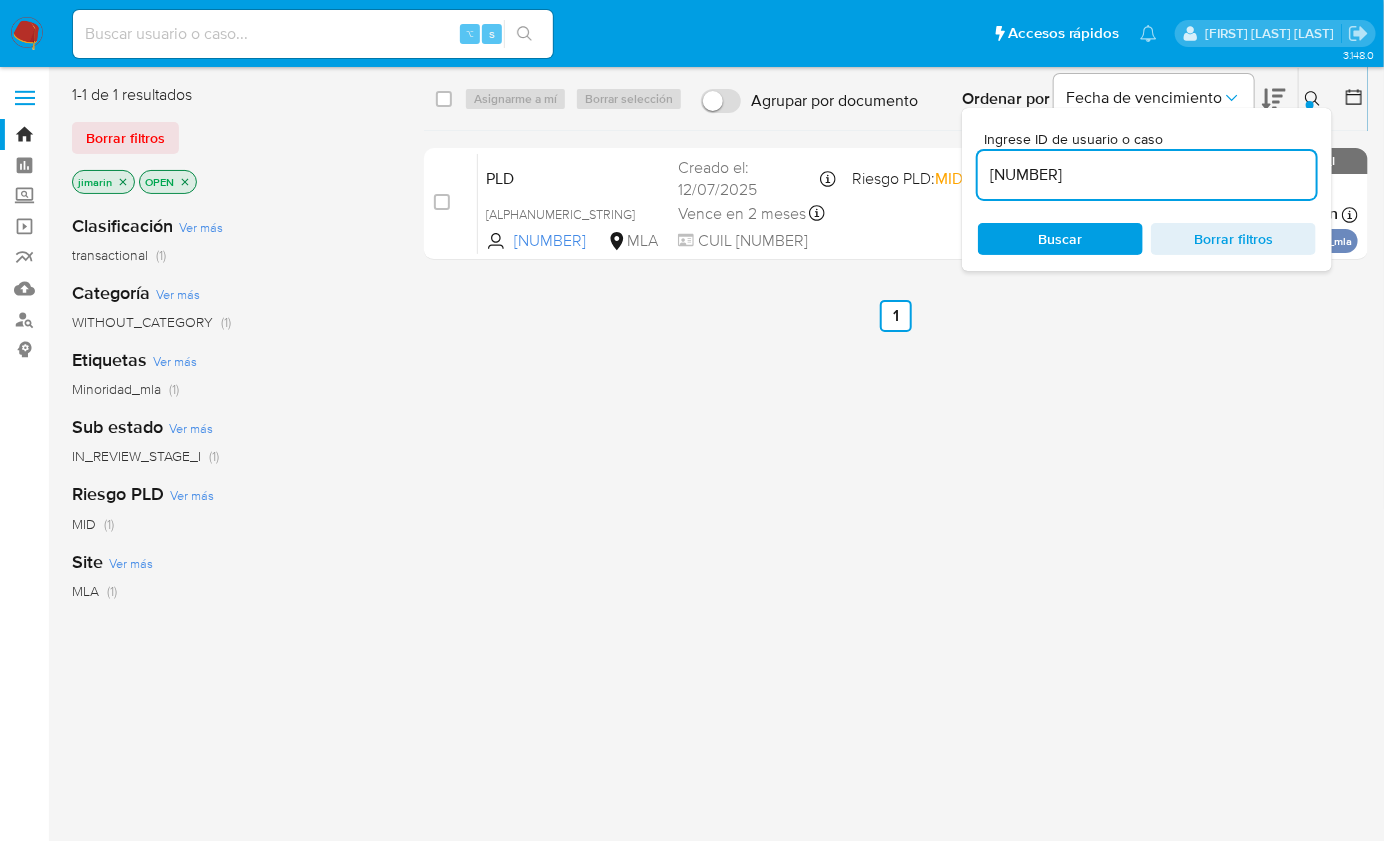 click on "[NUMBER]" at bounding box center (1147, 175) 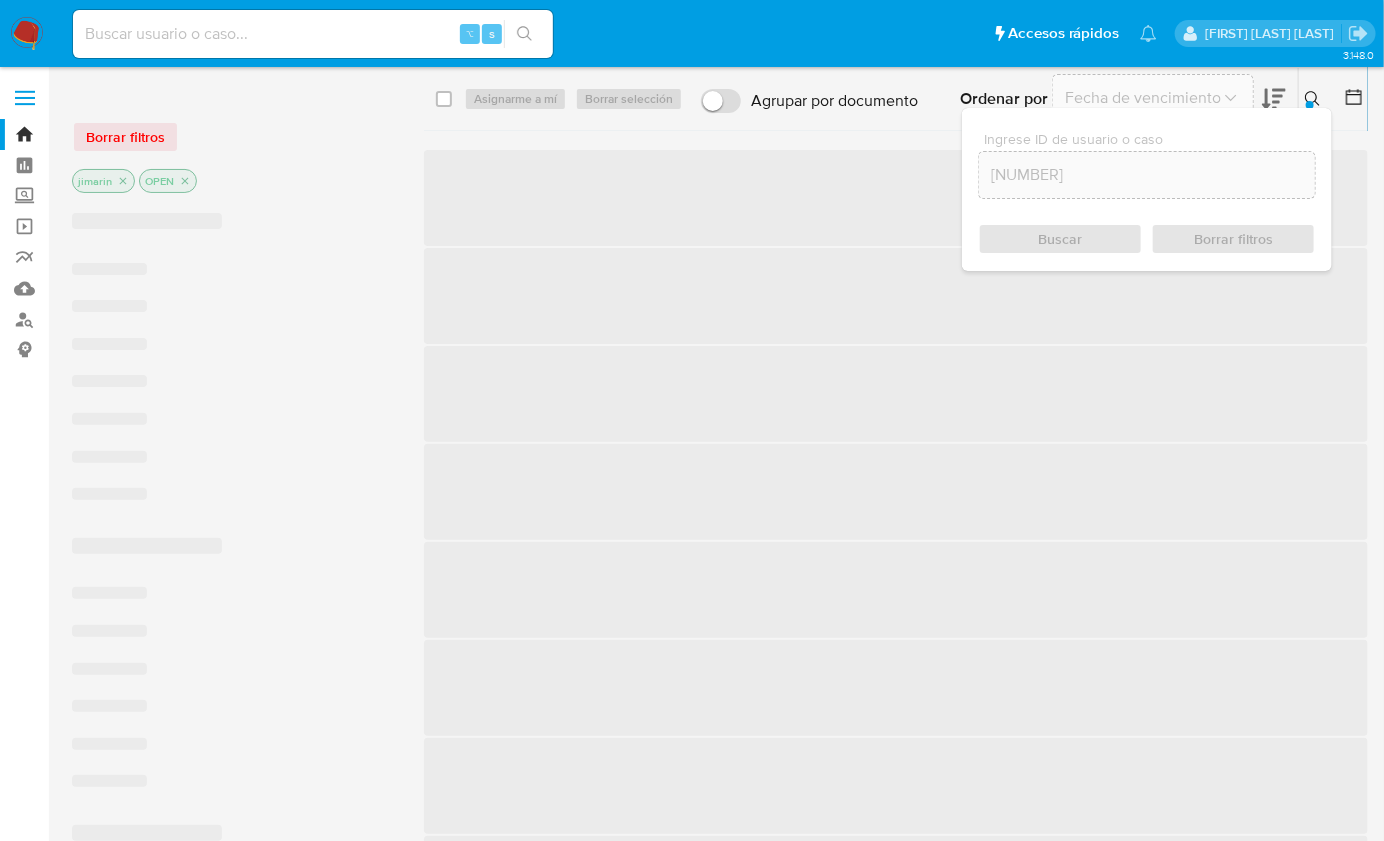 click 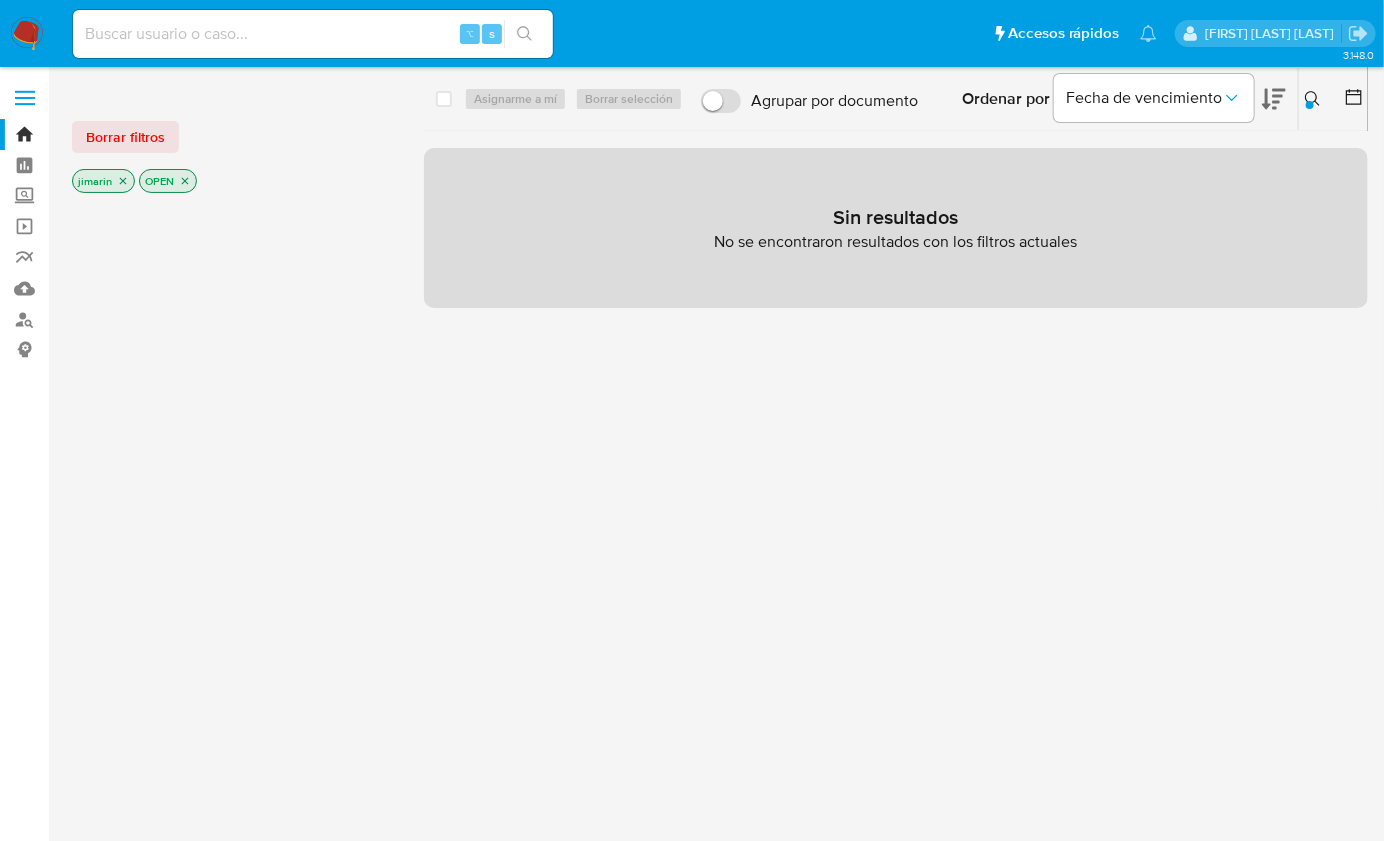 click 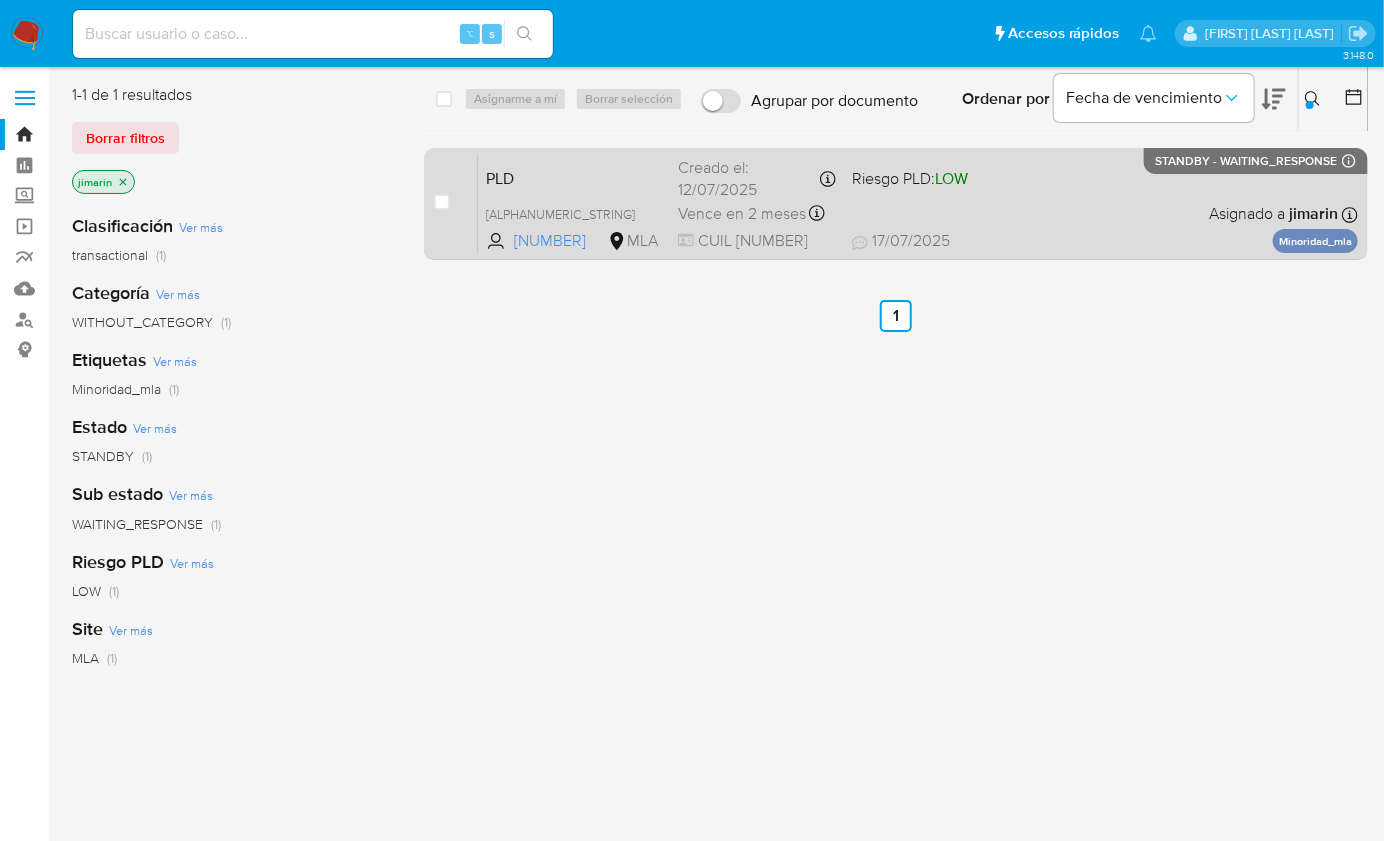 click on "[DATE]   [DATE] [TIME]" at bounding box center [1018, 241] 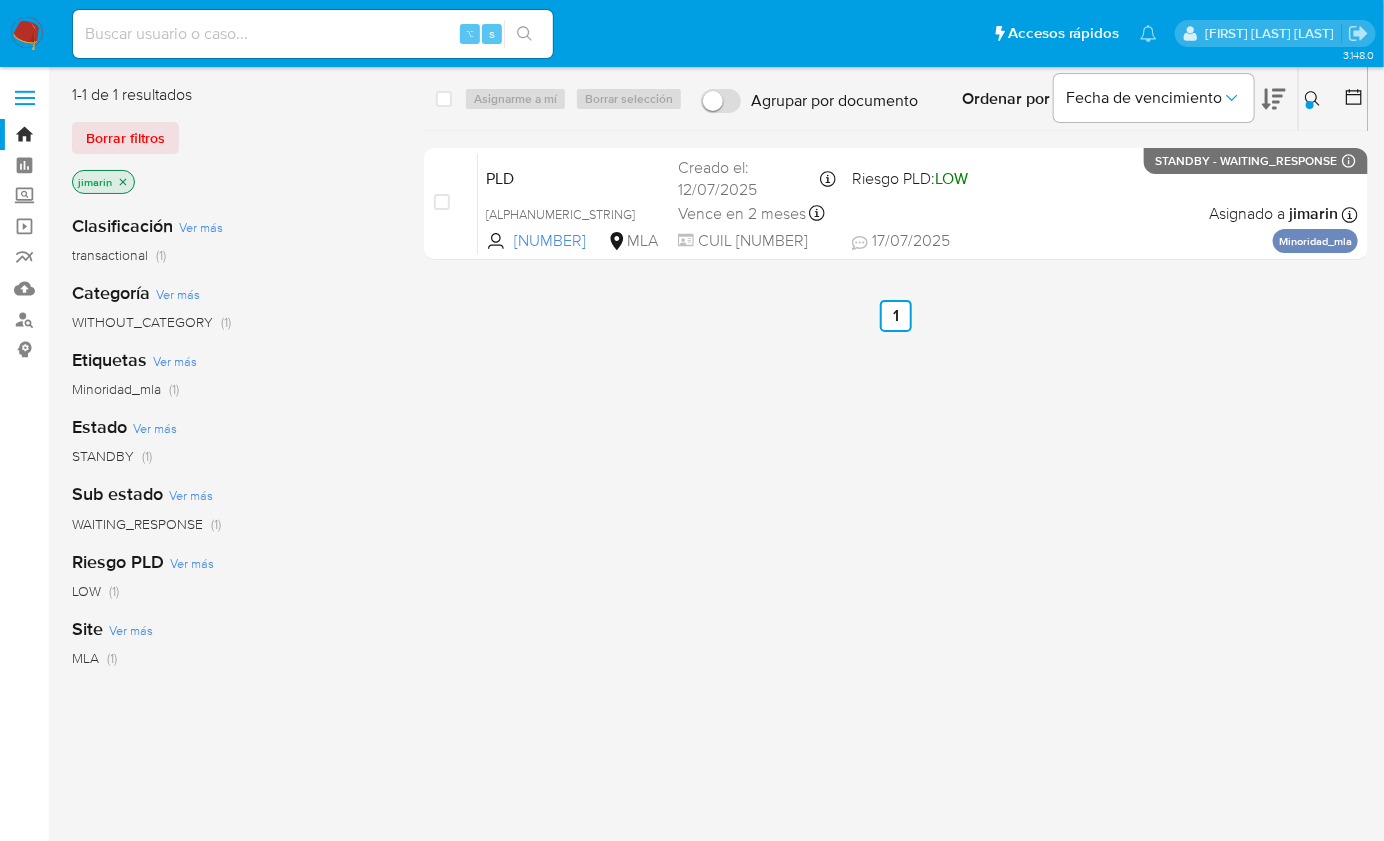 click on "Ingrese ID de usuario o caso 1107820999 Buscar Borrar filtros" at bounding box center (1315, 99) 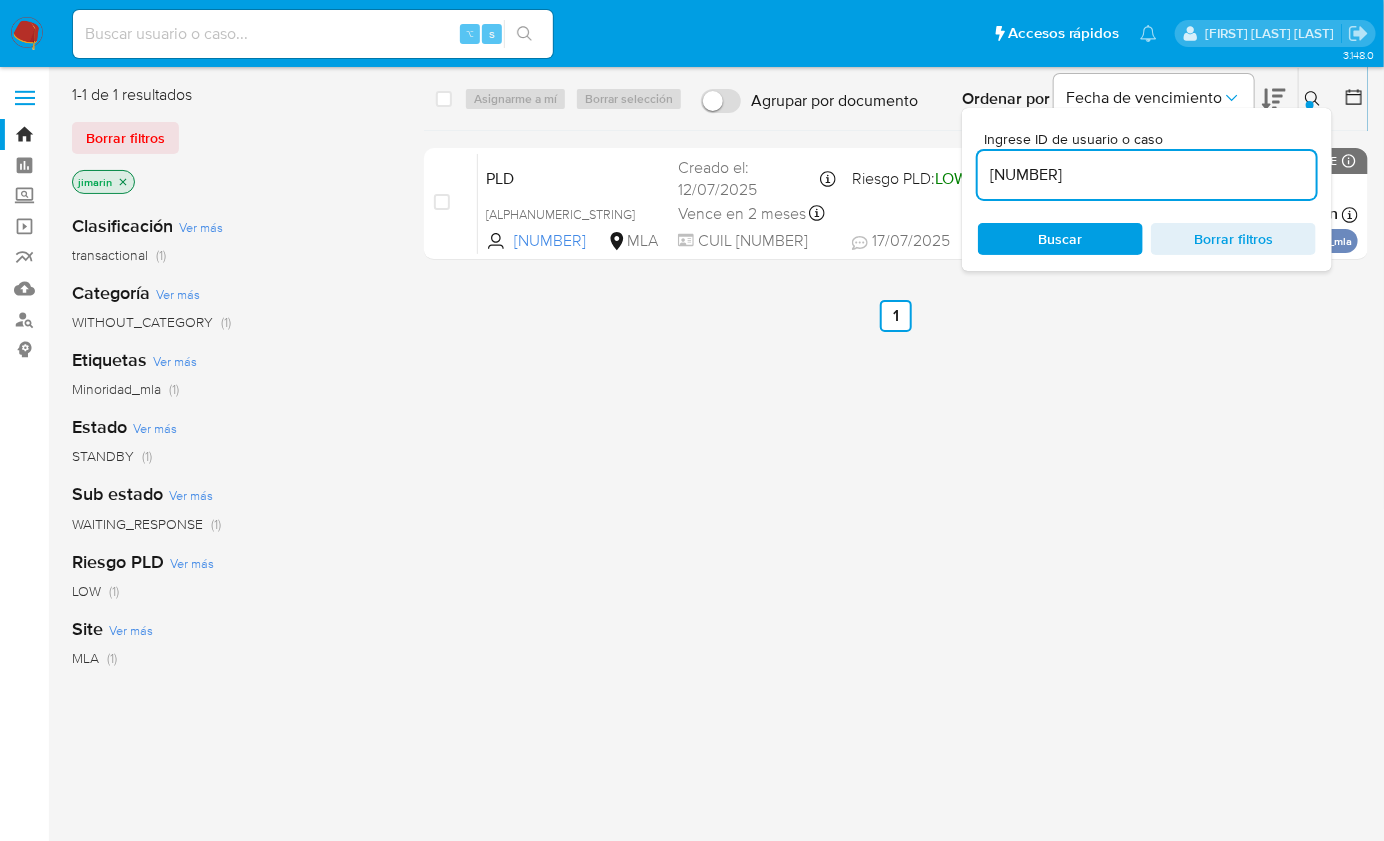 click on "1107820999" at bounding box center (1147, 175) 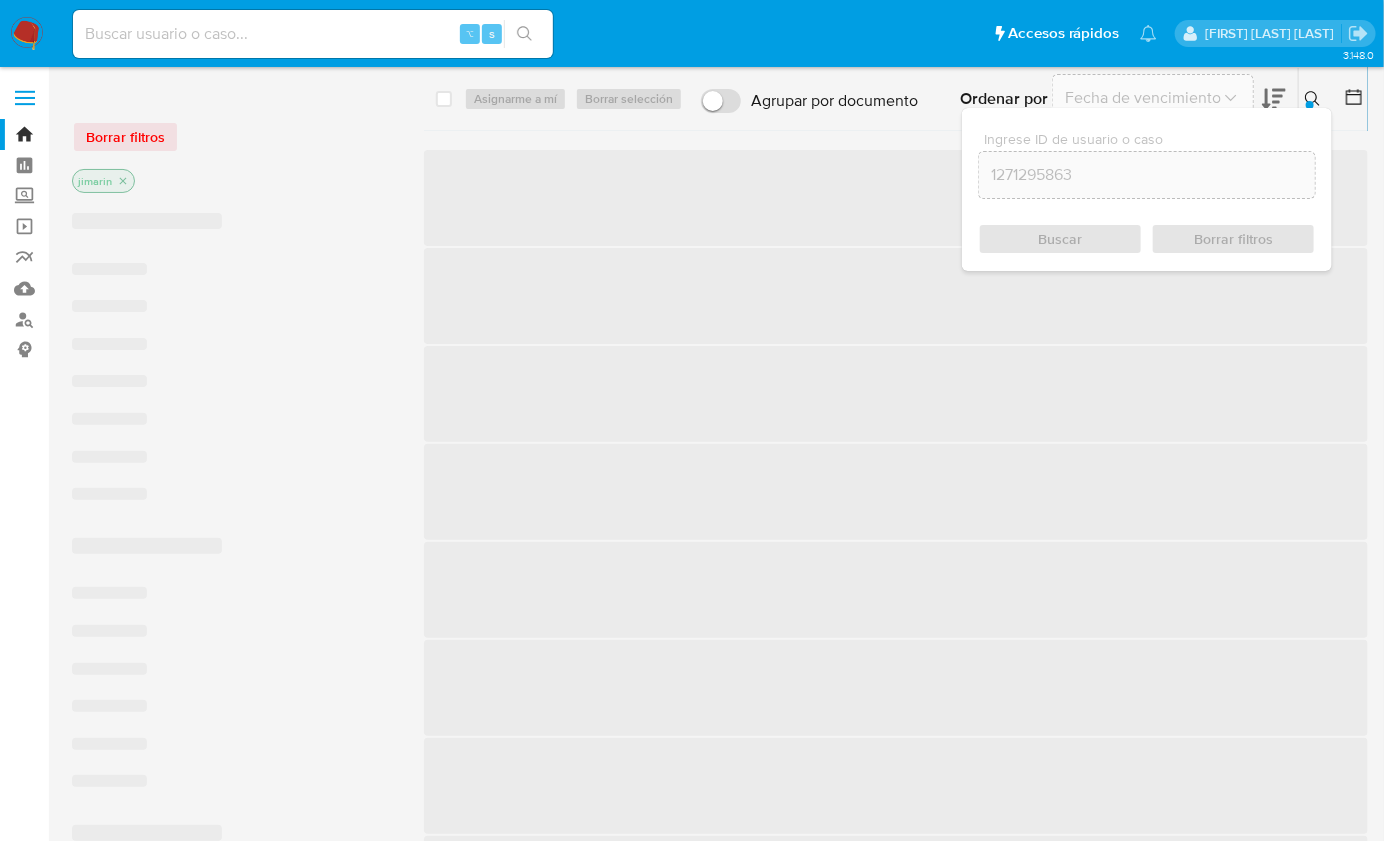 click 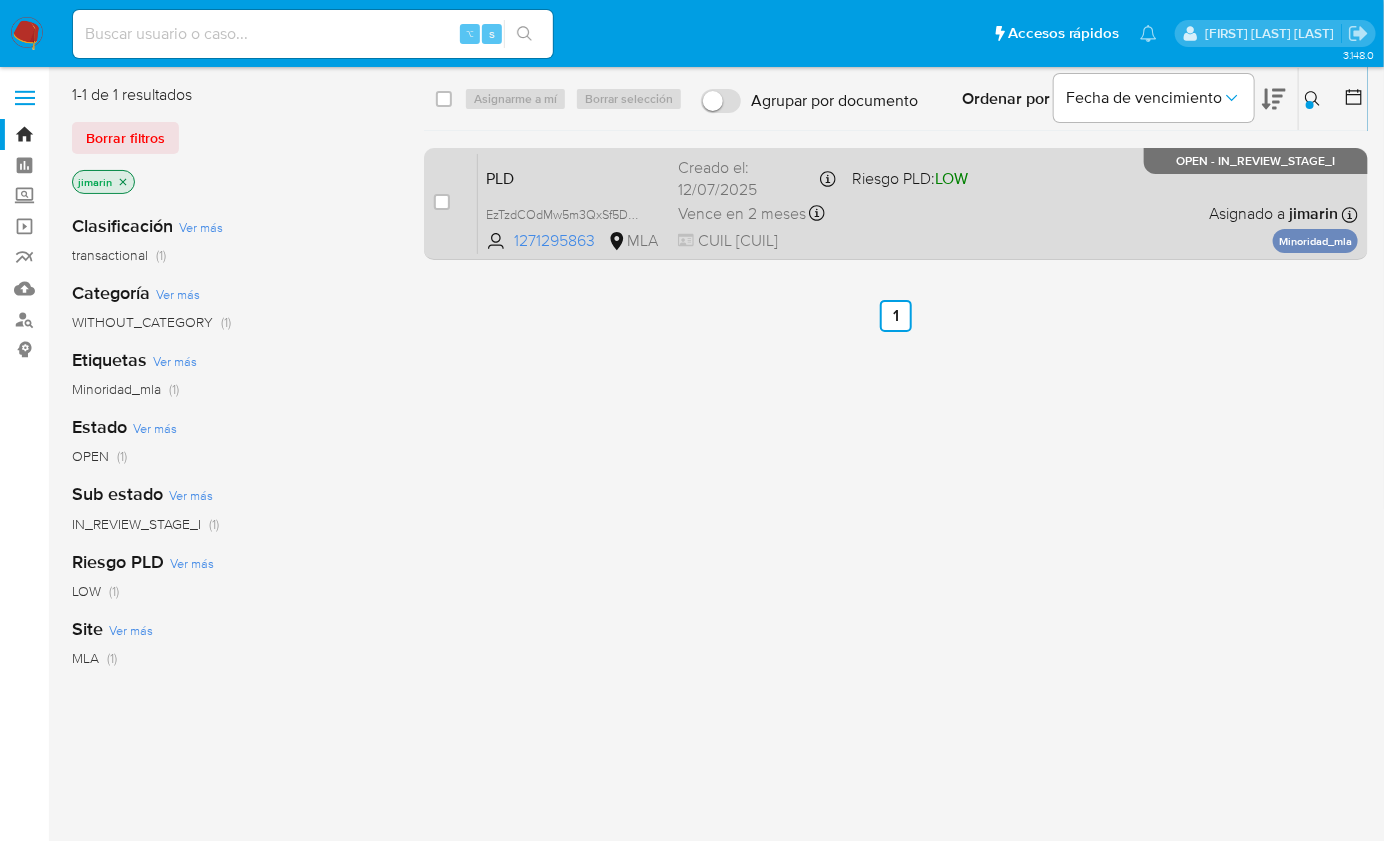 click on "PLD EzTzdCOdMw5m3QxSf5DK8YM2 1271295863 MLA Riesgo PLD:  LOW Creado el: 12/07/2025   Creado el: 12/07/2025 03:29:19 Vence en 2 meses   Vence el 10/10/2025 03:29:19 CUIL   20493538455 Asignado a   jimarin   Asignado el: 17/07/2025 16:34:02 Minoridad_mla OPEN - IN_REVIEW_STAGE_I" at bounding box center [918, 203] 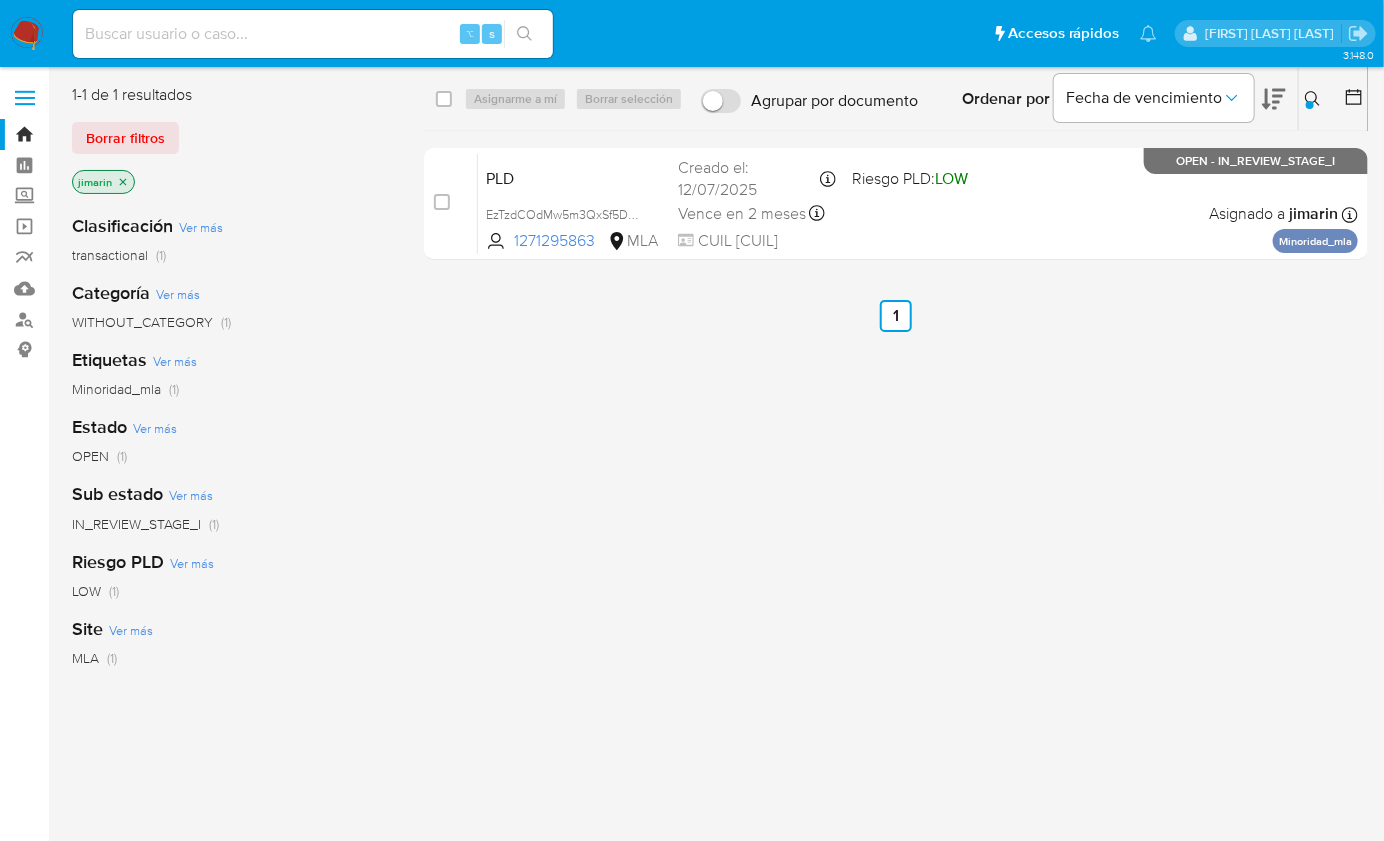 click 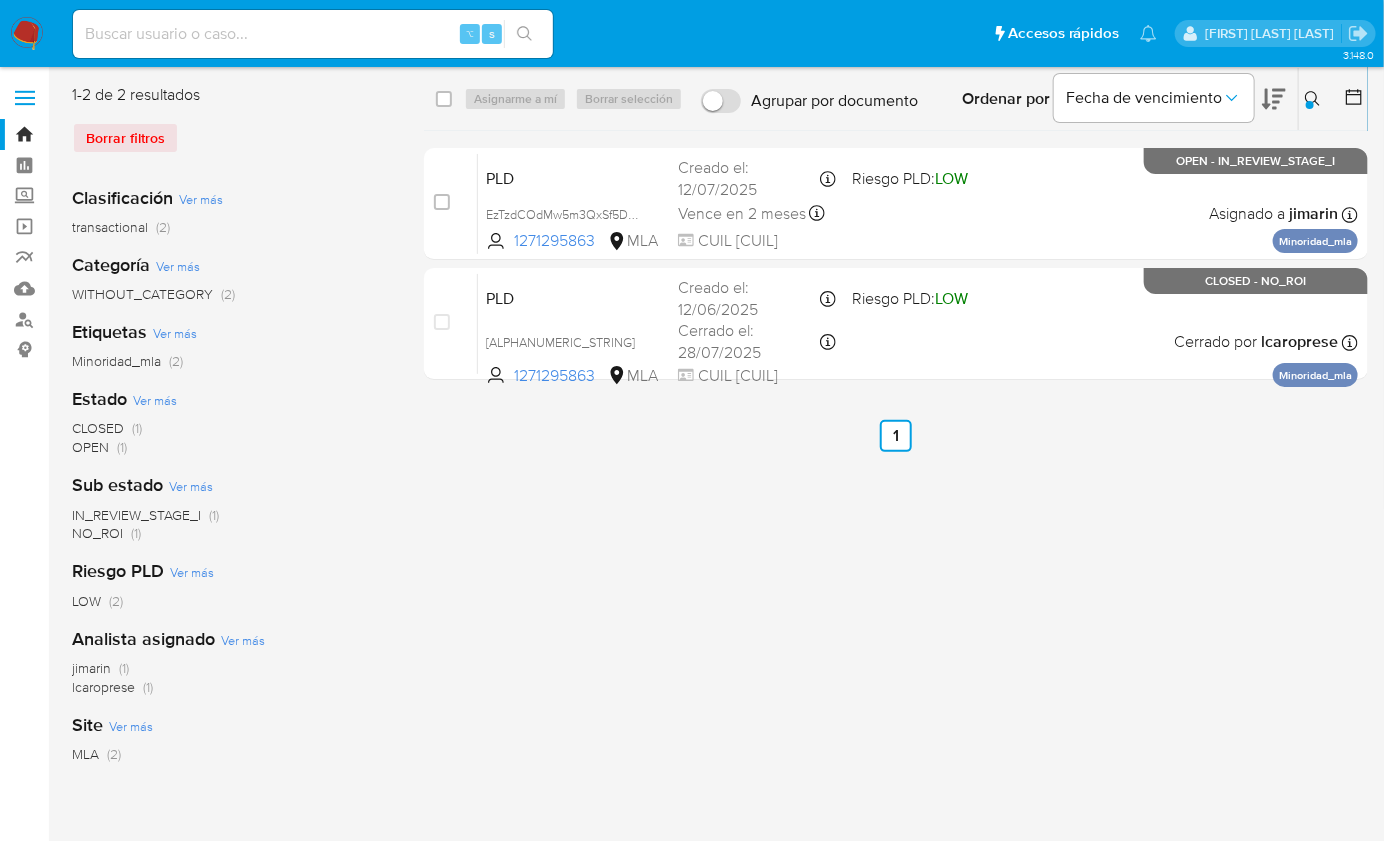 click 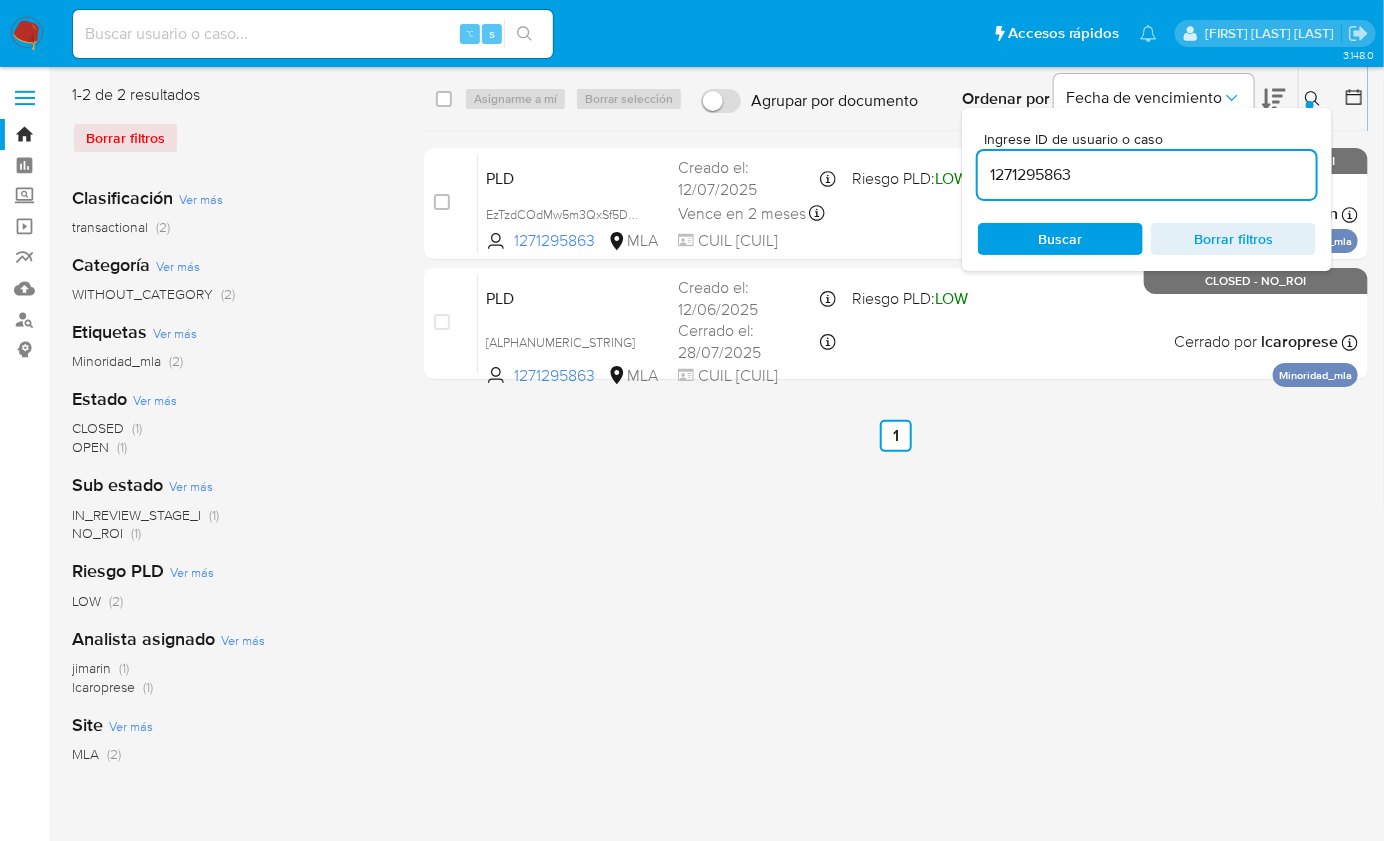 click on "1271295863" at bounding box center (1147, 175) 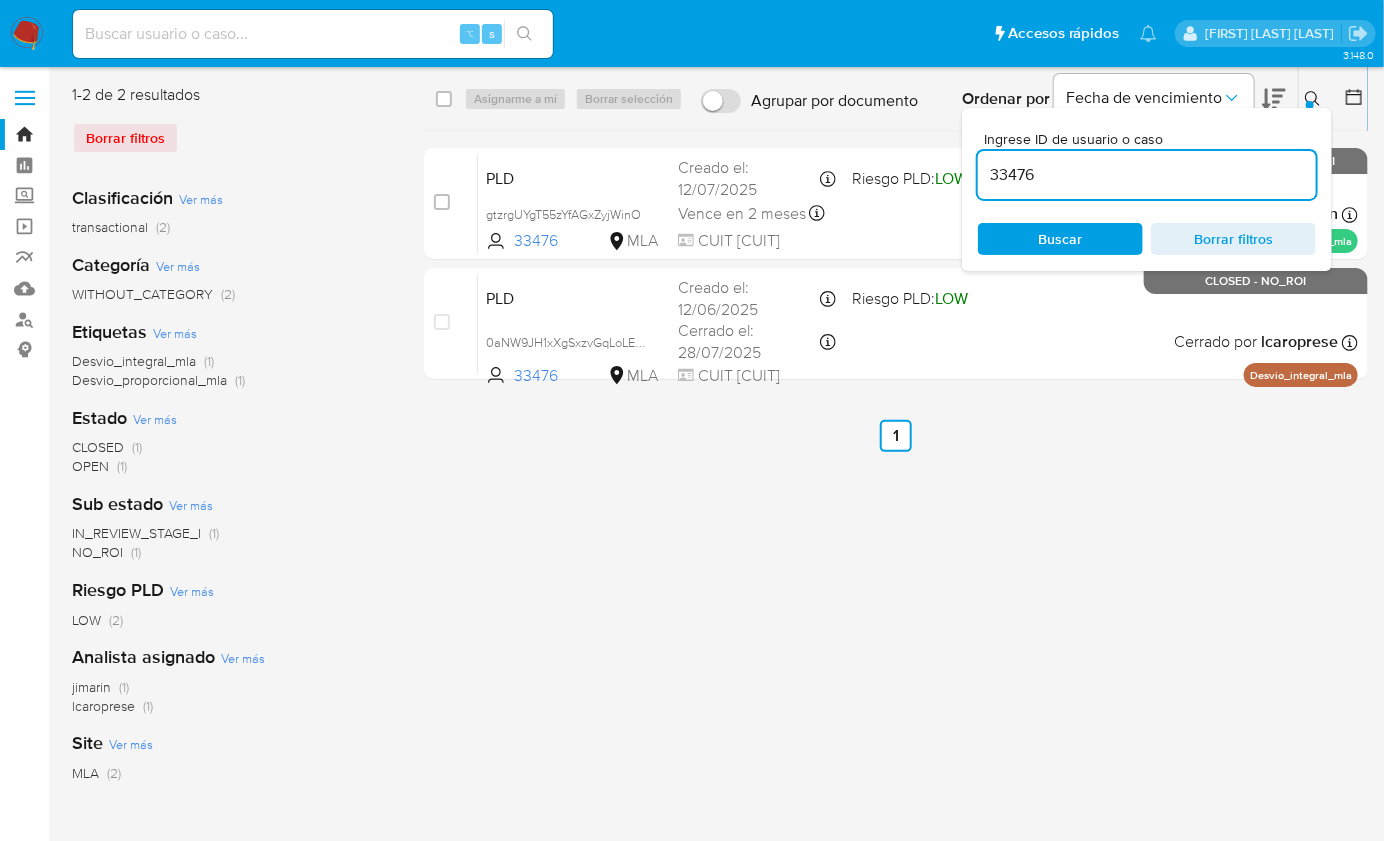click at bounding box center [1315, 99] 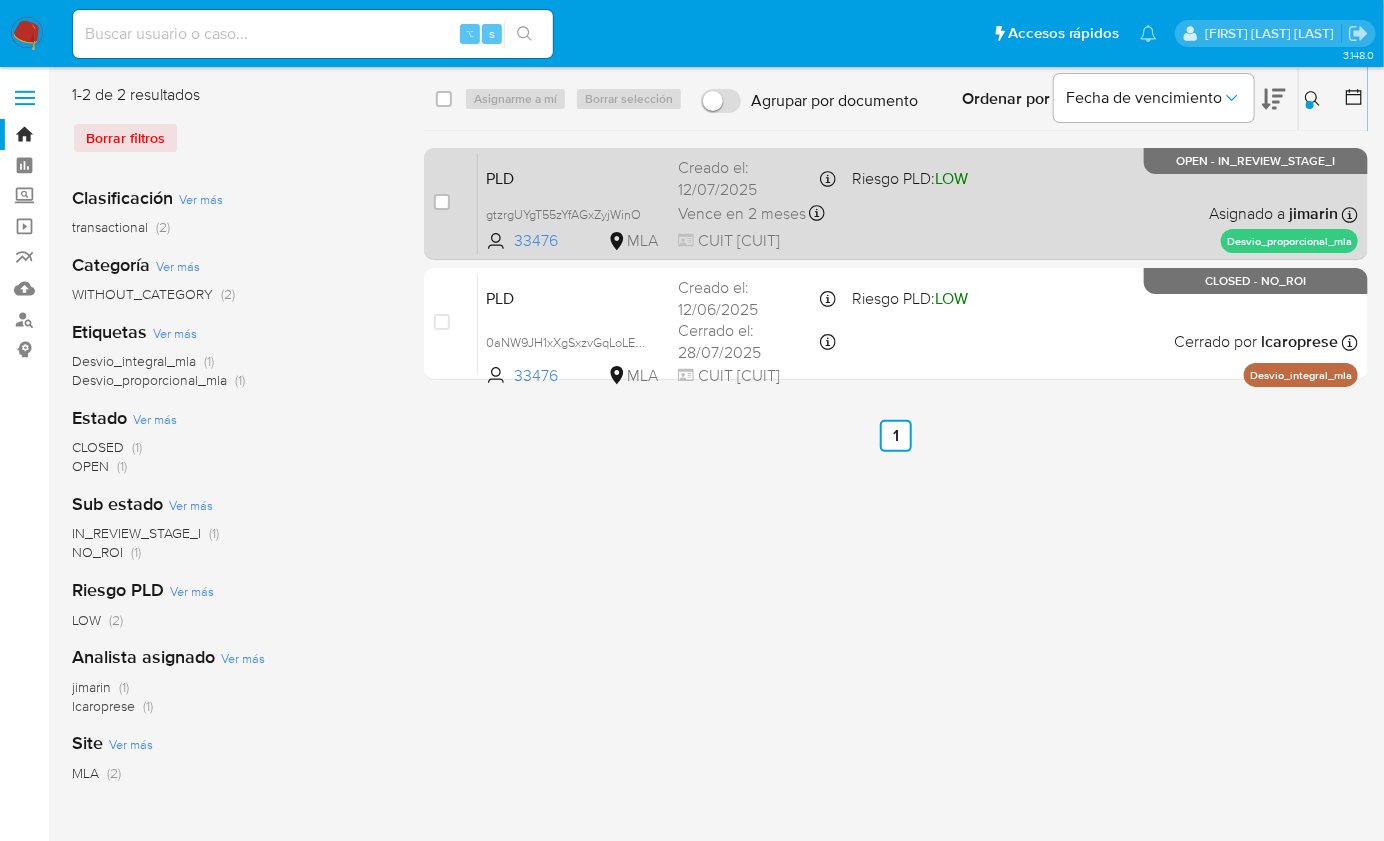click on "PLD gtzrgUYgT55zYfAGxZyjWinO 33476 MLA Riesgo PLD:  LOW Creado el: 12/07/2025   Creado el: 12/07/2025 03:32:25 Vence en 2 meses   Vence el 10/10/2025 03:32:25 CUIT   23318178399 Asignado a   jimarin   Asignado el: 17/07/2025 16:33:27 Desvio_proporcional_mla OPEN - IN_REVIEW_STAGE_I" at bounding box center (918, 203) 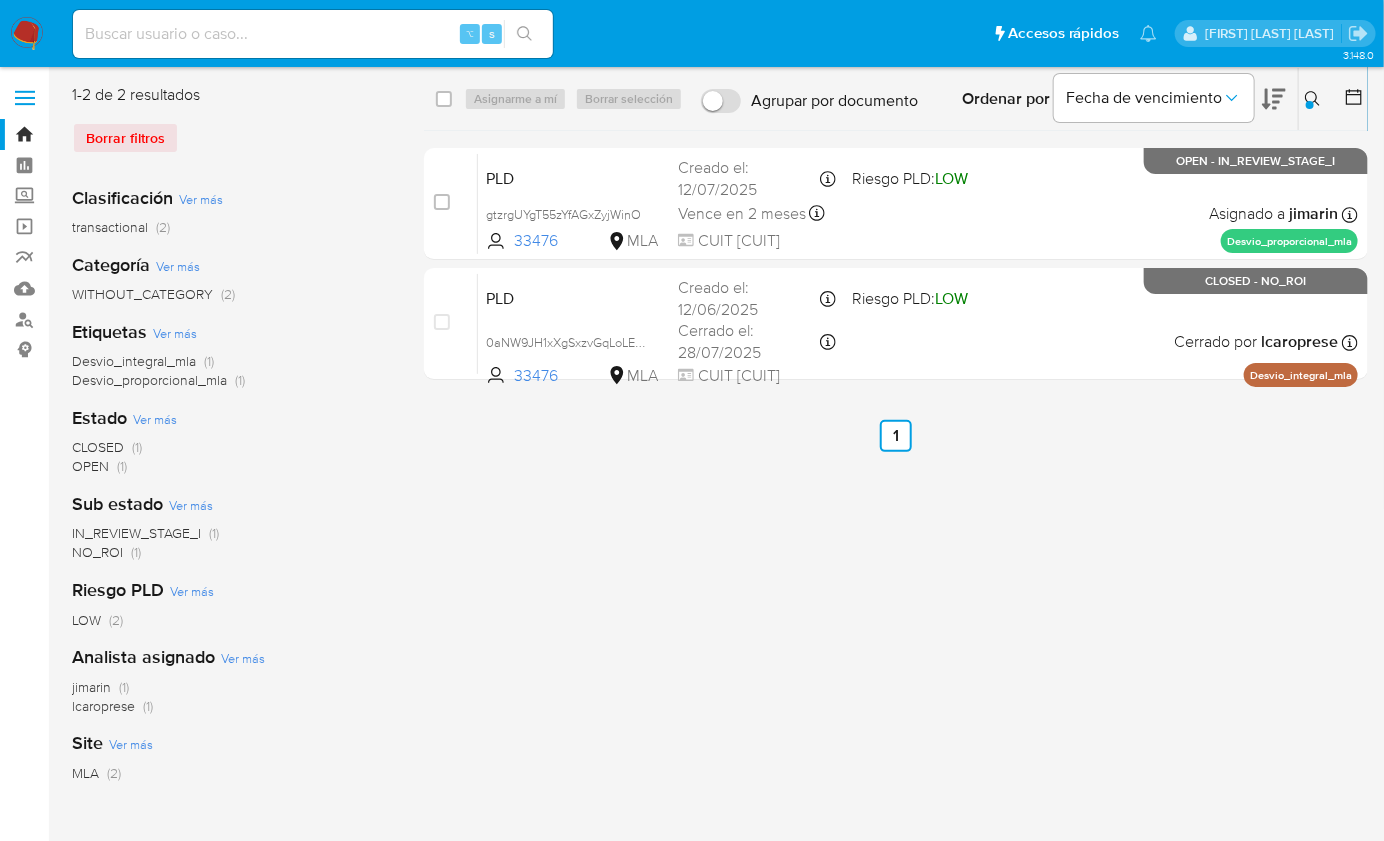 click on "Ingrese ID de usuario o caso 33476 Buscar Borrar filtros" at bounding box center (1315, 99) 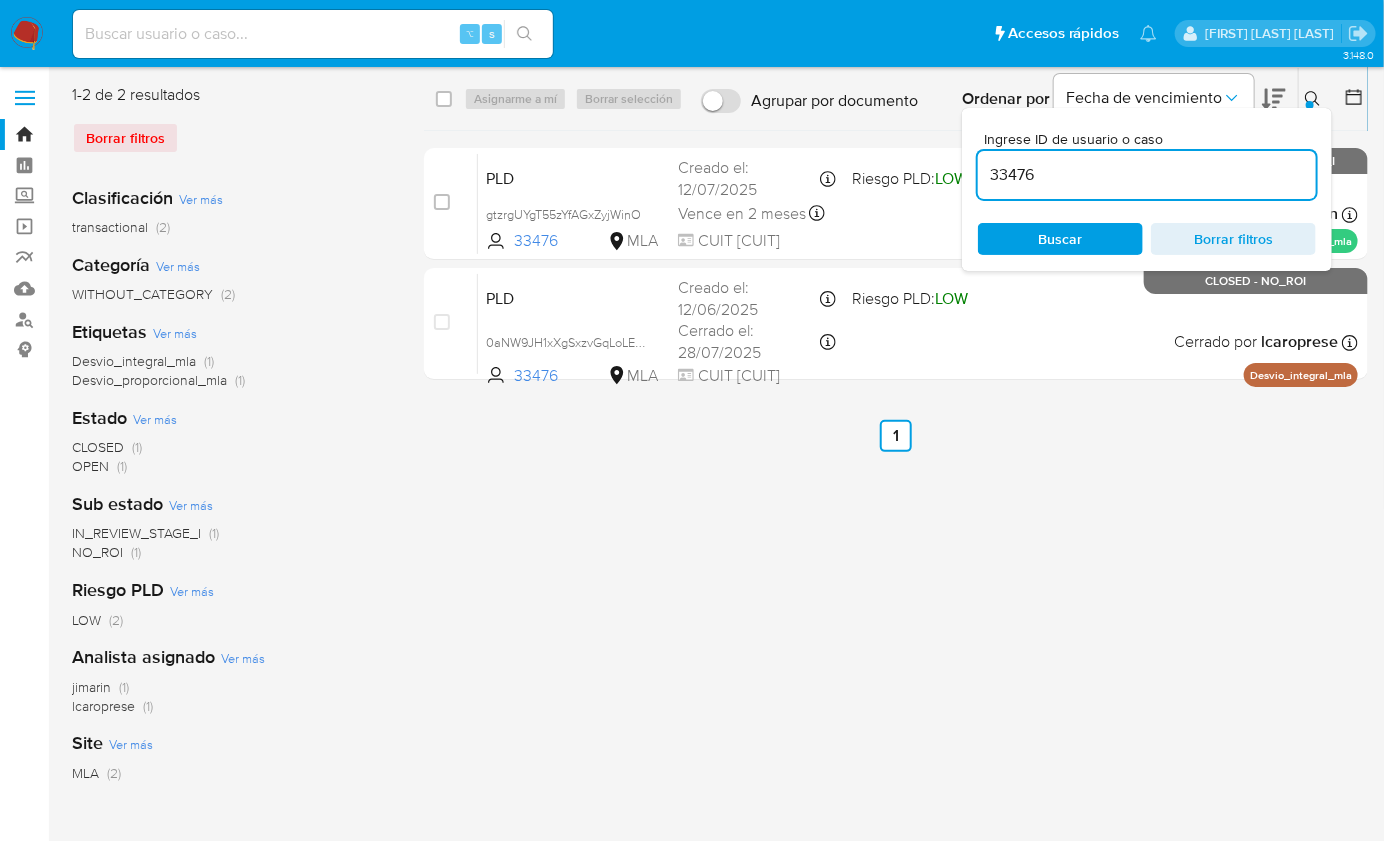 click on "33476" at bounding box center (1147, 175) 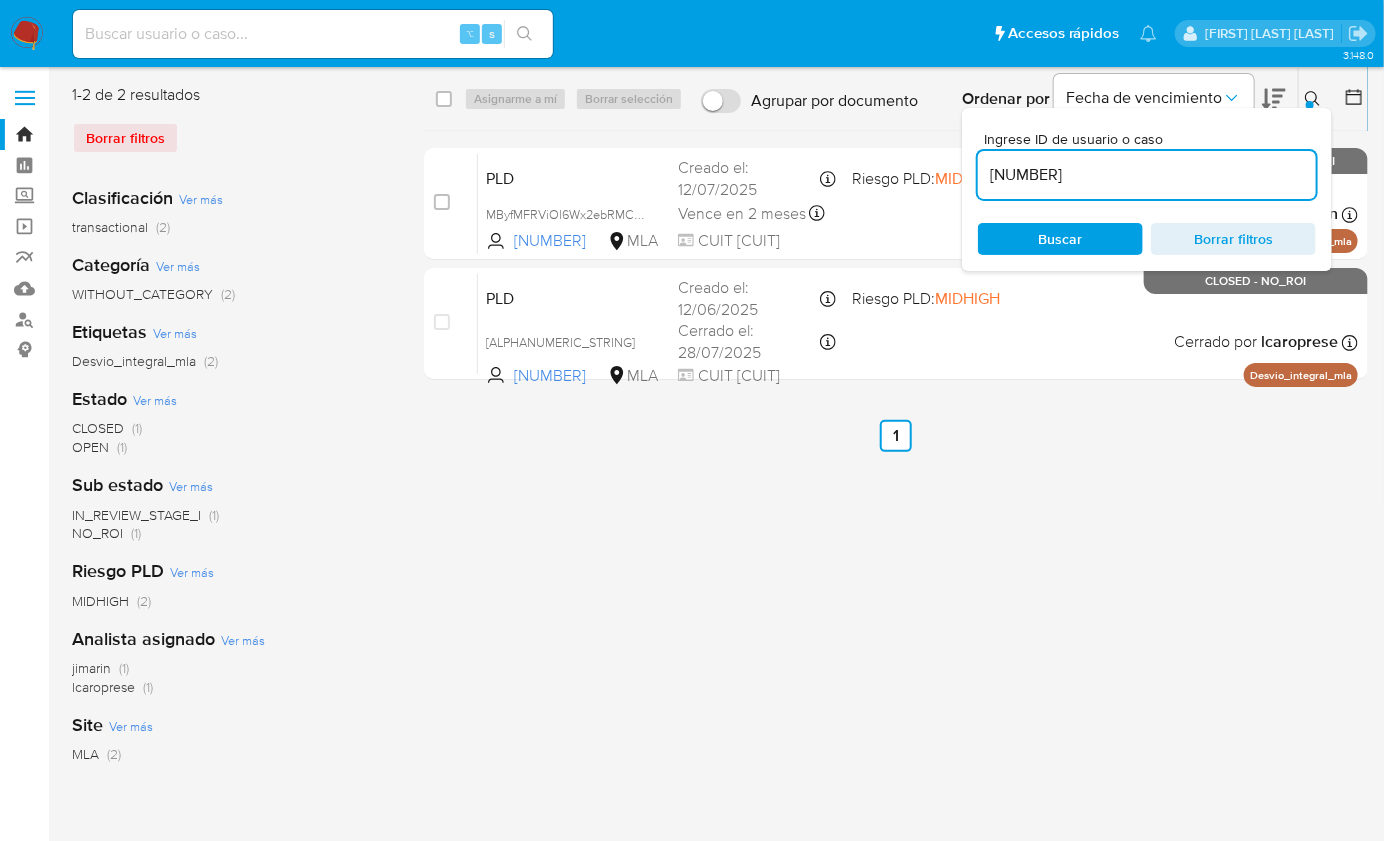 click 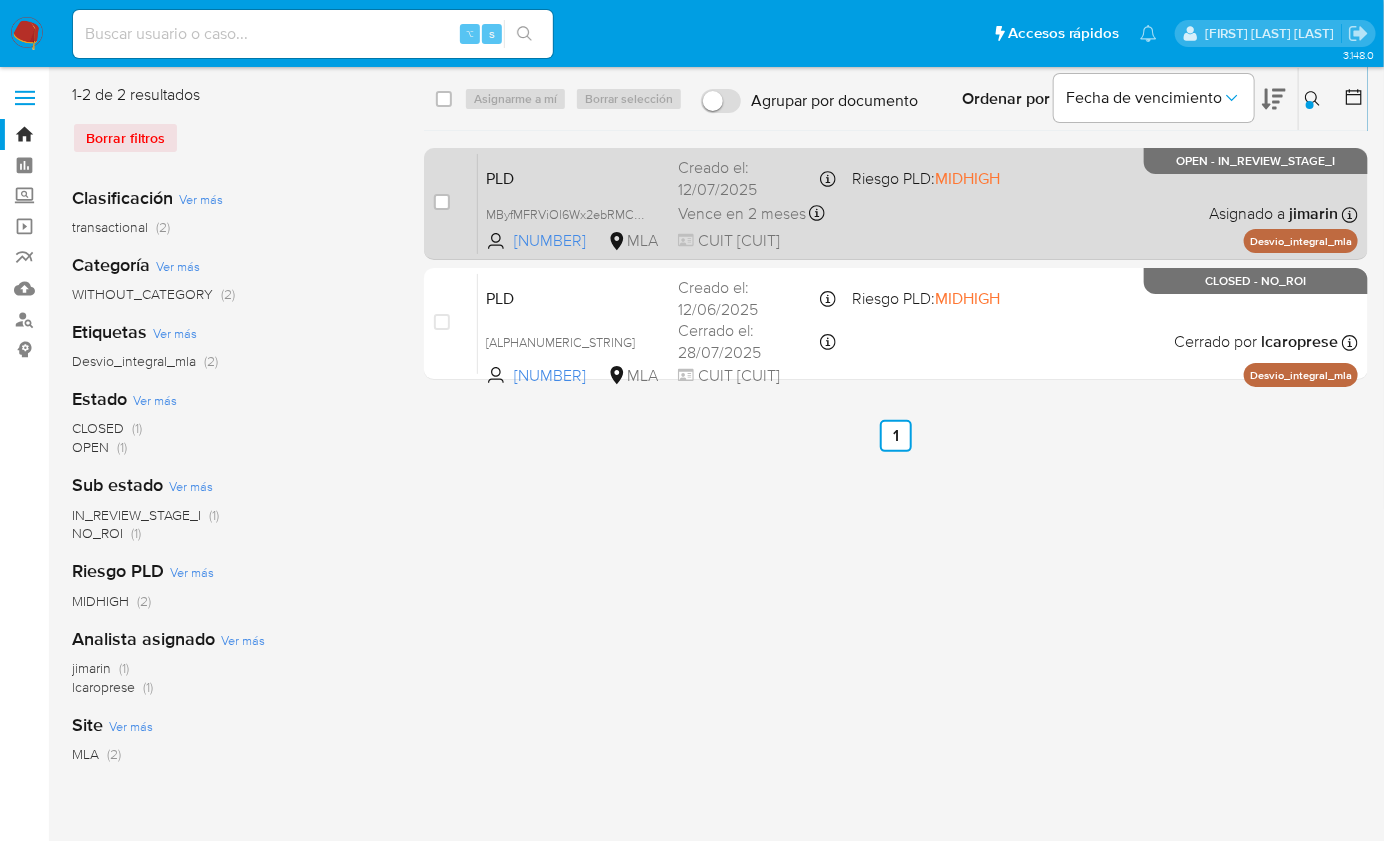 click on "PLD MByfMFRViOl6Wx2ebRMCkv3R 646303206 MLA Riesgo PLD:  MIDHIGH Creado el: 12/07/2025   Creado el: 12/07/2025 03:35:52 Vence en 2 meses   Vence el 10/10/2025 03:35:52 CUIT   23043810499 Asignado a   jimarin   Asignado el: 17/07/2025 16:33:44 Desvio_integral_mla OPEN - IN_REVIEW_STAGE_I" at bounding box center (918, 203) 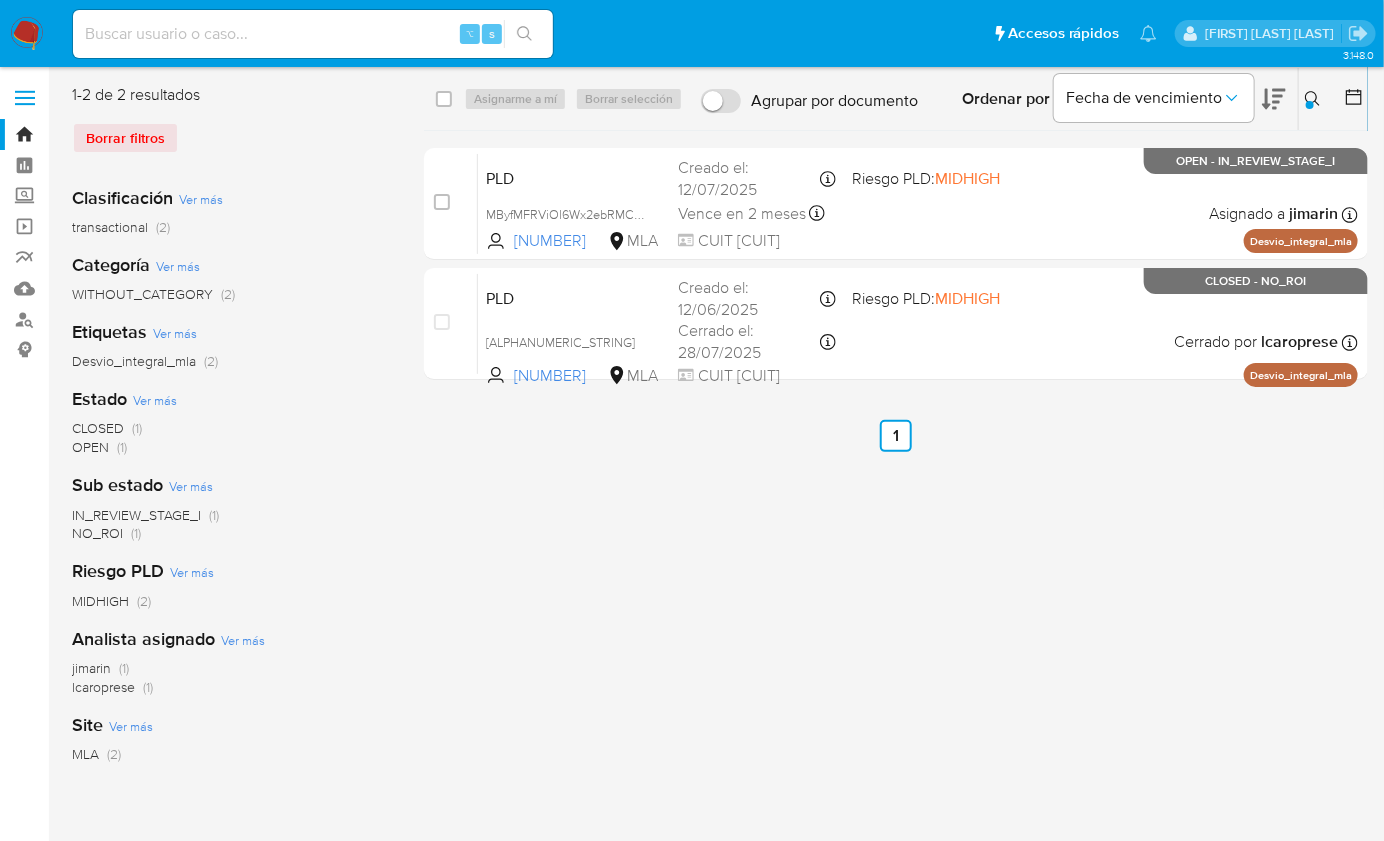 click 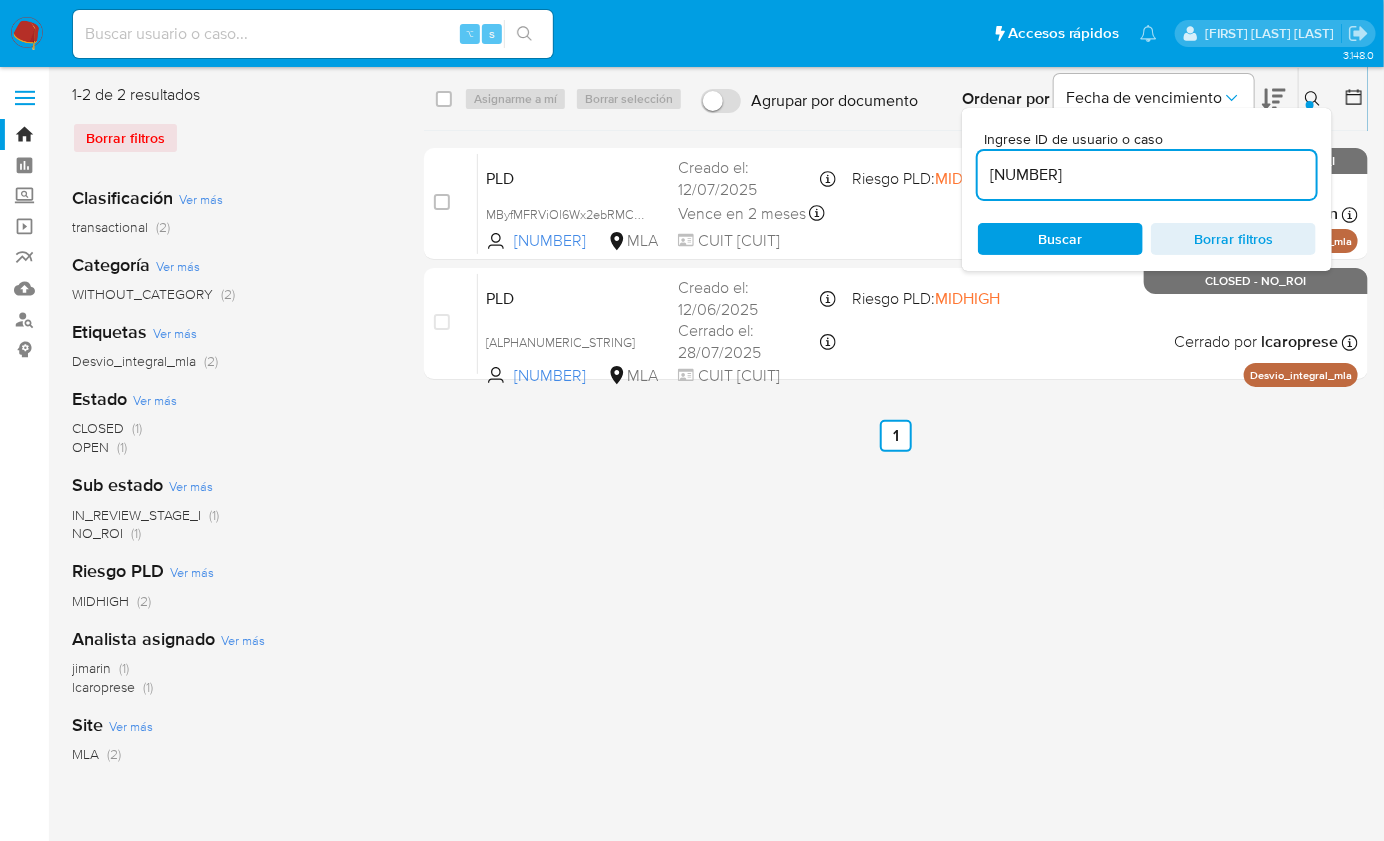 click on "646303206" at bounding box center [1147, 175] 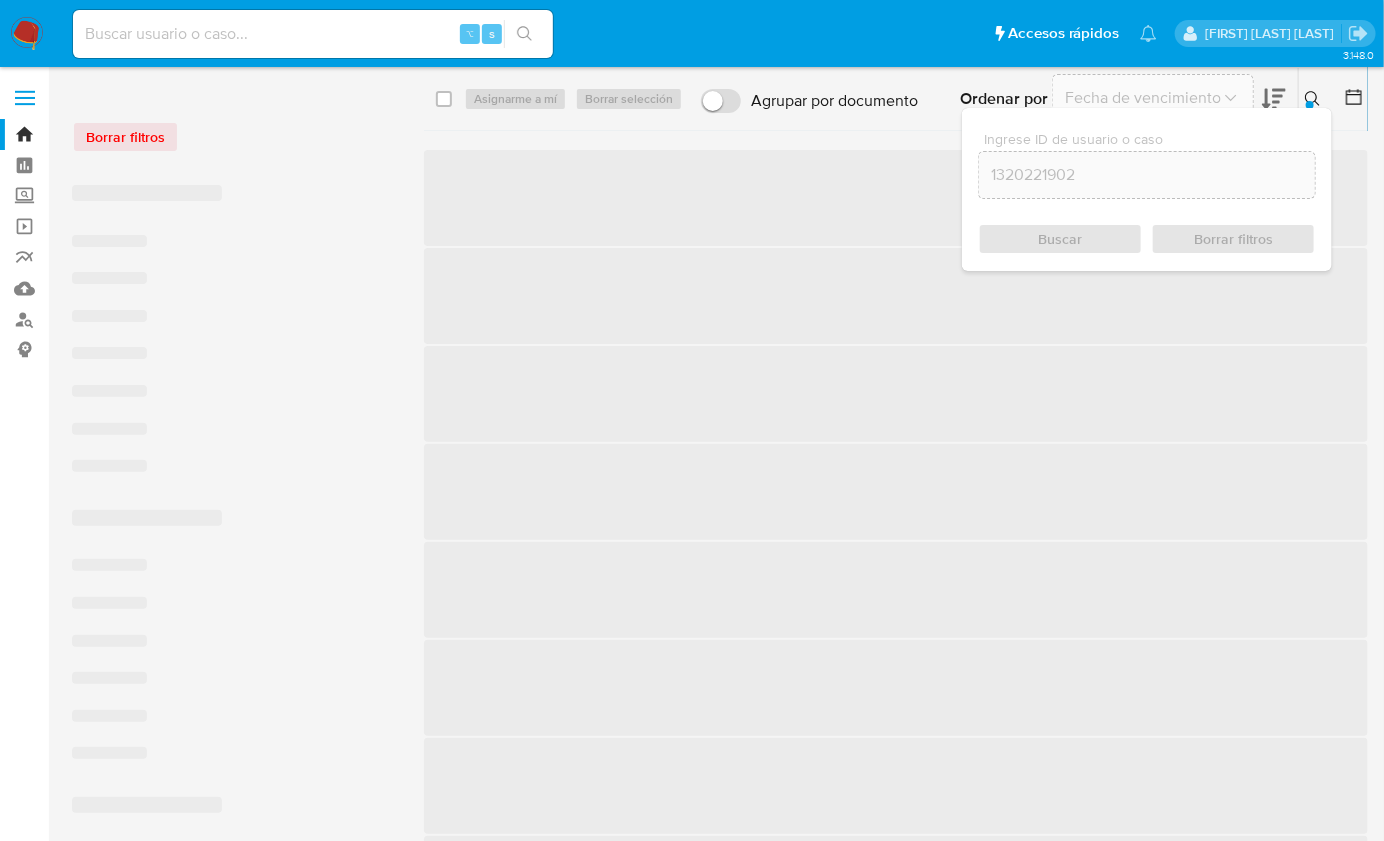 click 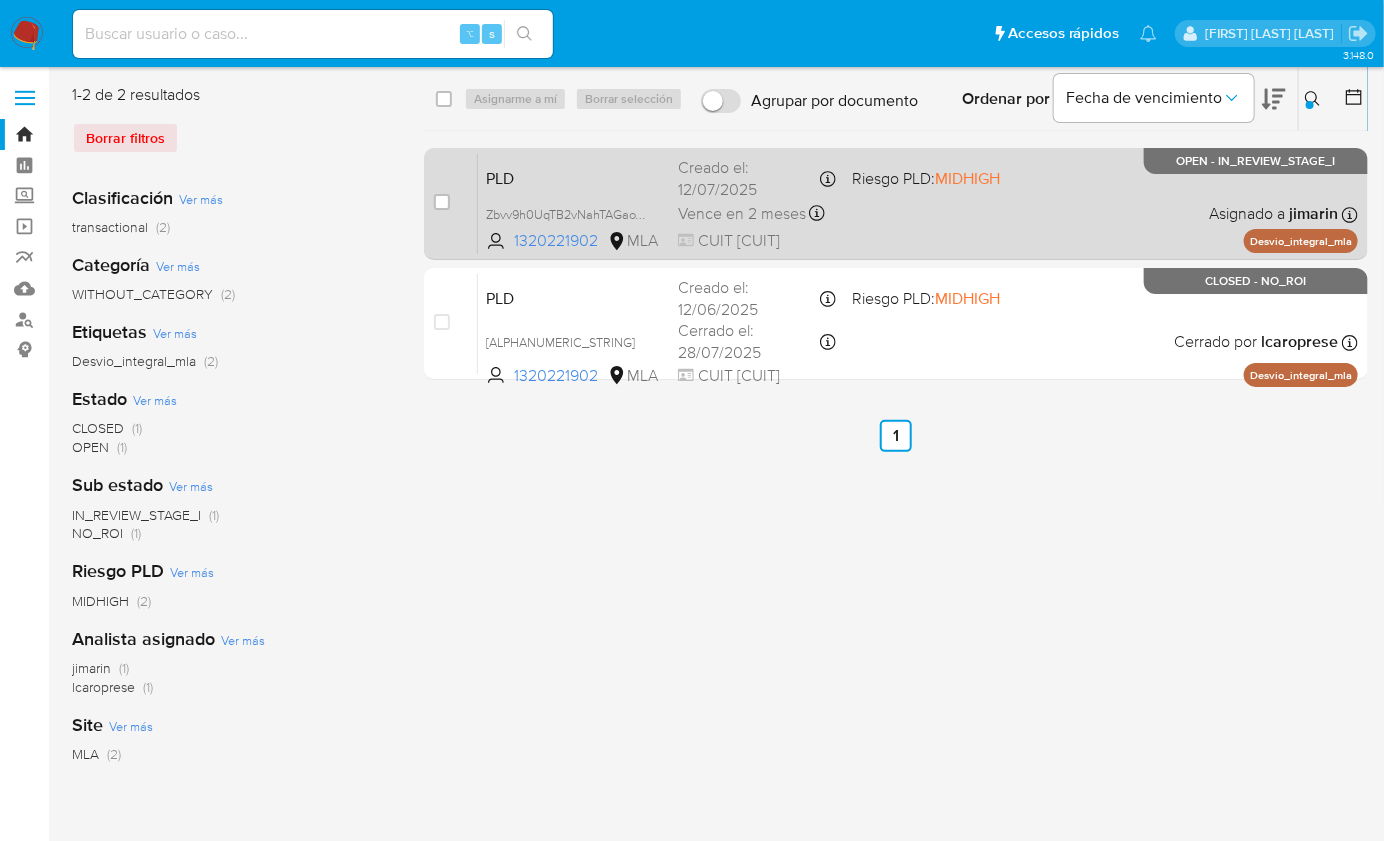 click on "PLD Zbvv9h0UqTB2vNahTAGaoWQW 1320221902 MLA Riesgo PLD:  MIDHIGH Creado el: 12/07/2025   Creado el: 12/07/2025 03:07:42 Vence en 2 meses   Vence el 10/10/2025 03:07:43 CUIT   23084642029 Asignado a   jimarin   Asignado el: 17/07/2025 16:33:44 Desvio_integral_mla OPEN - IN_REVIEW_STAGE_I" at bounding box center [918, 203] 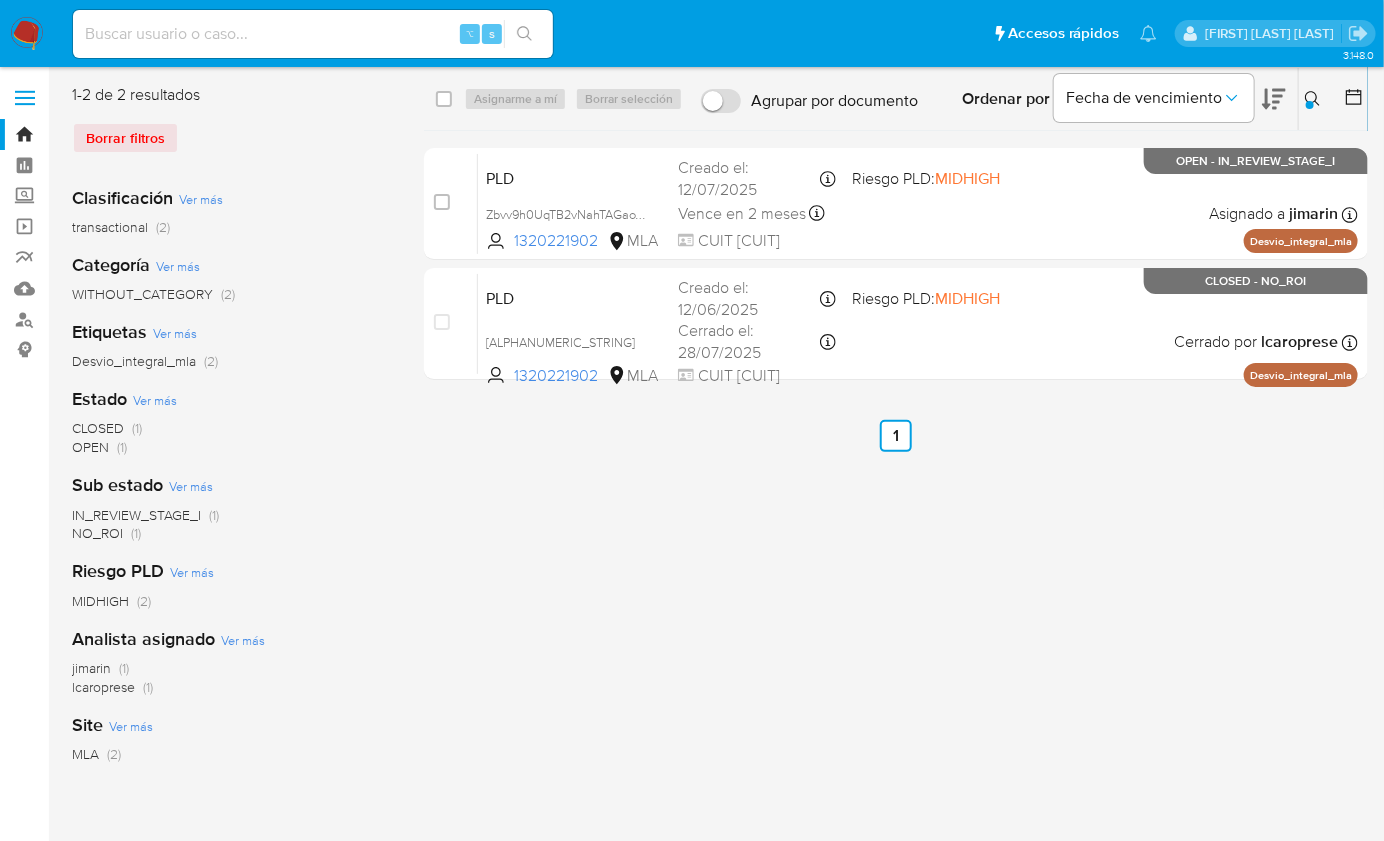 click 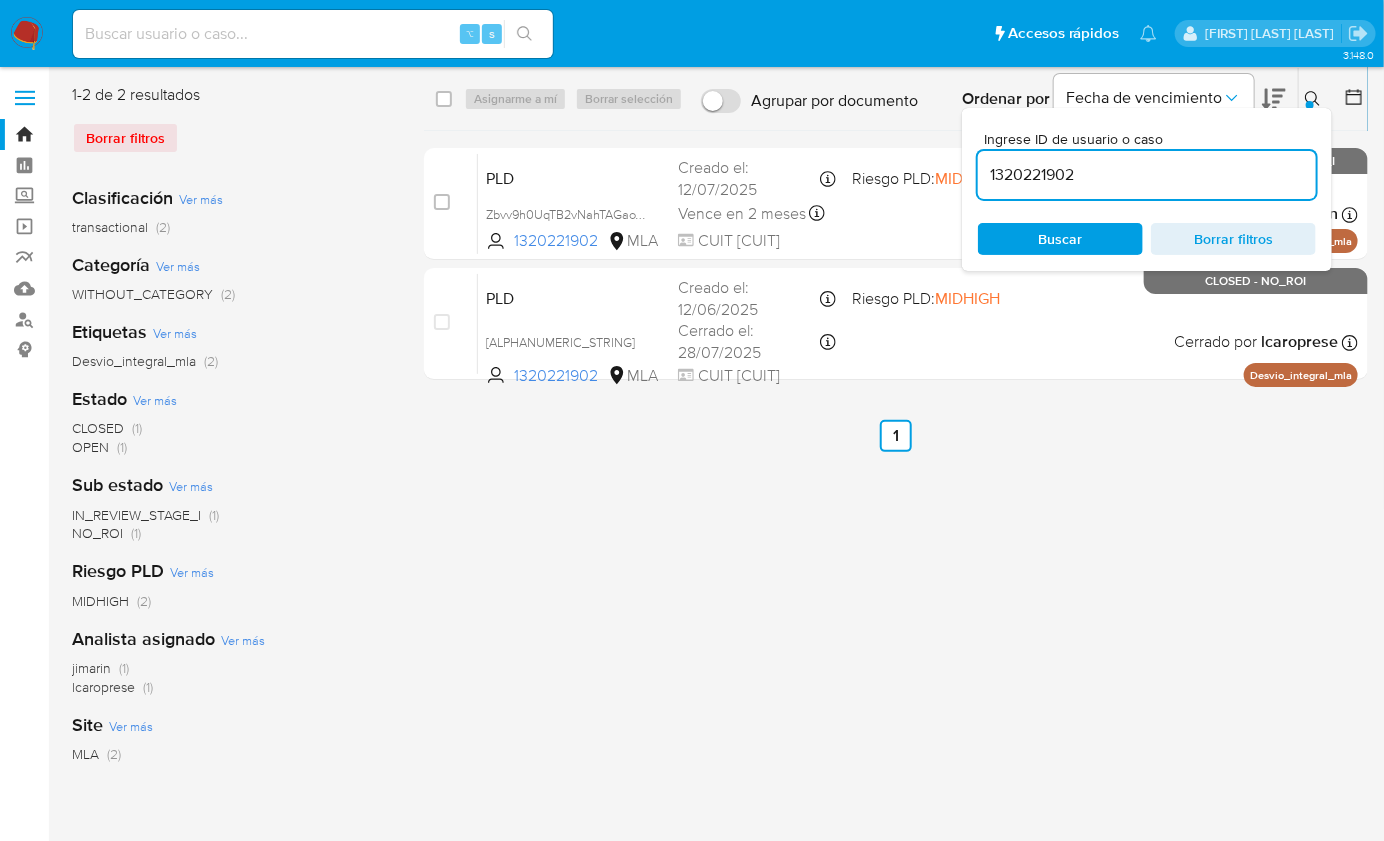 click on "1320221902" at bounding box center (1147, 175) 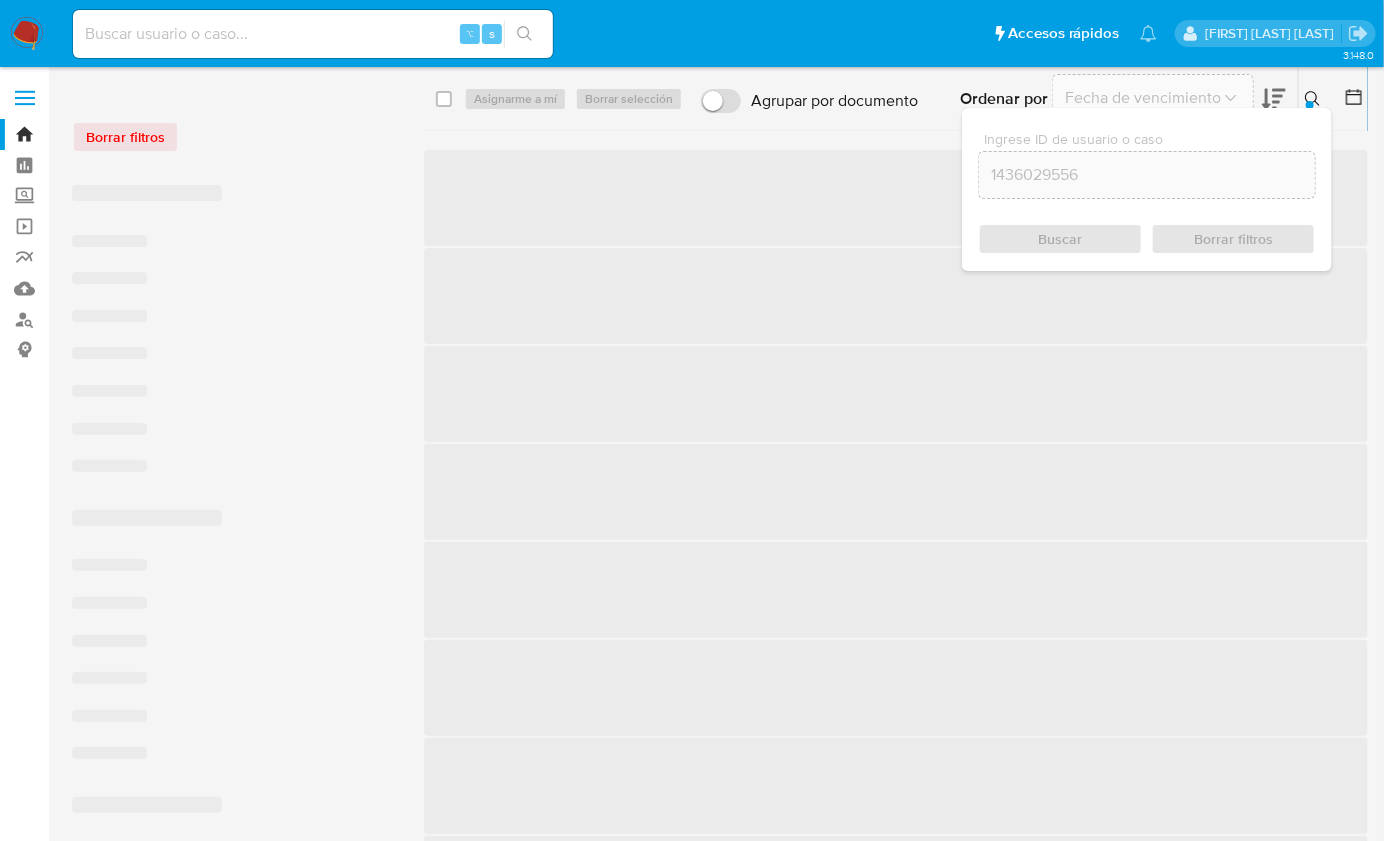 click 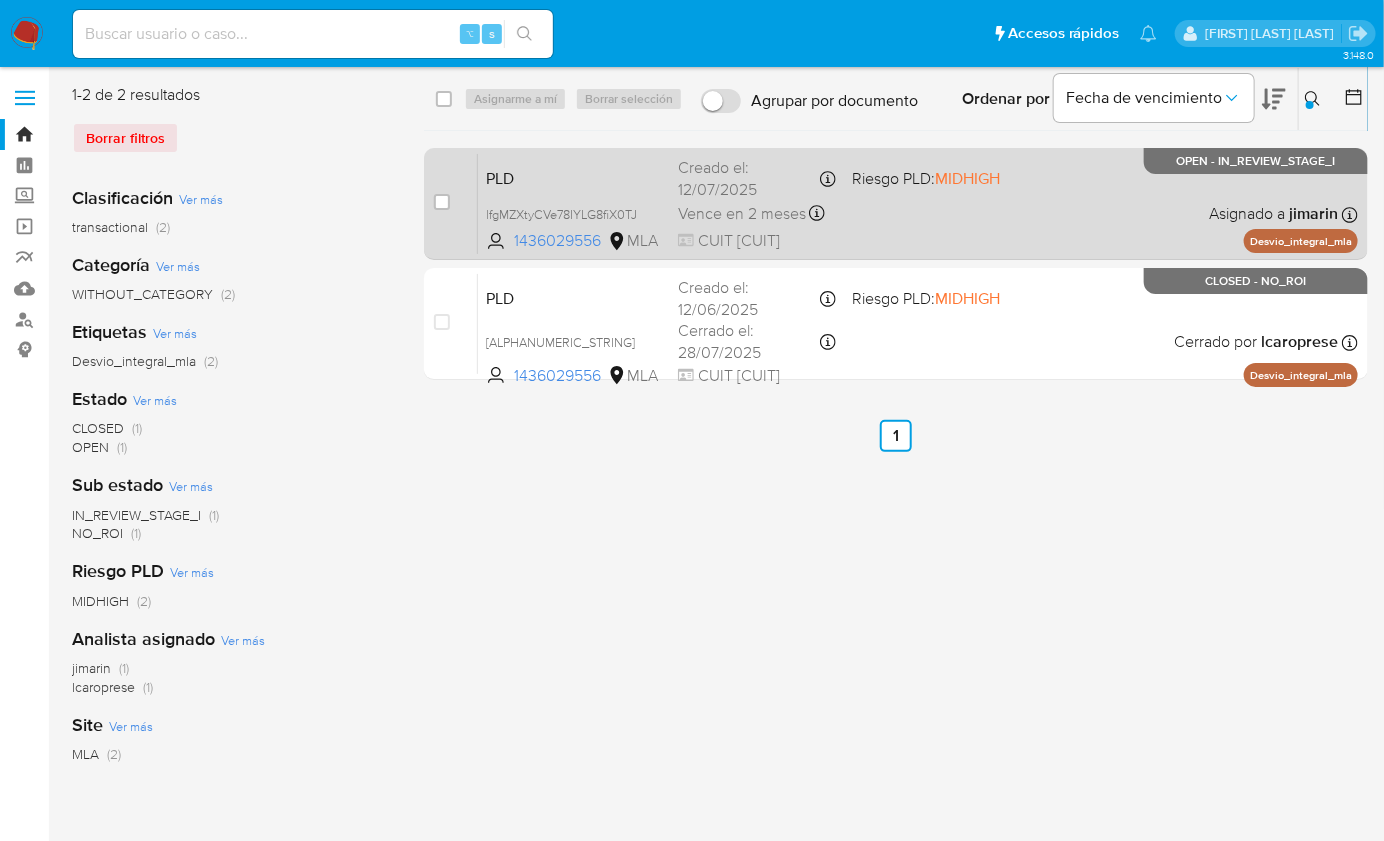 click on "PLD lfgMZXtyCVe78IYLG8fiX0TJ 1436029556 MLA Riesgo PLD:  MIDHIGH Creado el: 12/07/2025   Creado el: 12/07/2025 03:08:04 Vence en 2 meses   Vence el 10/10/2025 03:08:04 CUIT   23319026649 Asignado a   jimarin   Asignado el: 17/07/2025 16:33:27 Desvio_integral_mla OPEN - IN_REVIEW_STAGE_I" at bounding box center (918, 203) 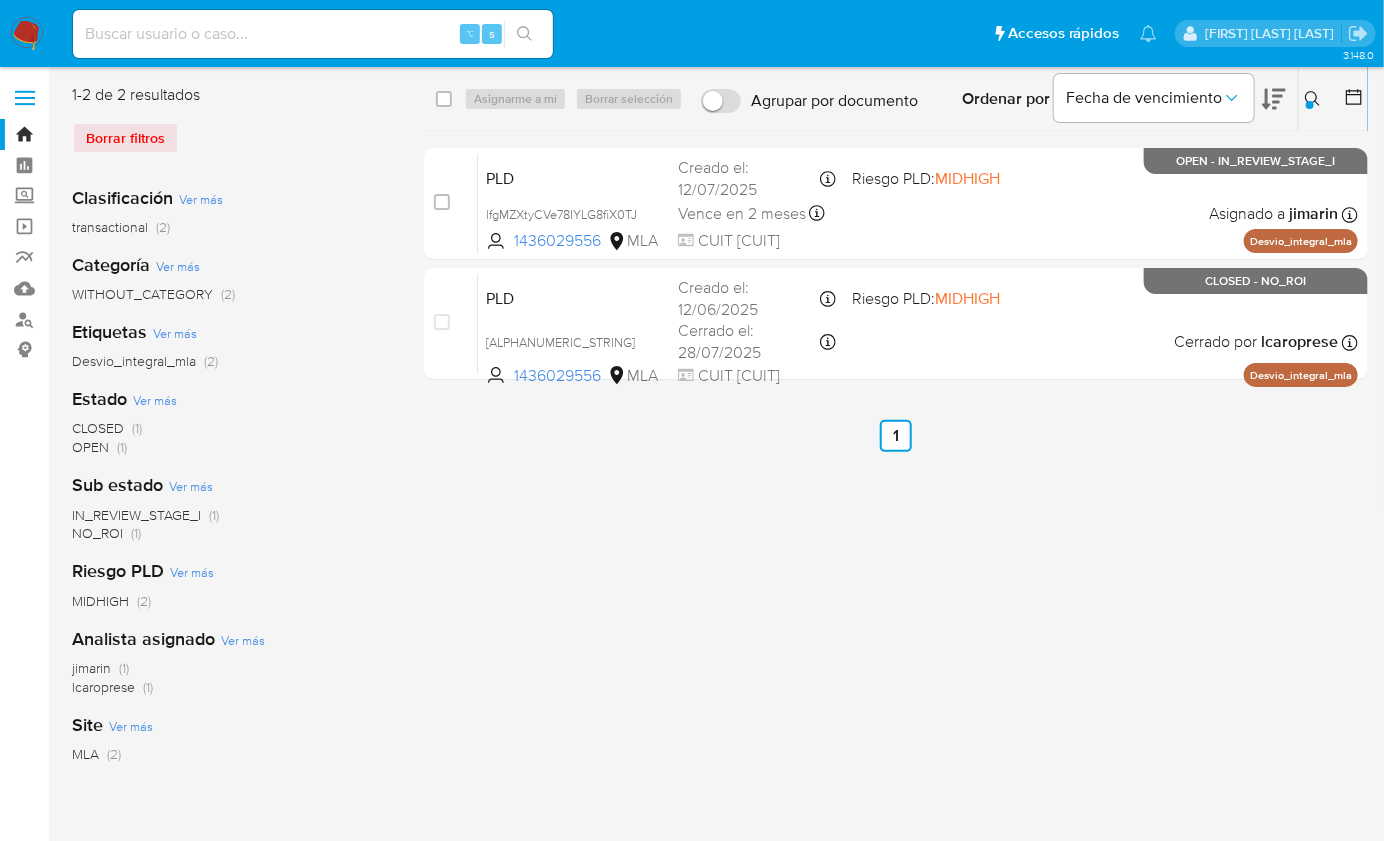 click 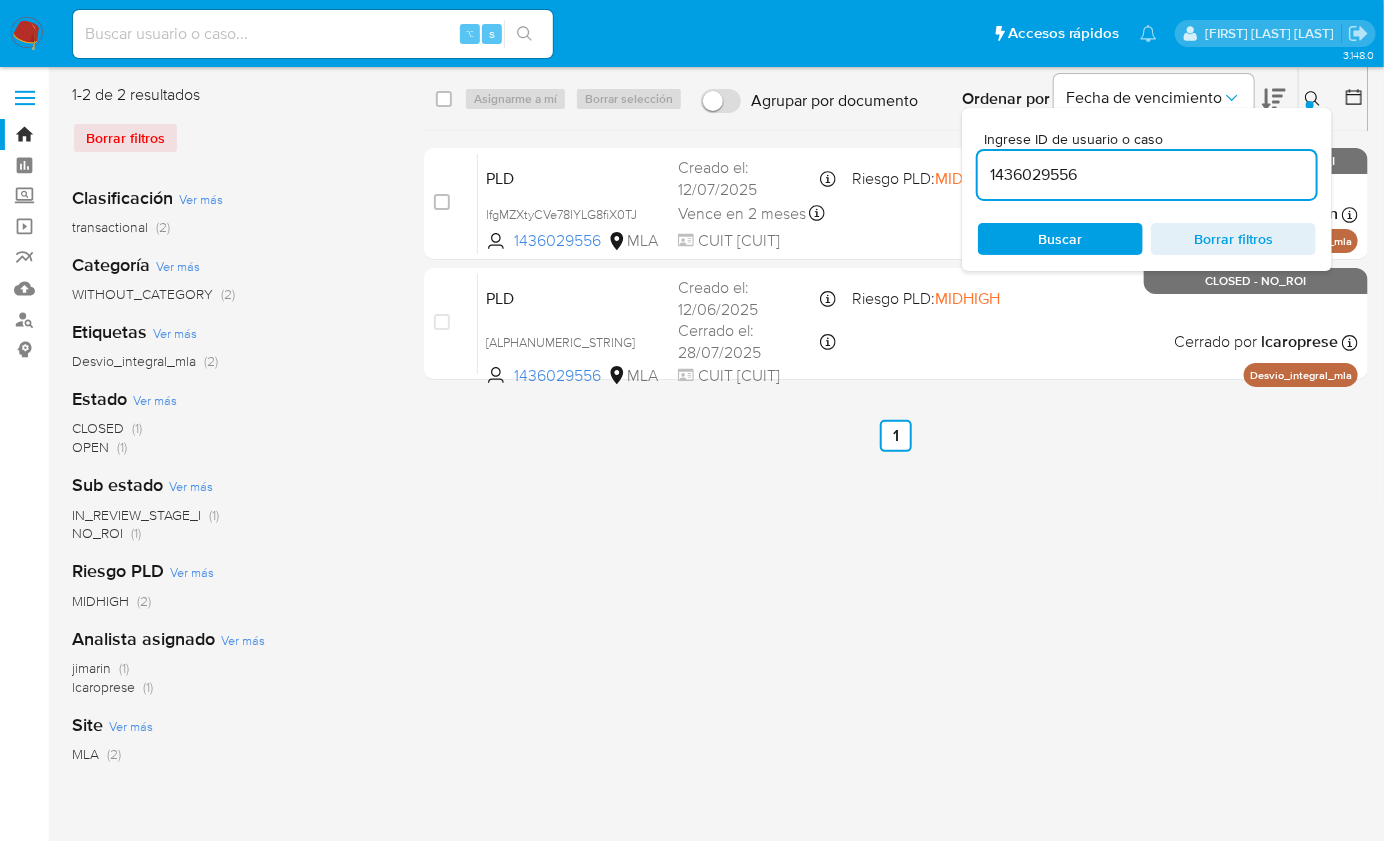 click on "1436029556" at bounding box center (1147, 175) 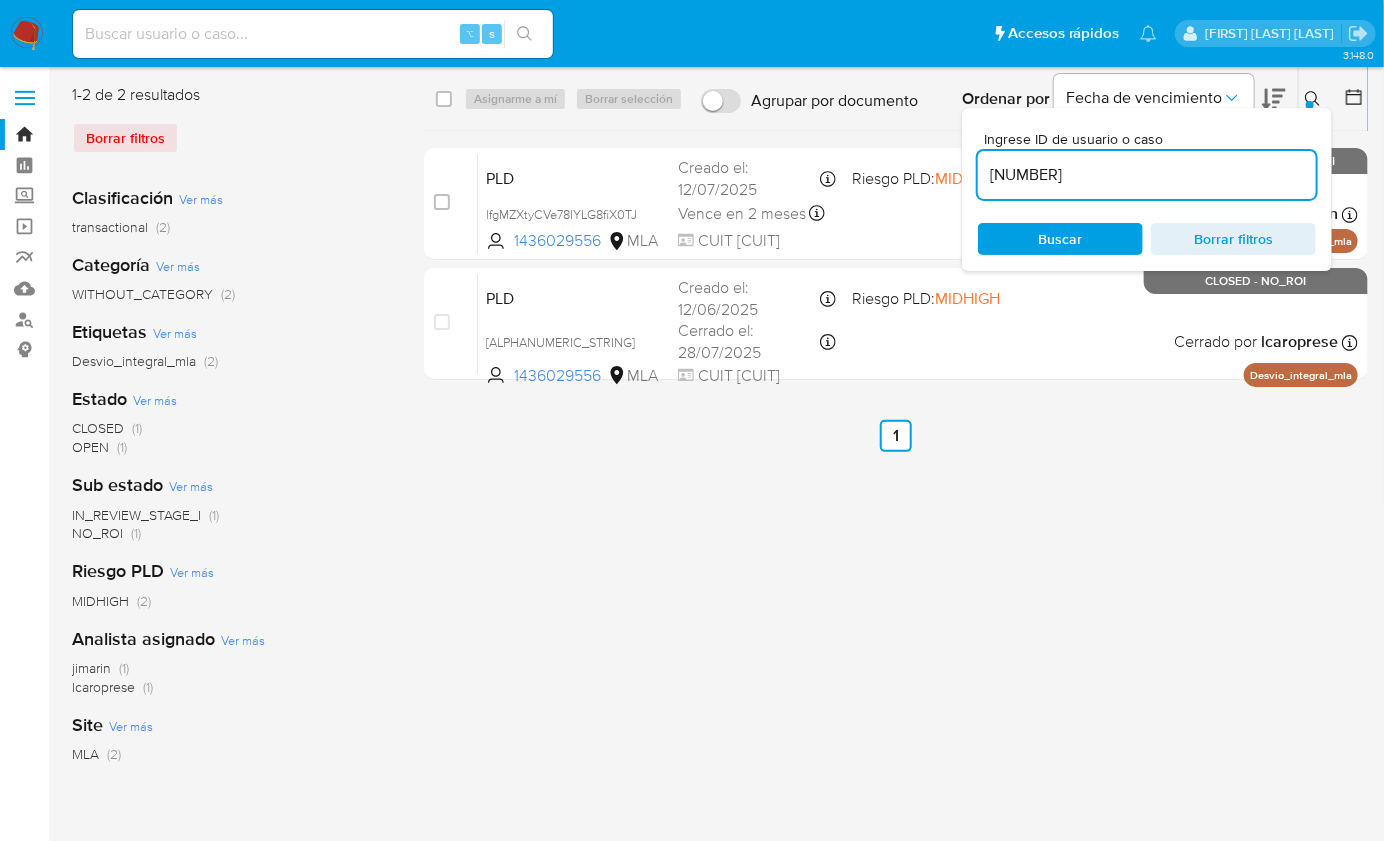 type on "1688175140" 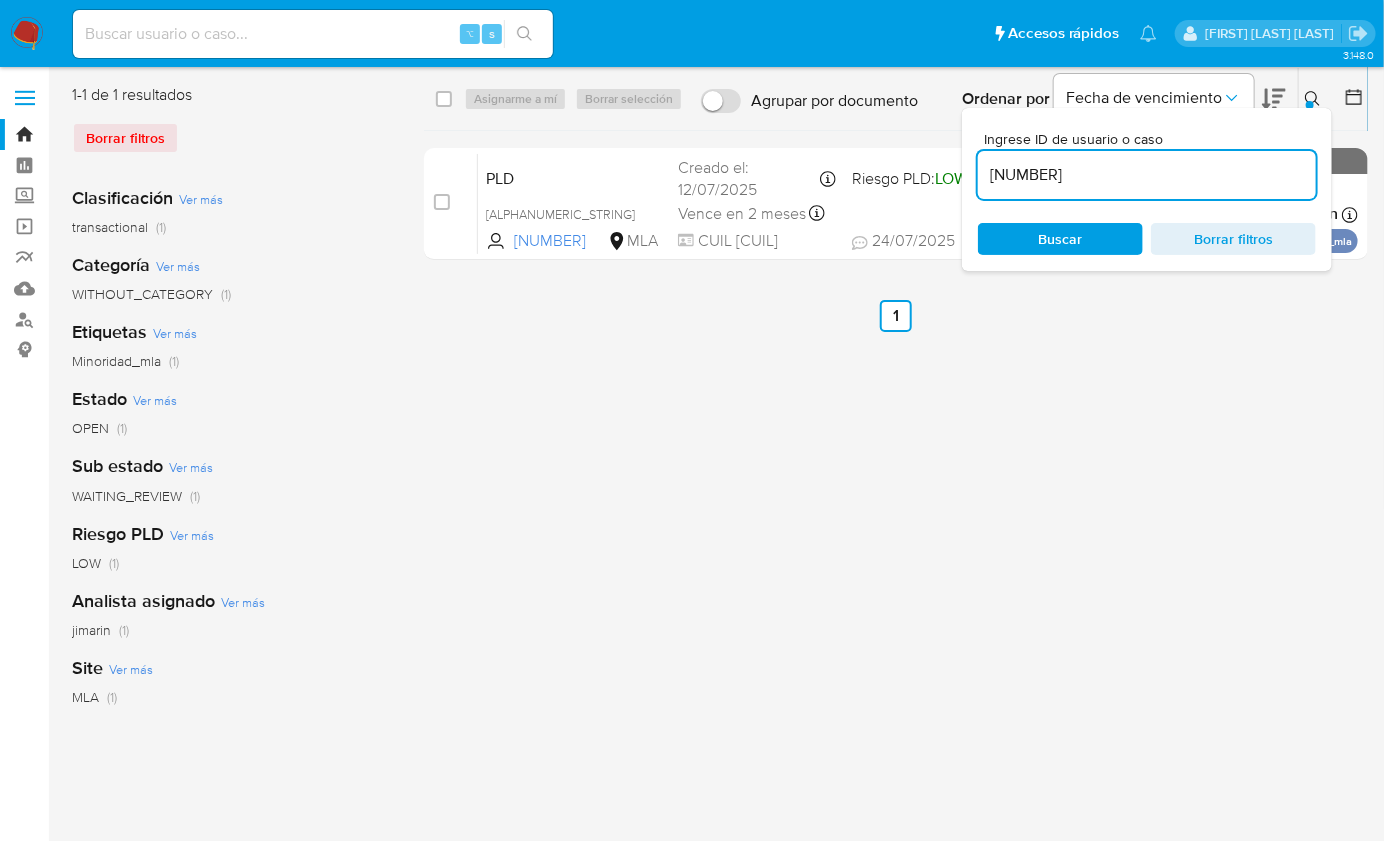 click 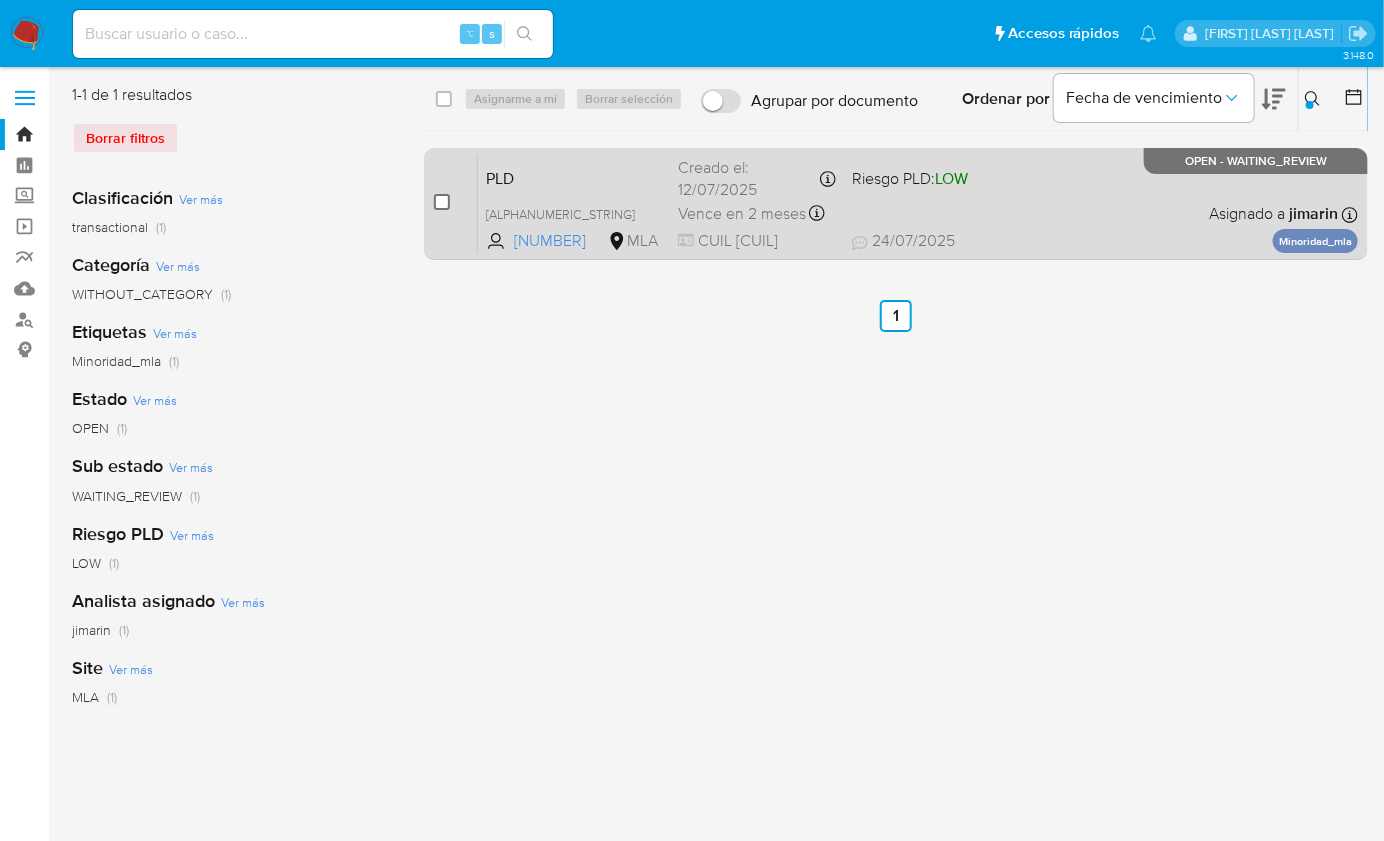 click at bounding box center [442, 202] 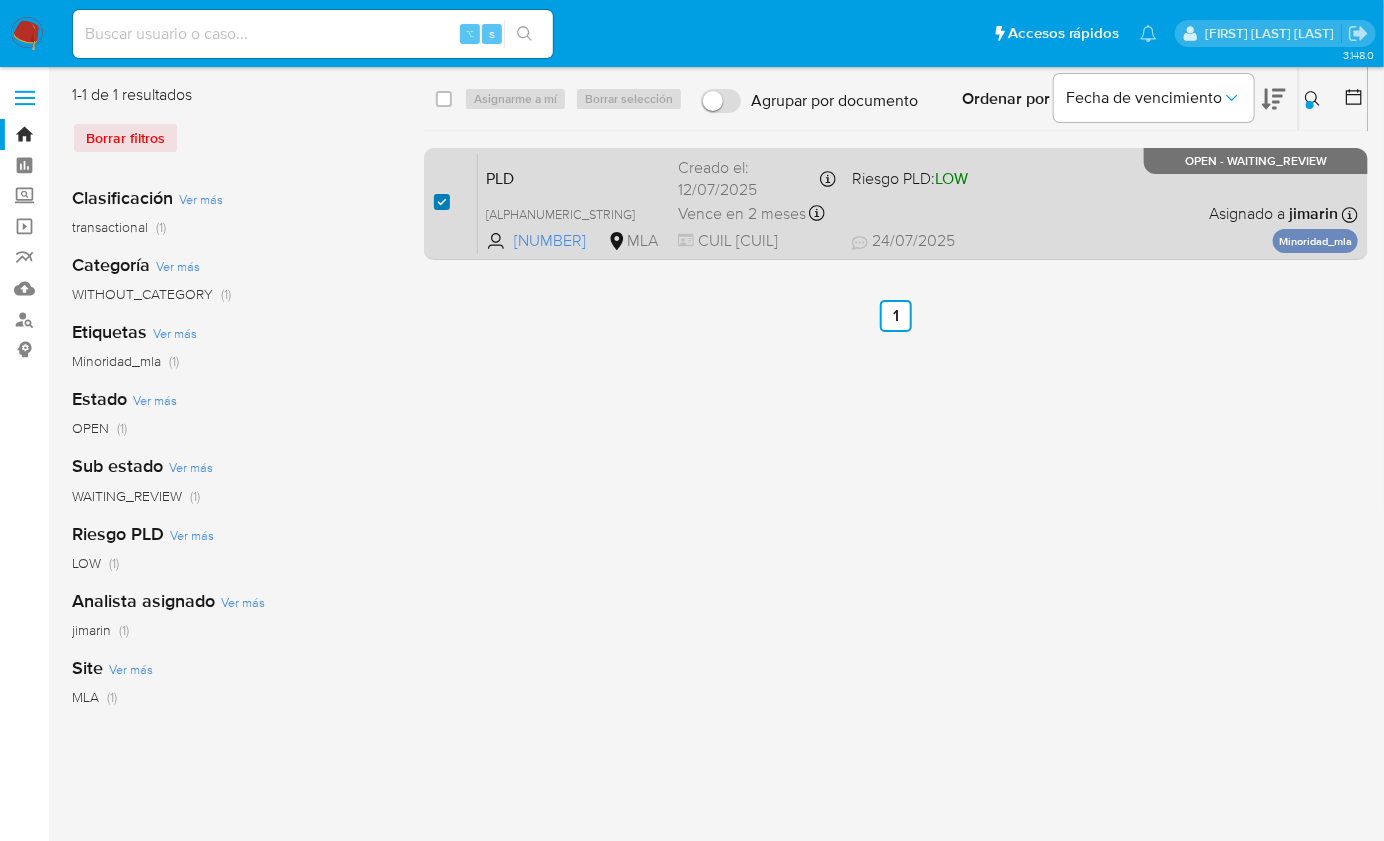 checkbox on "true" 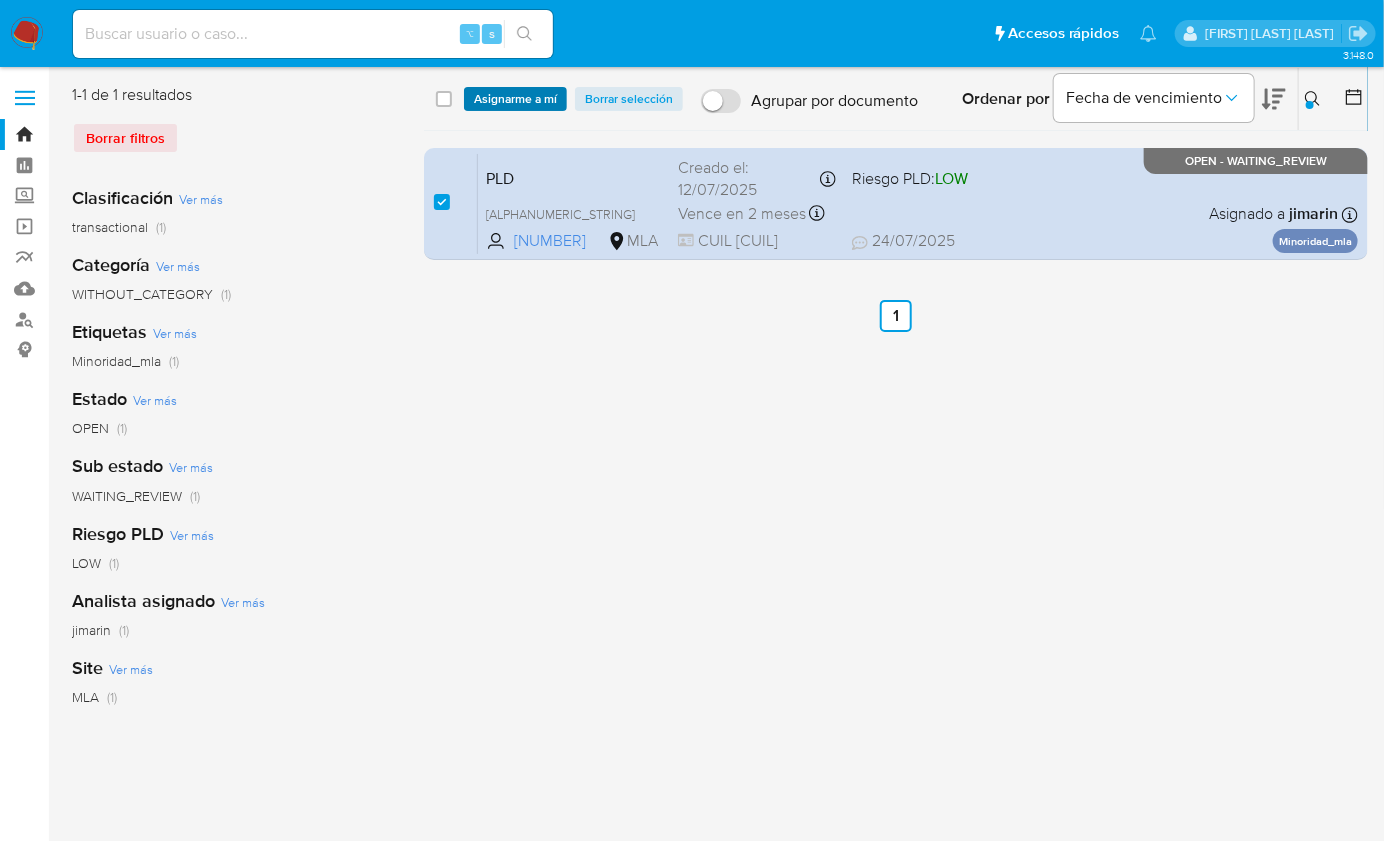 click on "Asignarme a mí" at bounding box center [515, 99] 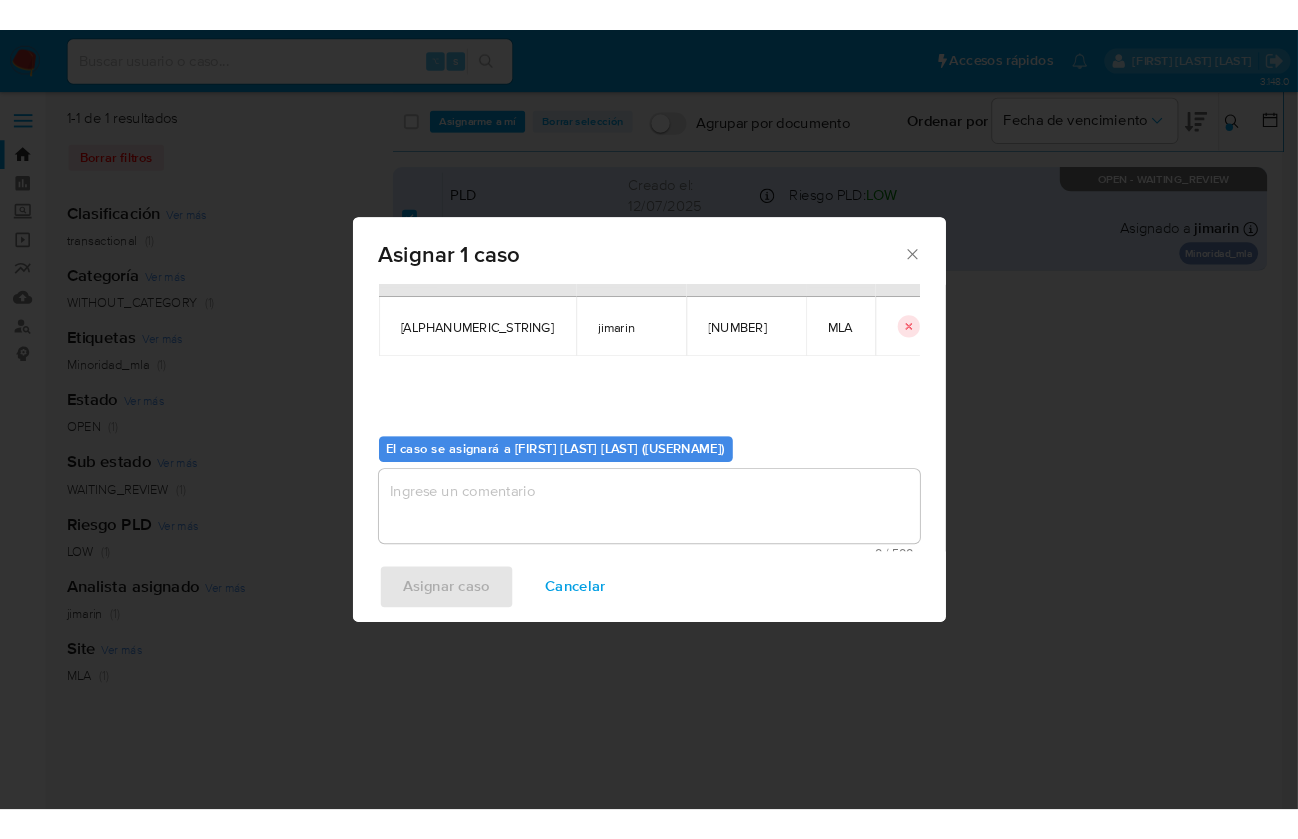 scroll, scrollTop: 102, scrollLeft: 0, axis: vertical 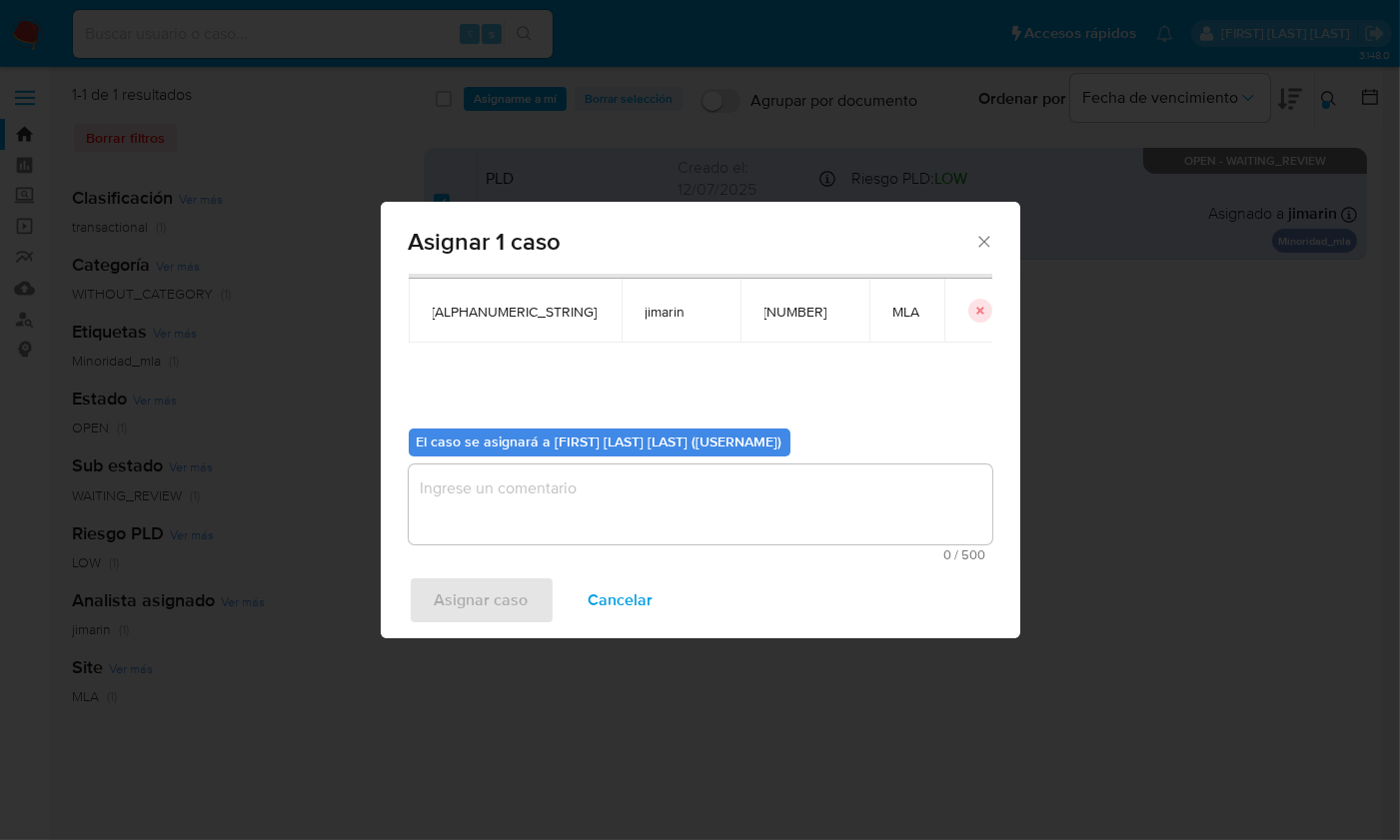 click at bounding box center [700, 504] 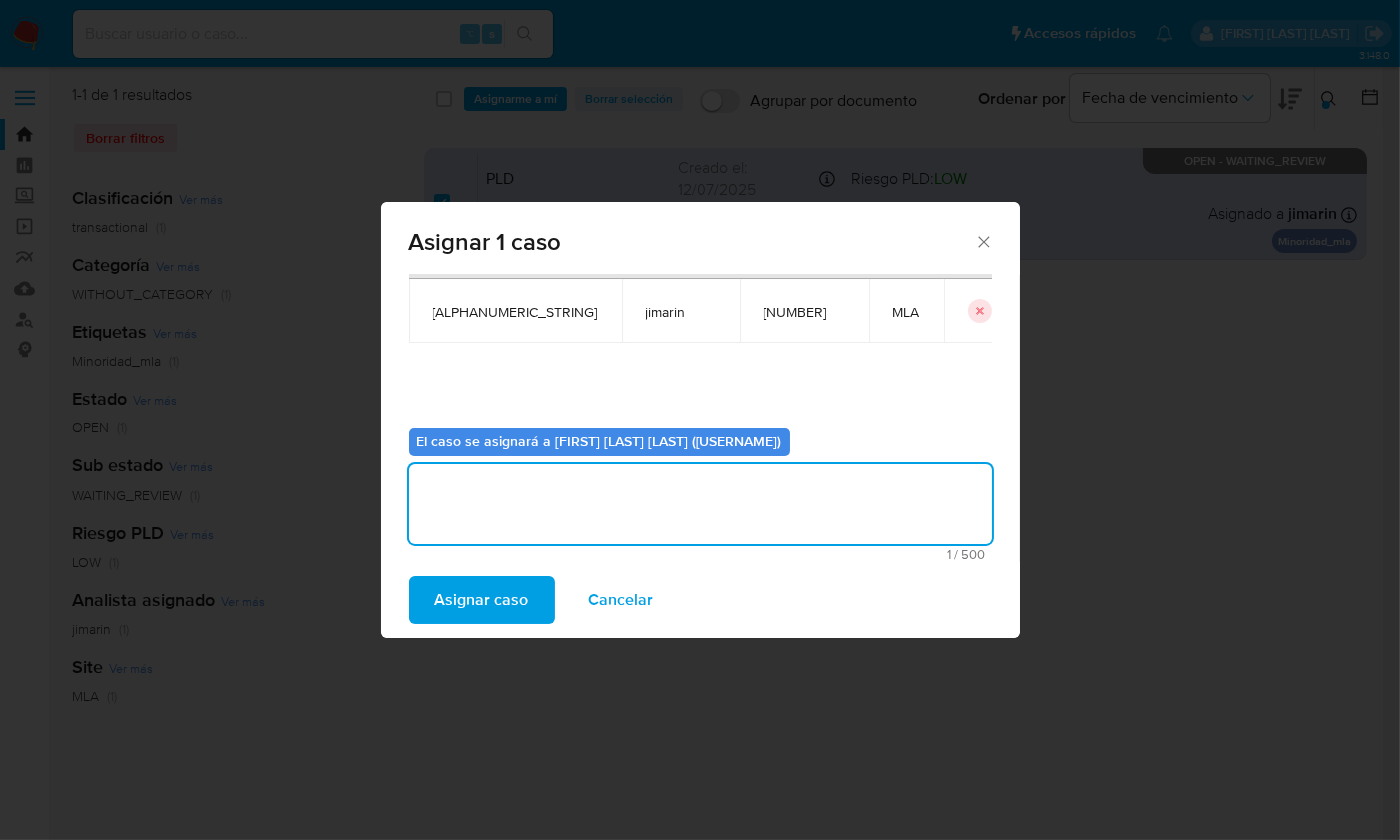 click on "Asignar caso" at bounding box center [482, 600] 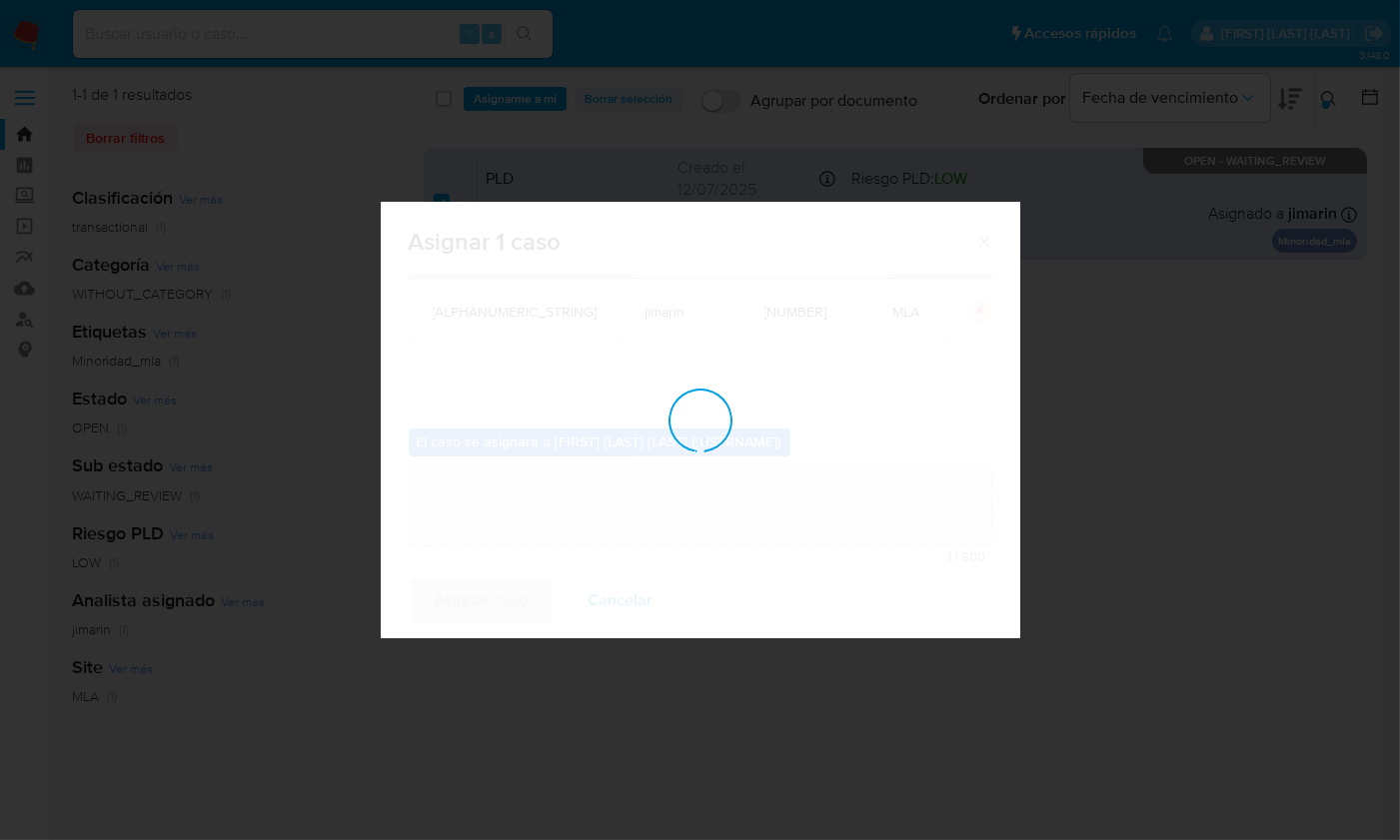 type 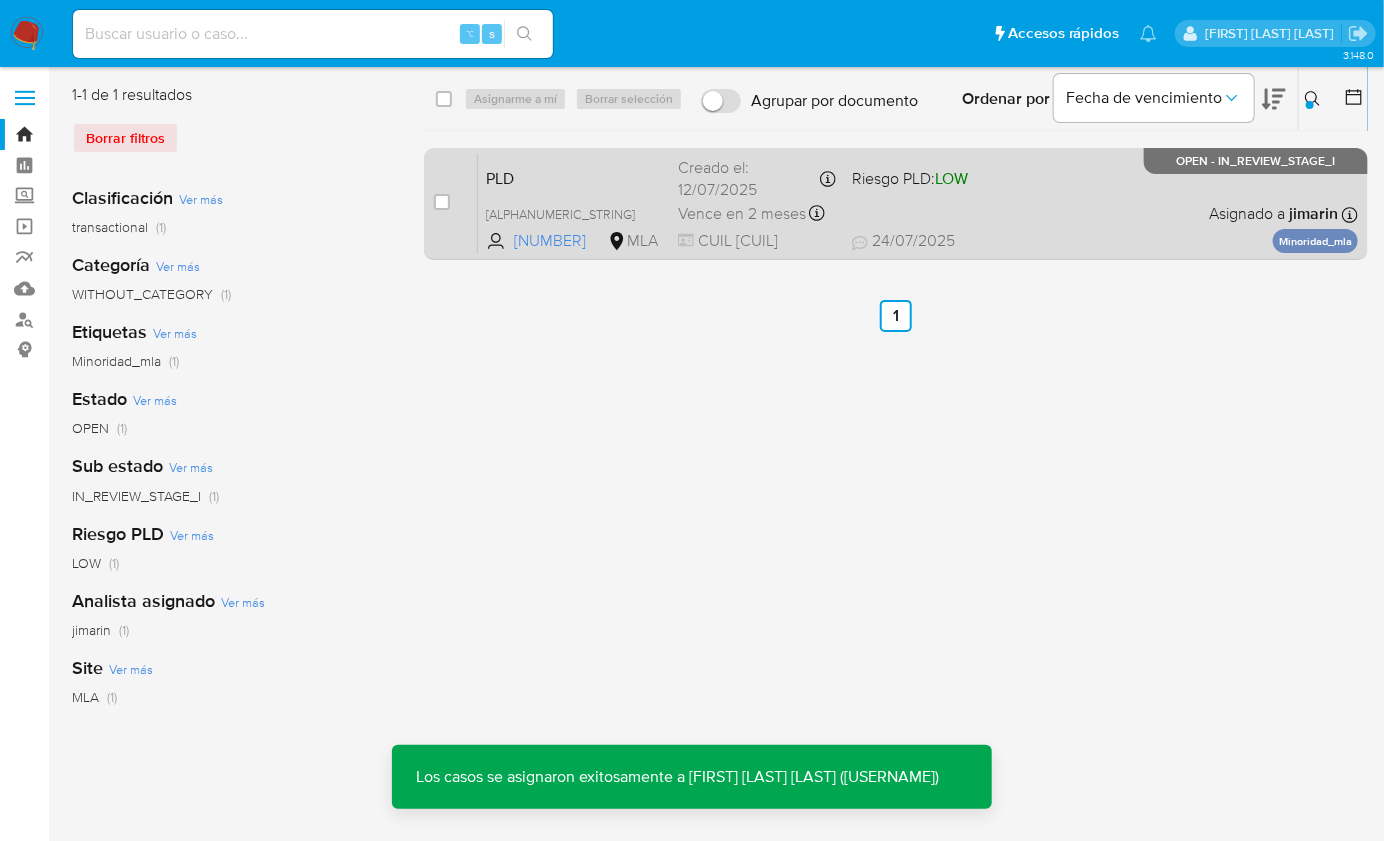 click on "PLD Nkr8x78TMAZ4BZDYem3mz2DU 1688175140 MLA Riesgo PLD:  LOW Creado el: 12/07/2025   Creado el: 12/07/2025 03:15:26 Vence en 2 meses   Vence el 10/10/2025 03:15:27 CUIL   27515820111 24/07/2025   24/07/2025 15:25 Asignado a   jimarin   Asignado el: 17/07/2025 16:30:44 Minoridad_mla OPEN - IN_REVIEW_STAGE_I" at bounding box center [918, 203] 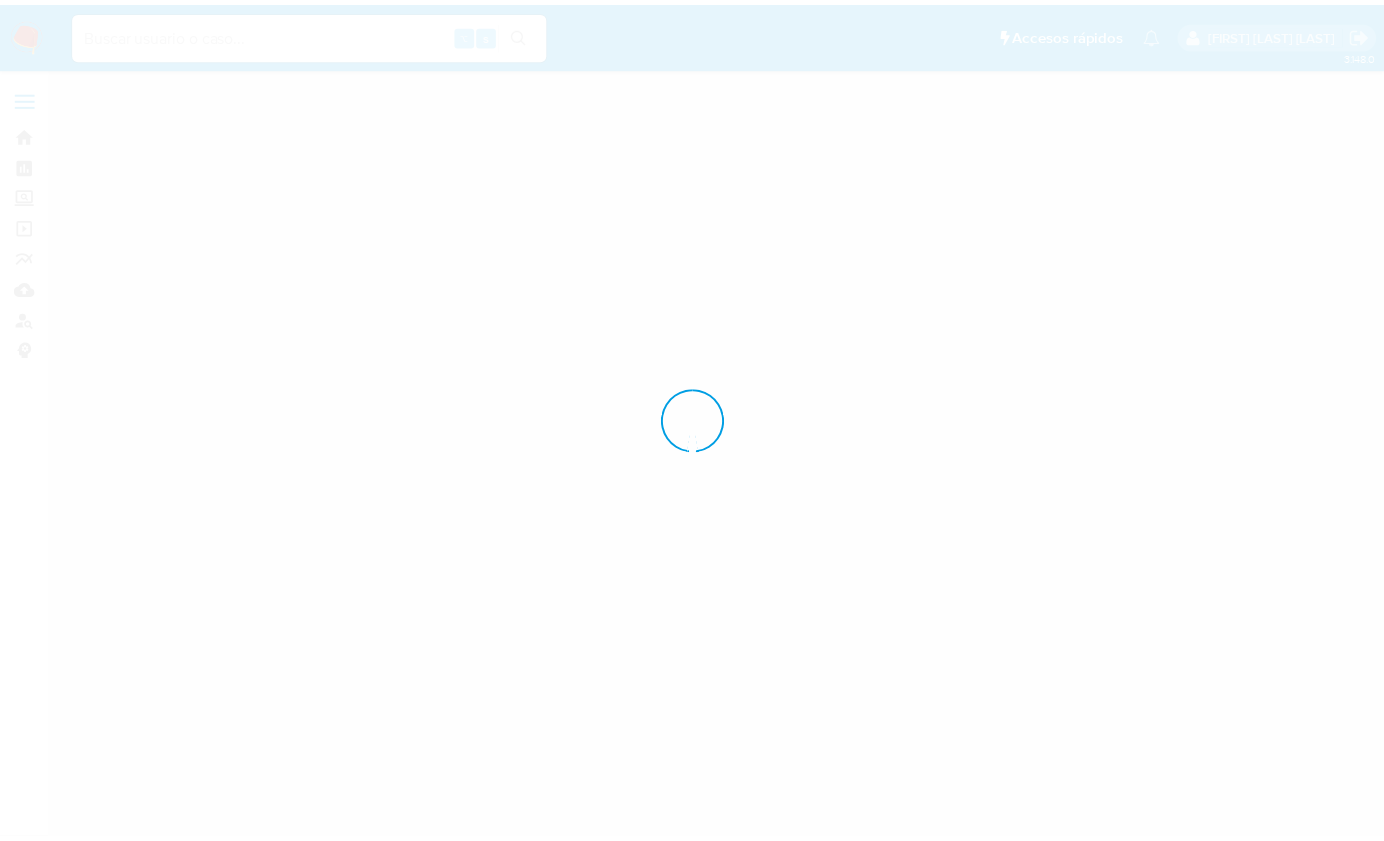 scroll, scrollTop: 0, scrollLeft: 0, axis: both 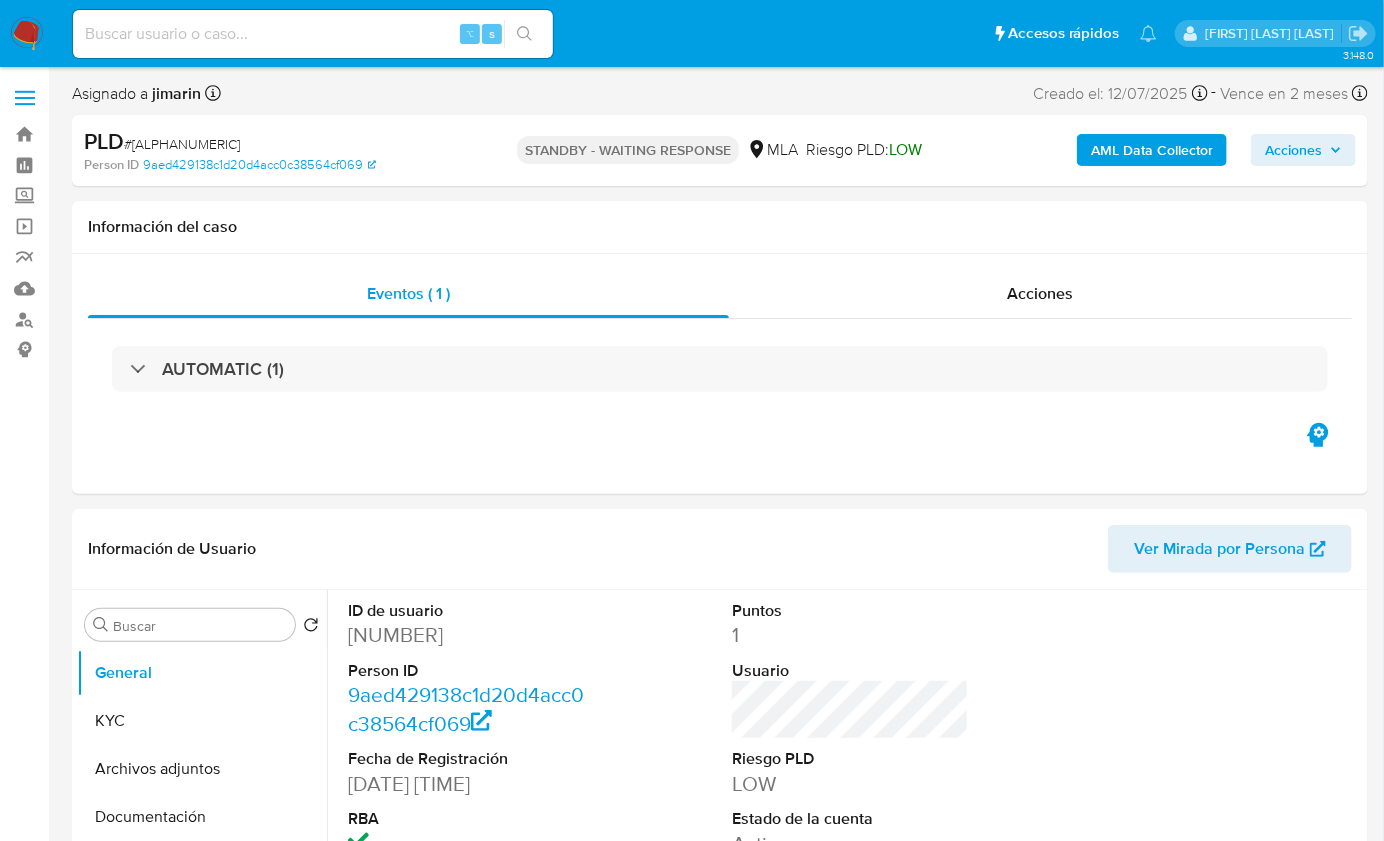 select on "10" 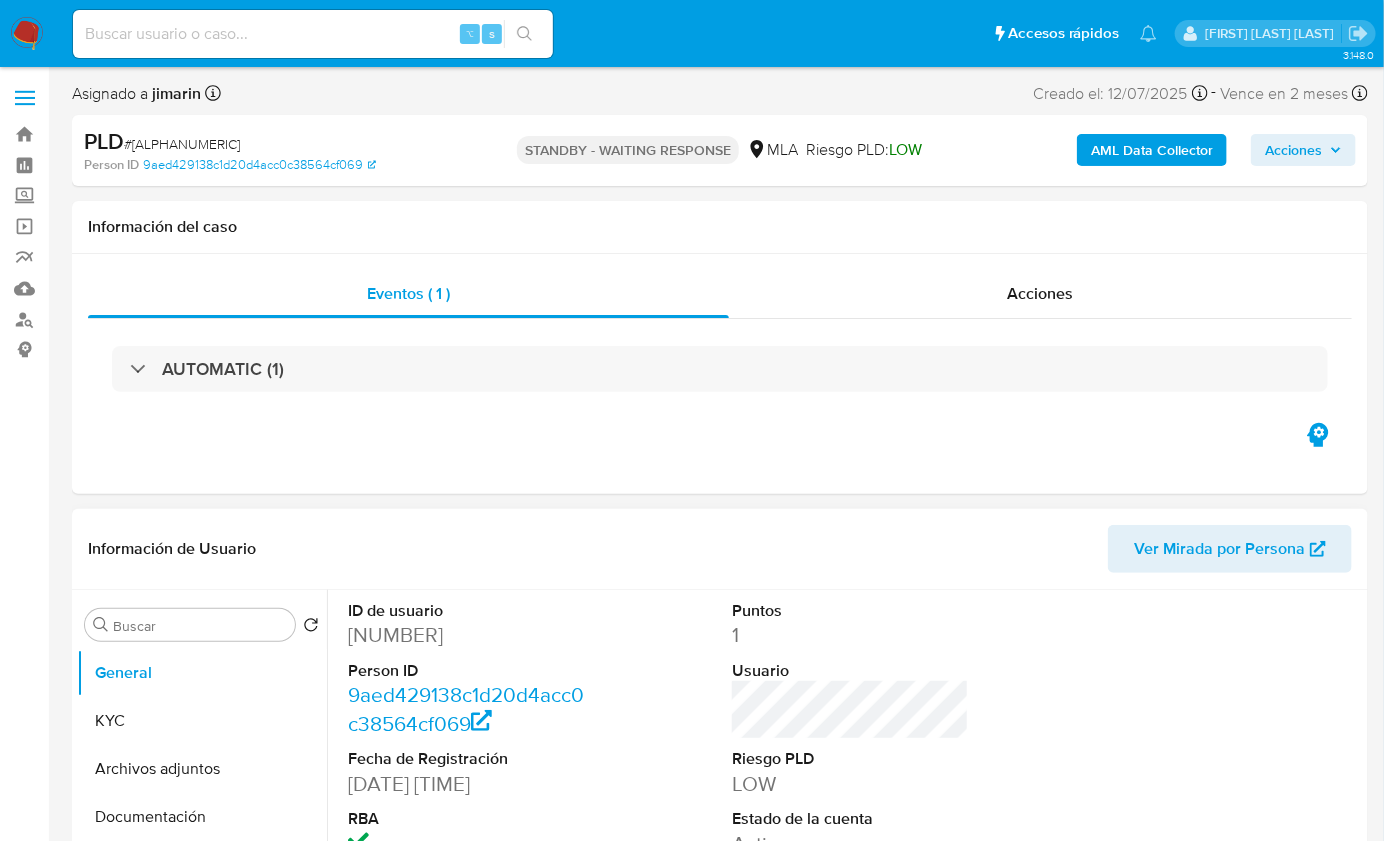 click on "[NUMBER]" at bounding box center [466, 635] 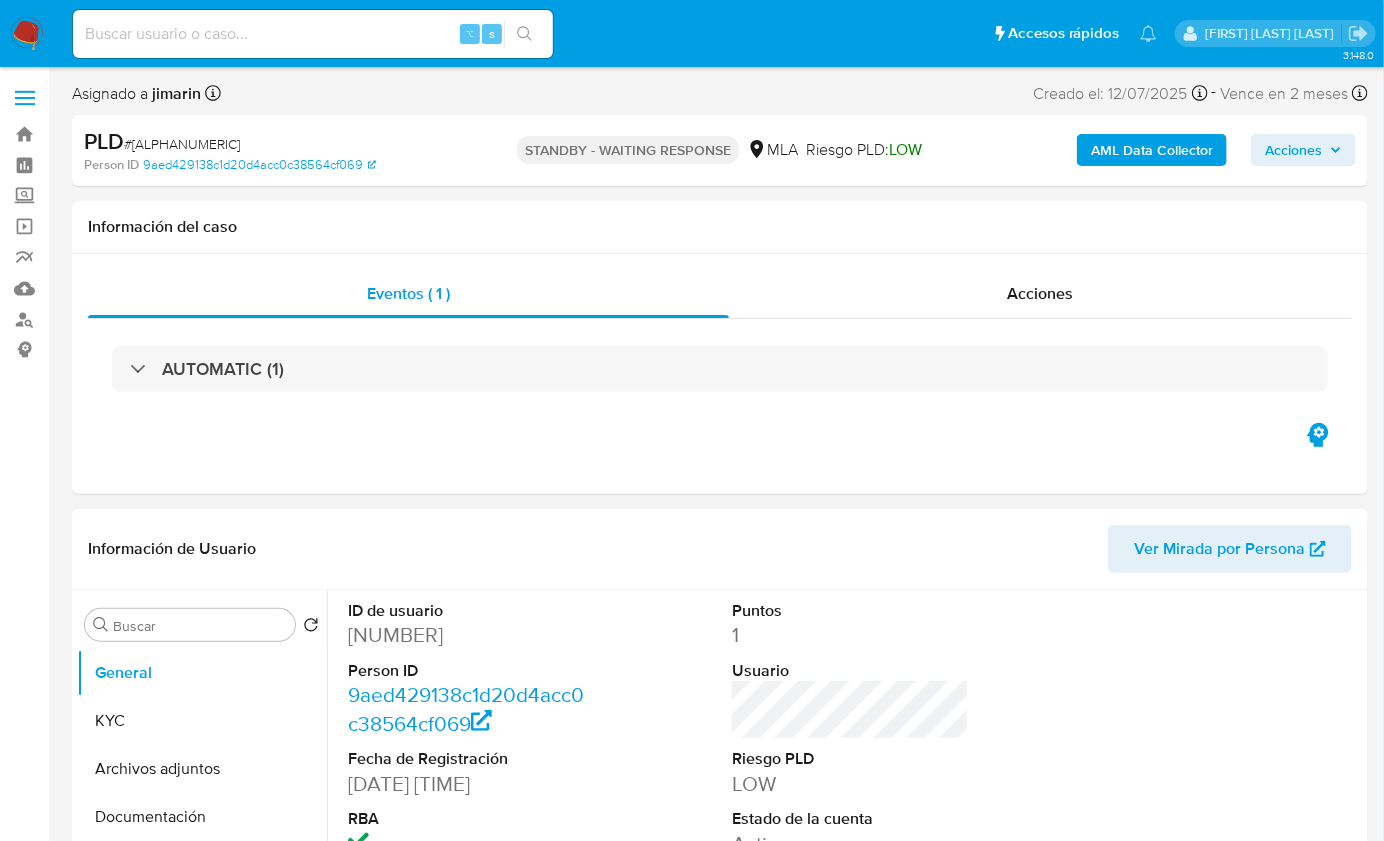 click on "[NUMBER]" at bounding box center [466, 635] 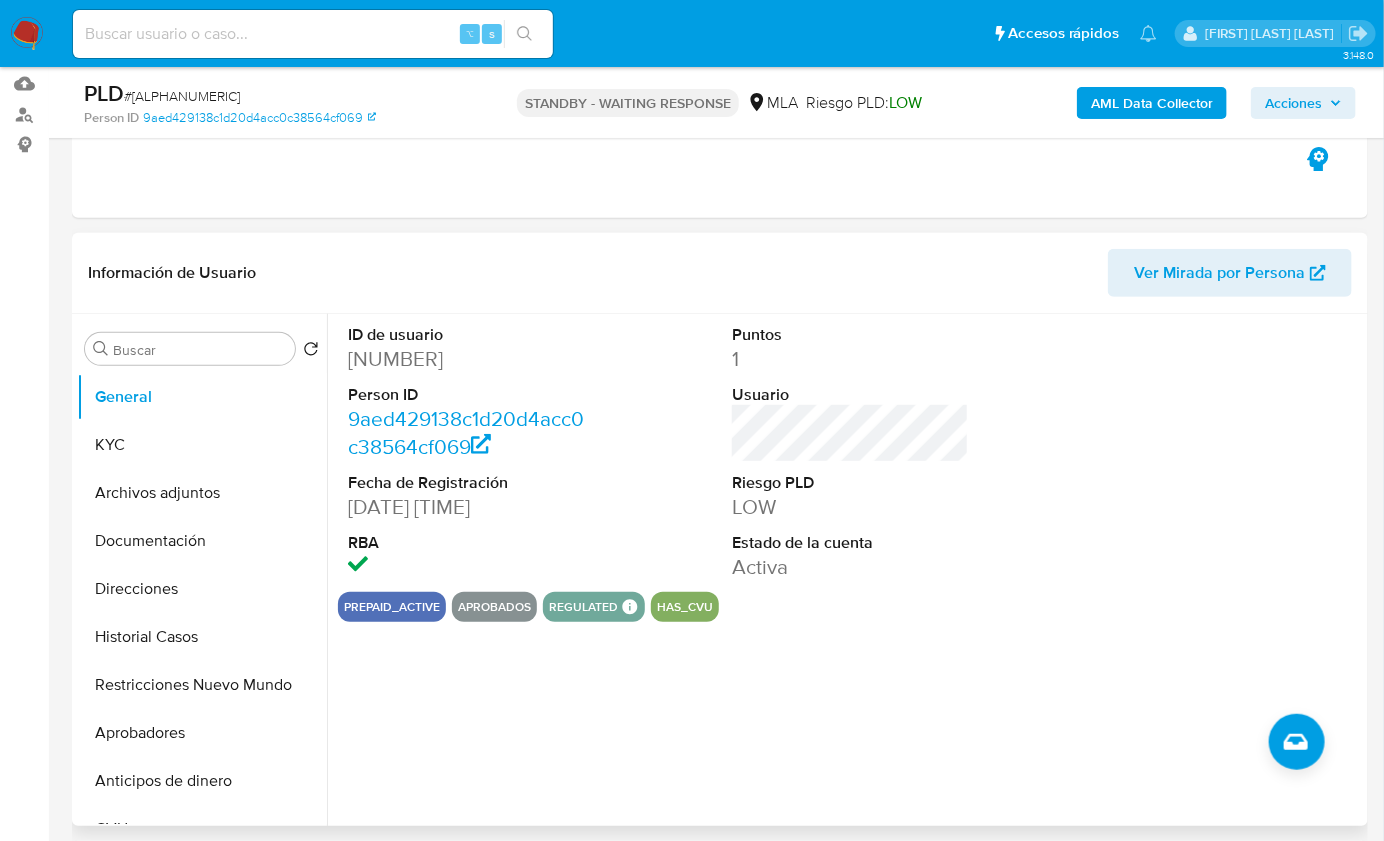 scroll, scrollTop: 442, scrollLeft: 0, axis: vertical 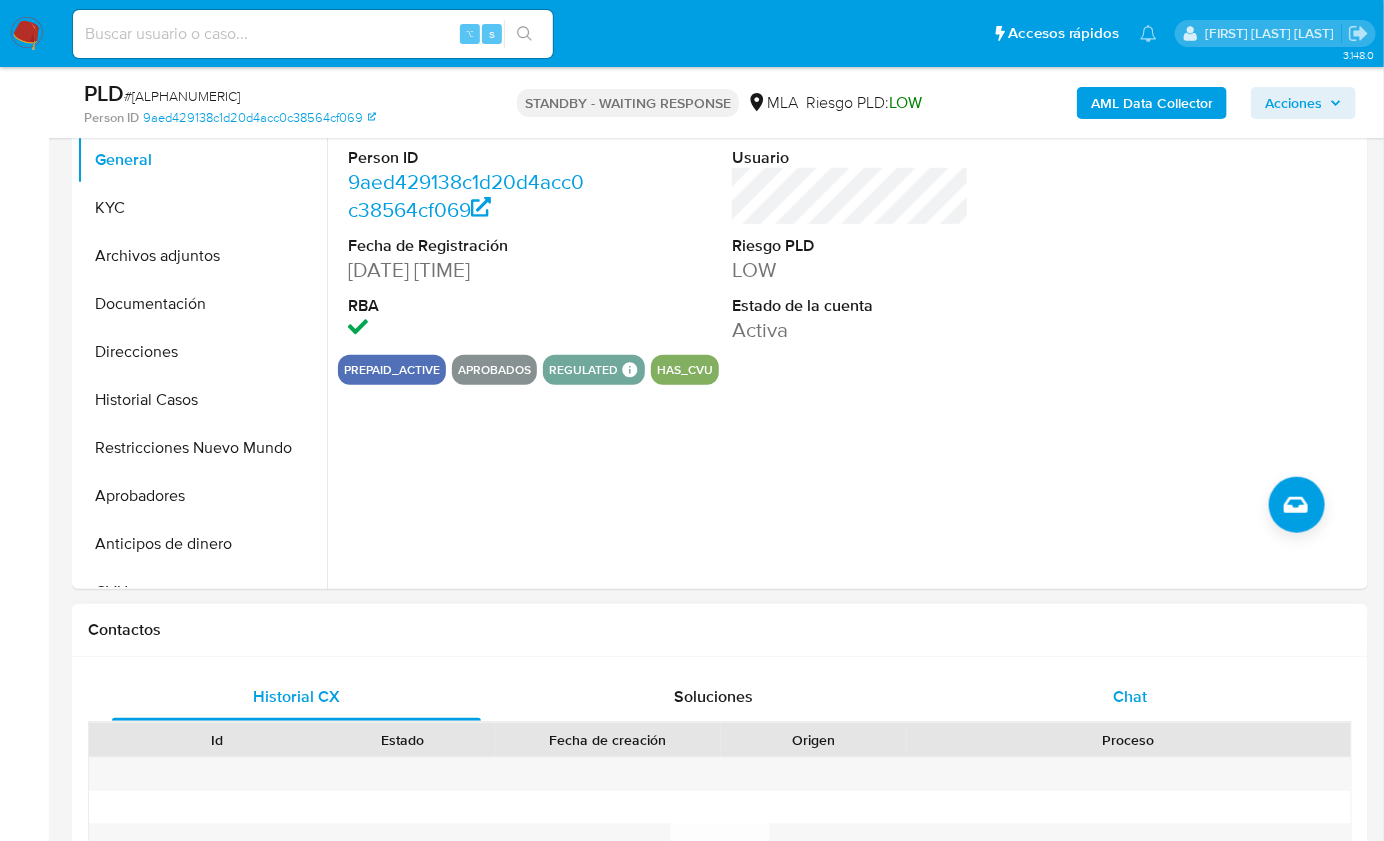 click on "Chat" at bounding box center [1131, 696] 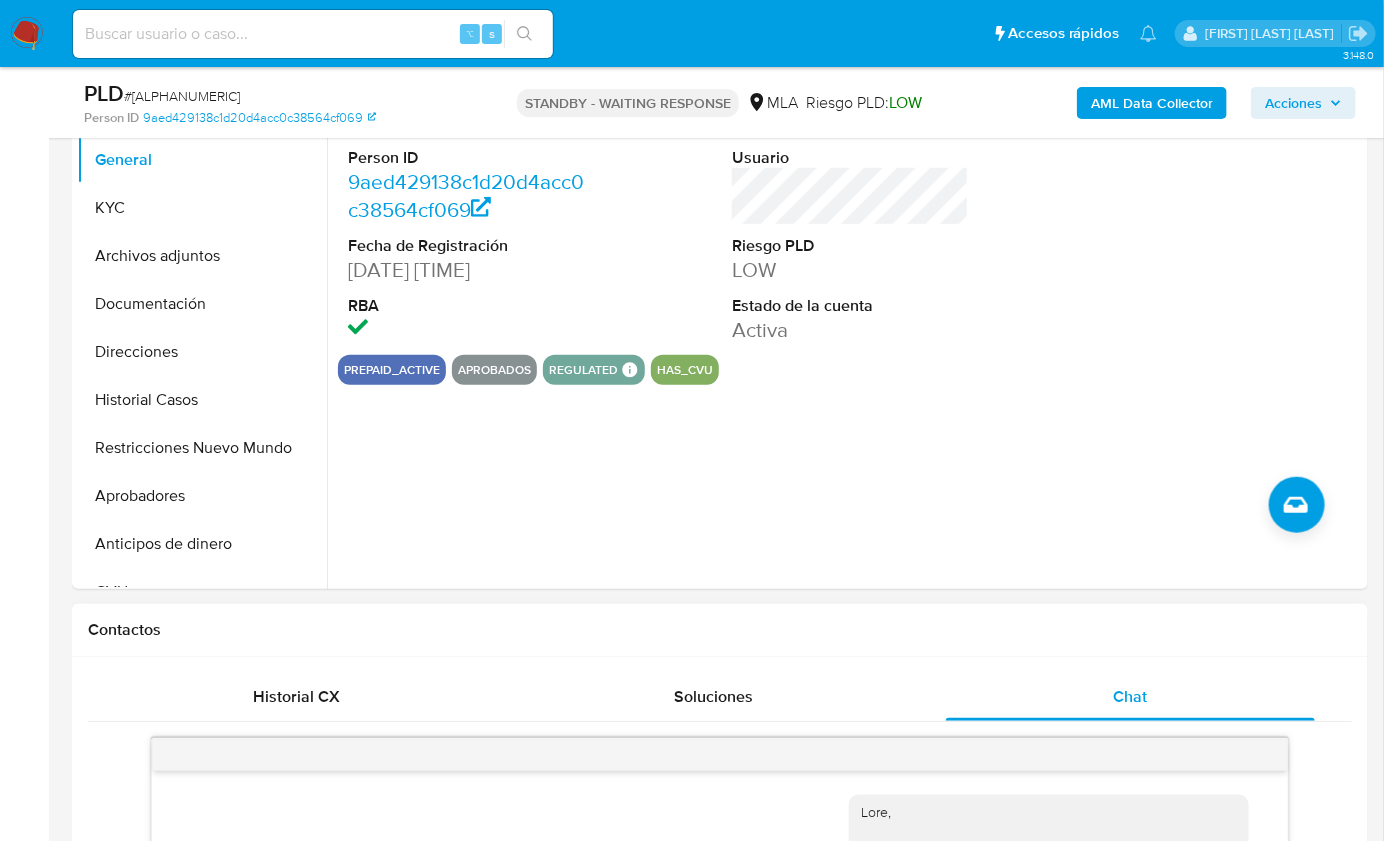 scroll, scrollTop: 1411, scrollLeft: 0, axis: vertical 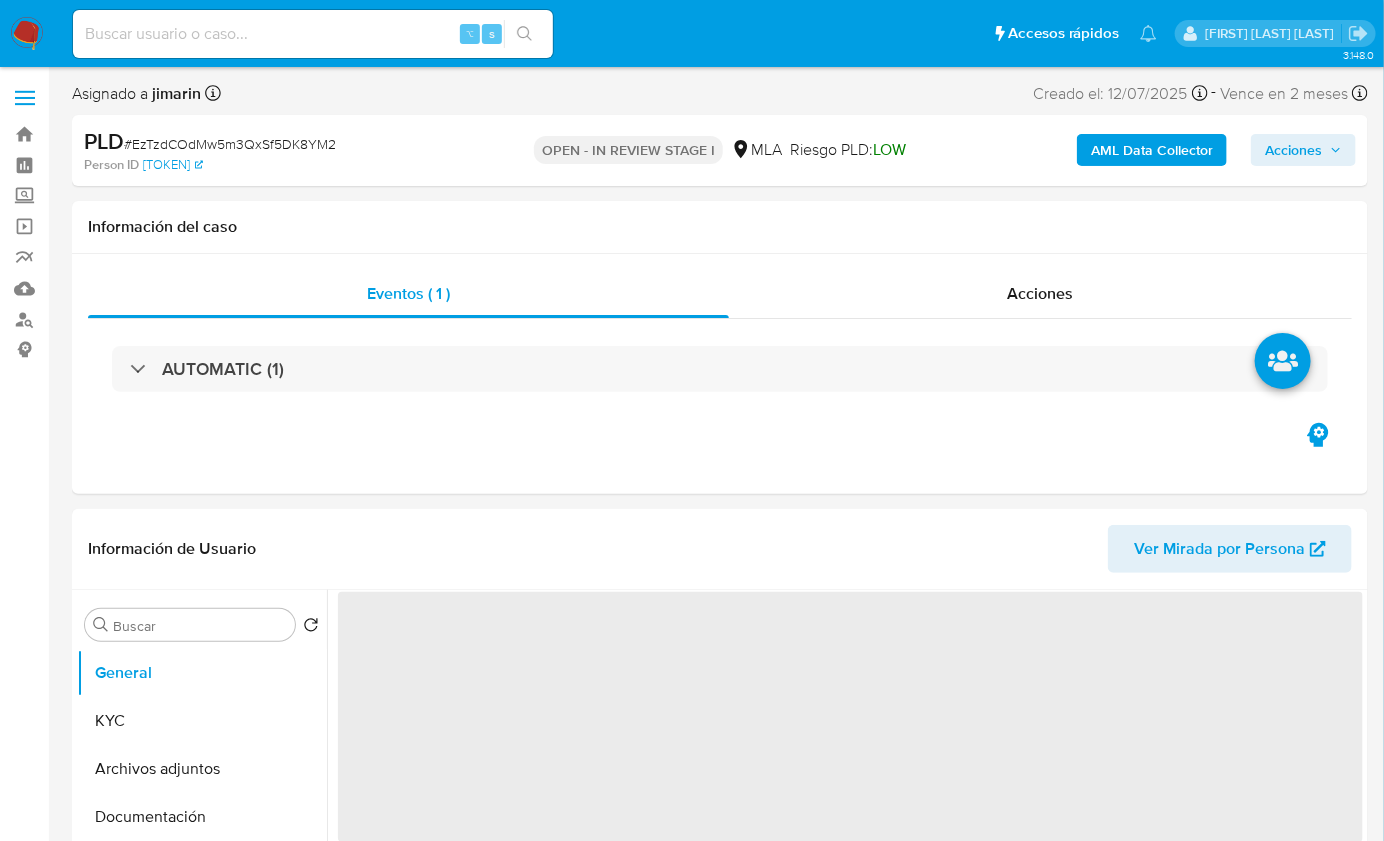 select on "10" 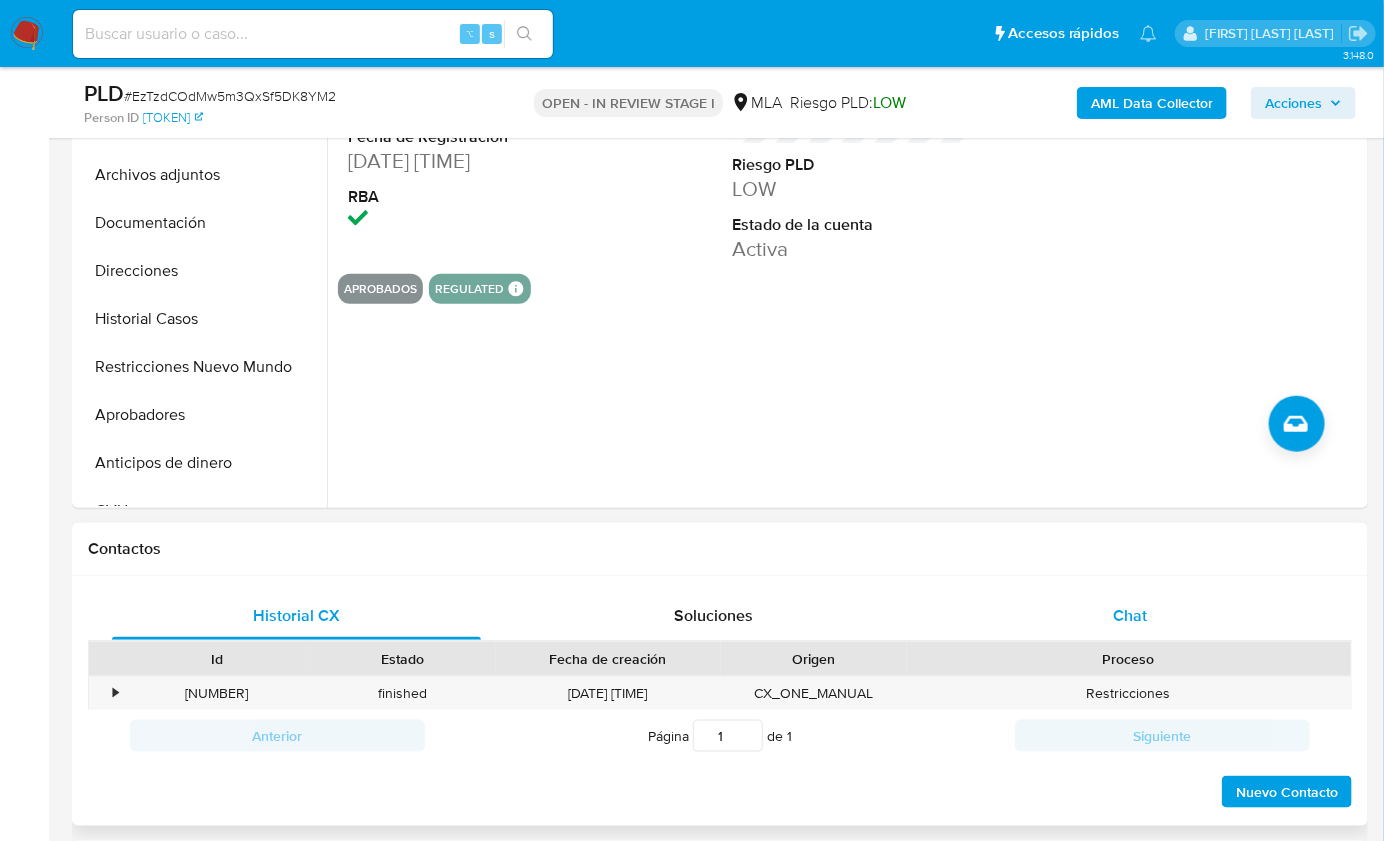 click on "Chat" at bounding box center (1130, 616) 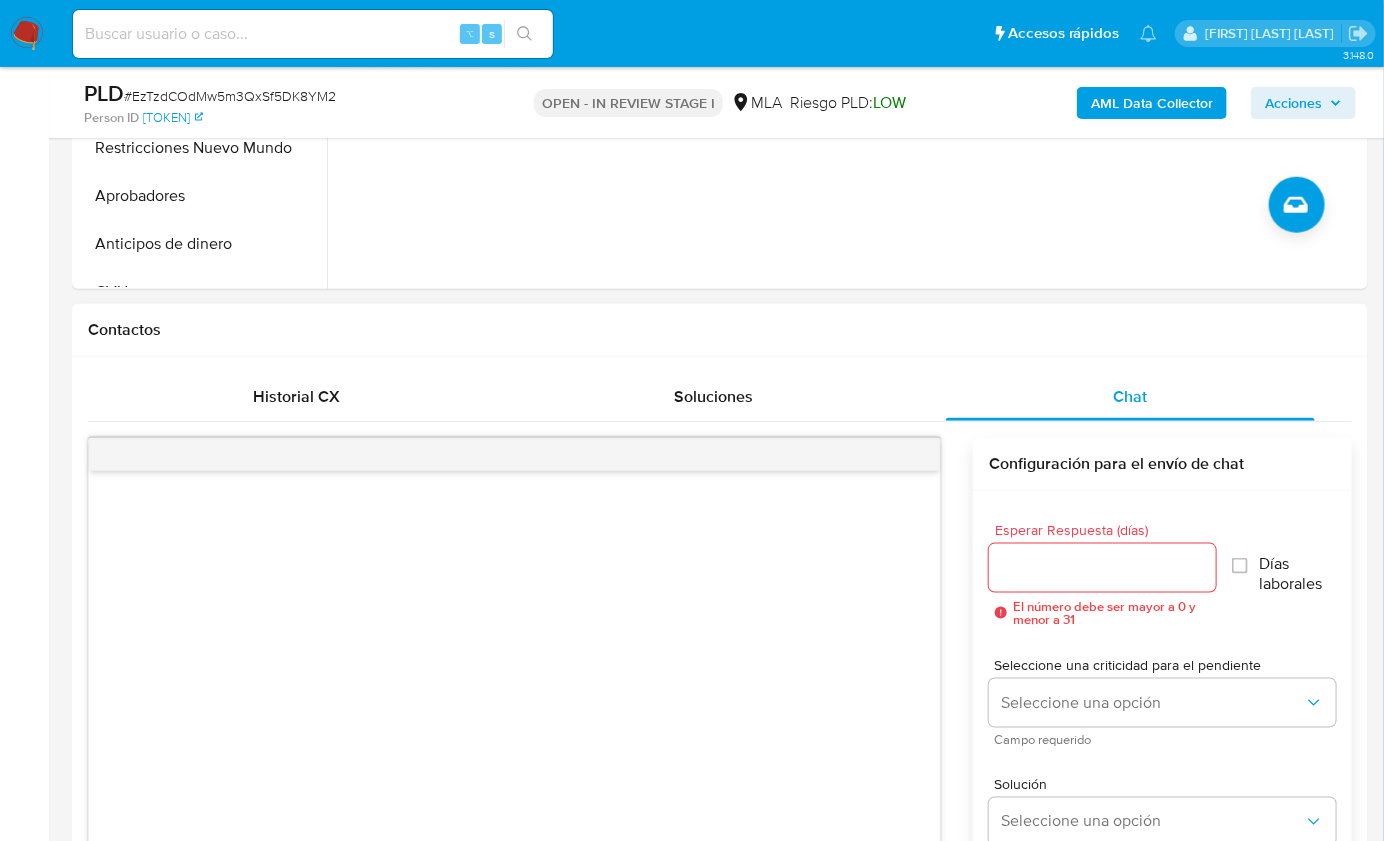 scroll, scrollTop: 372, scrollLeft: 0, axis: vertical 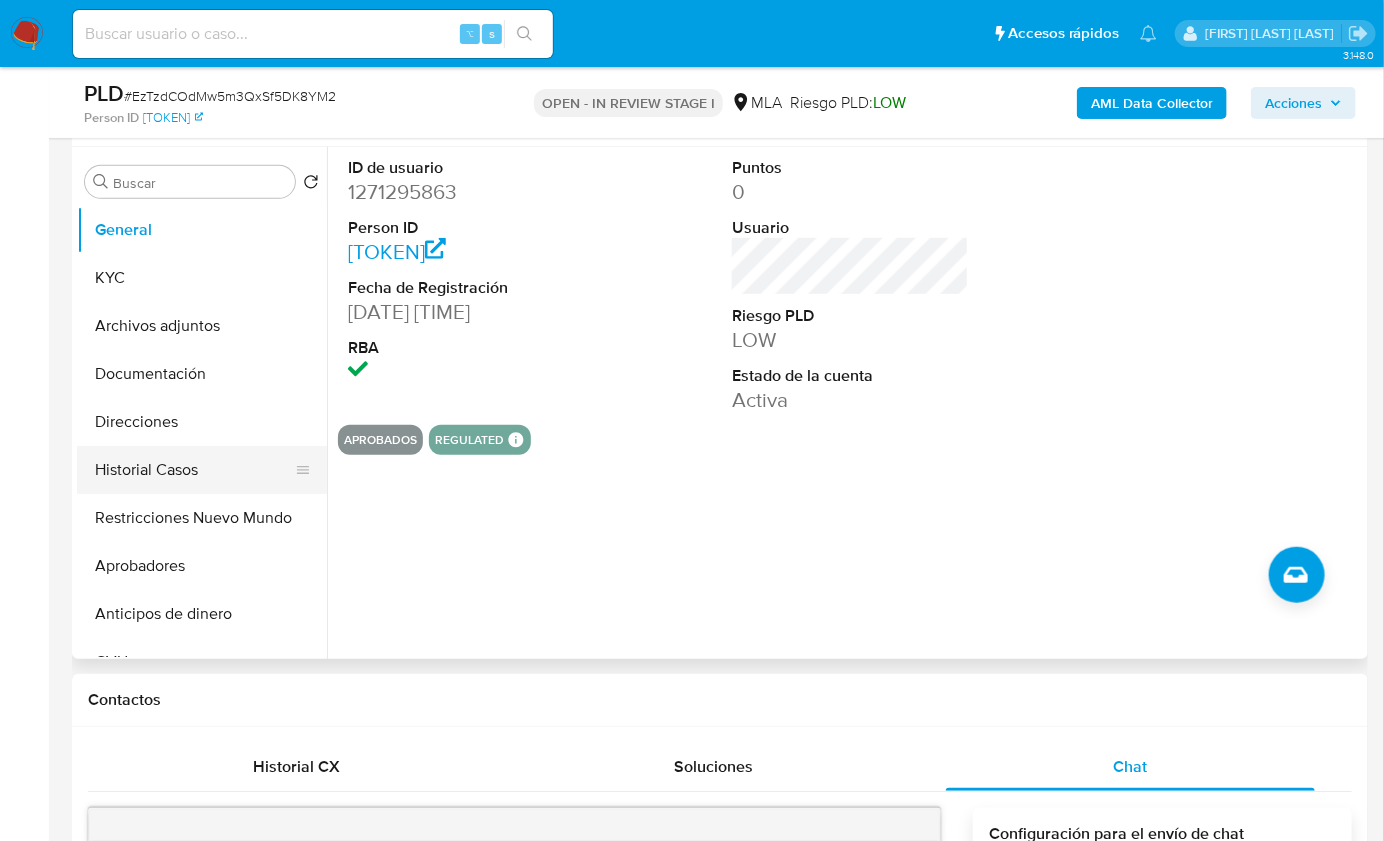 click on "Historial Casos" at bounding box center [194, 470] 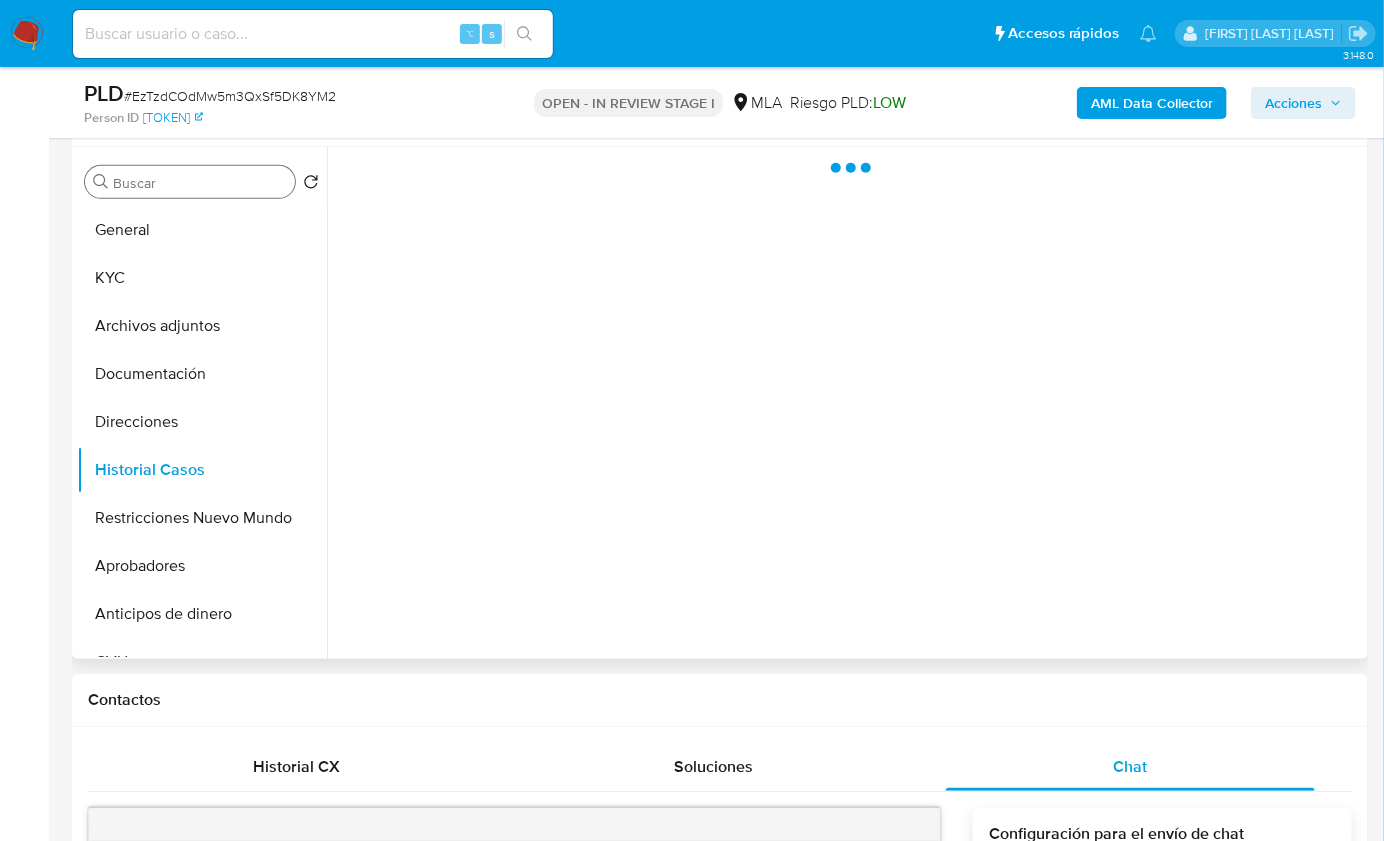 click on "Buscar" at bounding box center (200, 183) 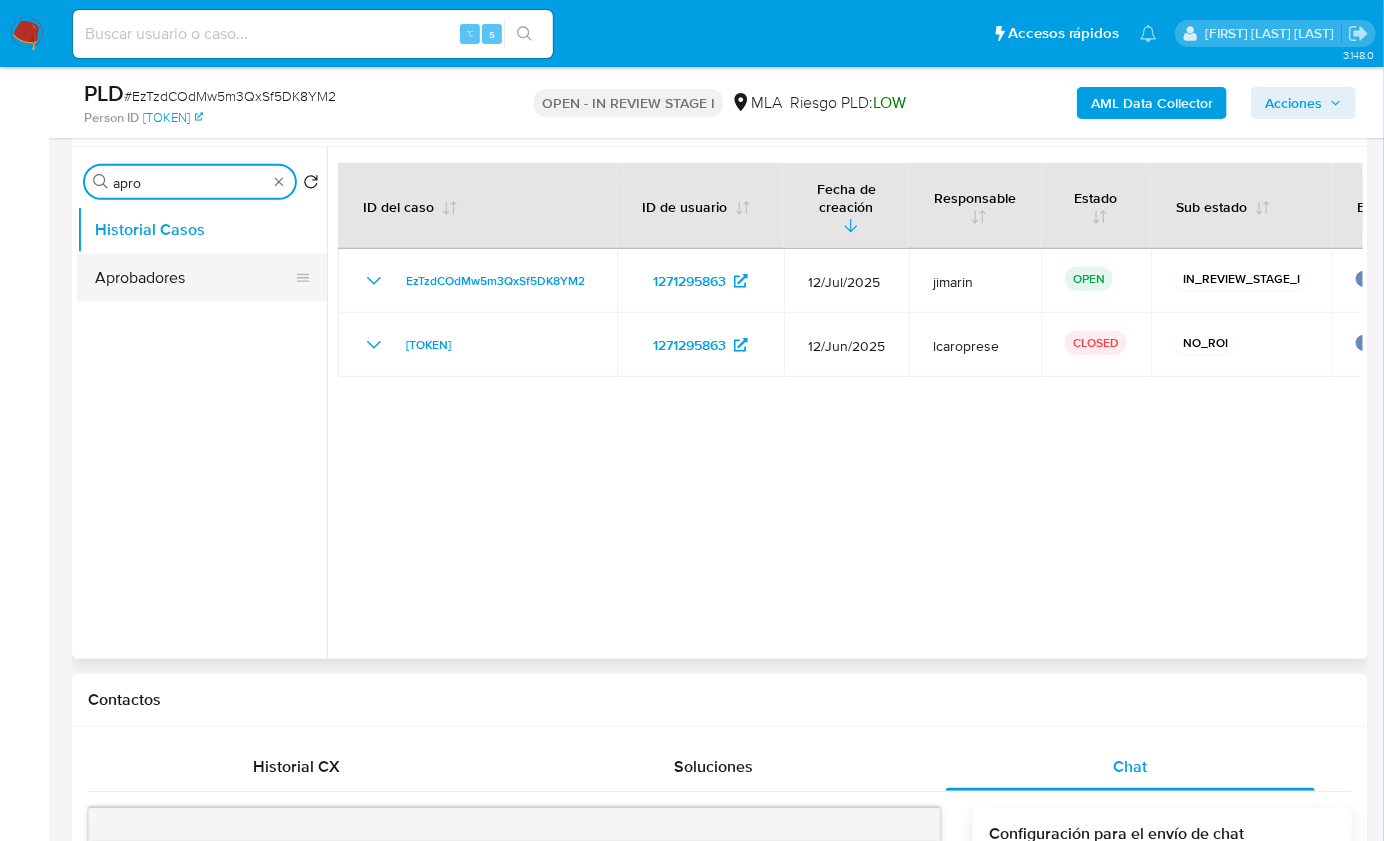 type on "apro" 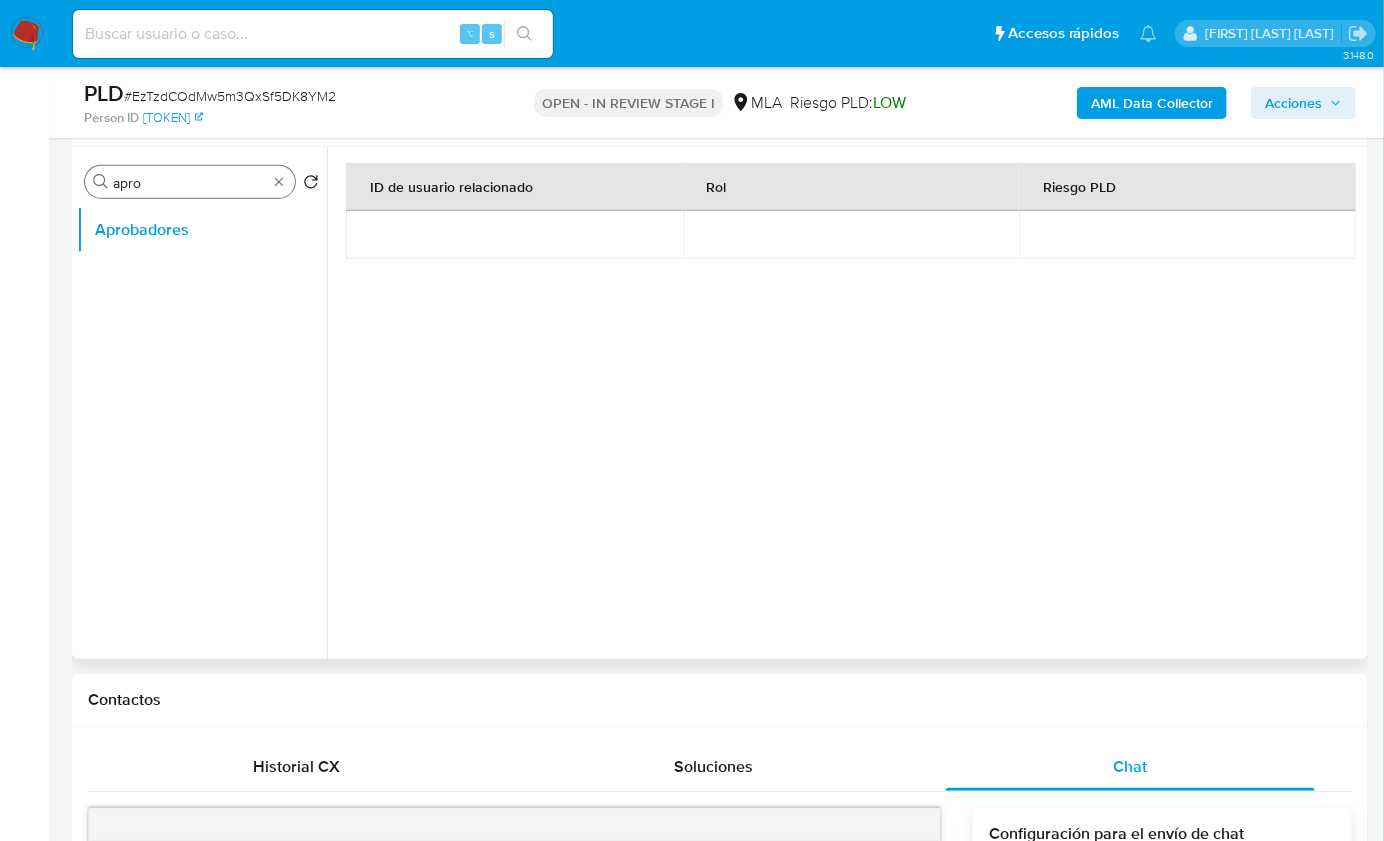 type 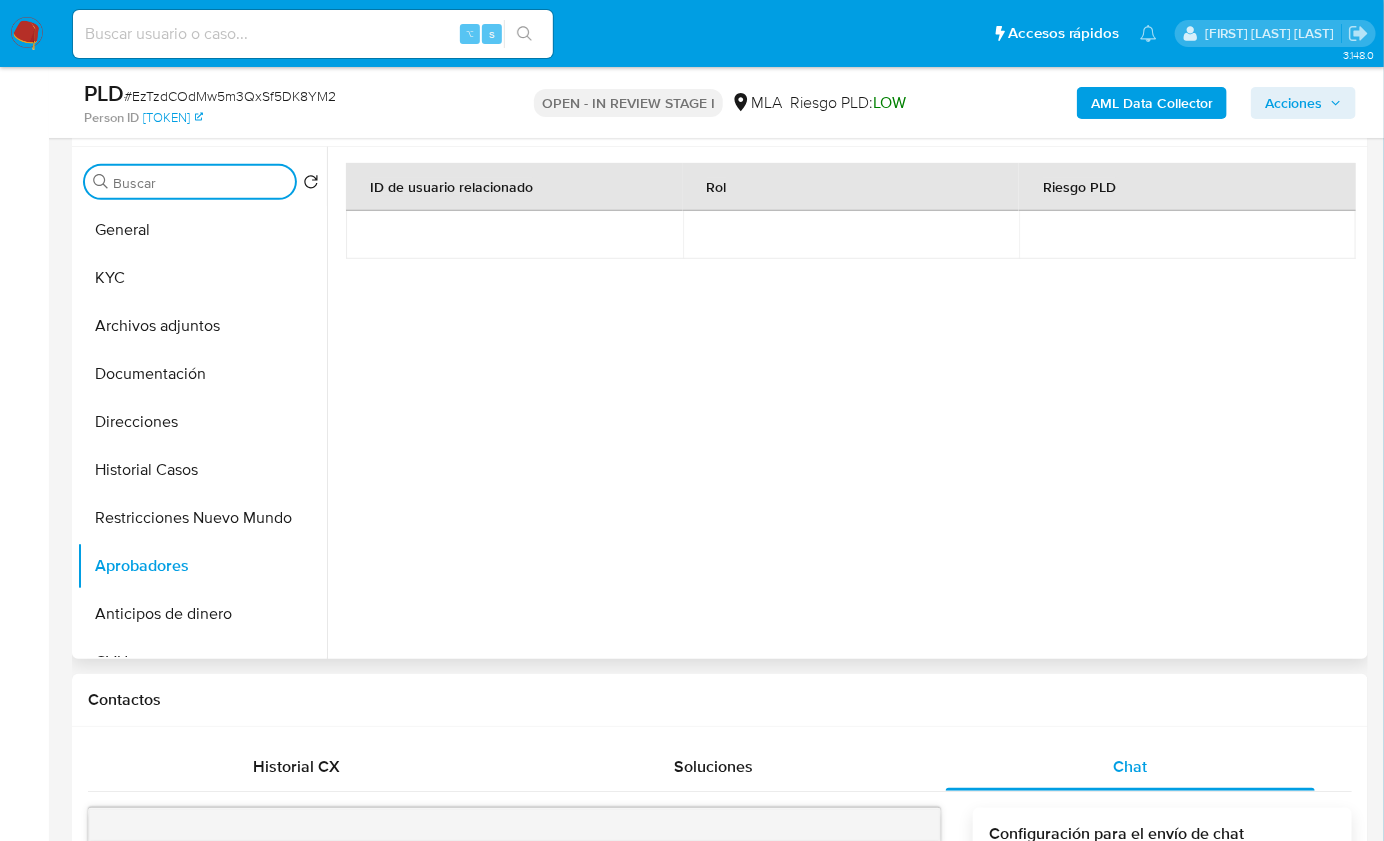click on "# [TOKEN]" at bounding box center [230, 96] 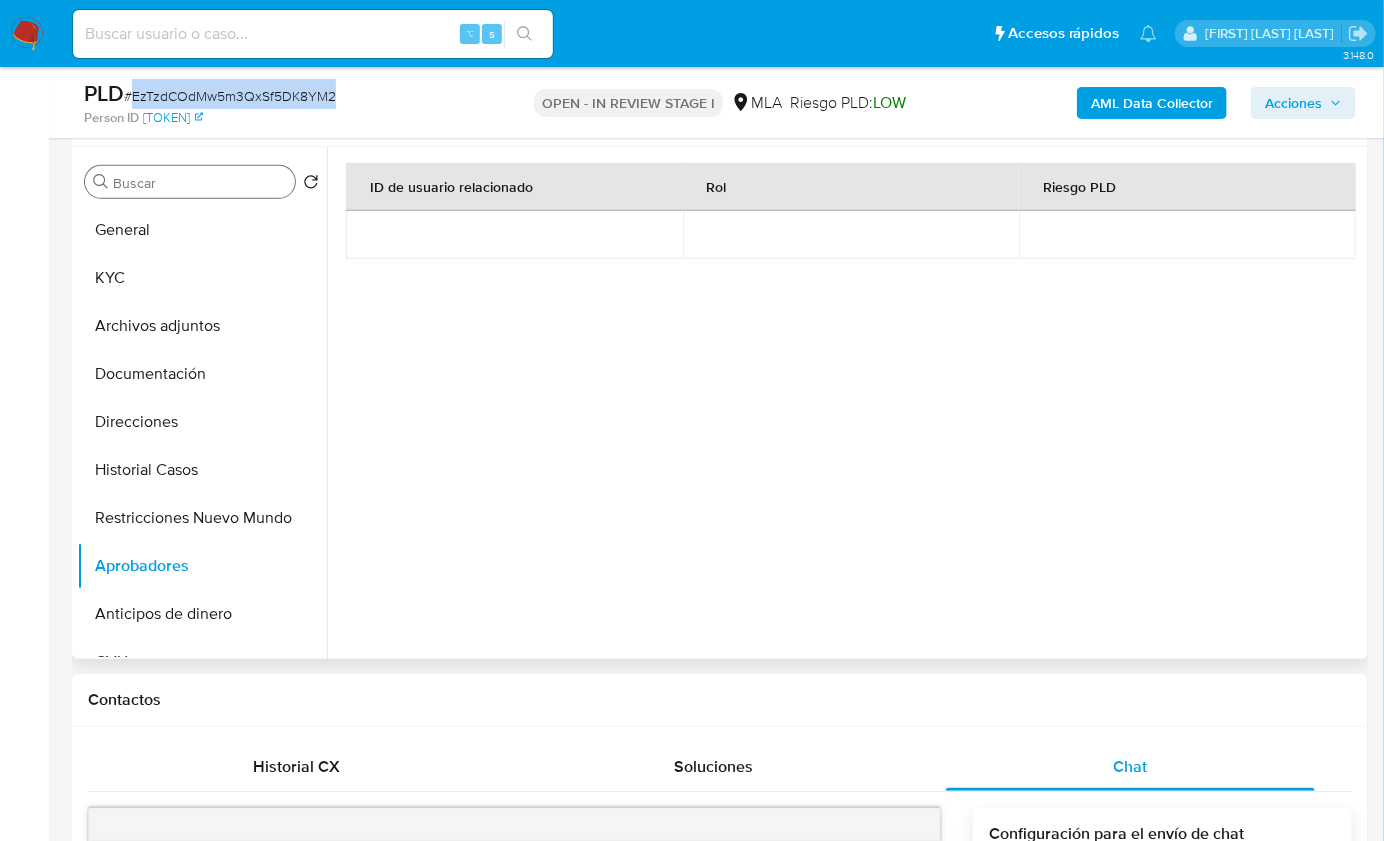 click on "# [TOKEN]" at bounding box center (230, 96) 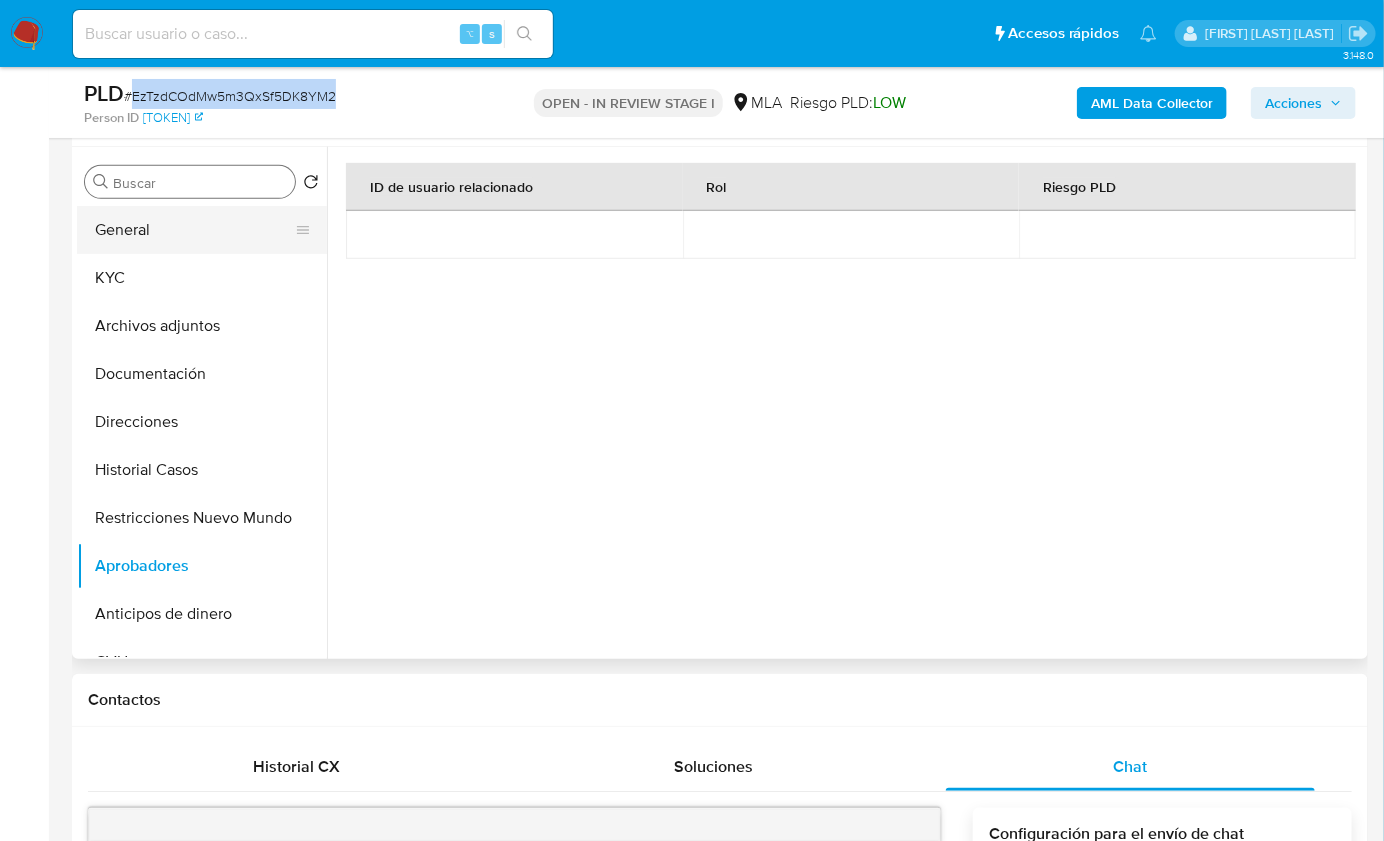 copy on "EzTzdCOdMw5m3QxSf5DK8YM2" 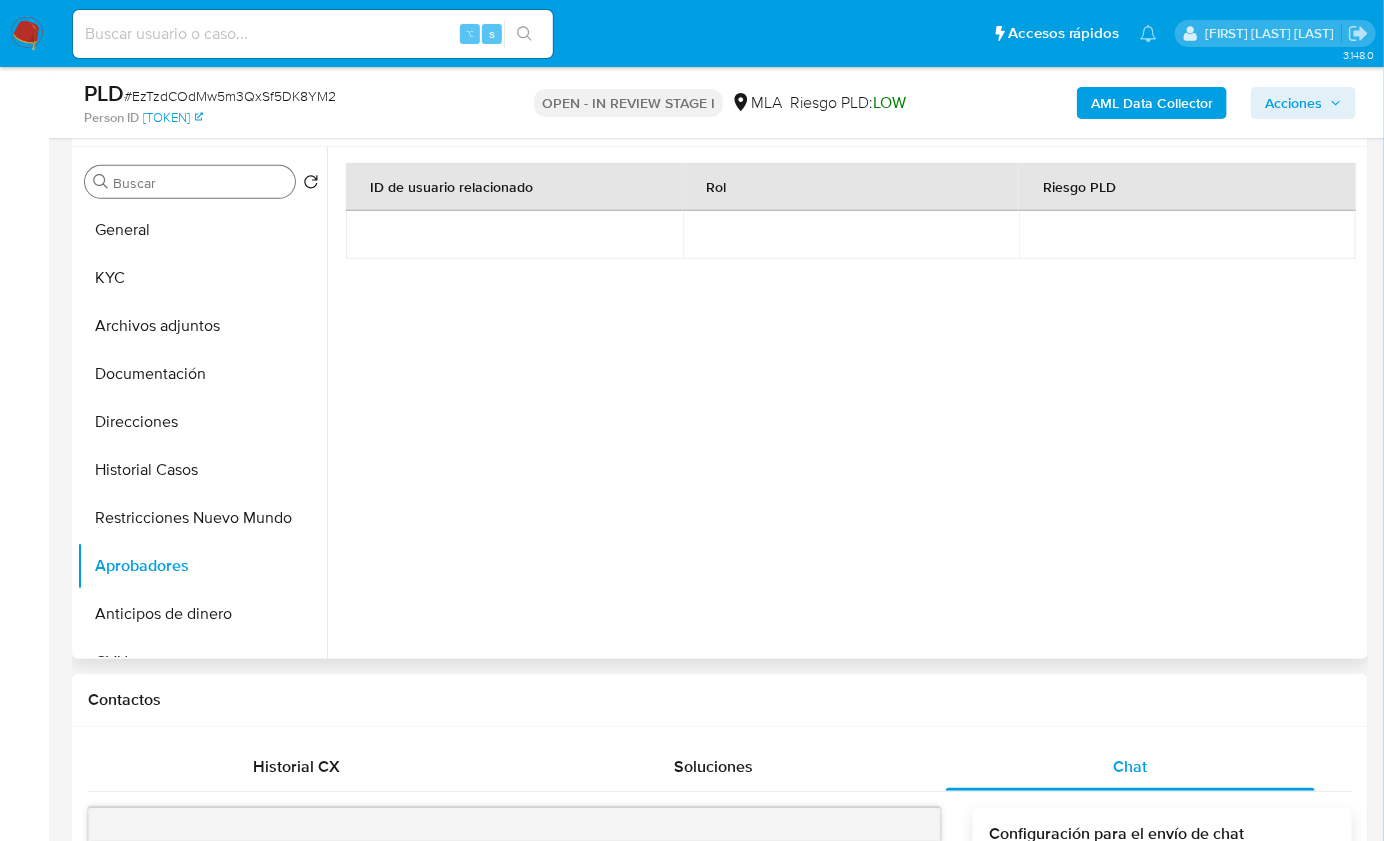 click on "ID de usuario relacionado Rol Riesgo PLD" at bounding box center (850, 353) 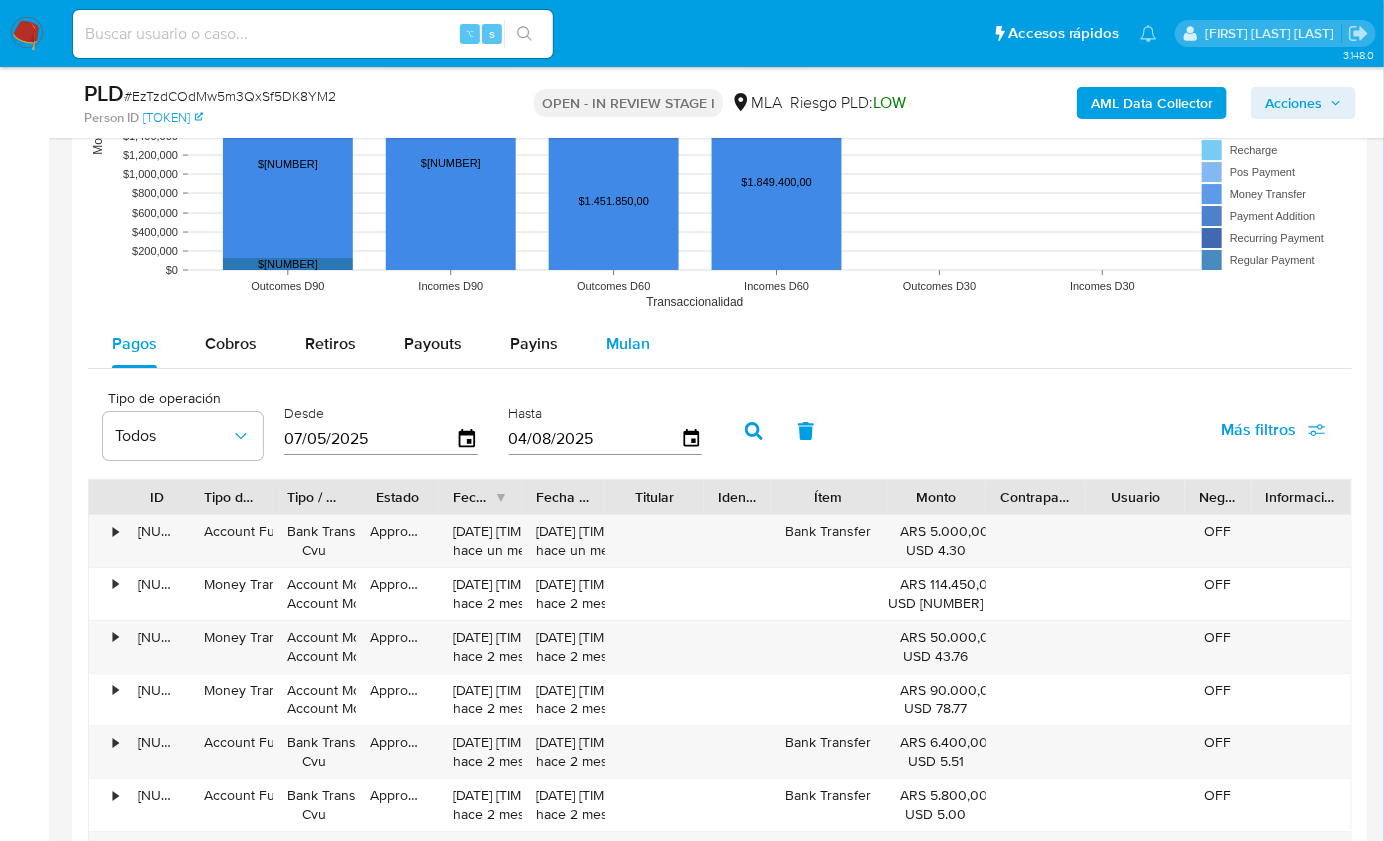 click on "Mulan" at bounding box center [628, 344] 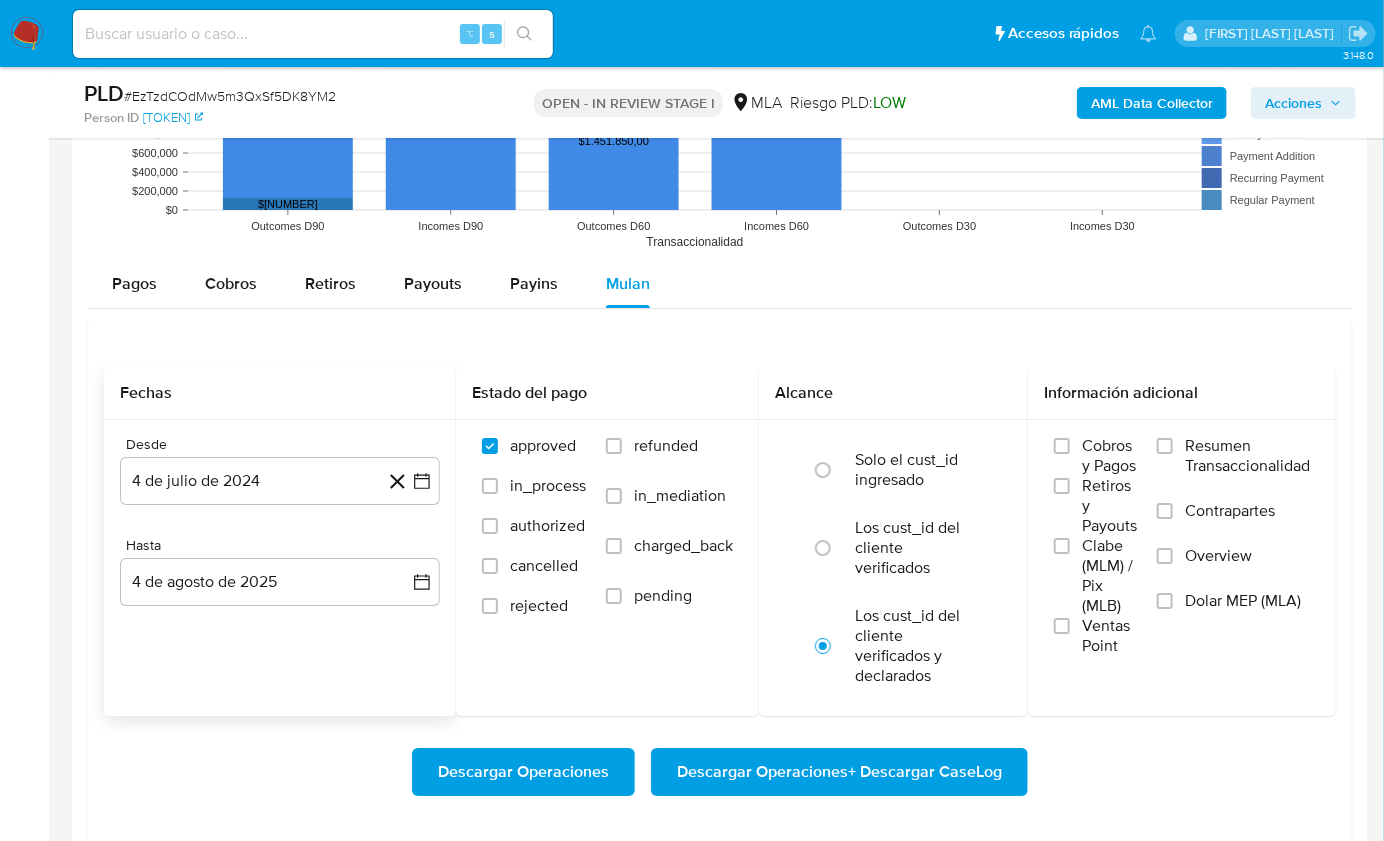 scroll, scrollTop: 2595, scrollLeft: 0, axis: vertical 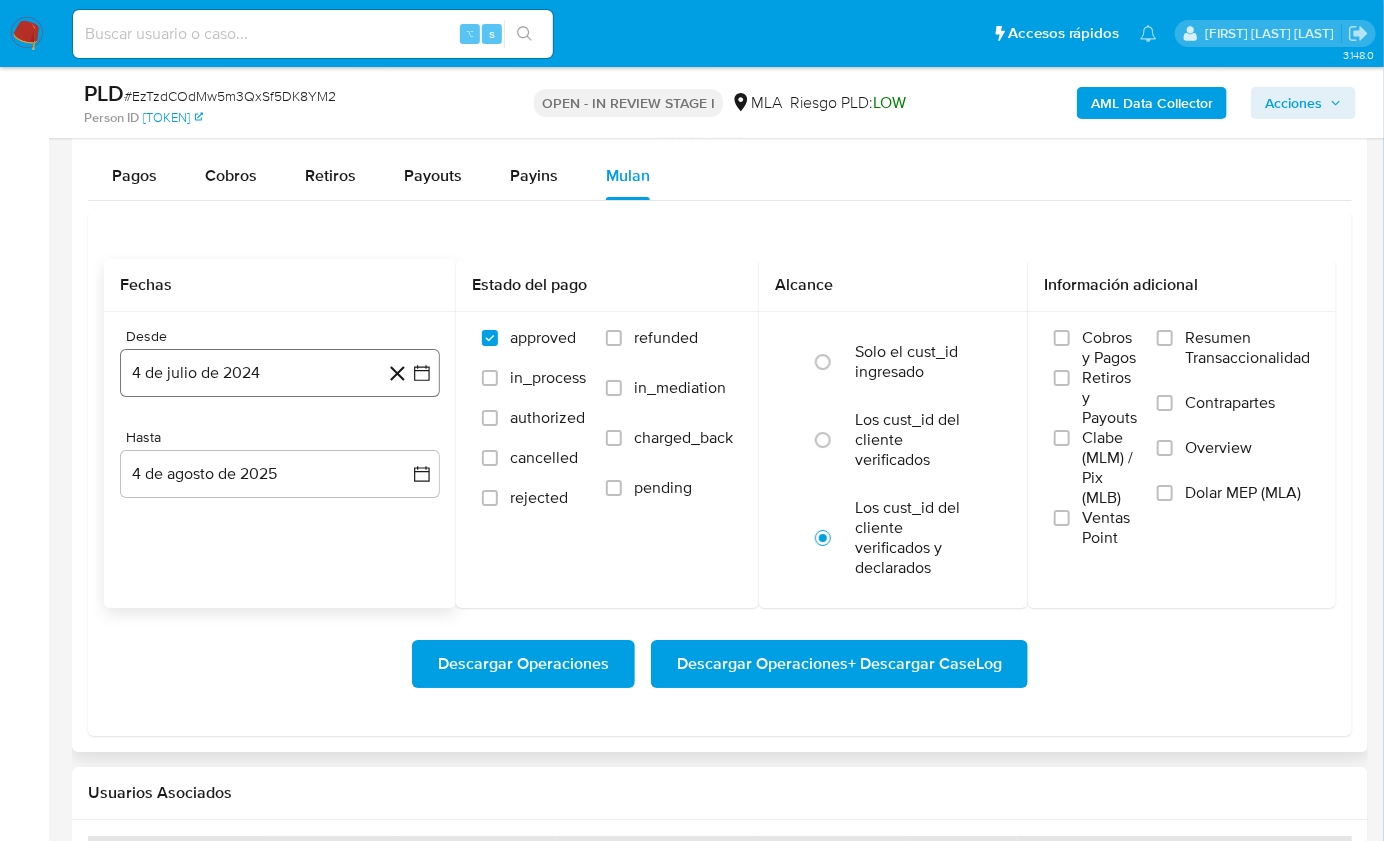 click on "4 de julio de 2024" at bounding box center (280, 373) 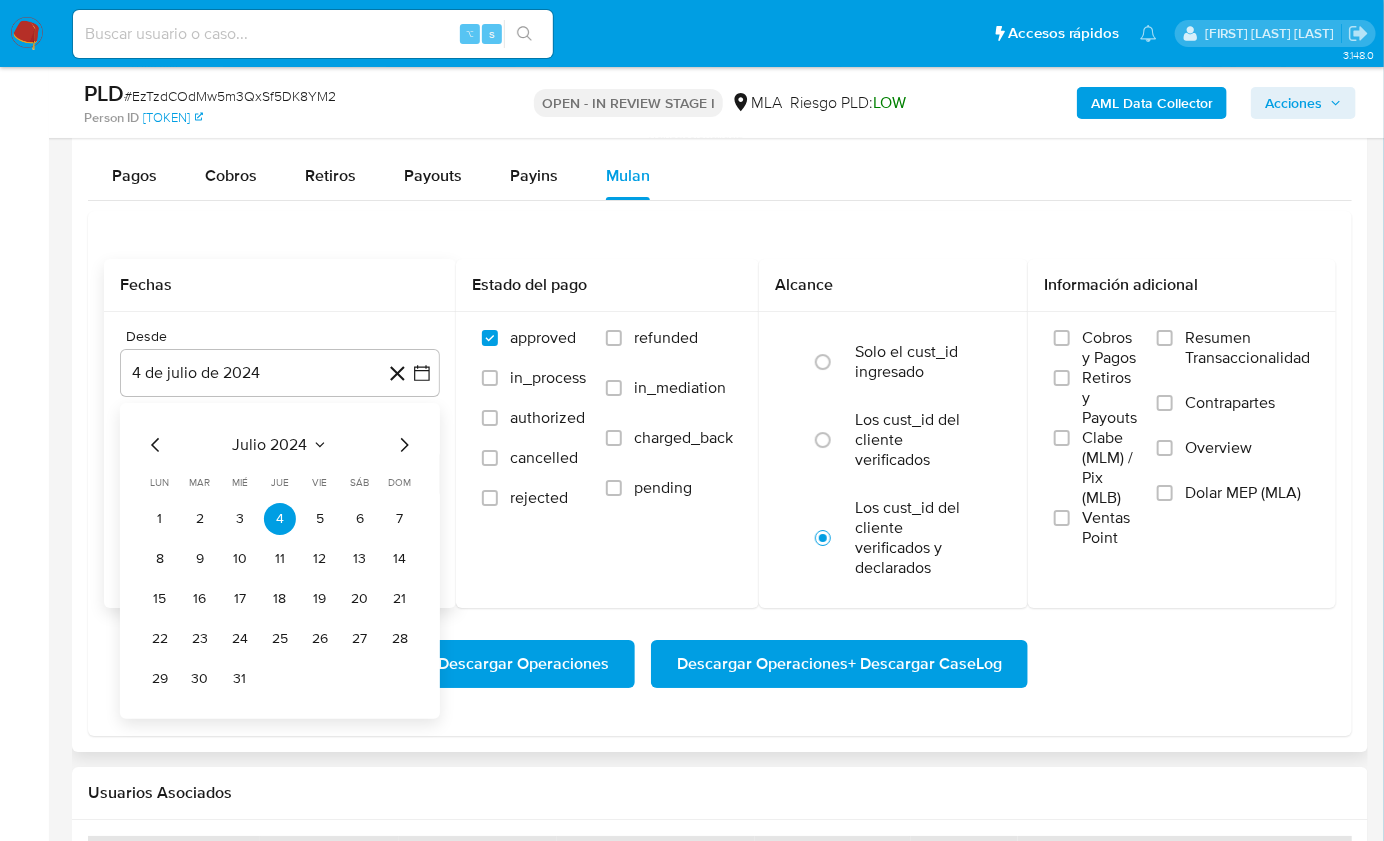 click 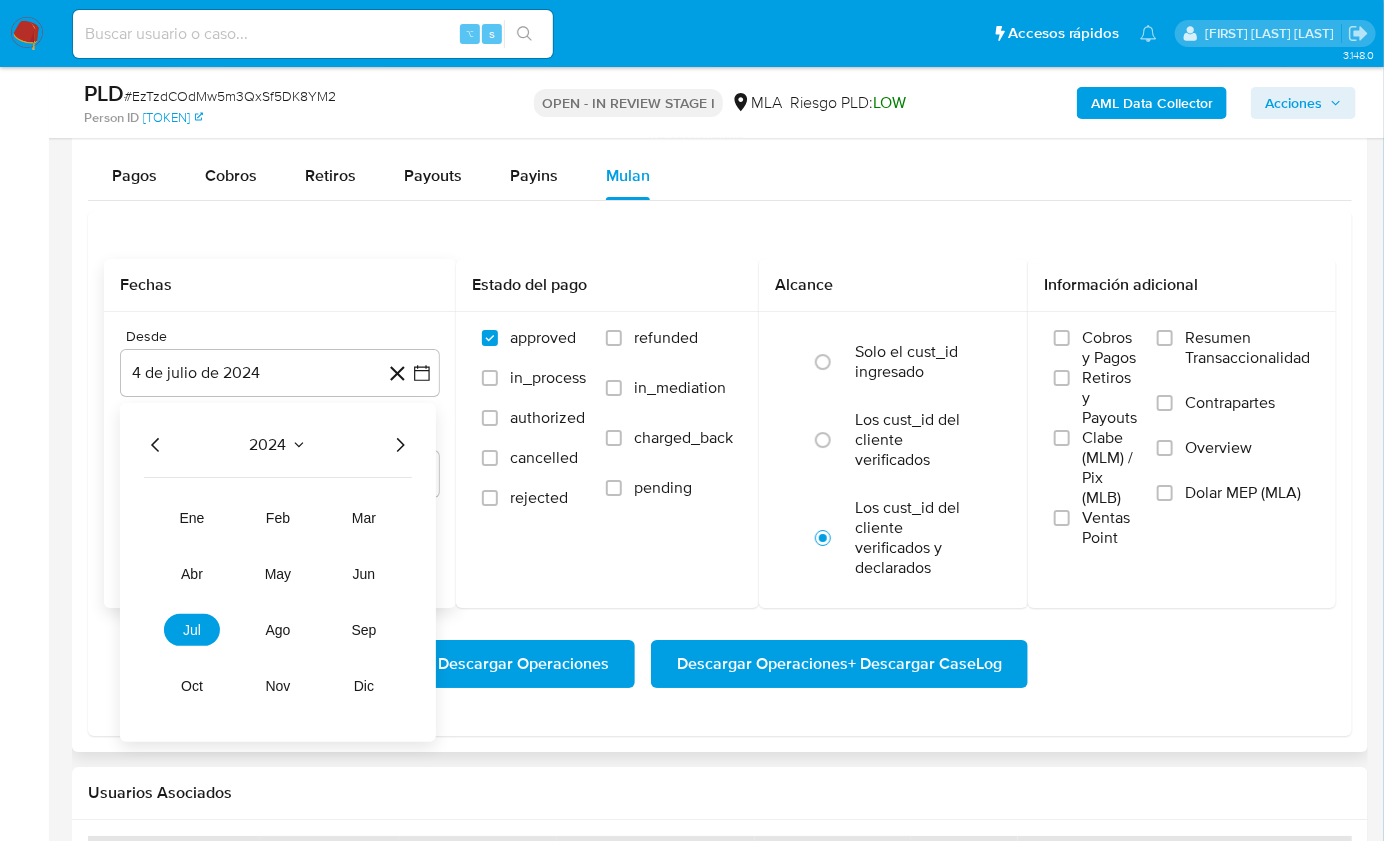 click 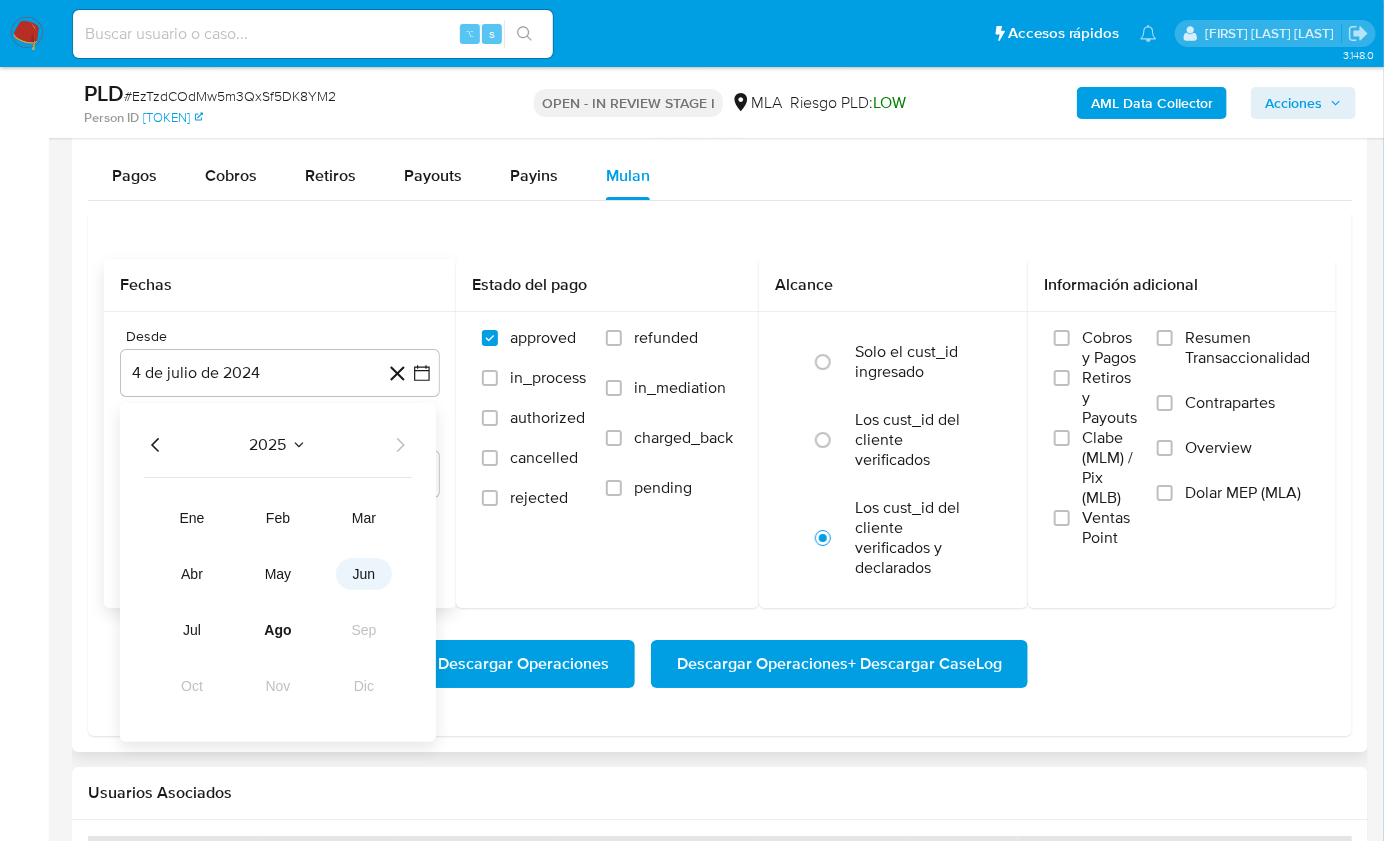 click on "jun" at bounding box center [364, 574] 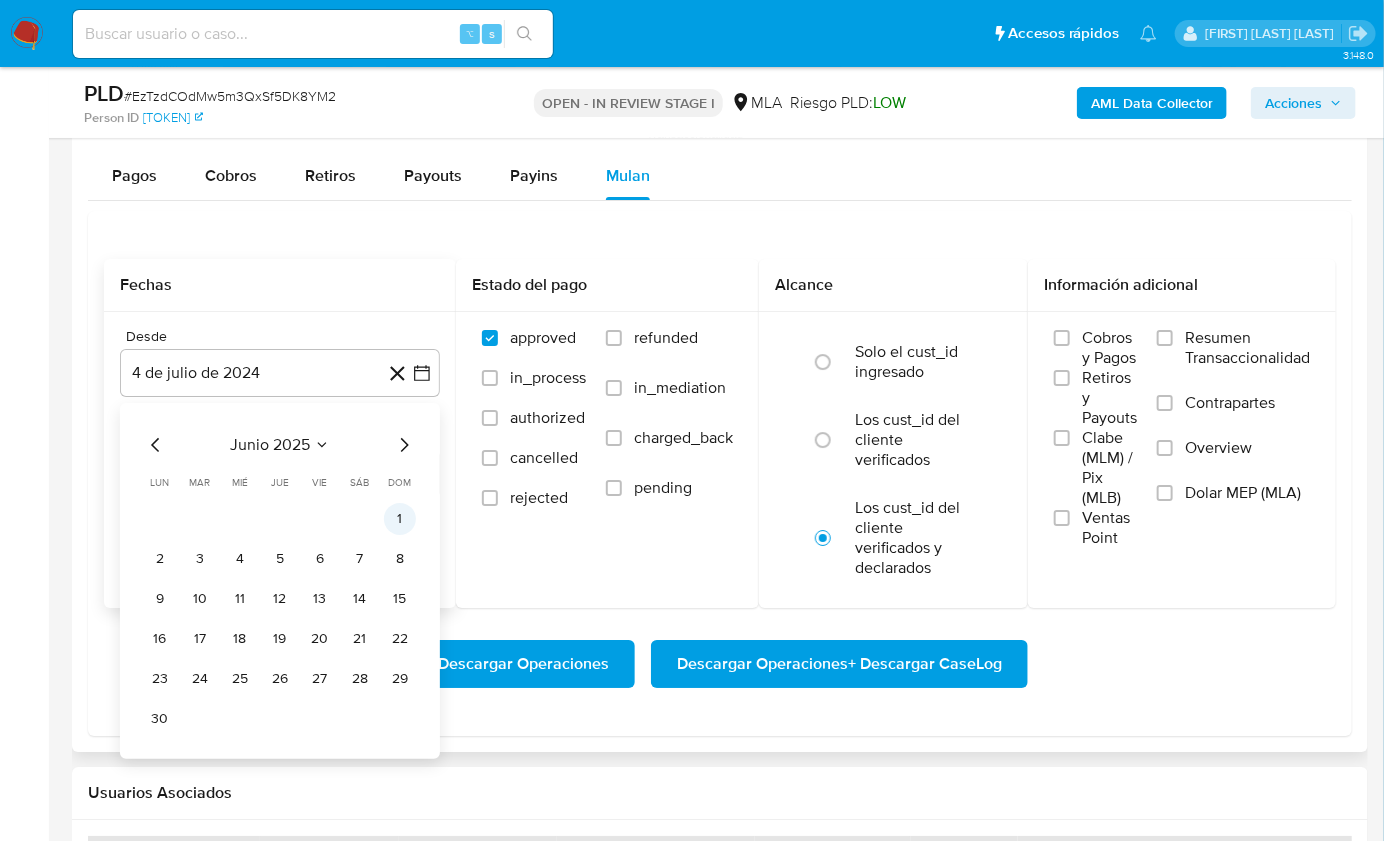 click on "1" at bounding box center [400, 519] 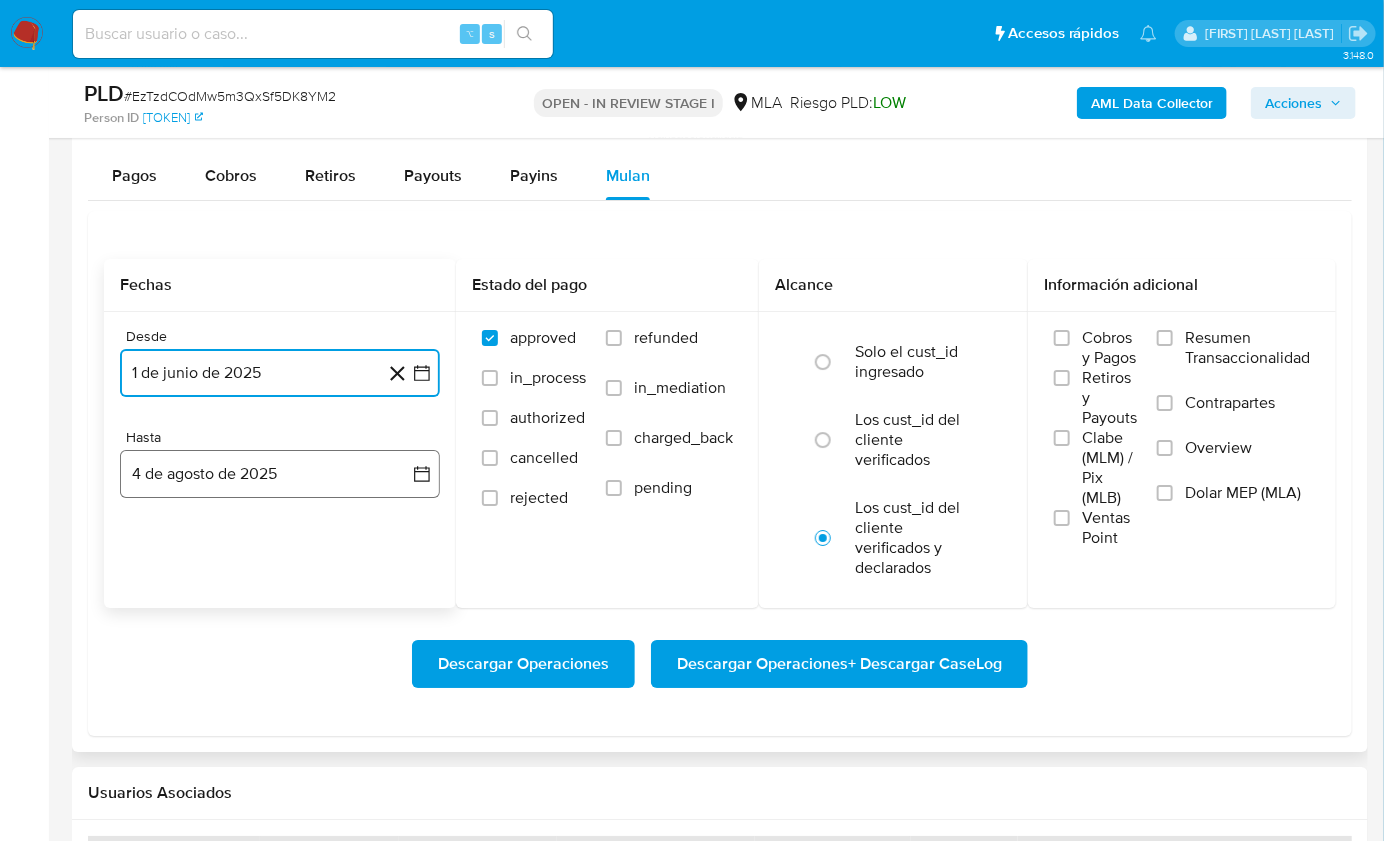 click on "4 de agosto de 2025" at bounding box center (280, 474) 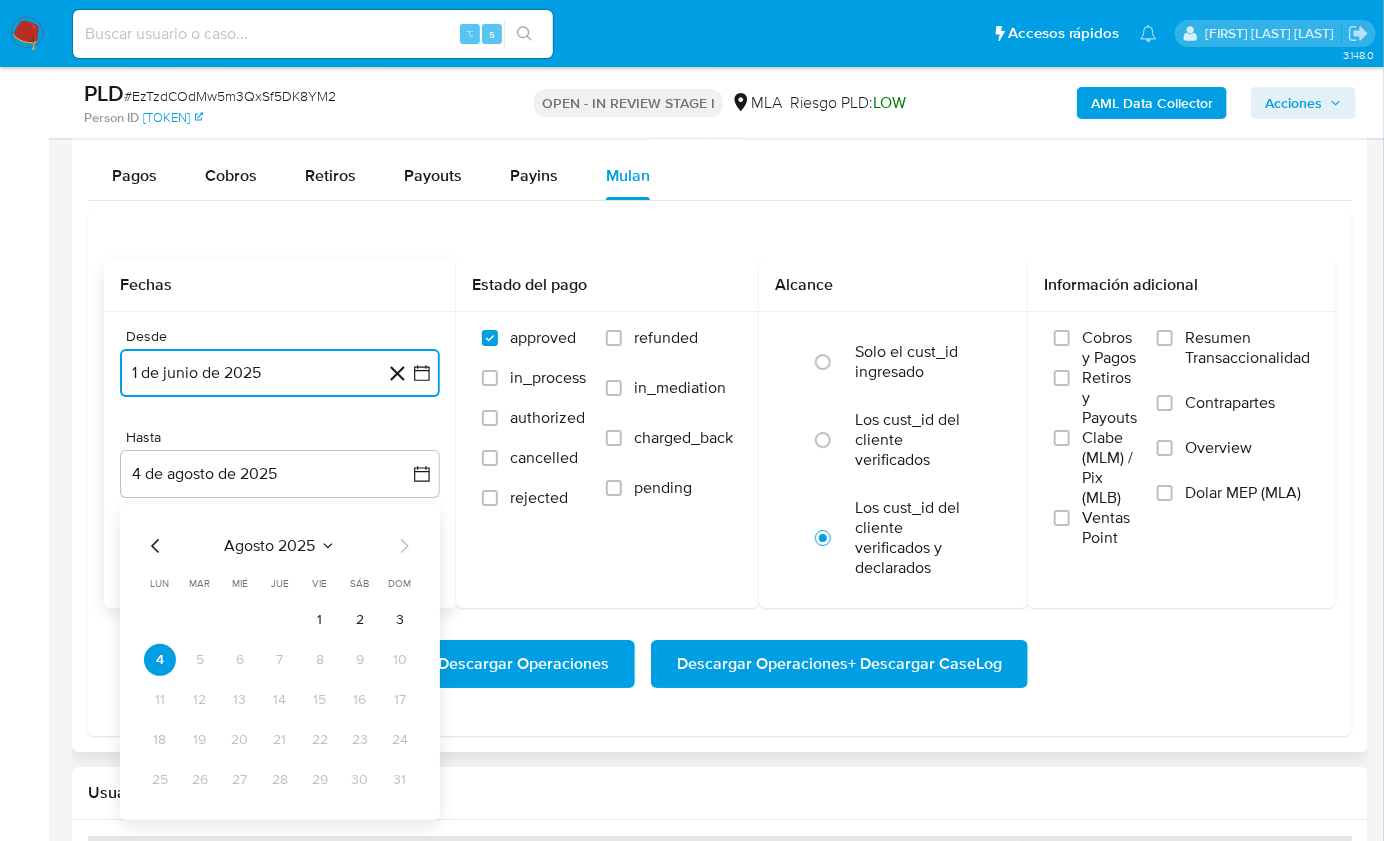 click 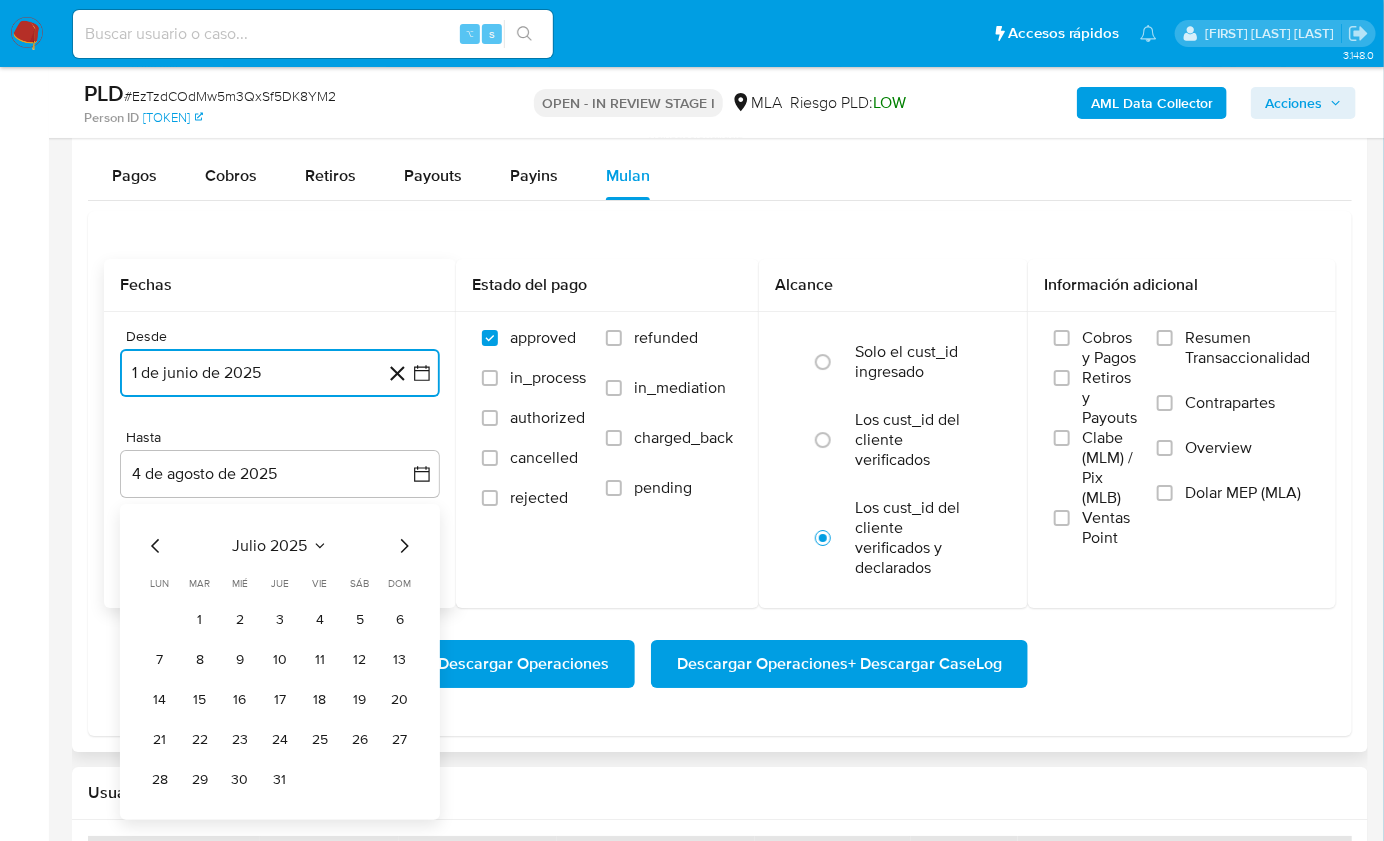 click 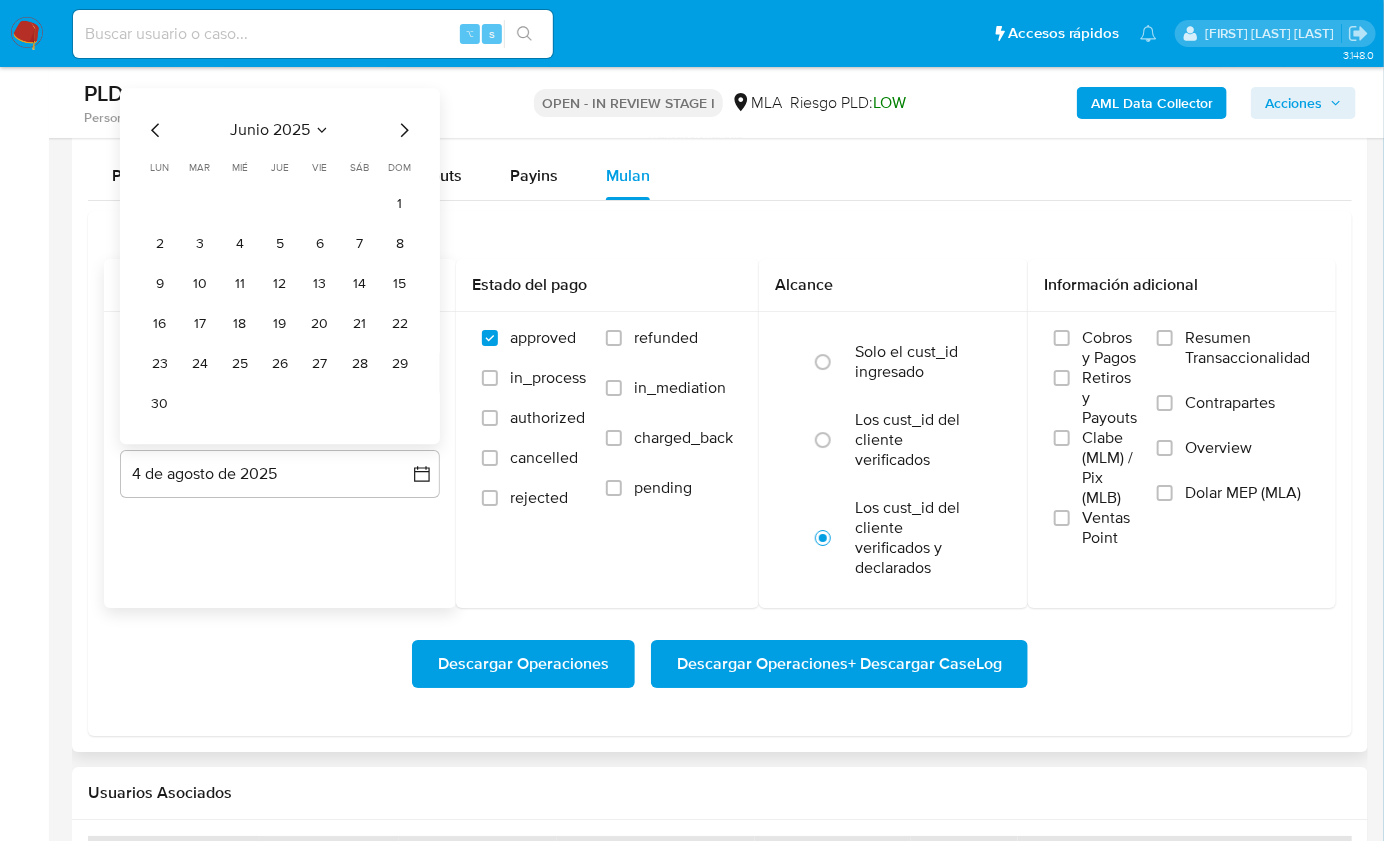 click on "junio 2025 junio 2025 lun lunes mar martes mié miércoles jue jueves vie viernes sáb sábado dom domingo 1 2 3 4 5 6 7 8 9 10 11 12 13 14 15 16 17 18 19 20 21 22 23 24 25 26 27 28 29 30" at bounding box center [280, 266] 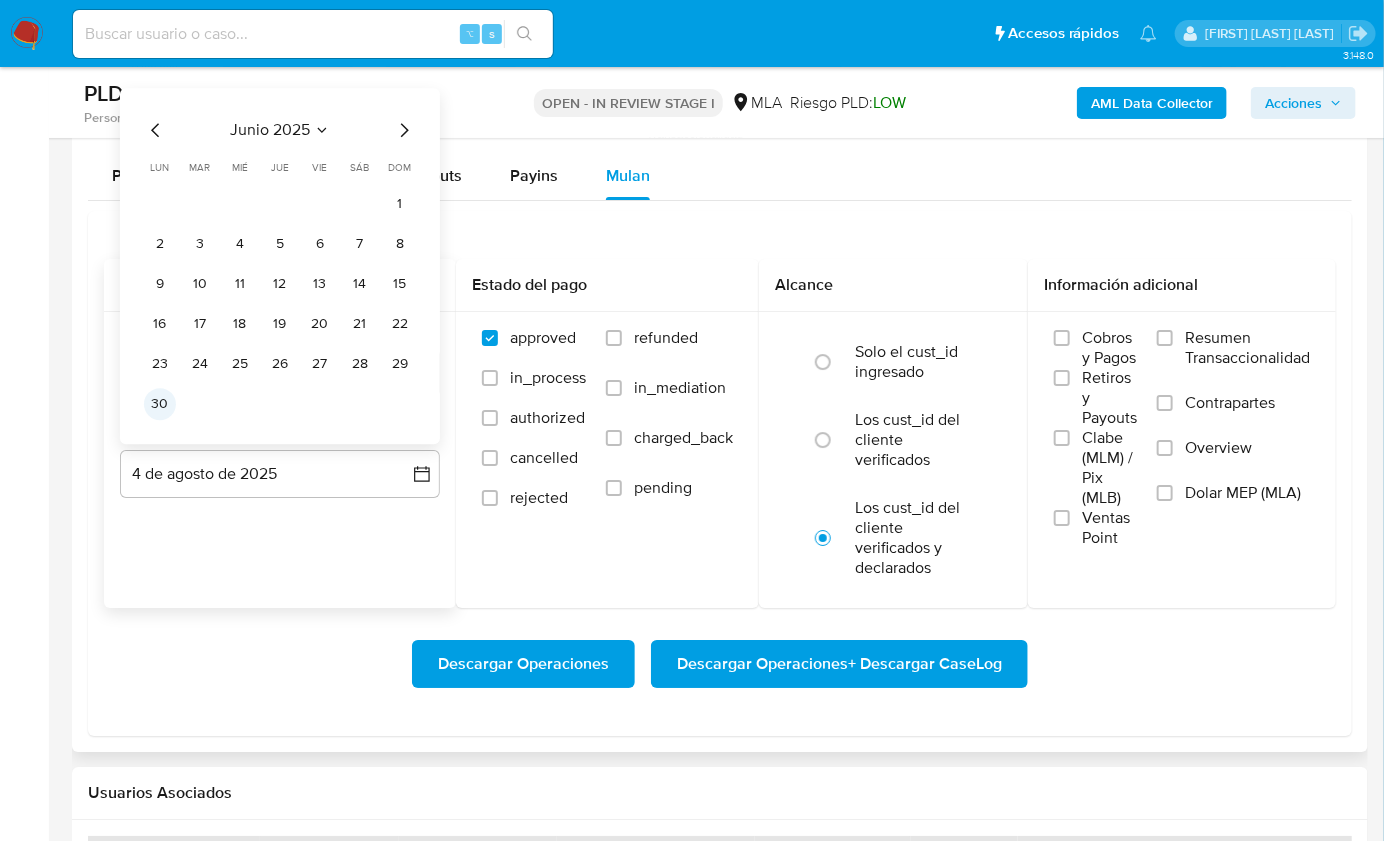 click on "30" at bounding box center (160, 404) 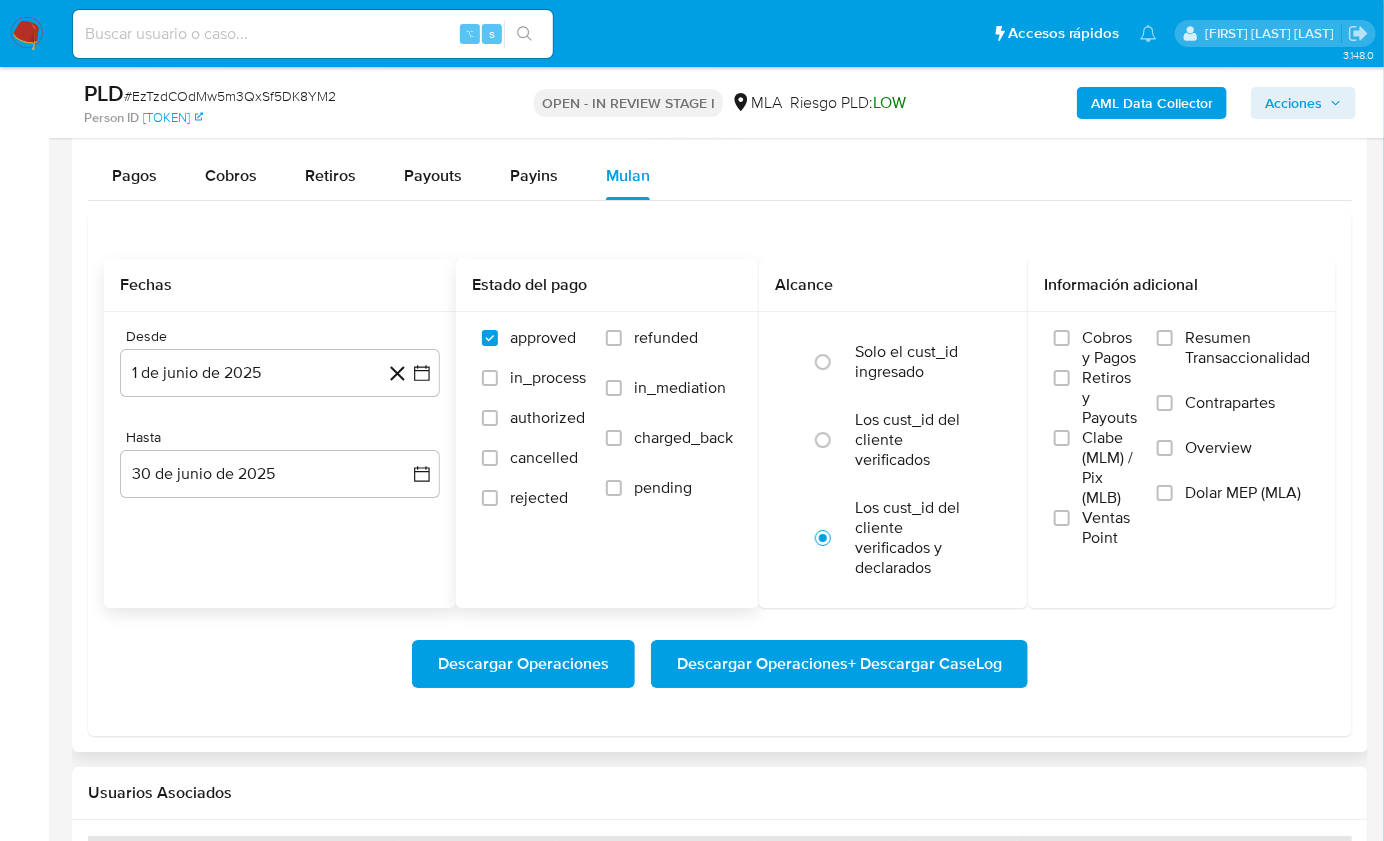 click on "refunded" at bounding box center [666, 338] 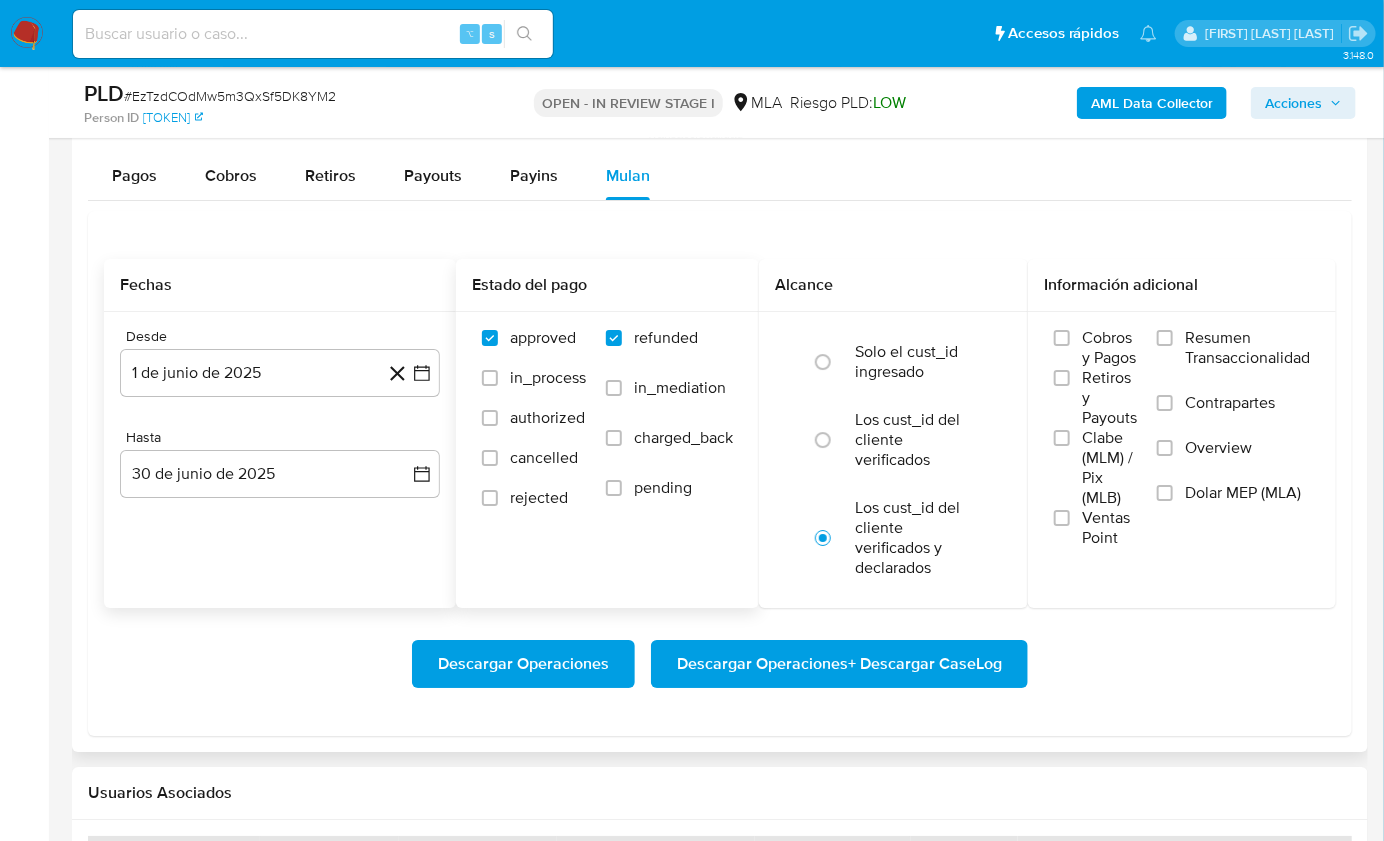 checkbox on "true" 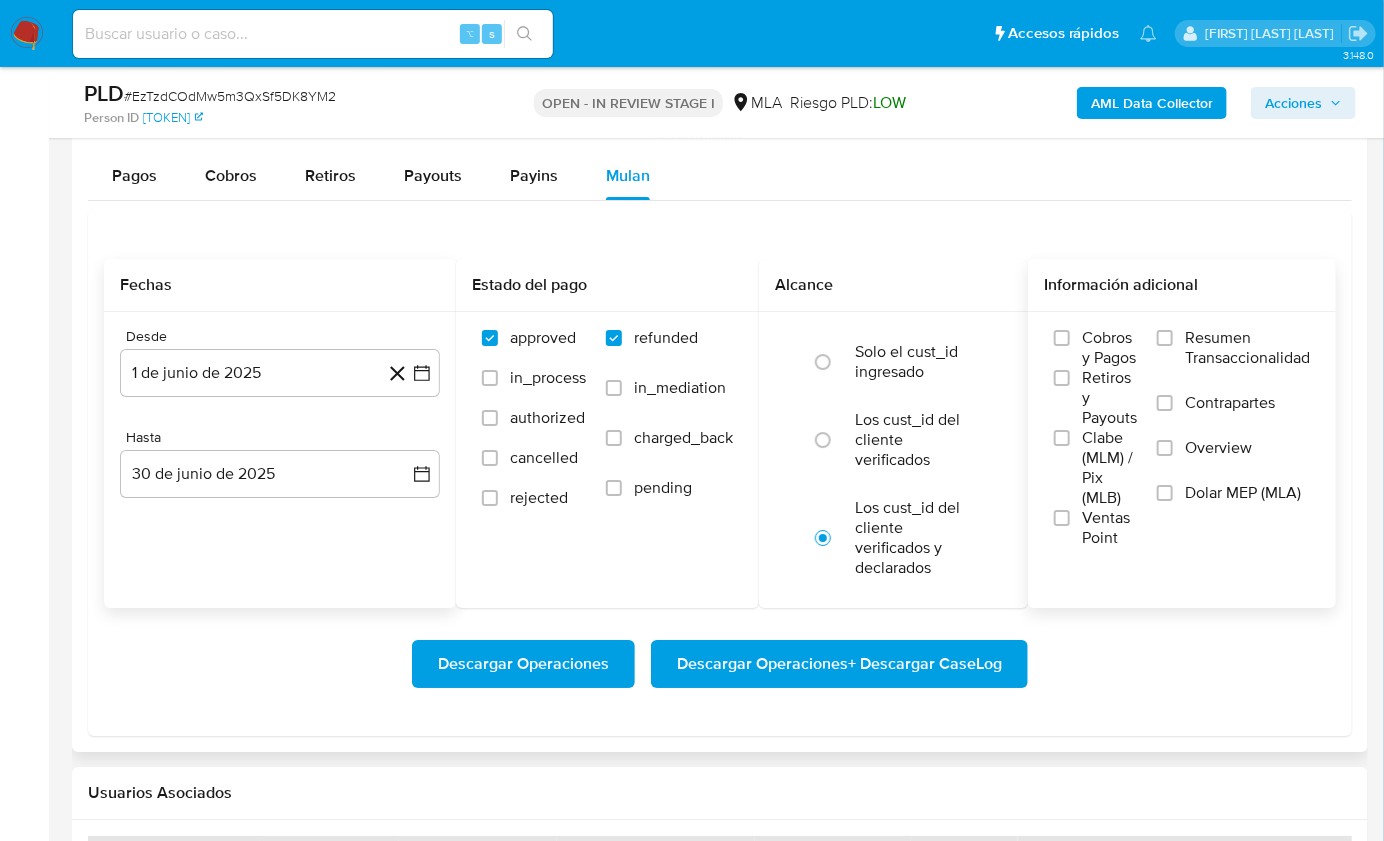 click on "Dolar MEP (MLA)" at bounding box center (1243, 493) 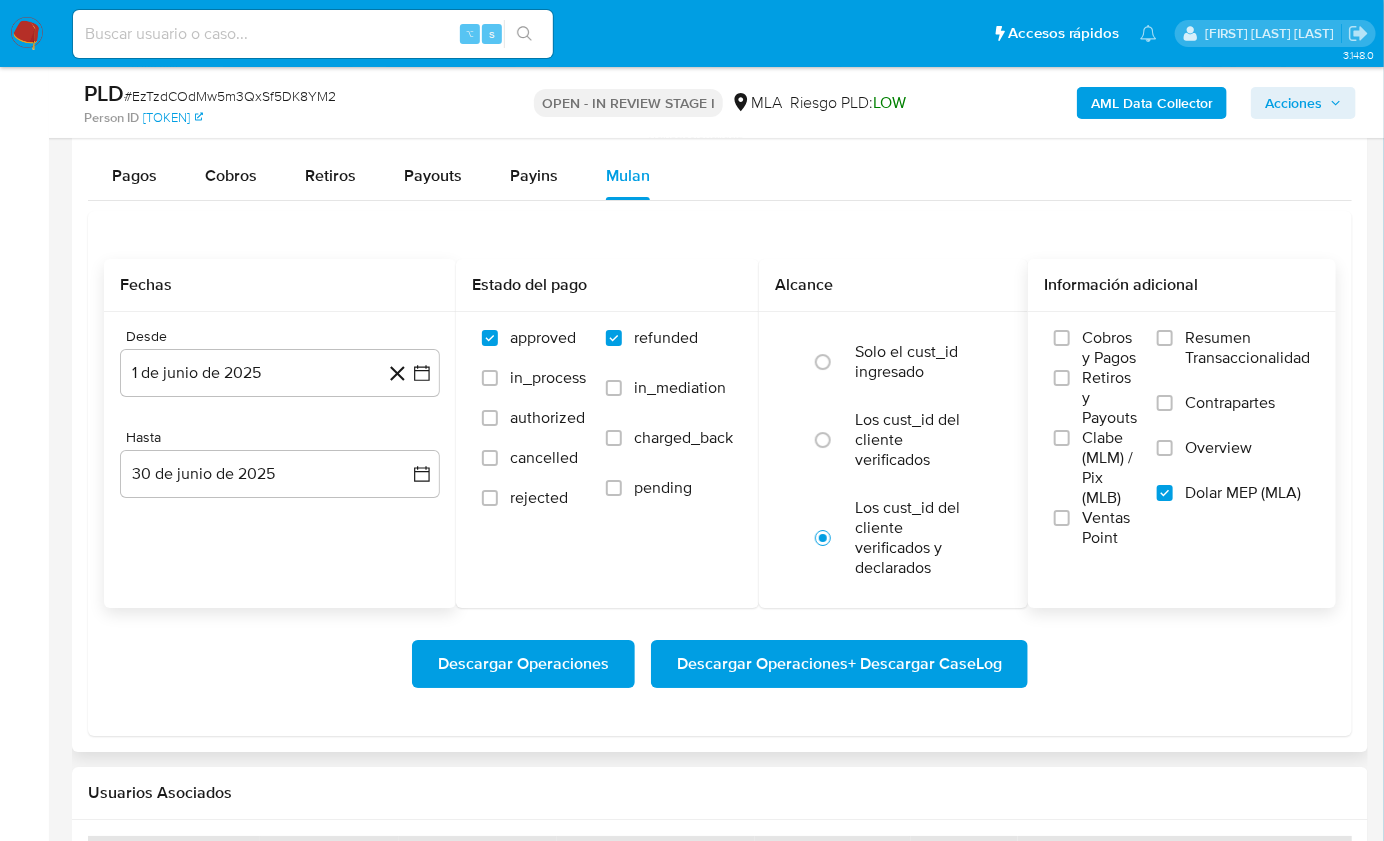 click on "Descargar Operaciones  +   Descargar CaseLog" at bounding box center (839, 664) 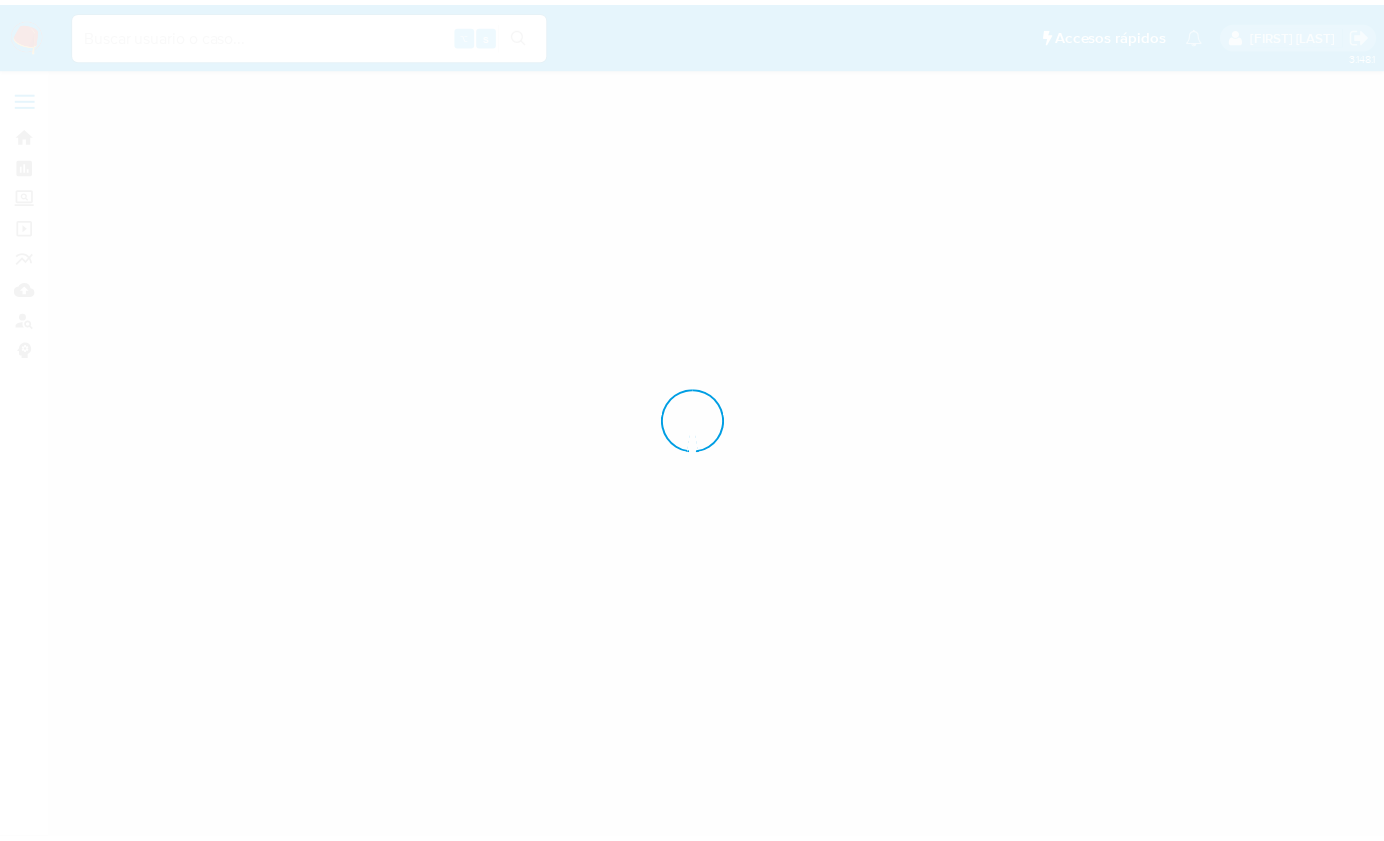 scroll, scrollTop: 0, scrollLeft: 0, axis: both 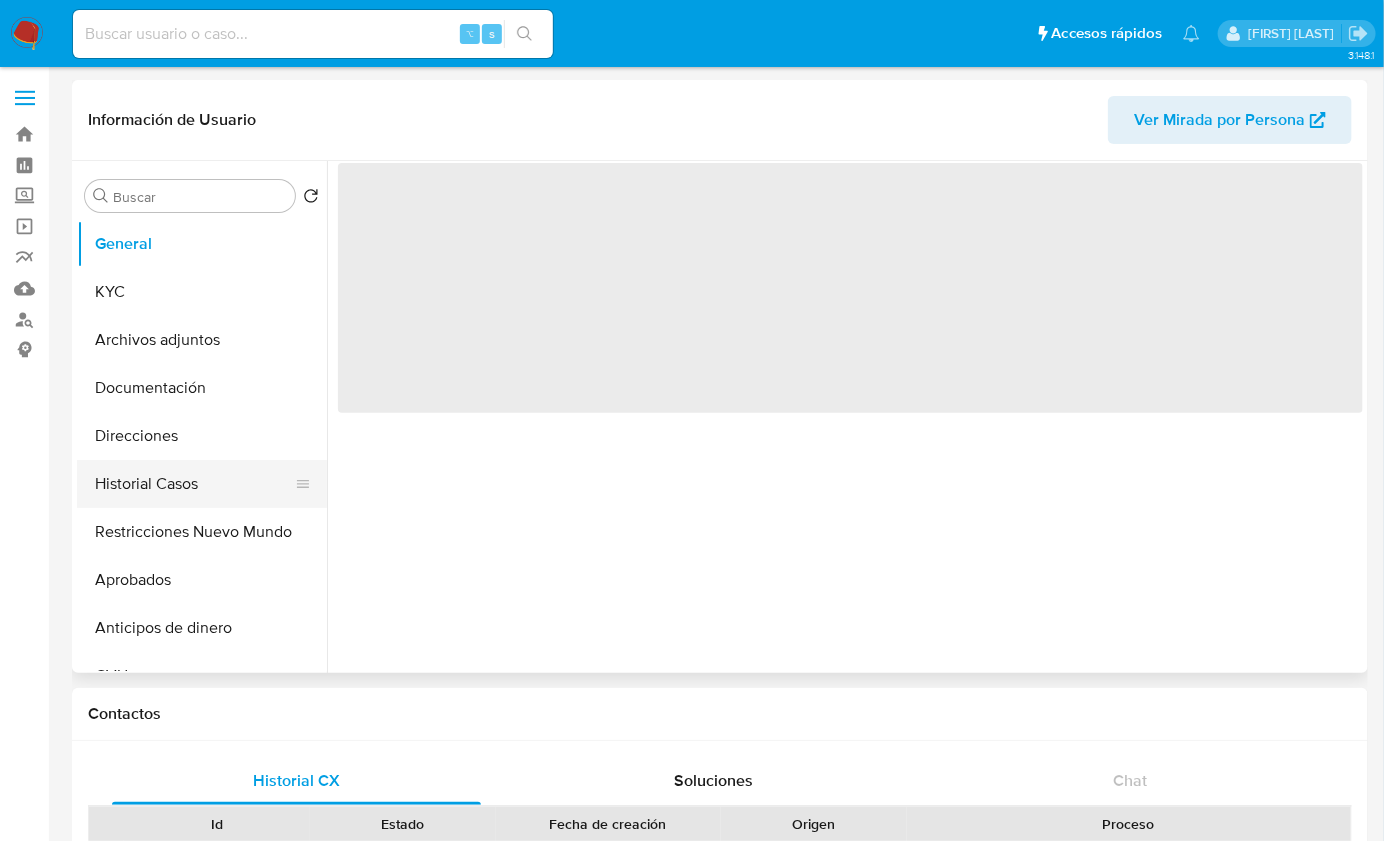 click on "Historial Casos" at bounding box center [194, 484] 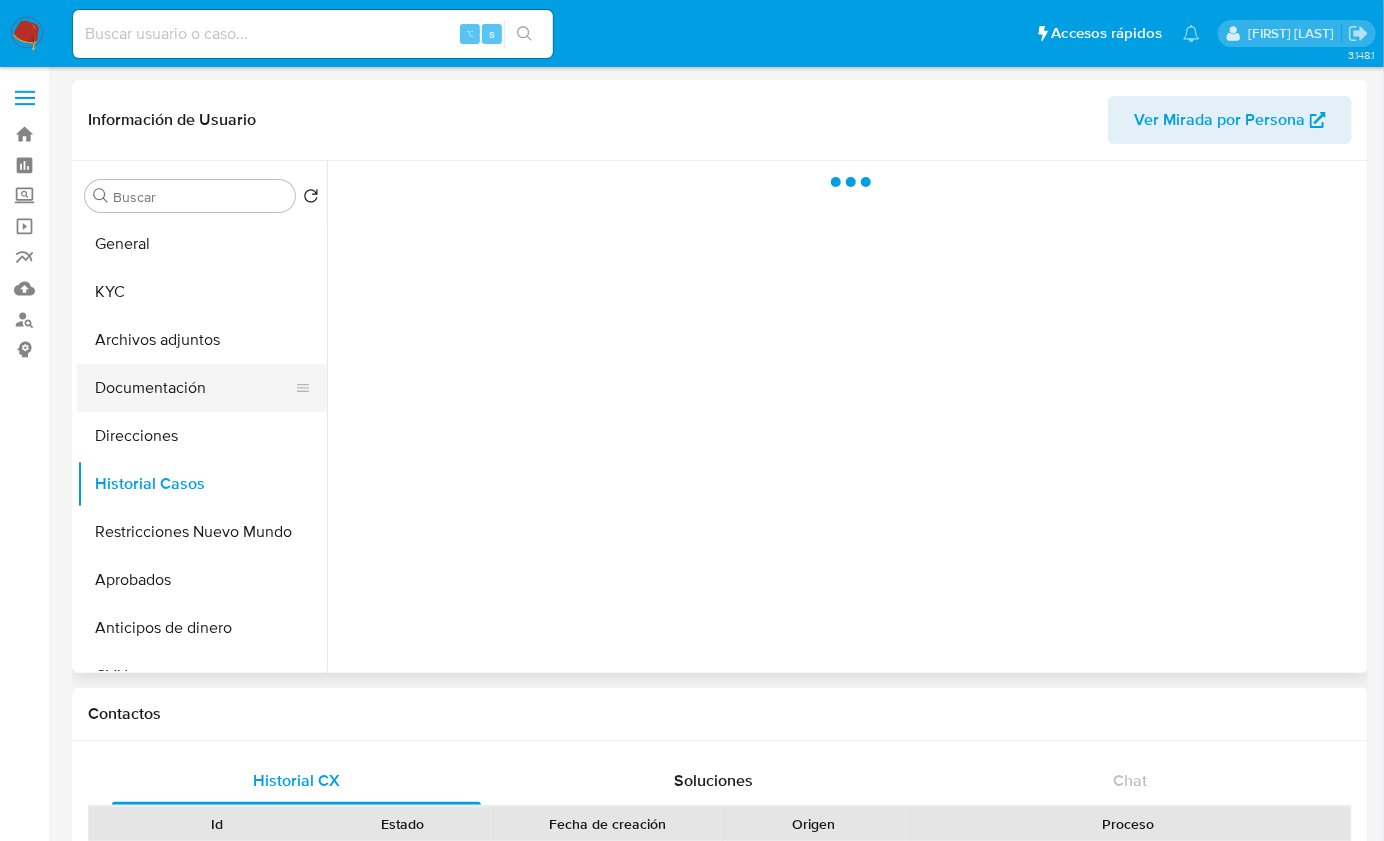 select on "10" 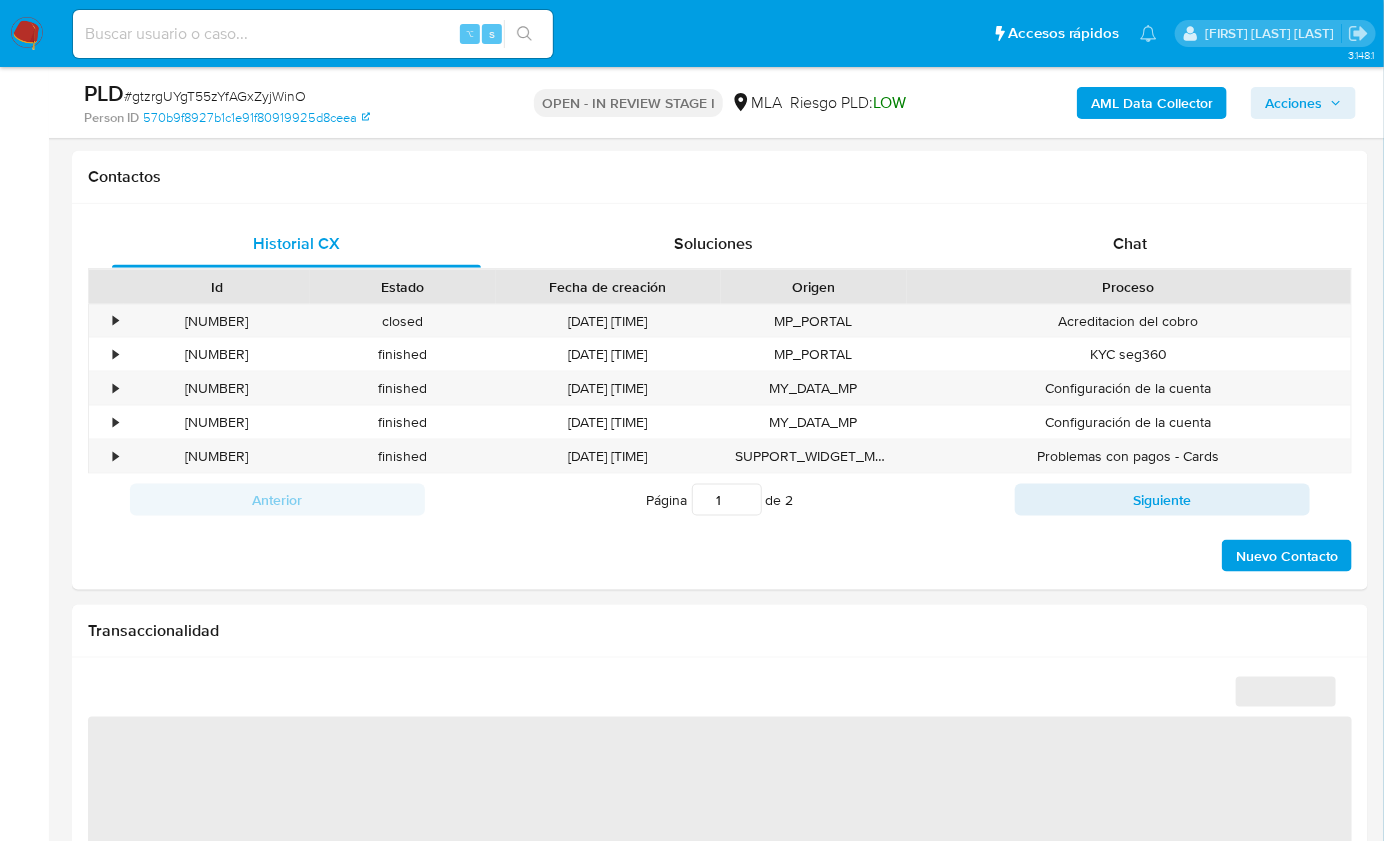 scroll, scrollTop: 1162, scrollLeft: 0, axis: vertical 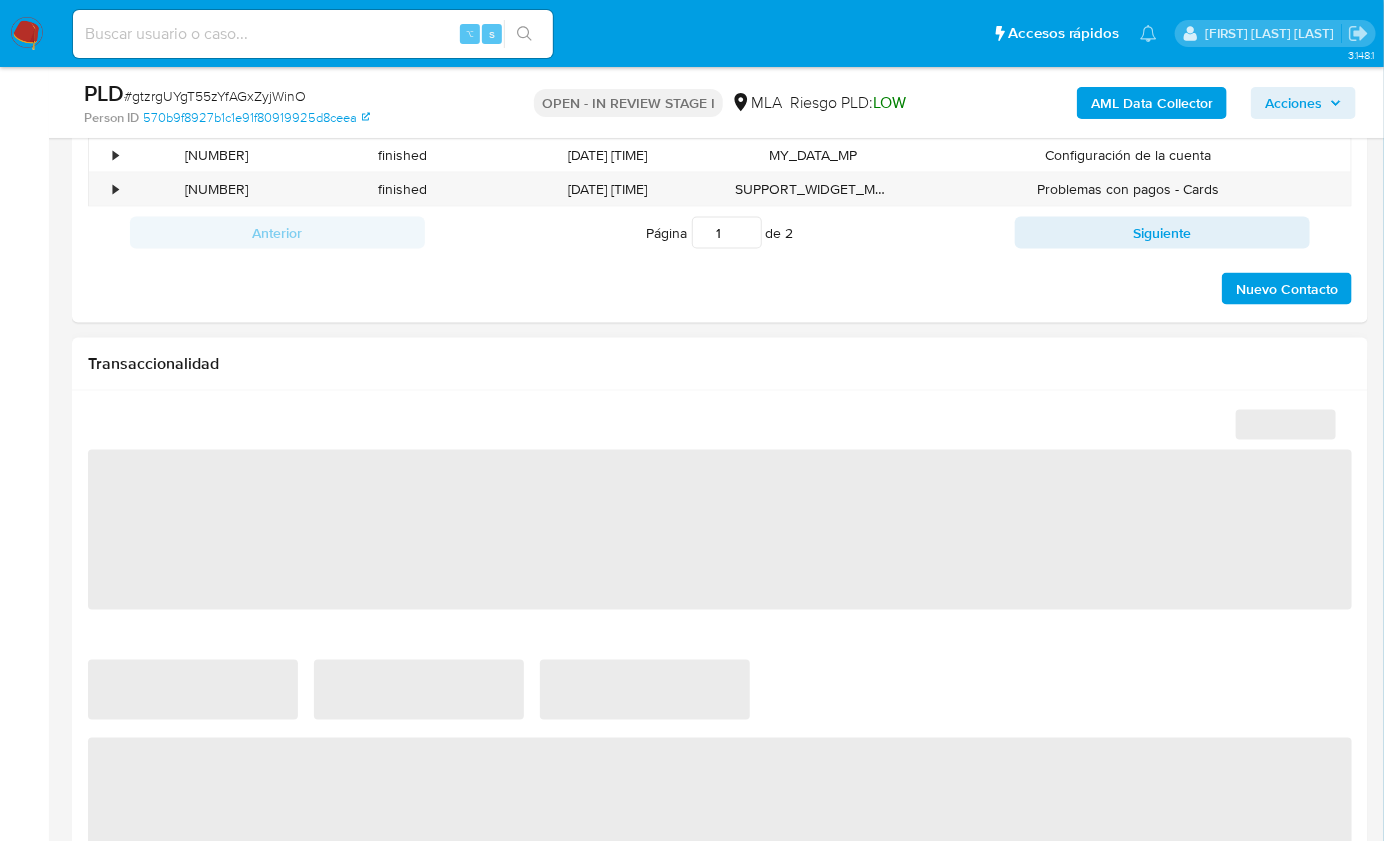 select on "10" 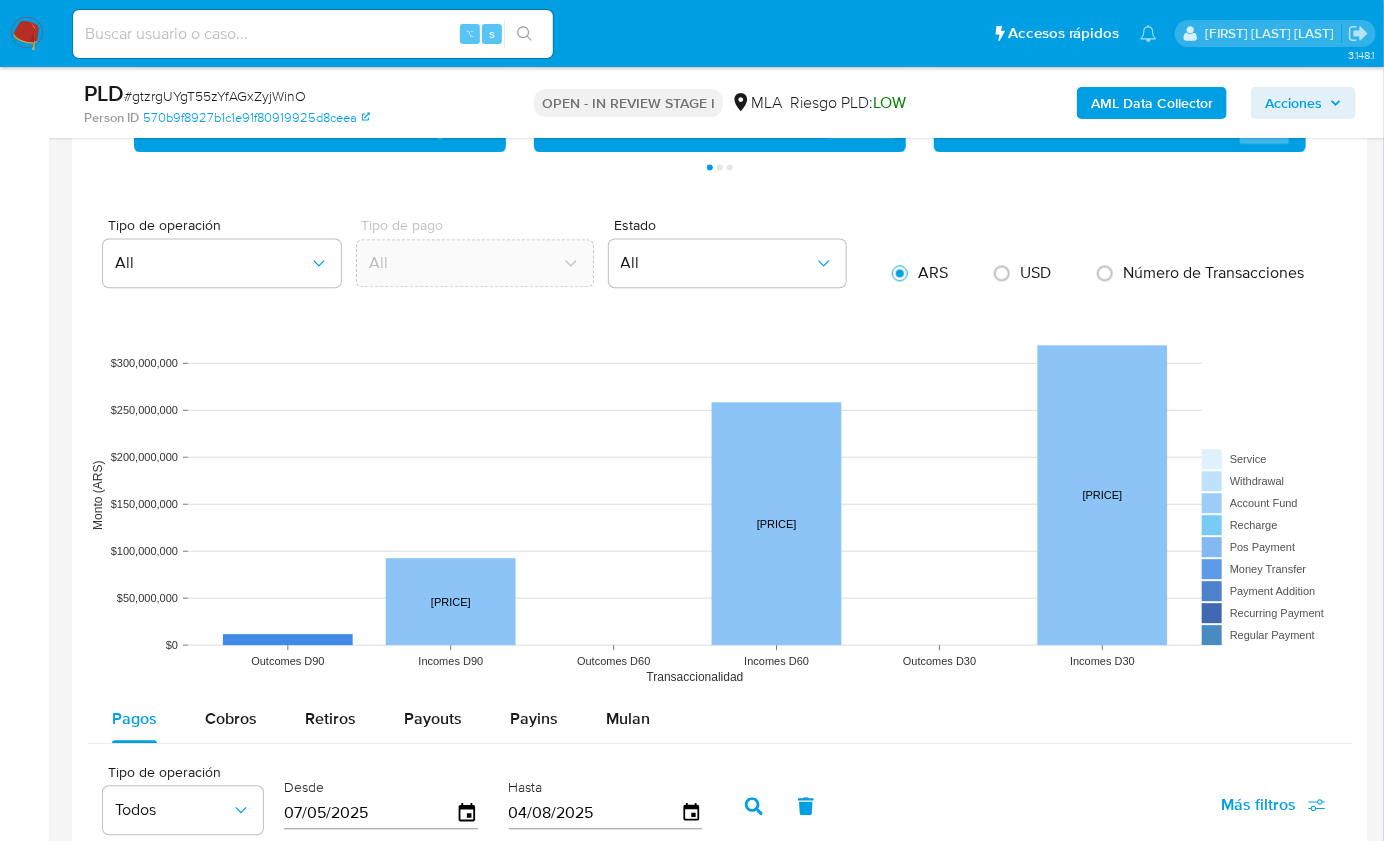 scroll, scrollTop: 1731, scrollLeft: 0, axis: vertical 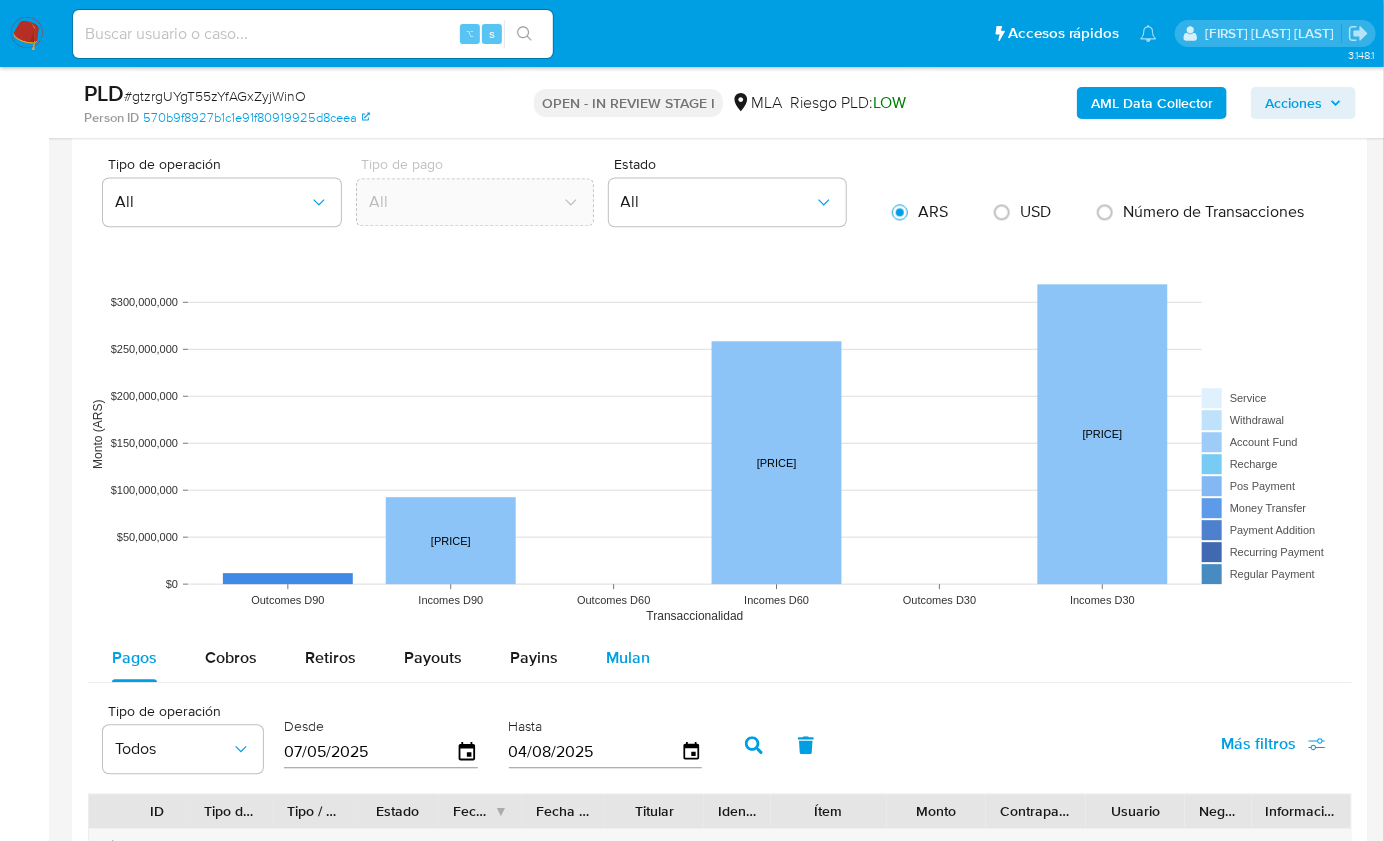 click on "Mulan" at bounding box center (628, 657) 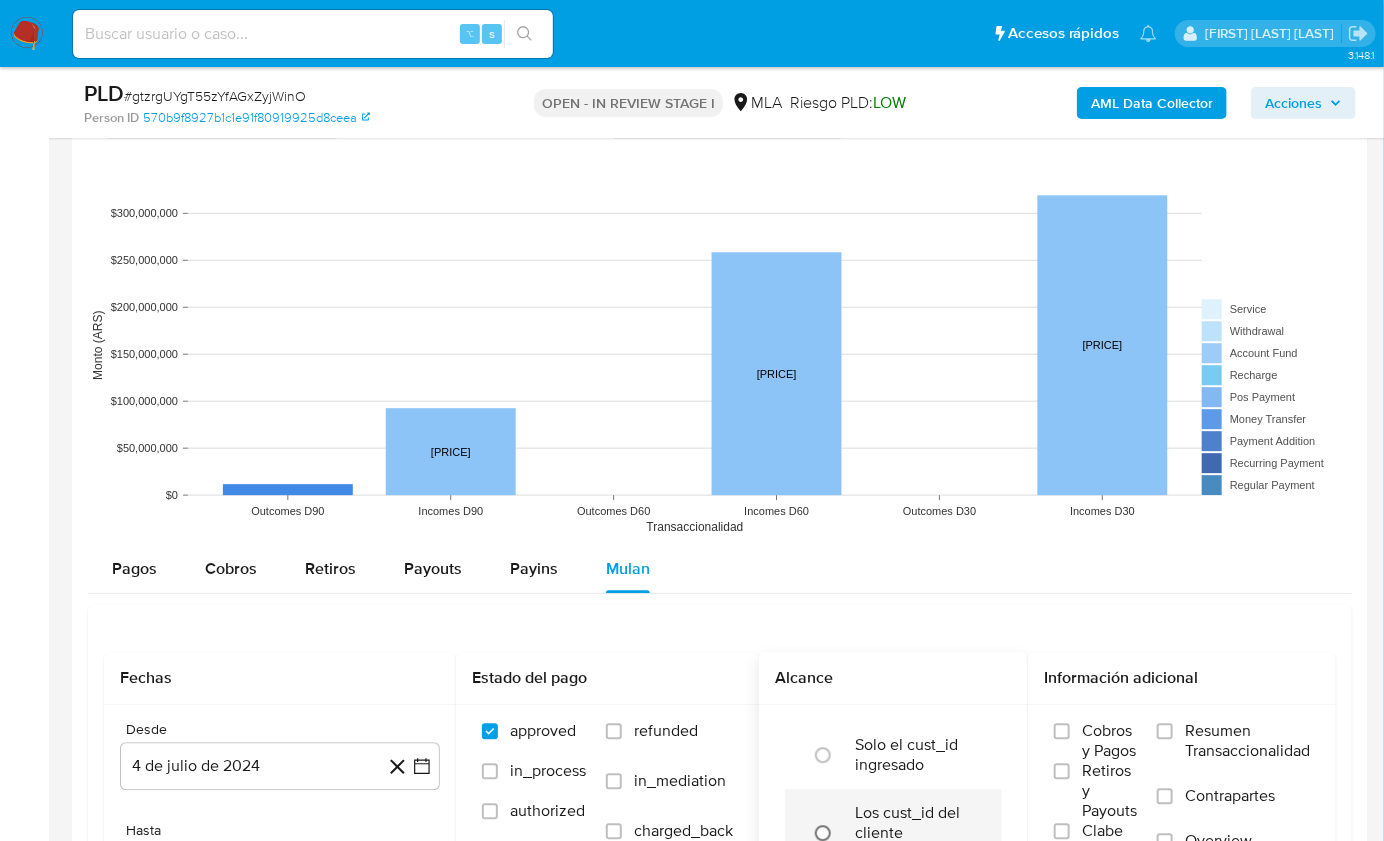 scroll, scrollTop: 2076, scrollLeft: 0, axis: vertical 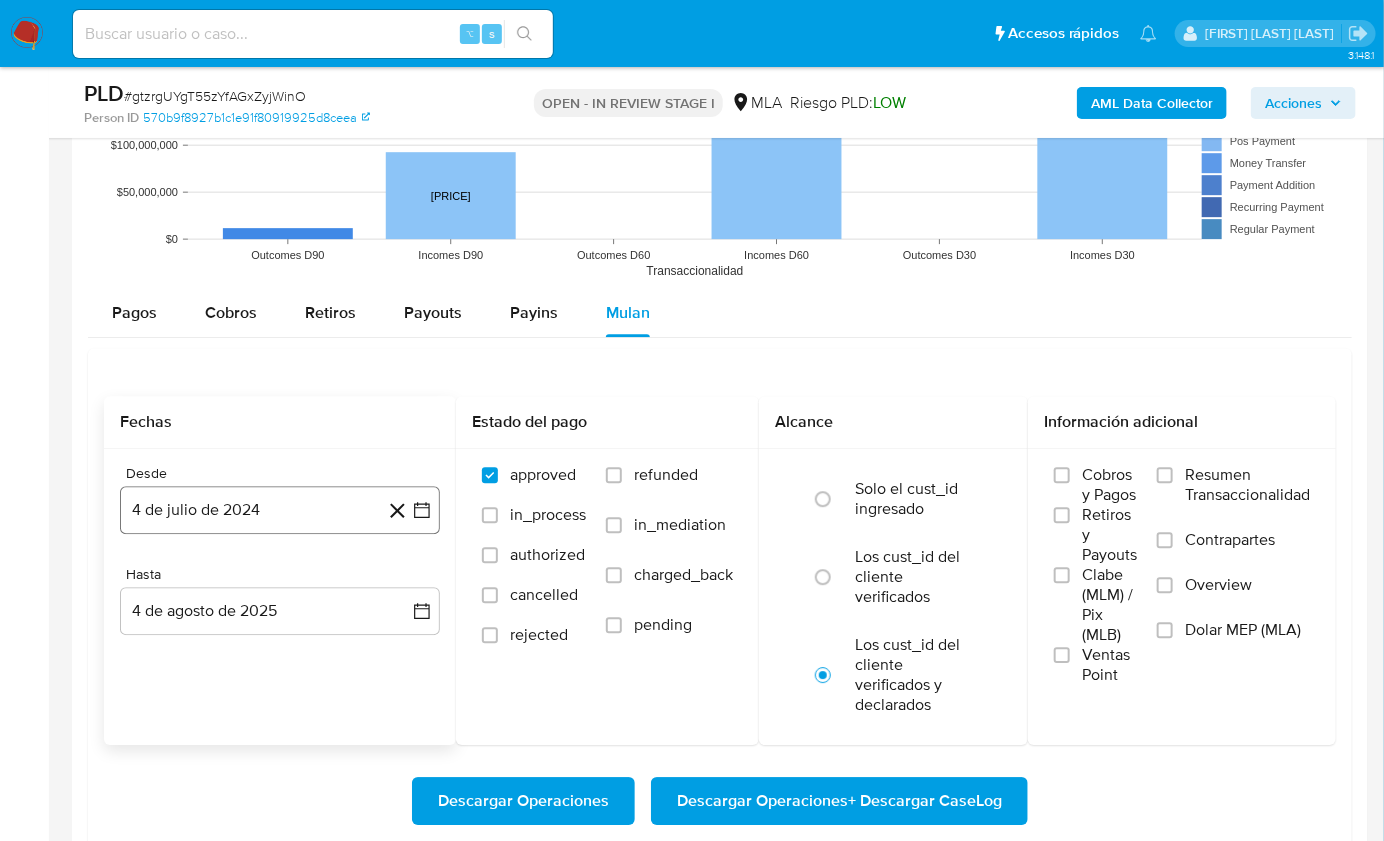 click on "4 de julio de 2024" at bounding box center [280, 510] 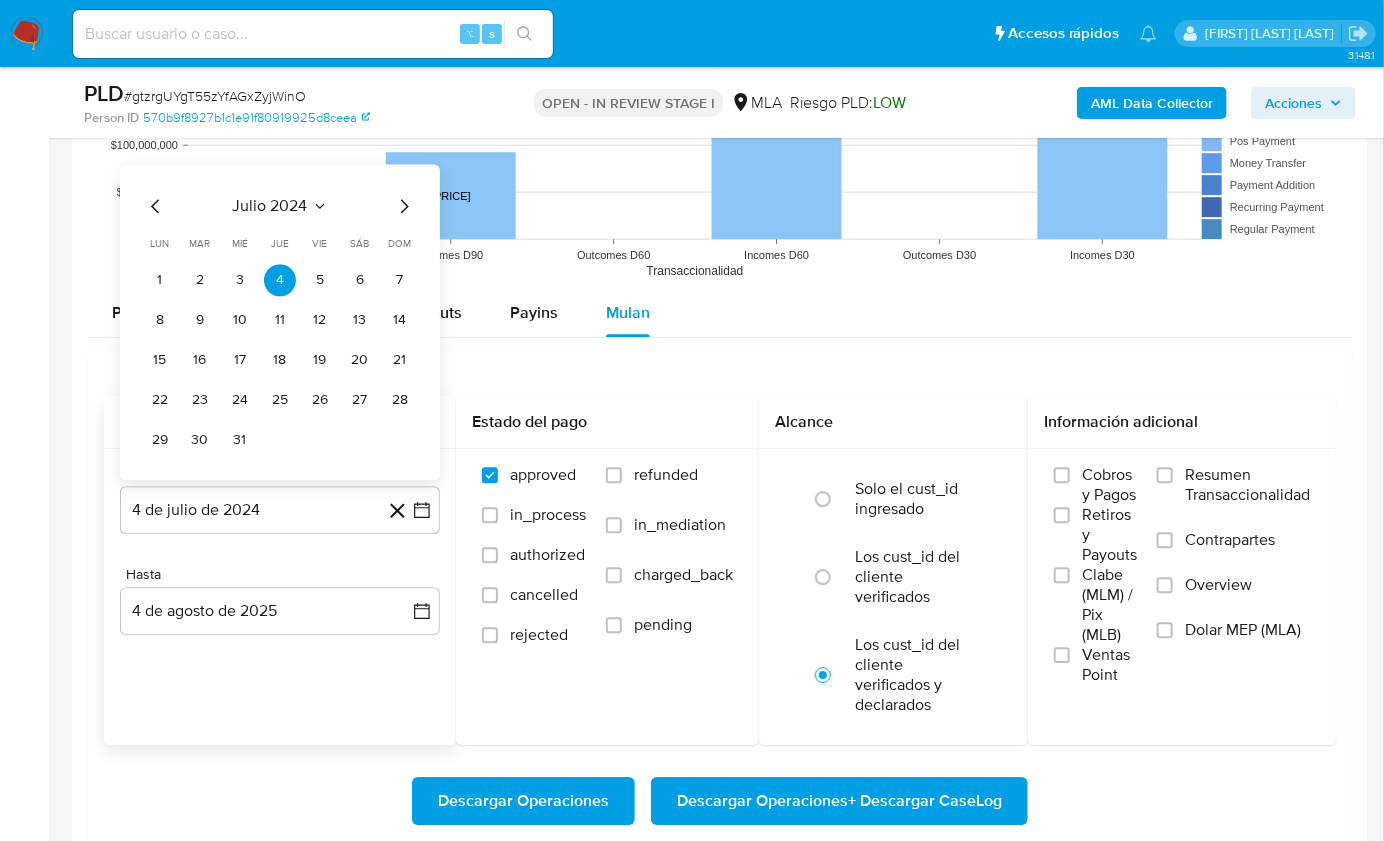 click on "julio 2024" at bounding box center (270, 206) 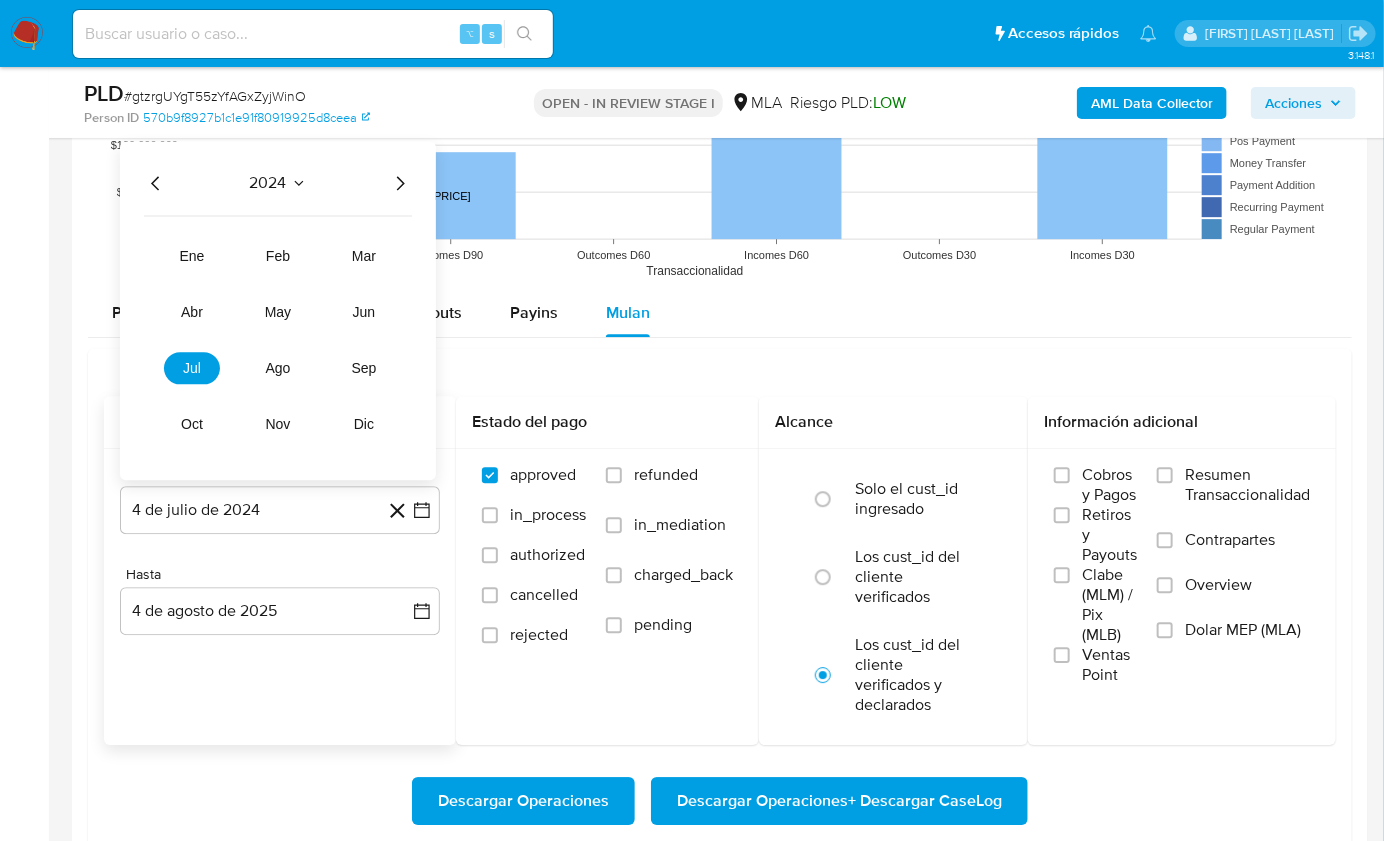 click 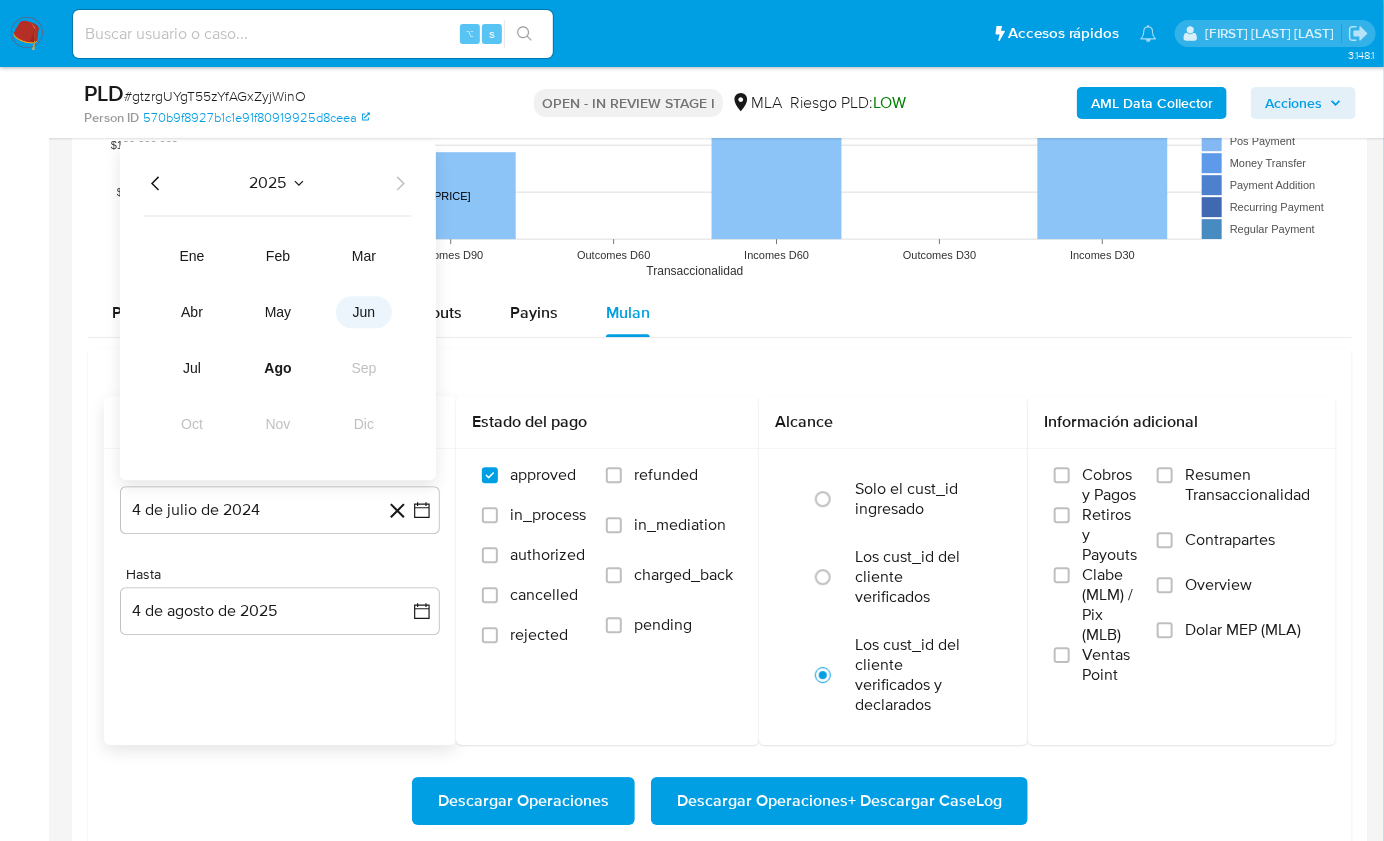 click on "jun" at bounding box center (364, 312) 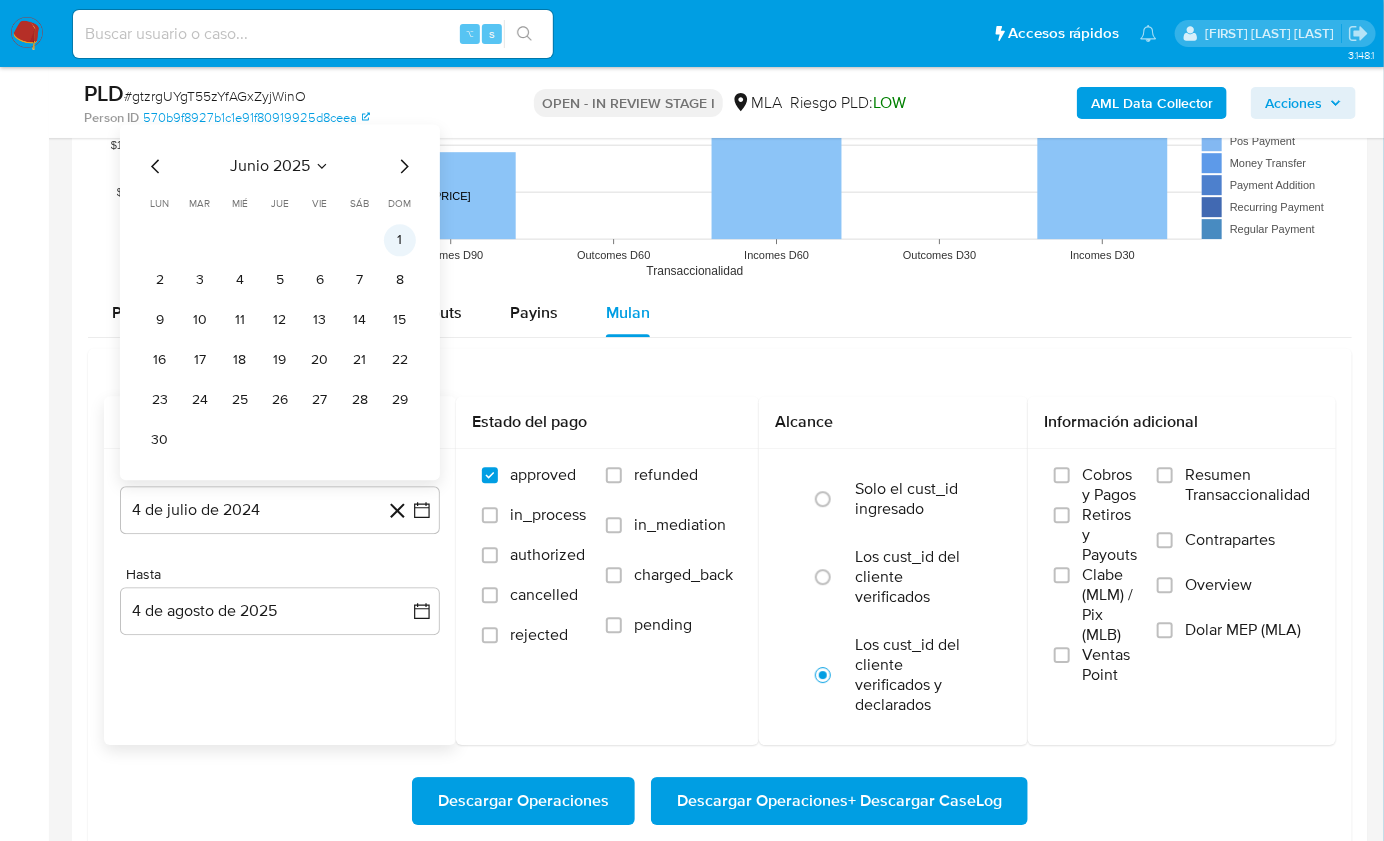 click on "1" at bounding box center [400, 240] 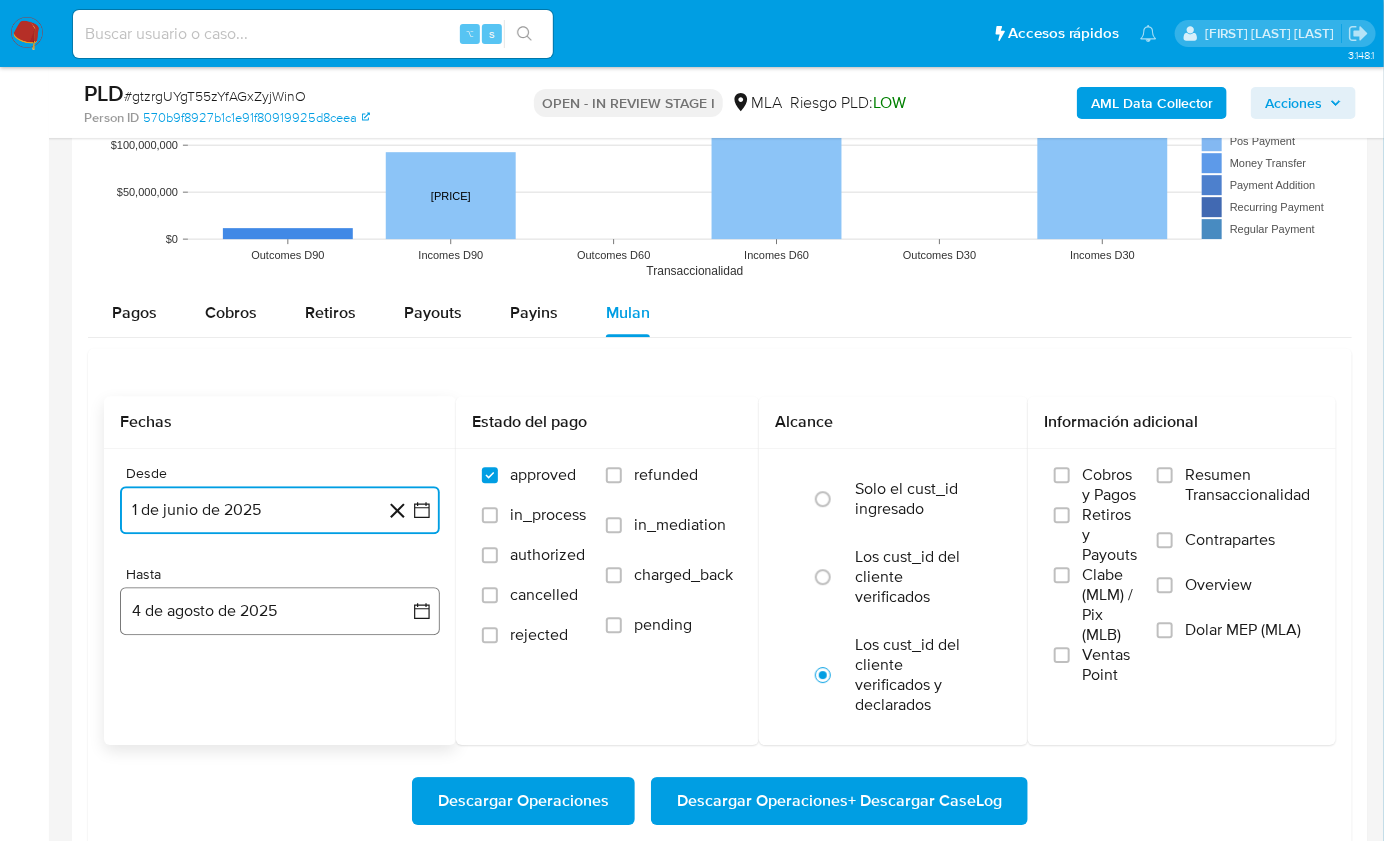 click on "4 de agosto de 2025" at bounding box center (280, 611) 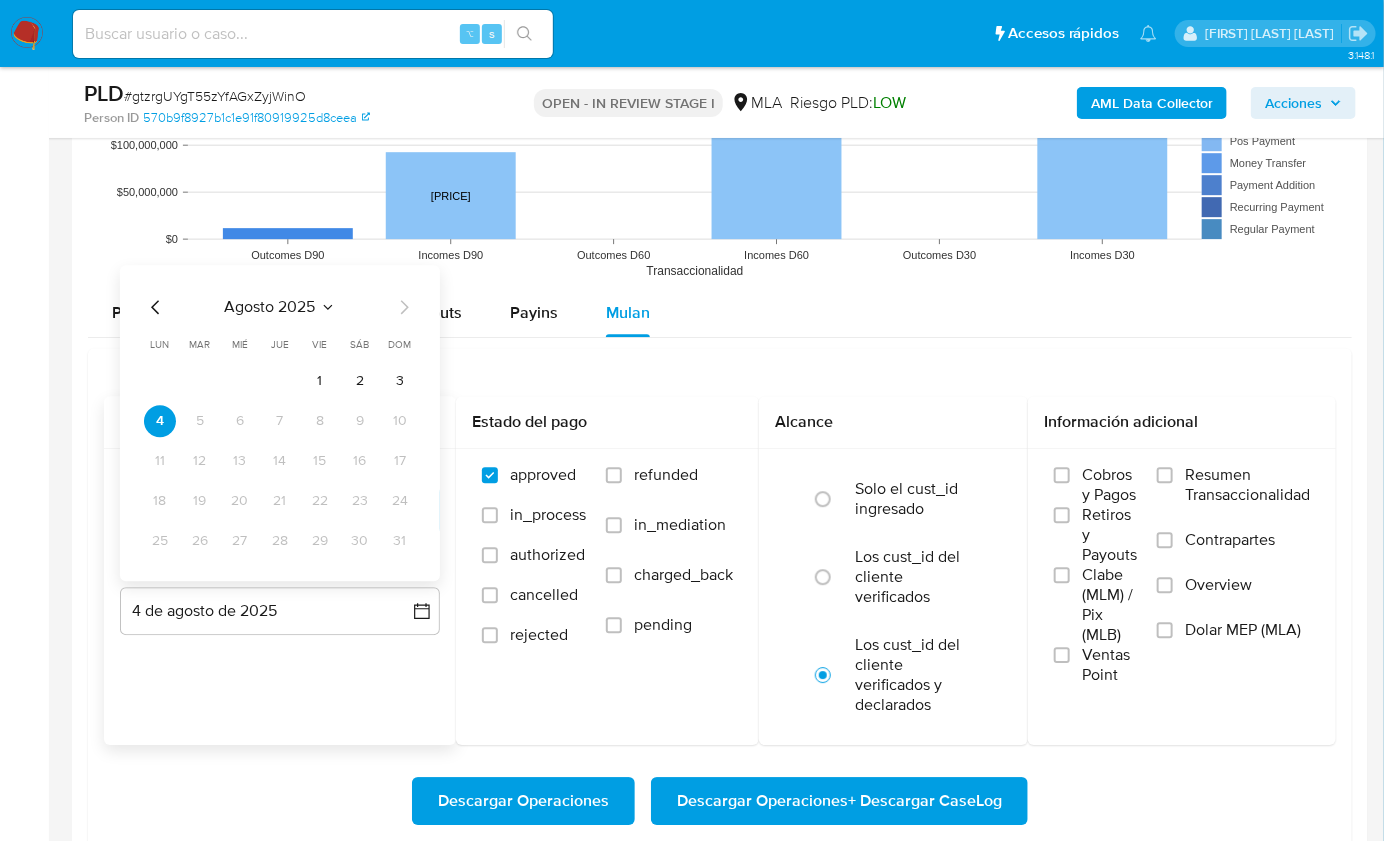click 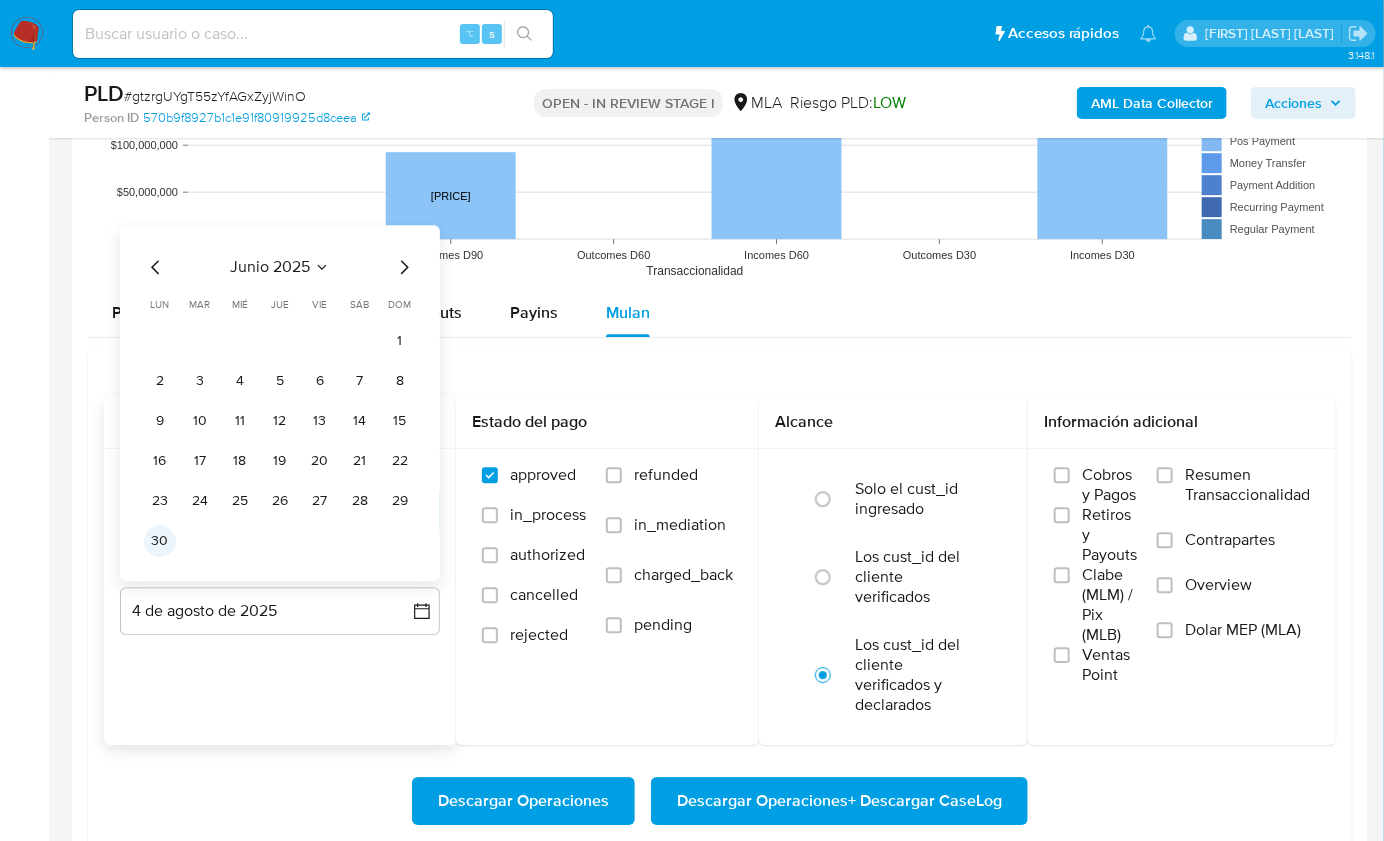 click on "30" at bounding box center (160, 541) 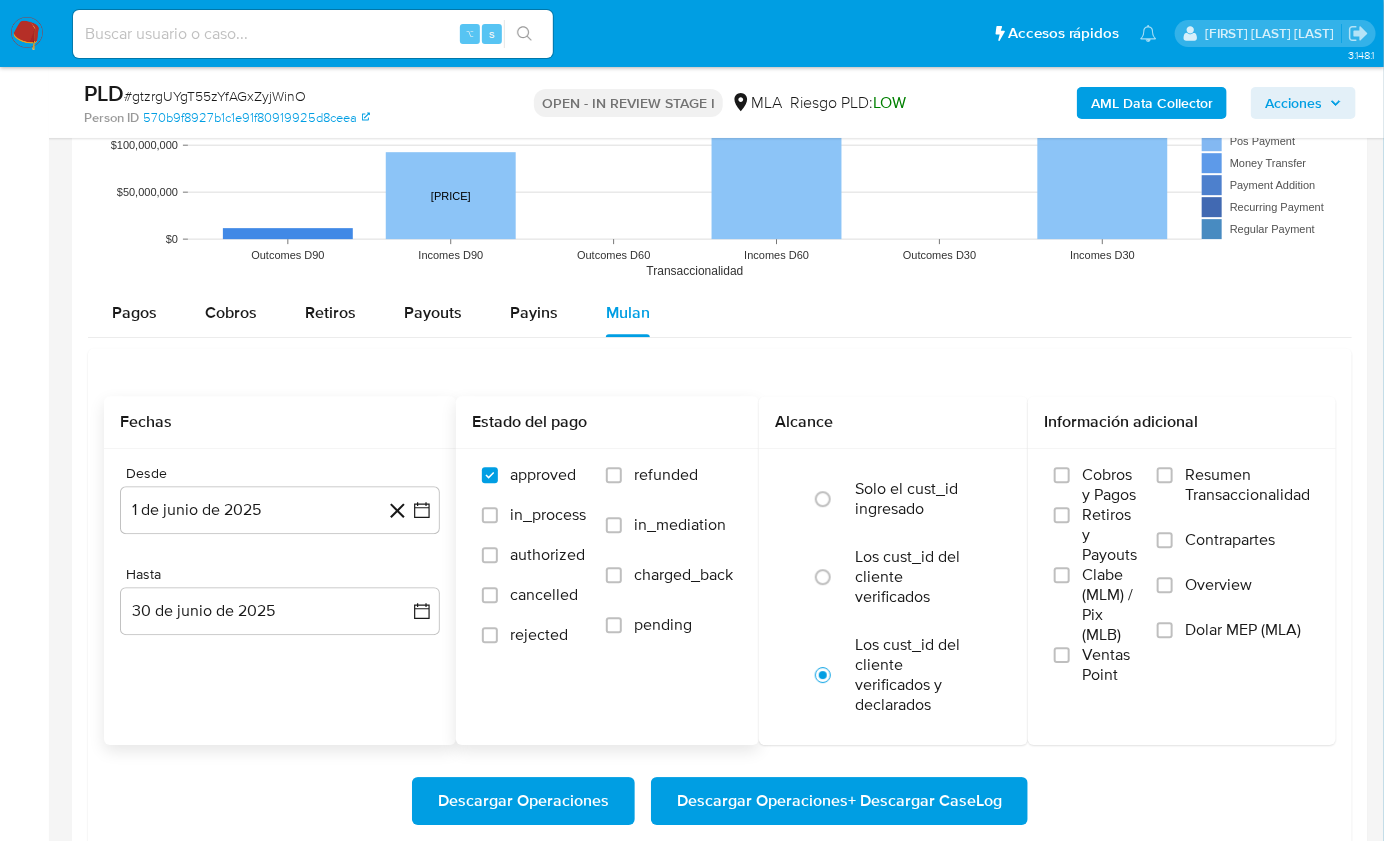 click on "approved in_process authorized cancelled rejected refunded in_mediation charged_back pending" at bounding box center [607, 565] 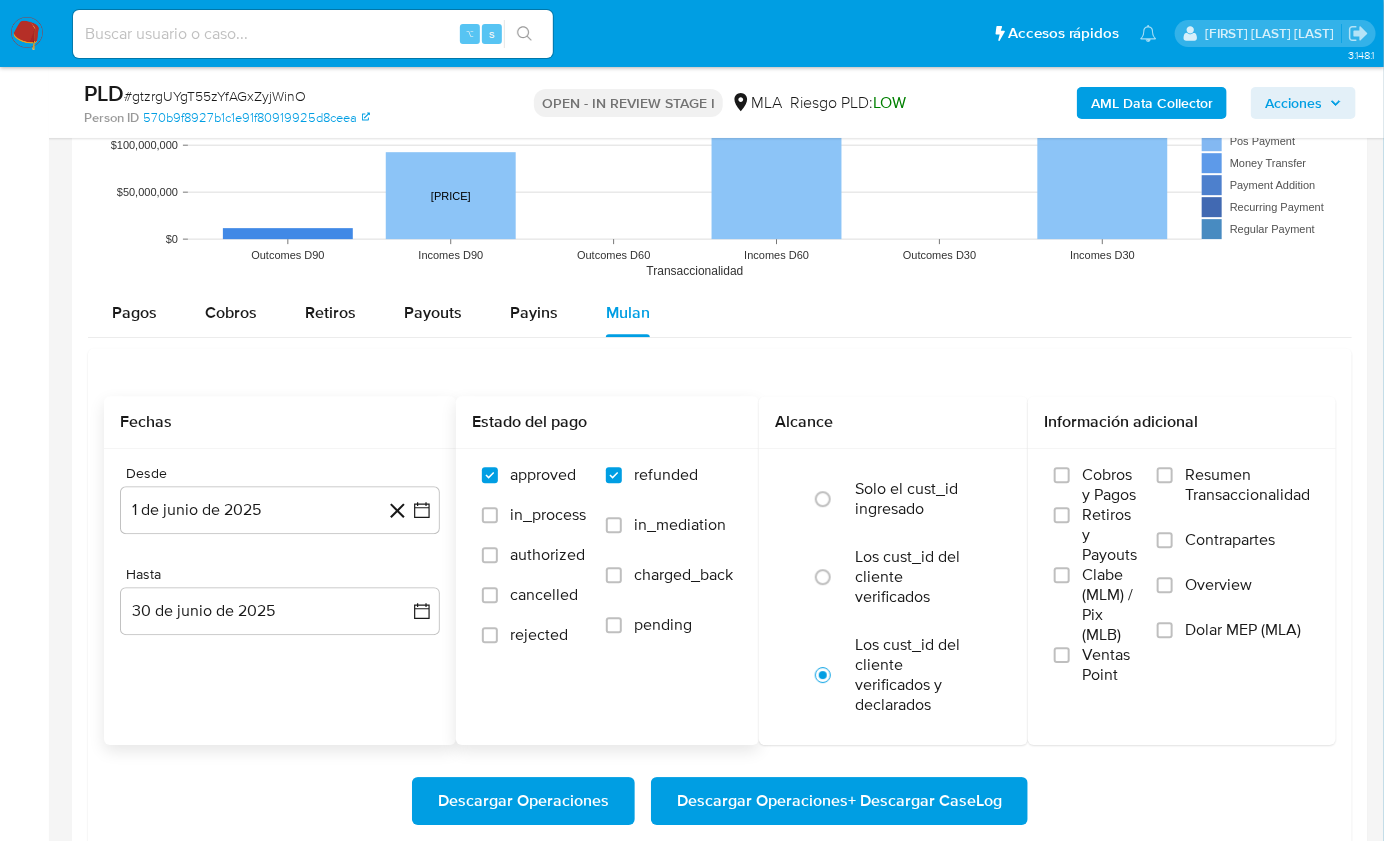 checkbox on "true" 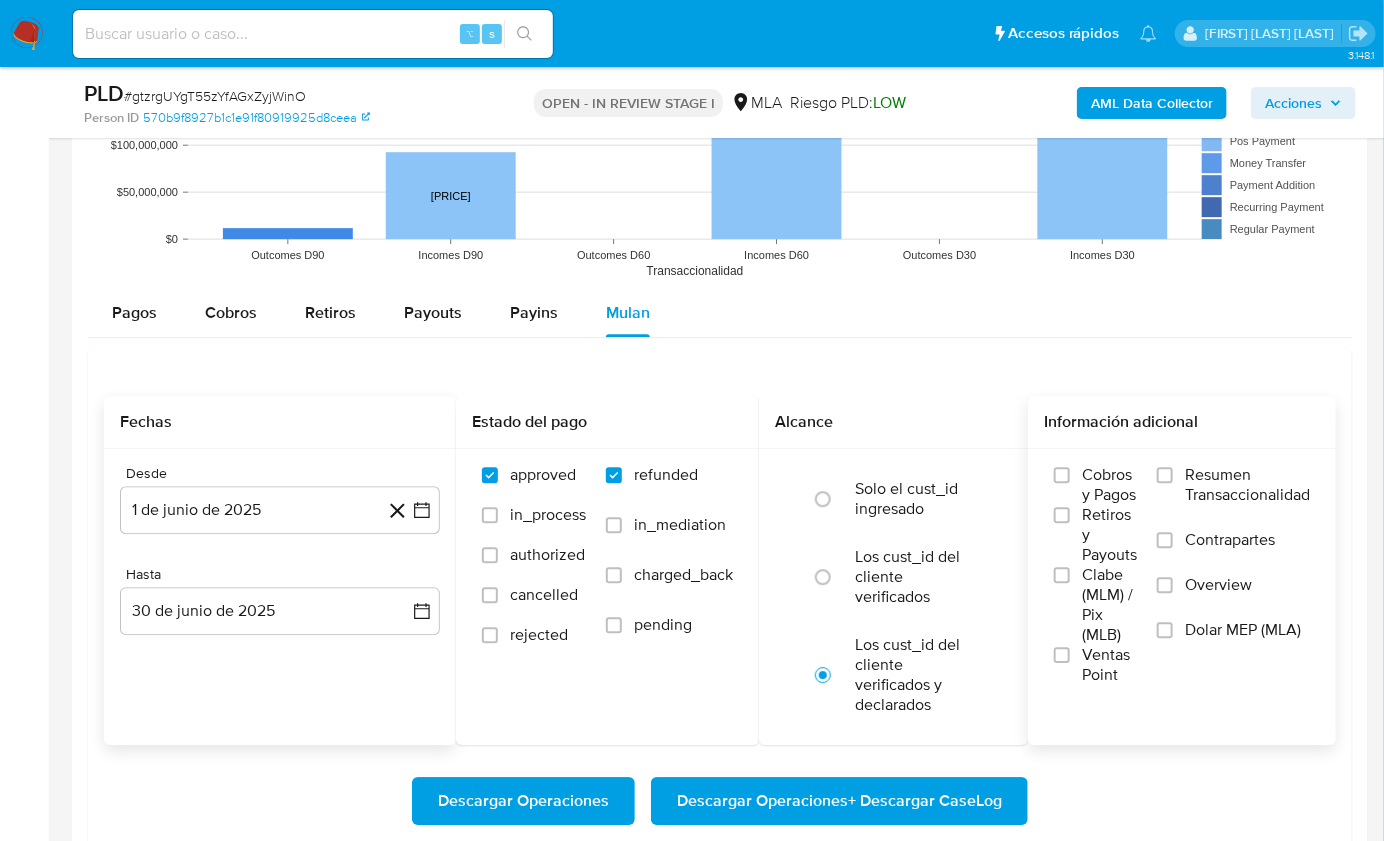 click on "Dolar MEP (MLA)" at bounding box center [1233, 642] 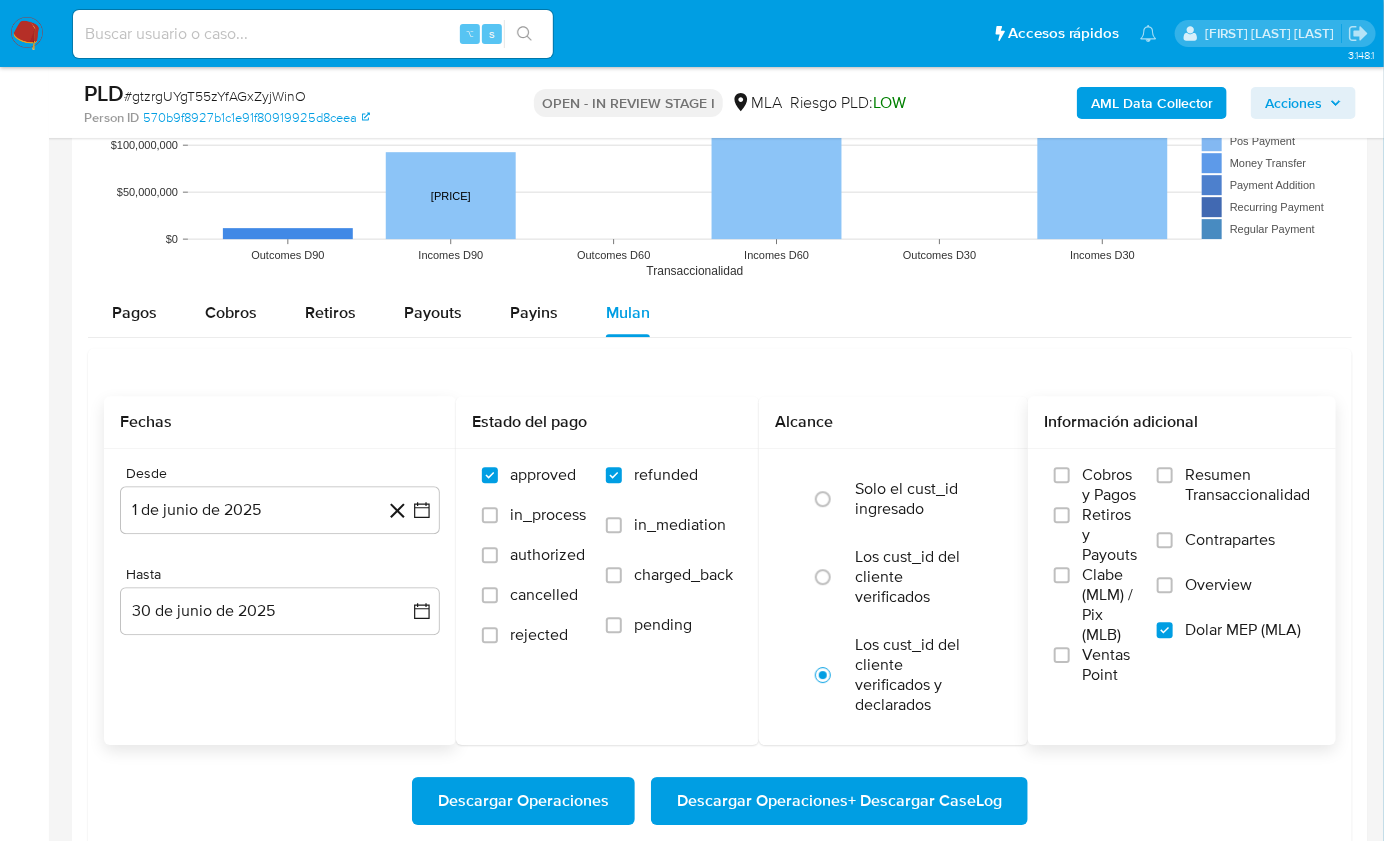 click on "Descargar Operaciones  +   Descargar CaseLog" at bounding box center [839, 801] 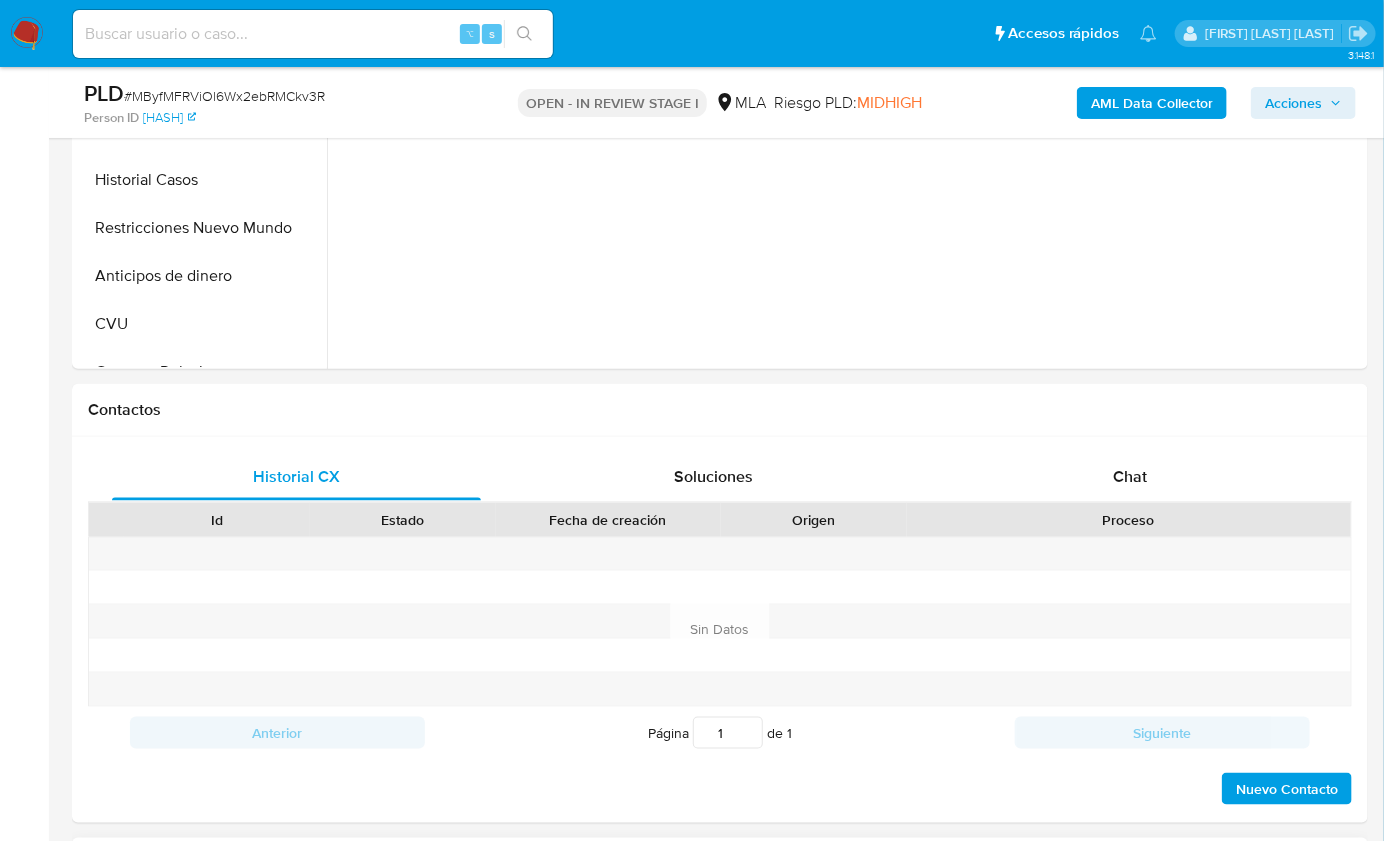 scroll, scrollTop: 1069, scrollLeft: 0, axis: vertical 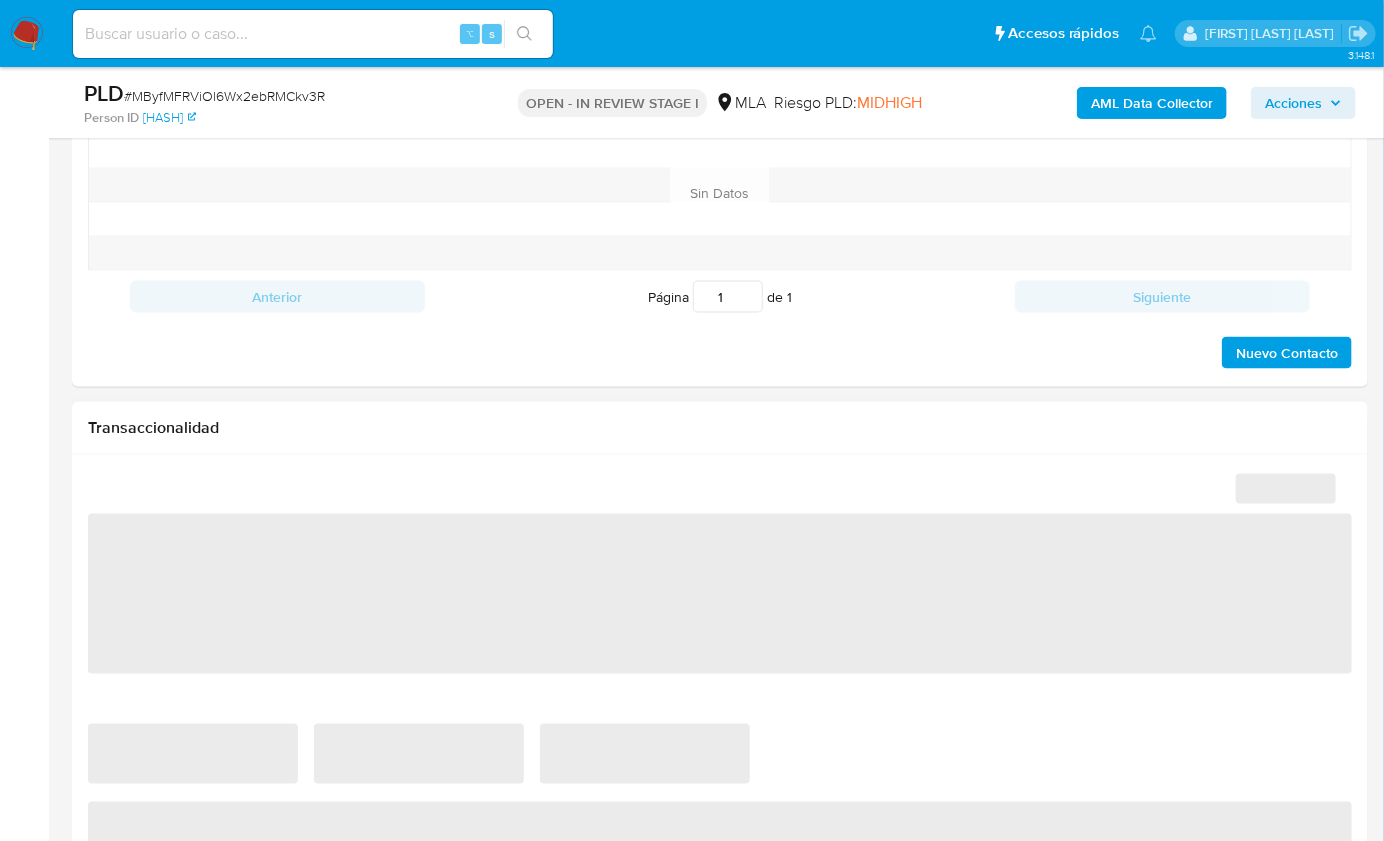 select on "10" 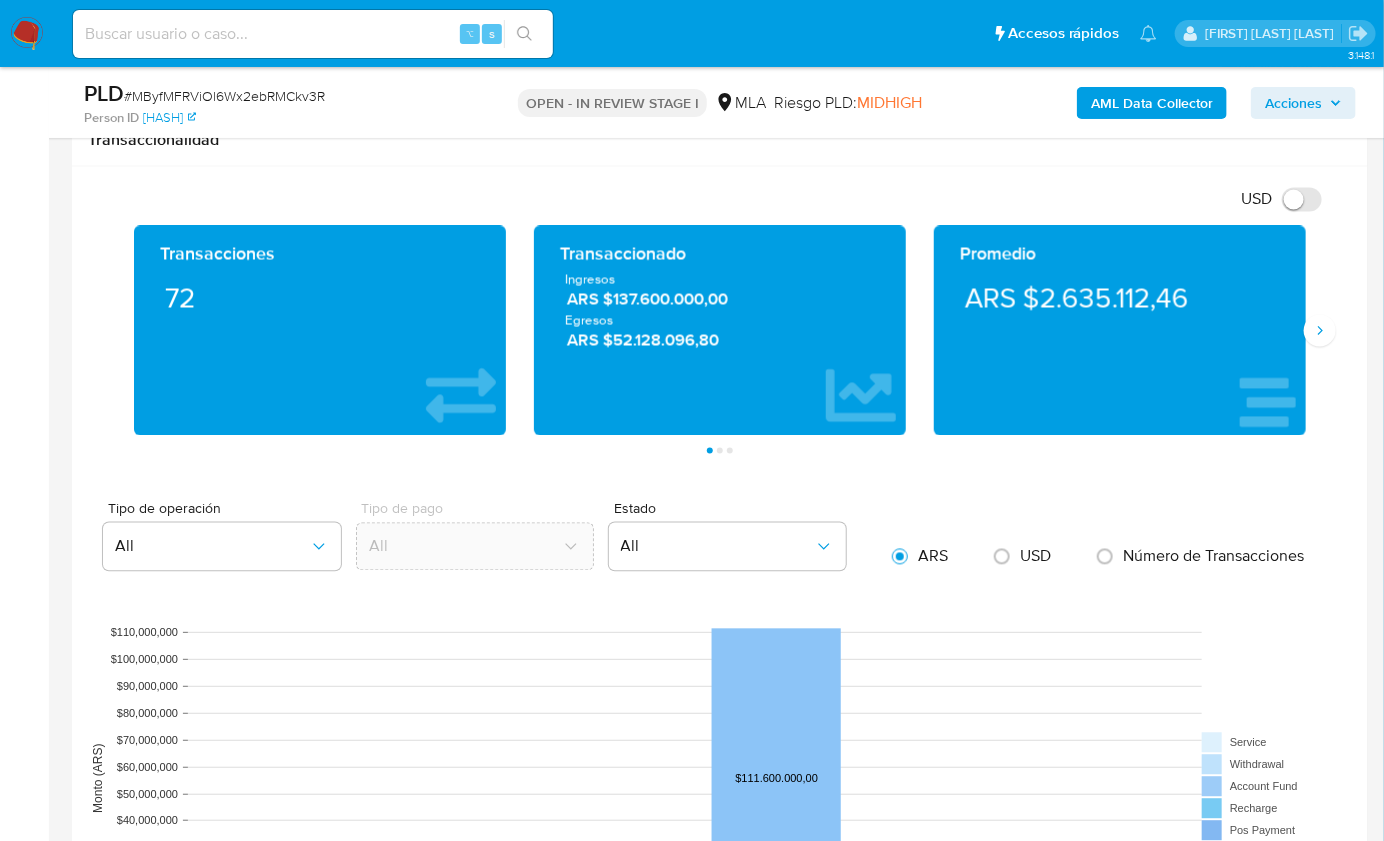 scroll, scrollTop: 1726, scrollLeft: 0, axis: vertical 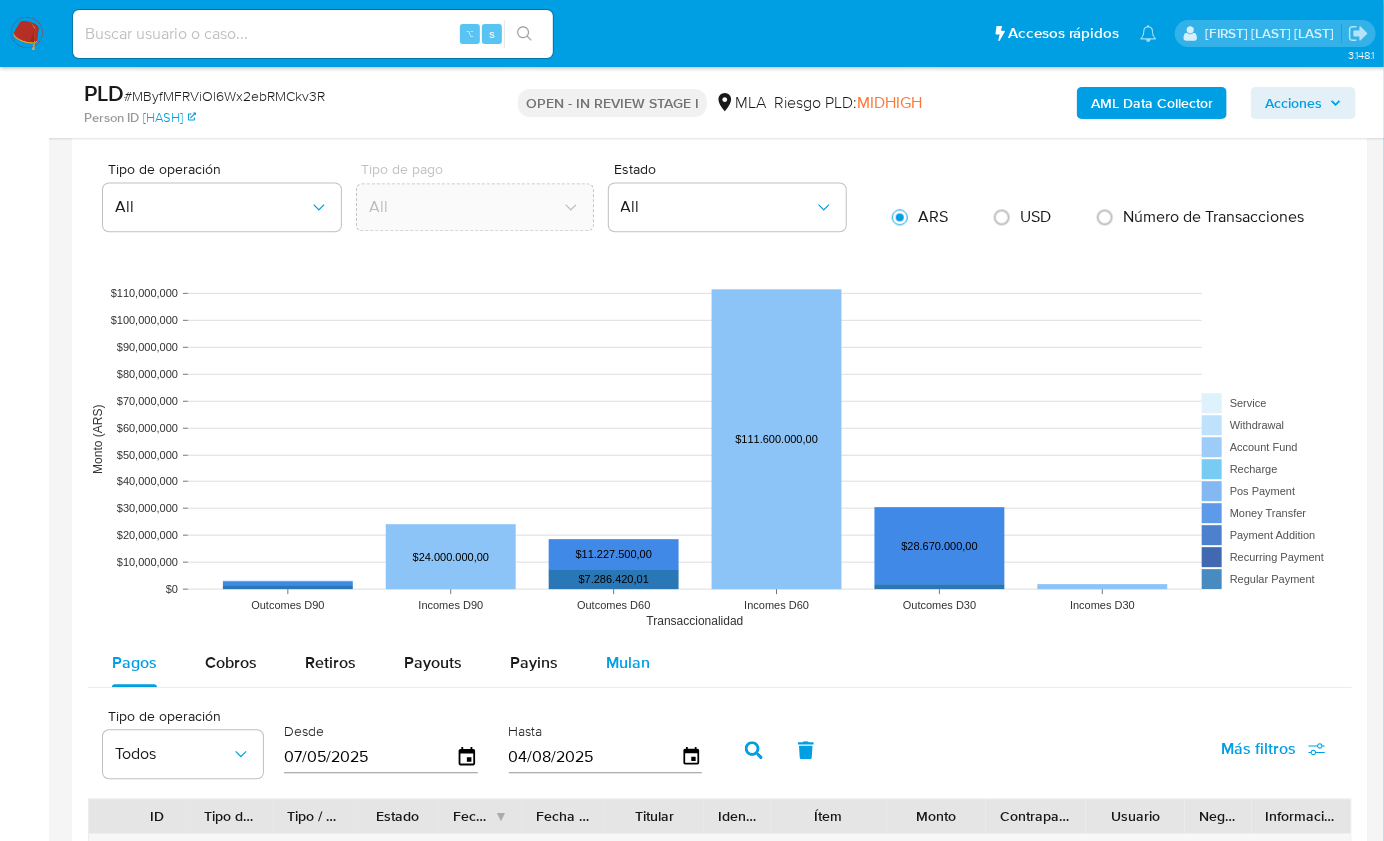 click on "Mulan" at bounding box center [628, 662] 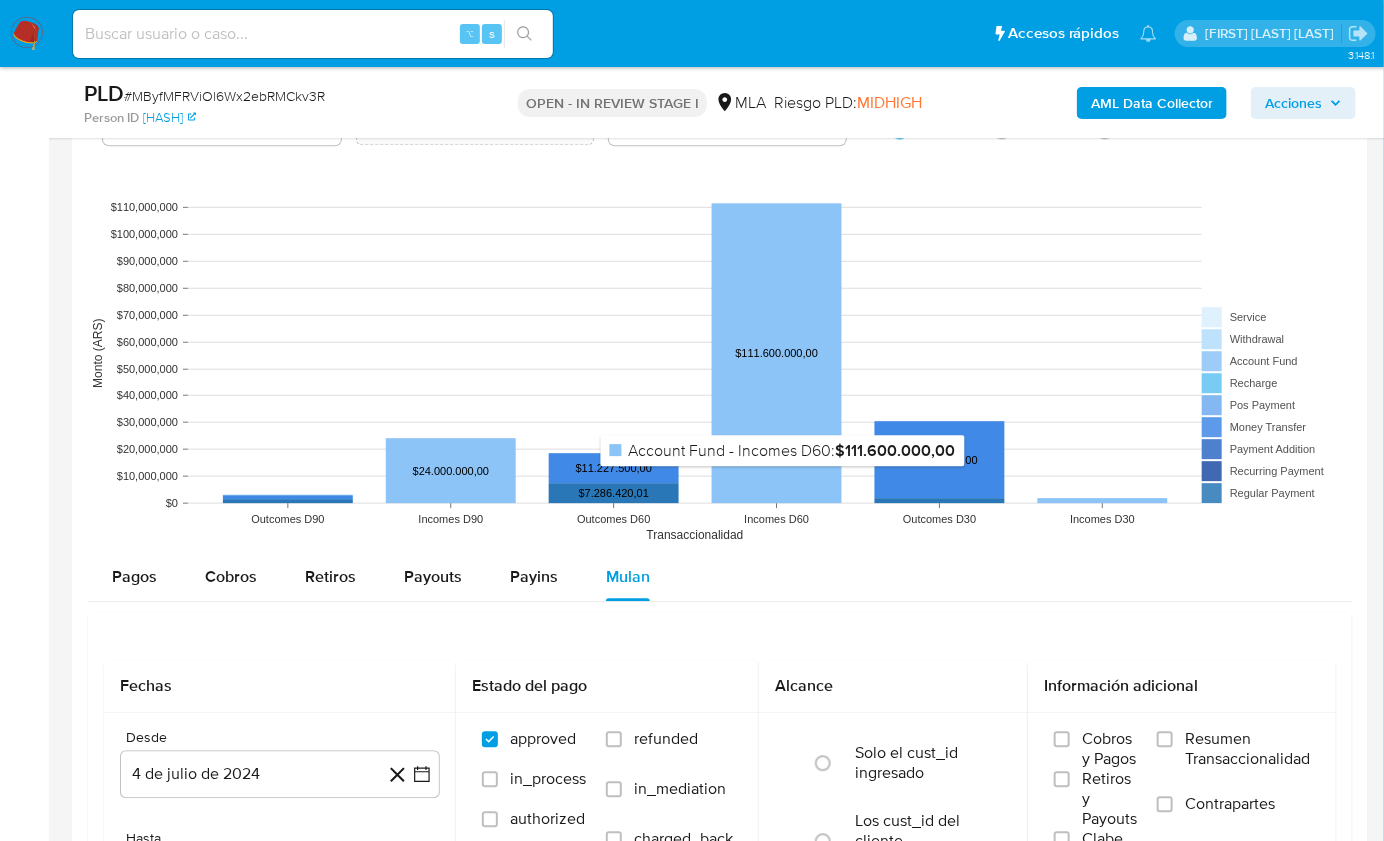 scroll, scrollTop: 2287, scrollLeft: 0, axis: vertical 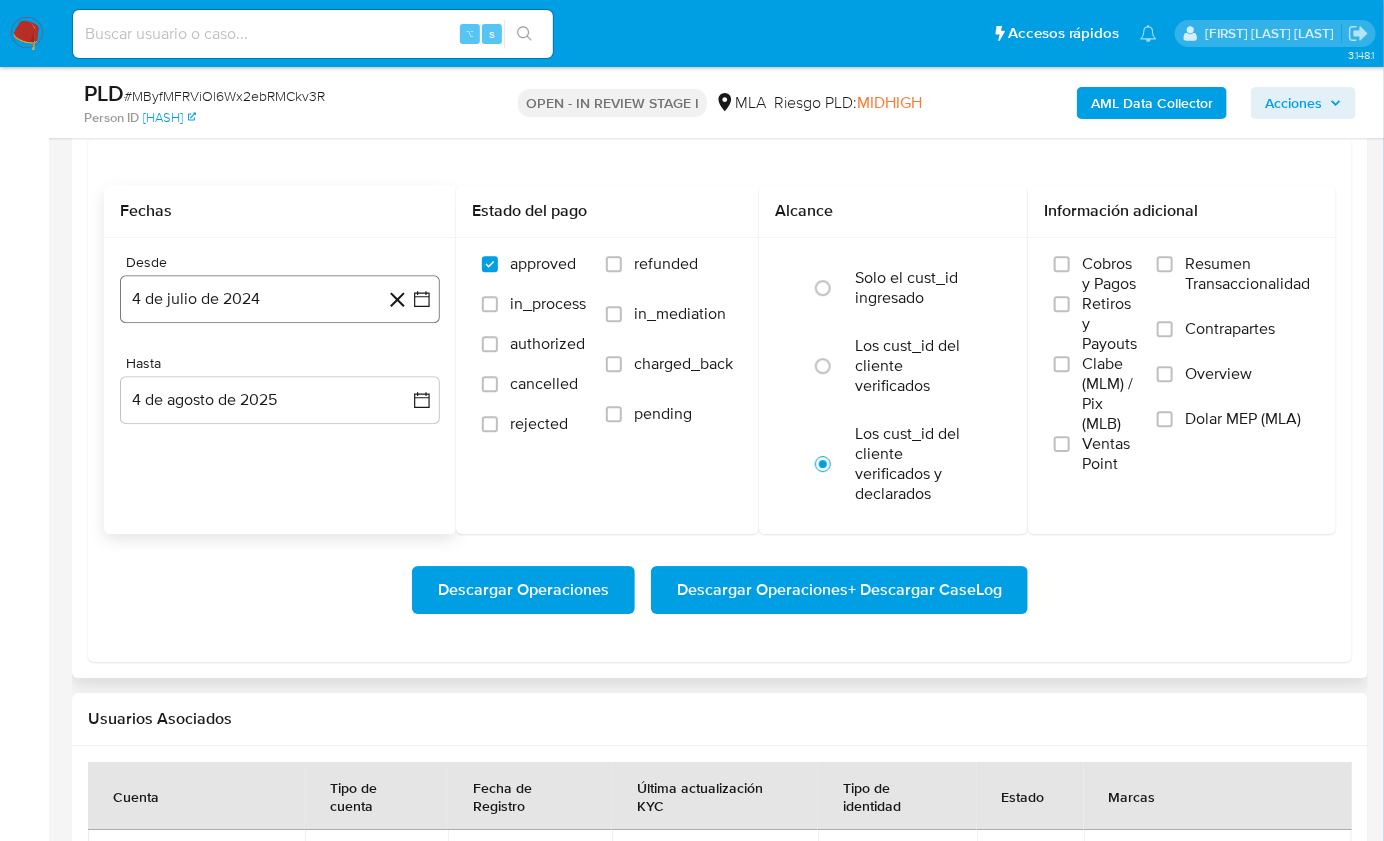 click on "4 de julio de 2024" at bounding box center [280, 299] 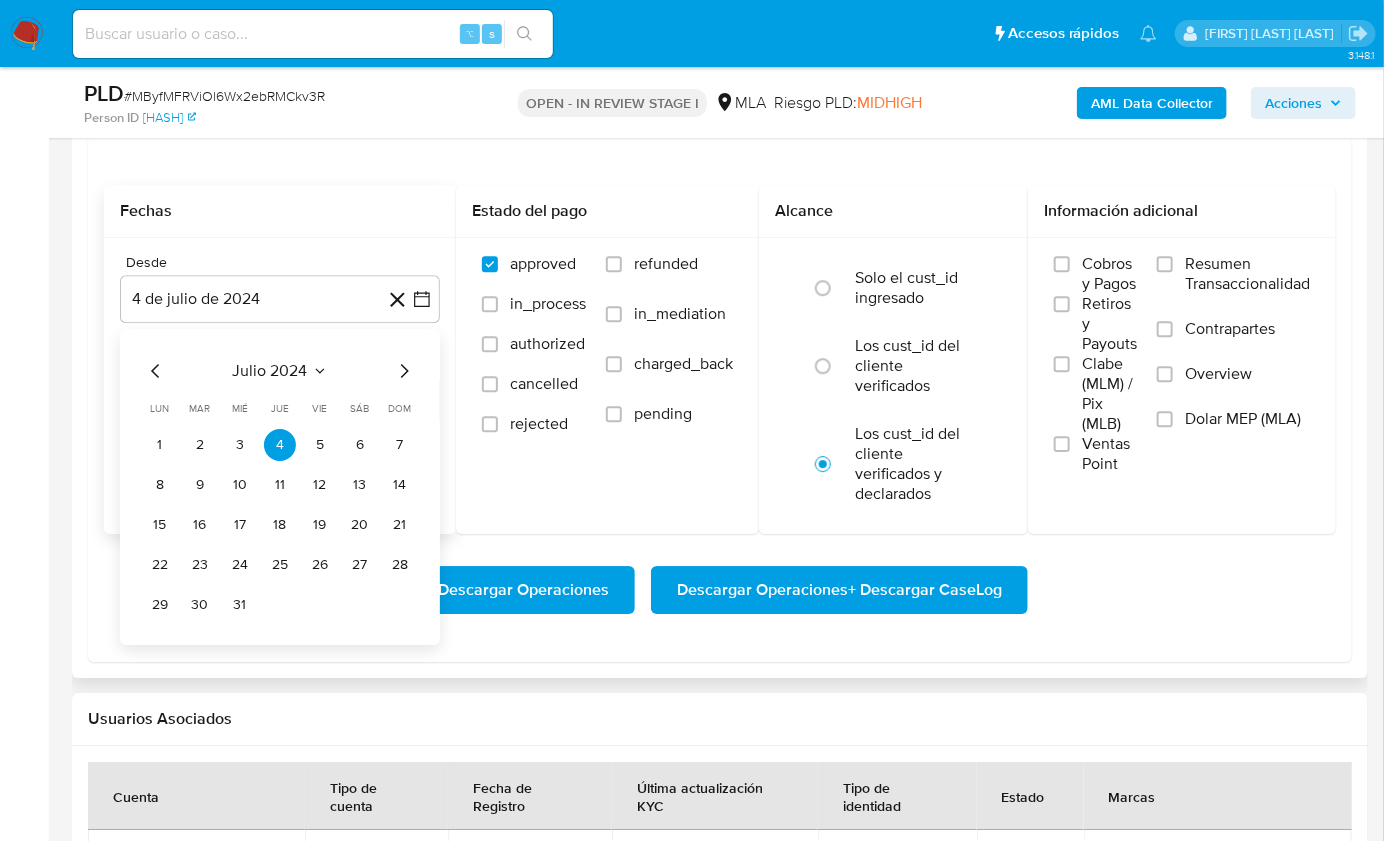 click on "julio 2024" at bounding box center [270, 371] 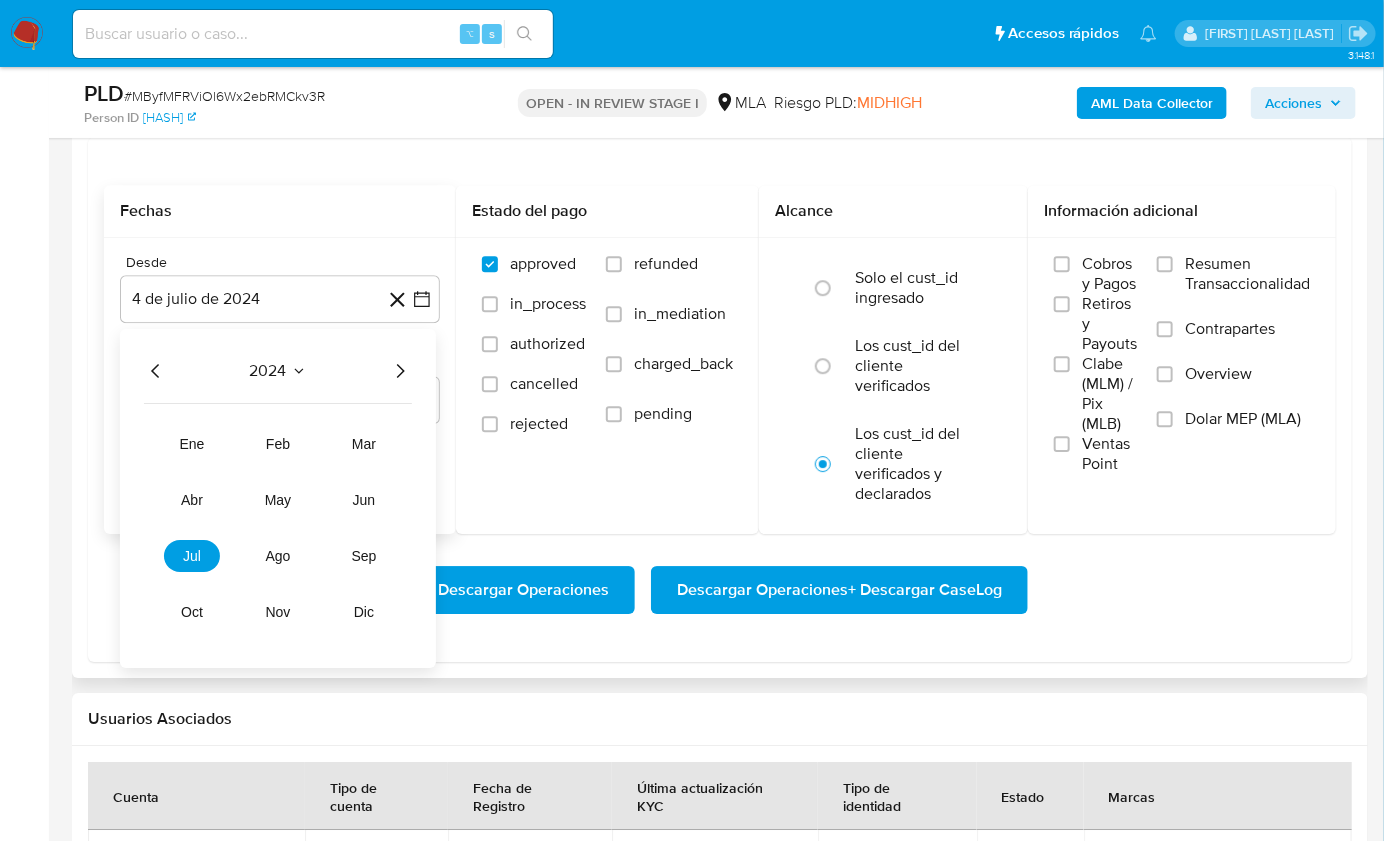 click 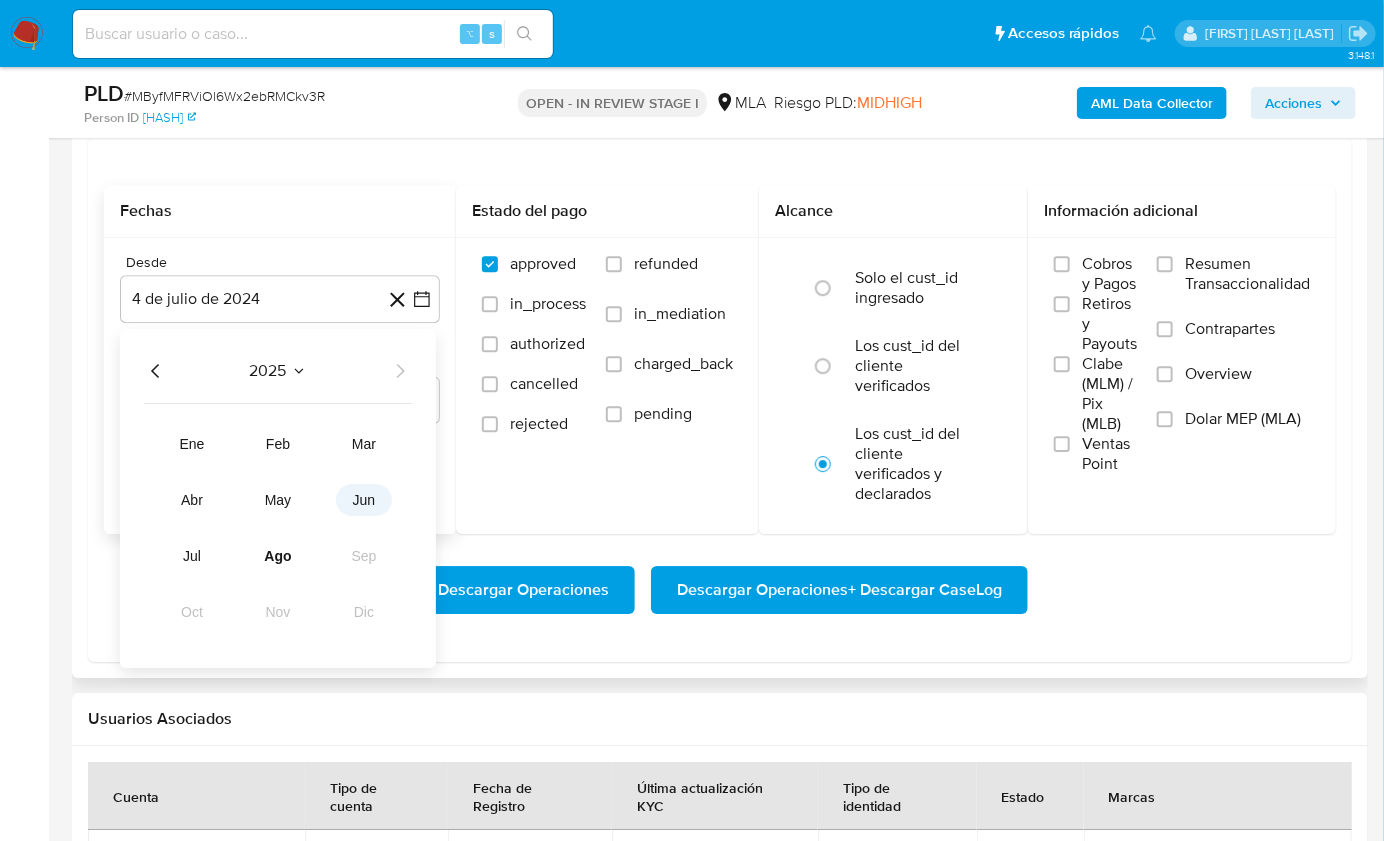 click on "jun" at bounding box center (364, 500) 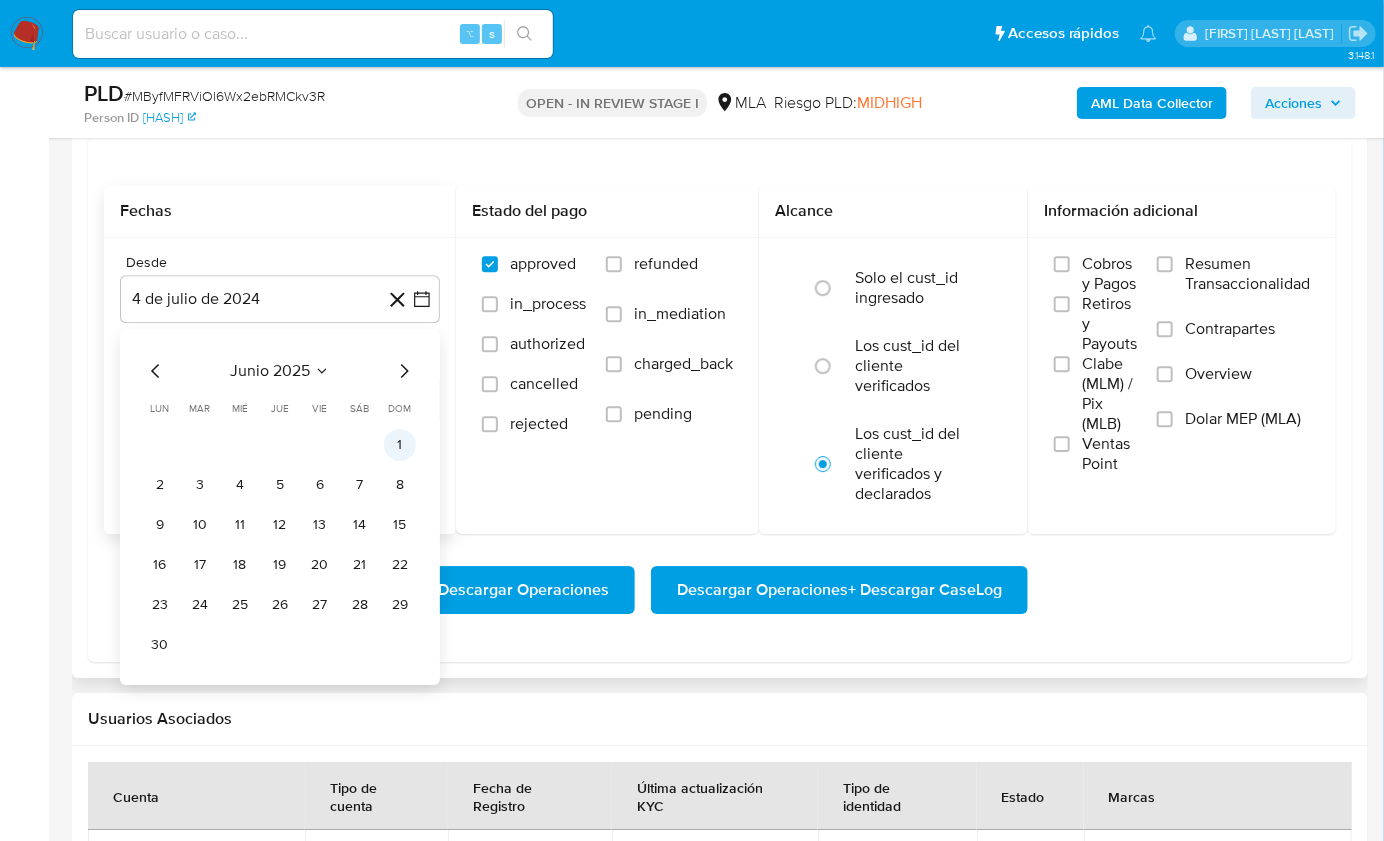 click on "1" at bounding box center [400, 445] 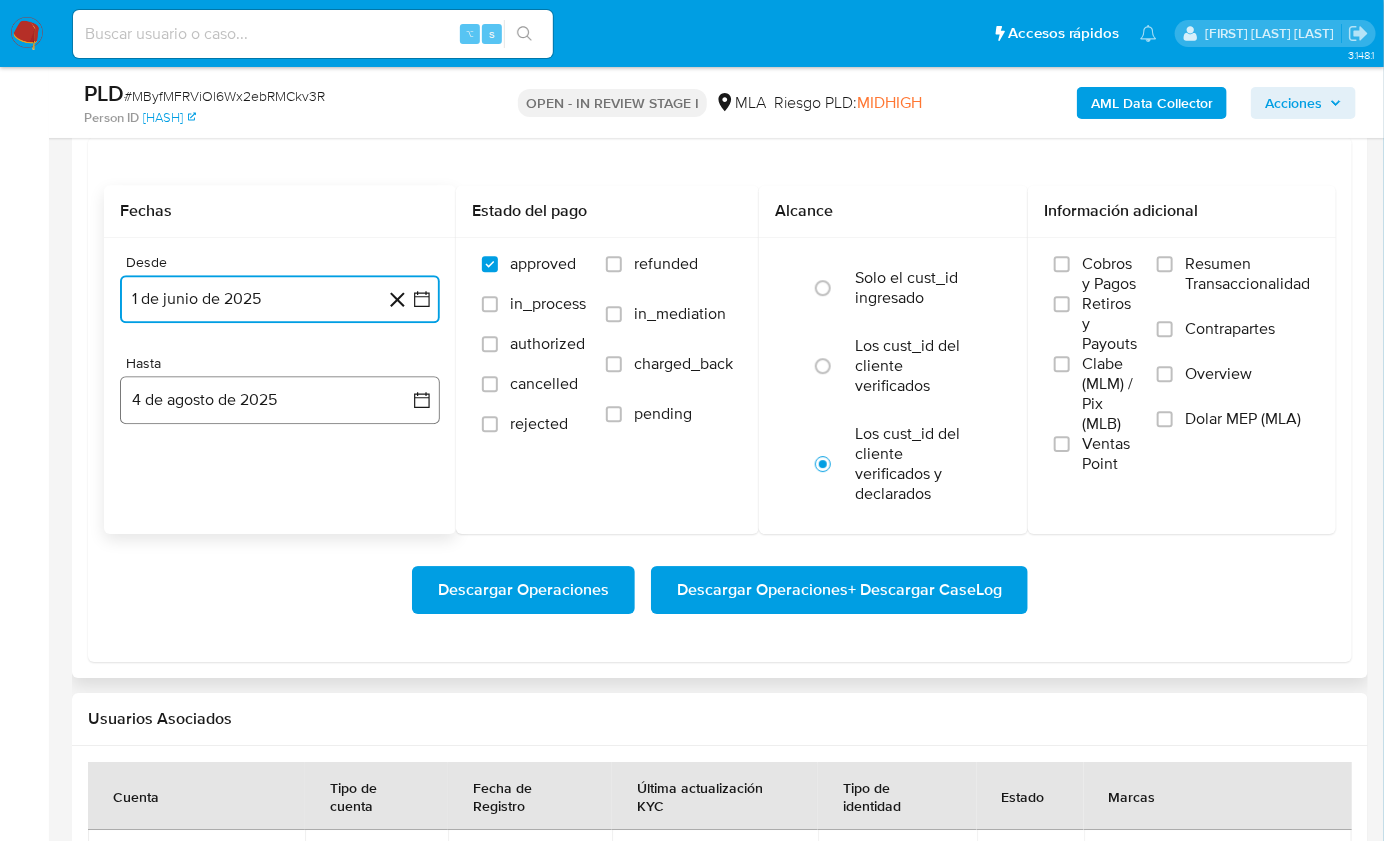 click on "4 de agosto de 2025" at bounding box center (280, 400) 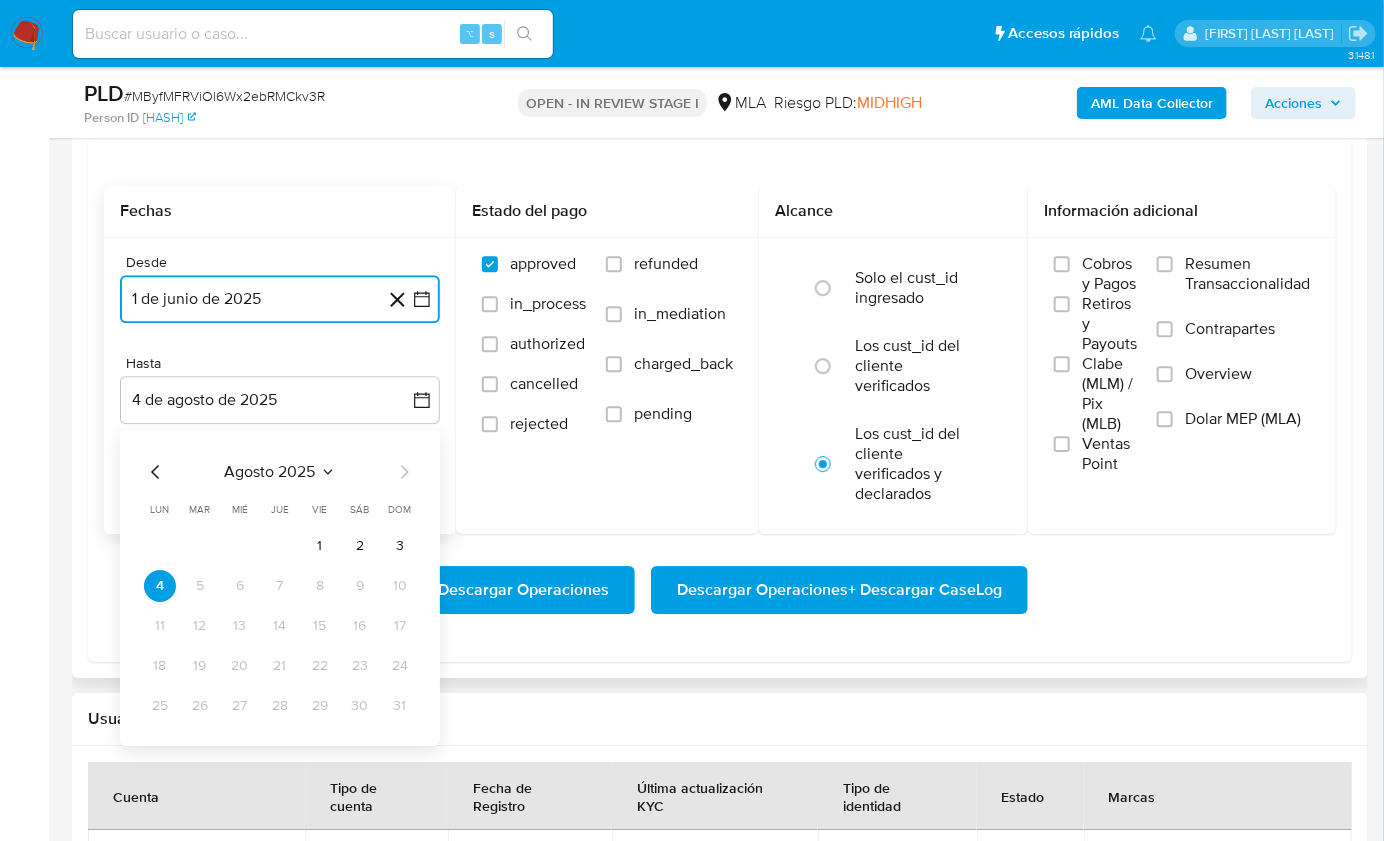 click 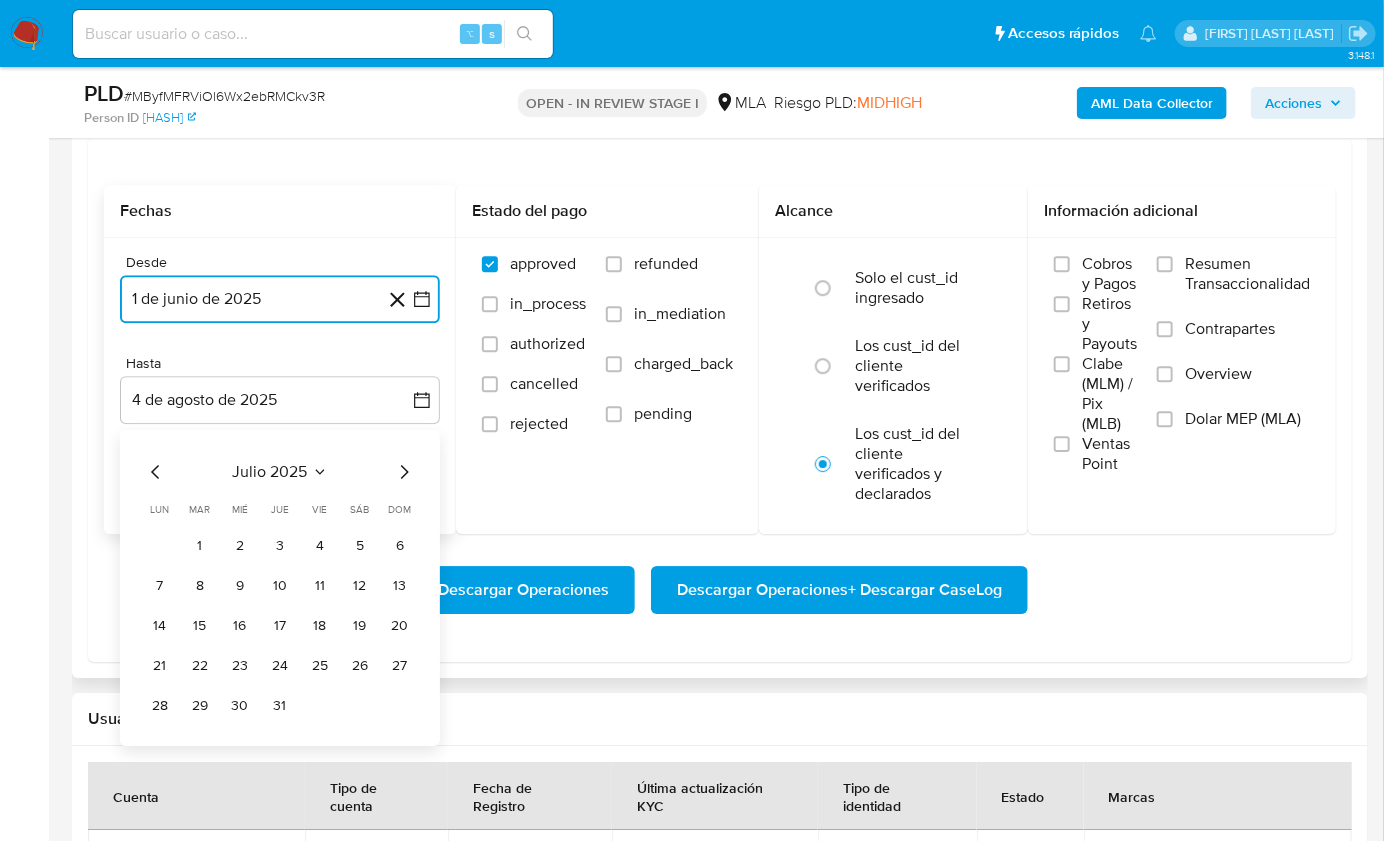 click 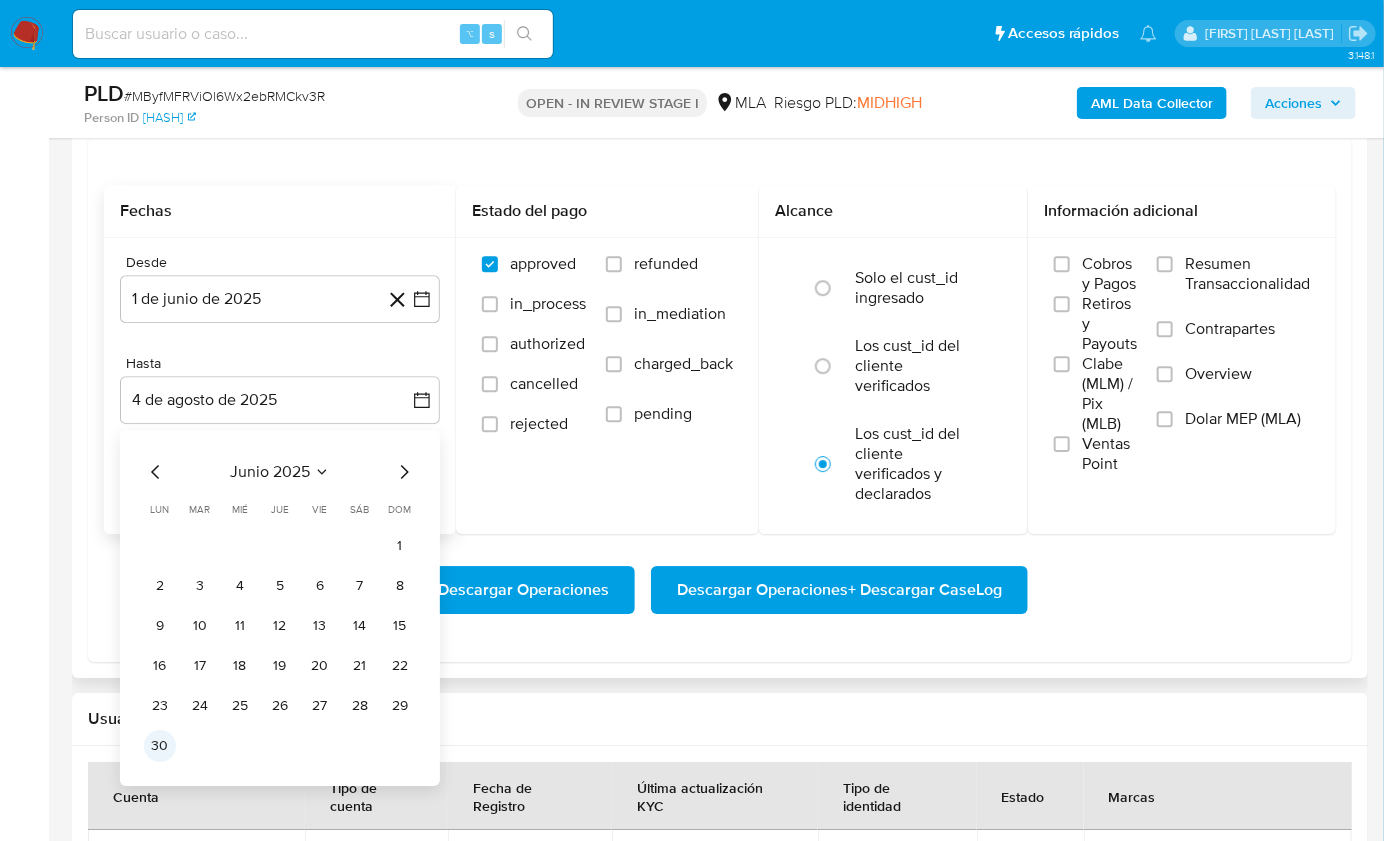 click on "30" at bounding box center [280, 746] 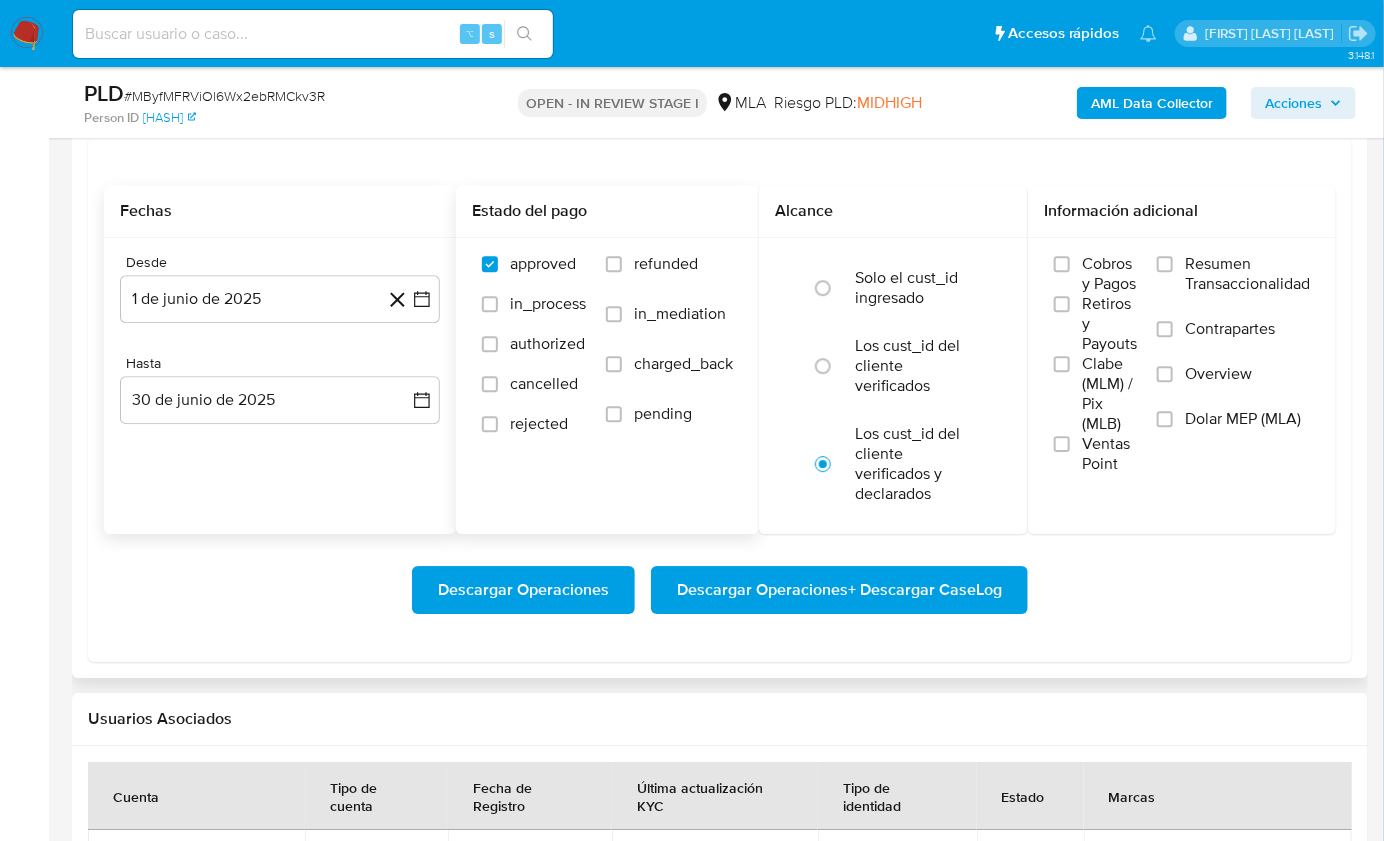 click on "refunded" at bounding box center (669, 279) 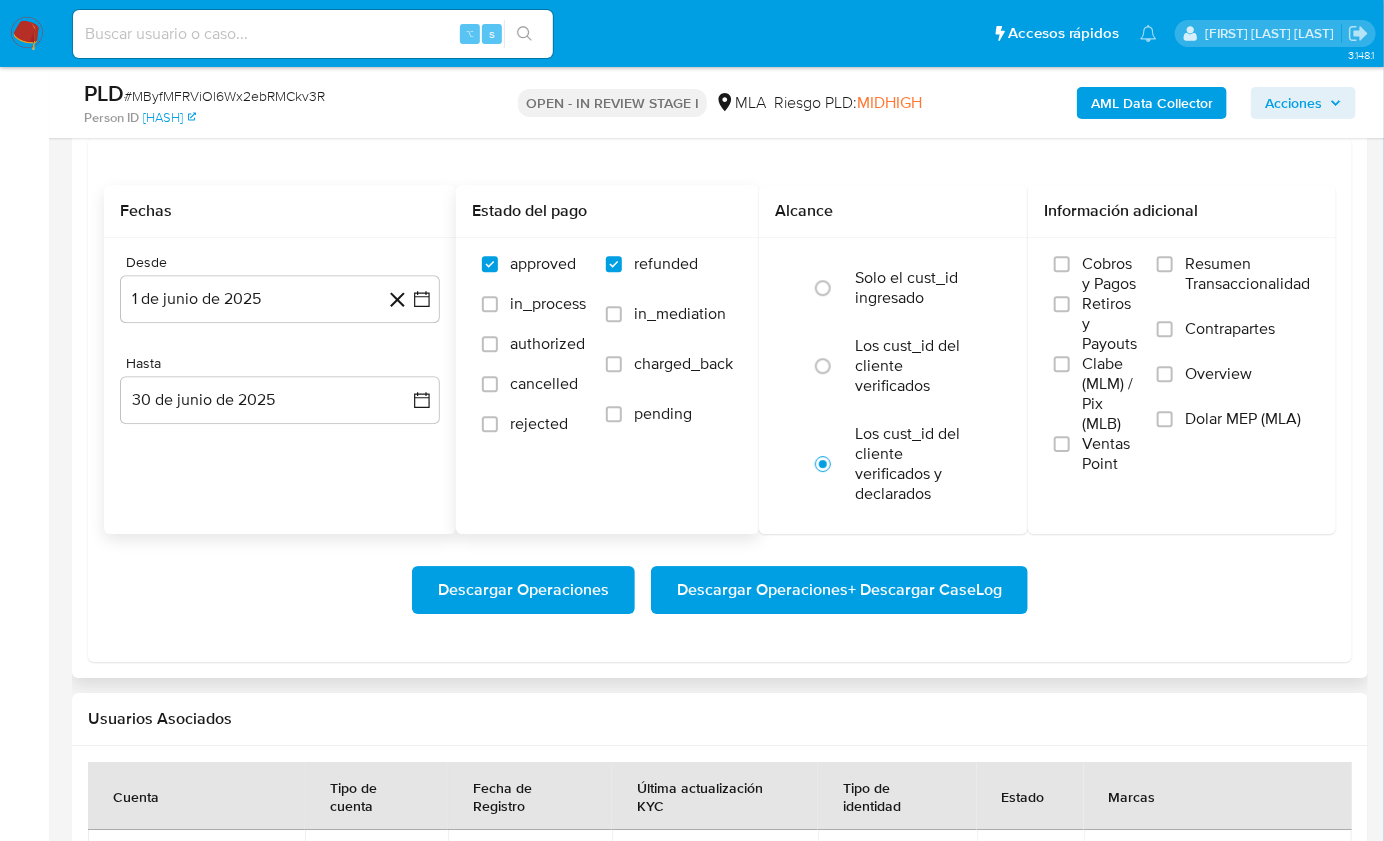 checkbox on "true" 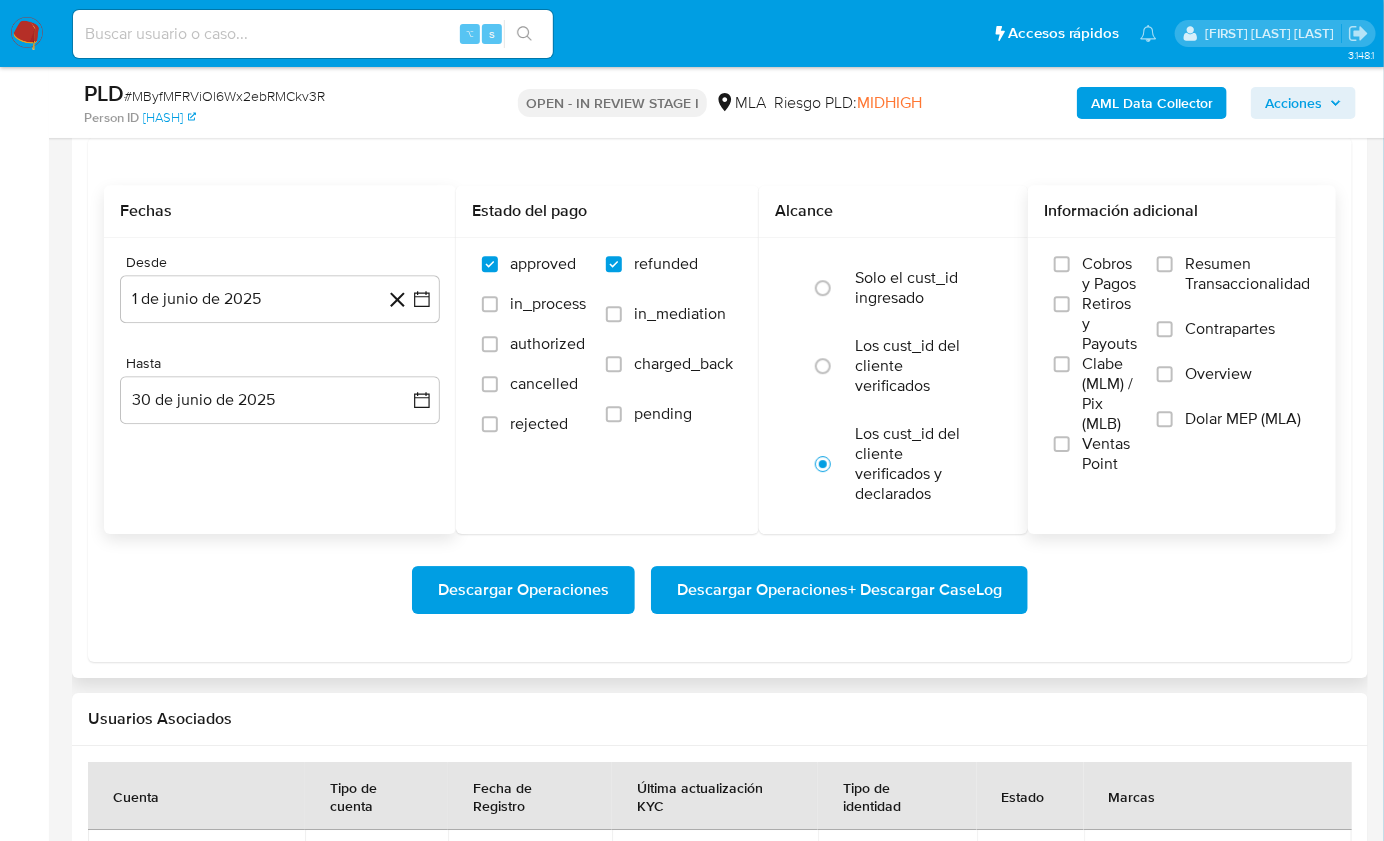 click on "Dolar MEP (MLA)" at bounding box center (1243, 419) 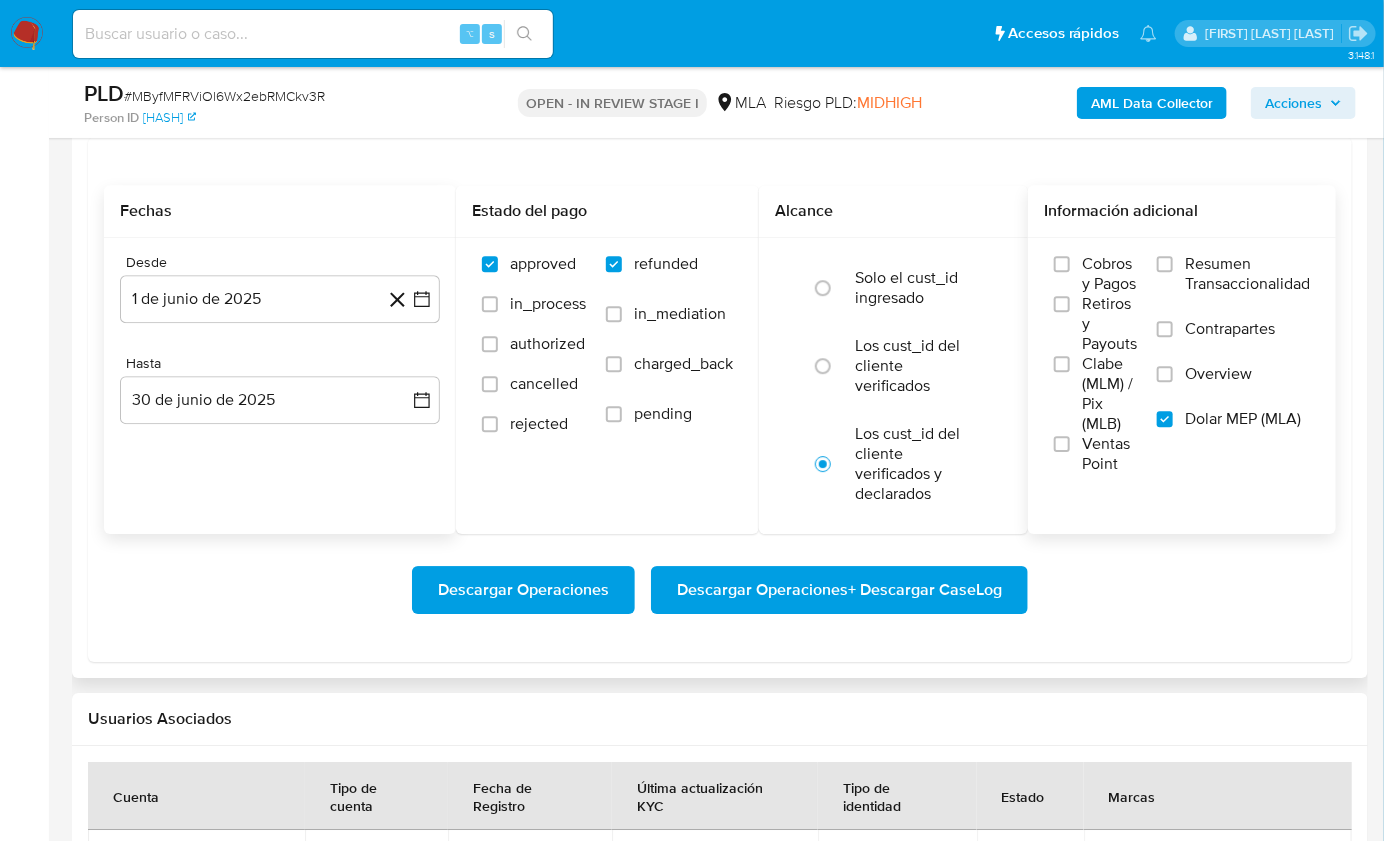 click on "Descargar Operaciones  +   Descargar CaseLog" at bounding box center (839, 590) 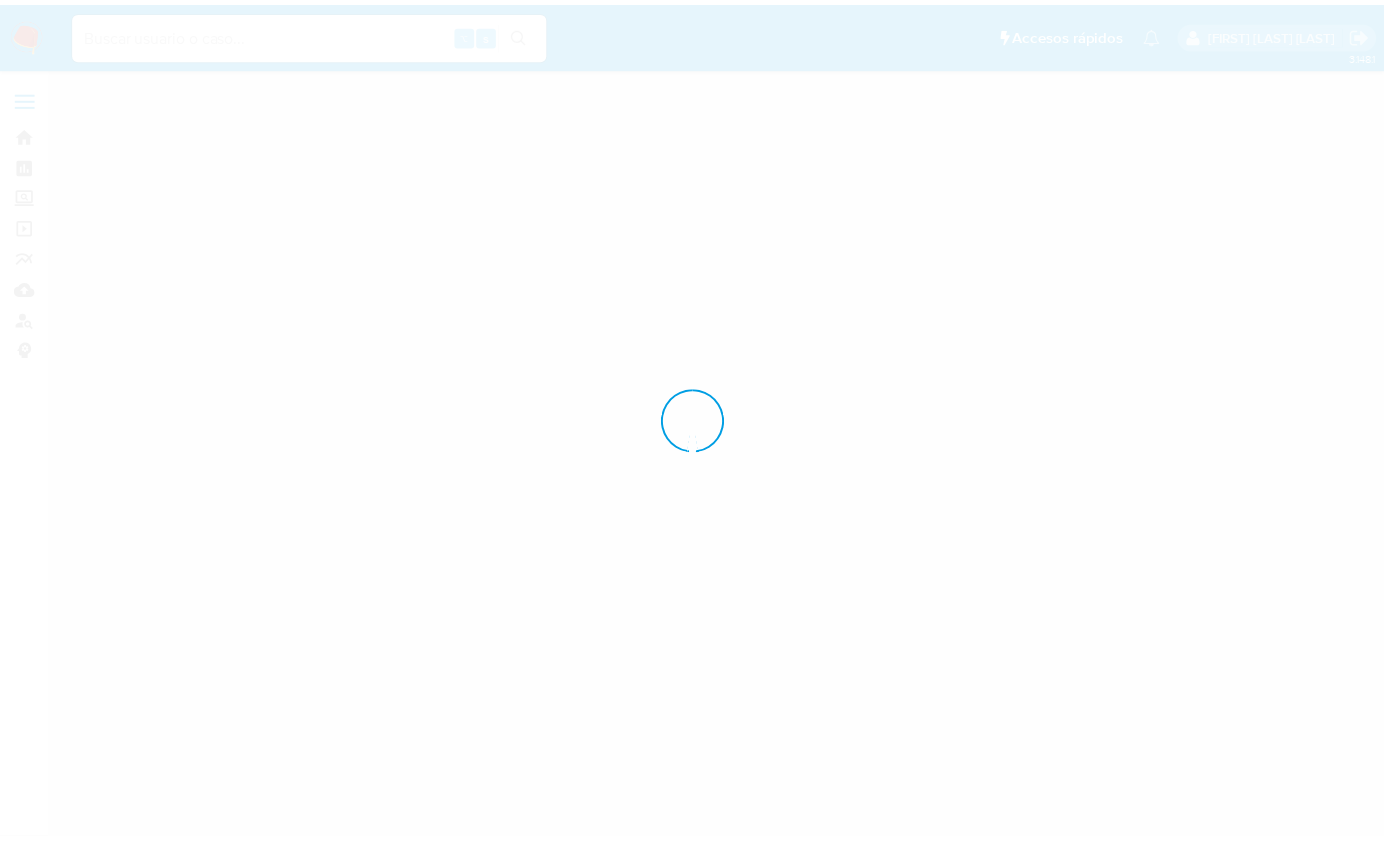 scroll, scrollTop: 0, scrollLeft: 0, axis: both 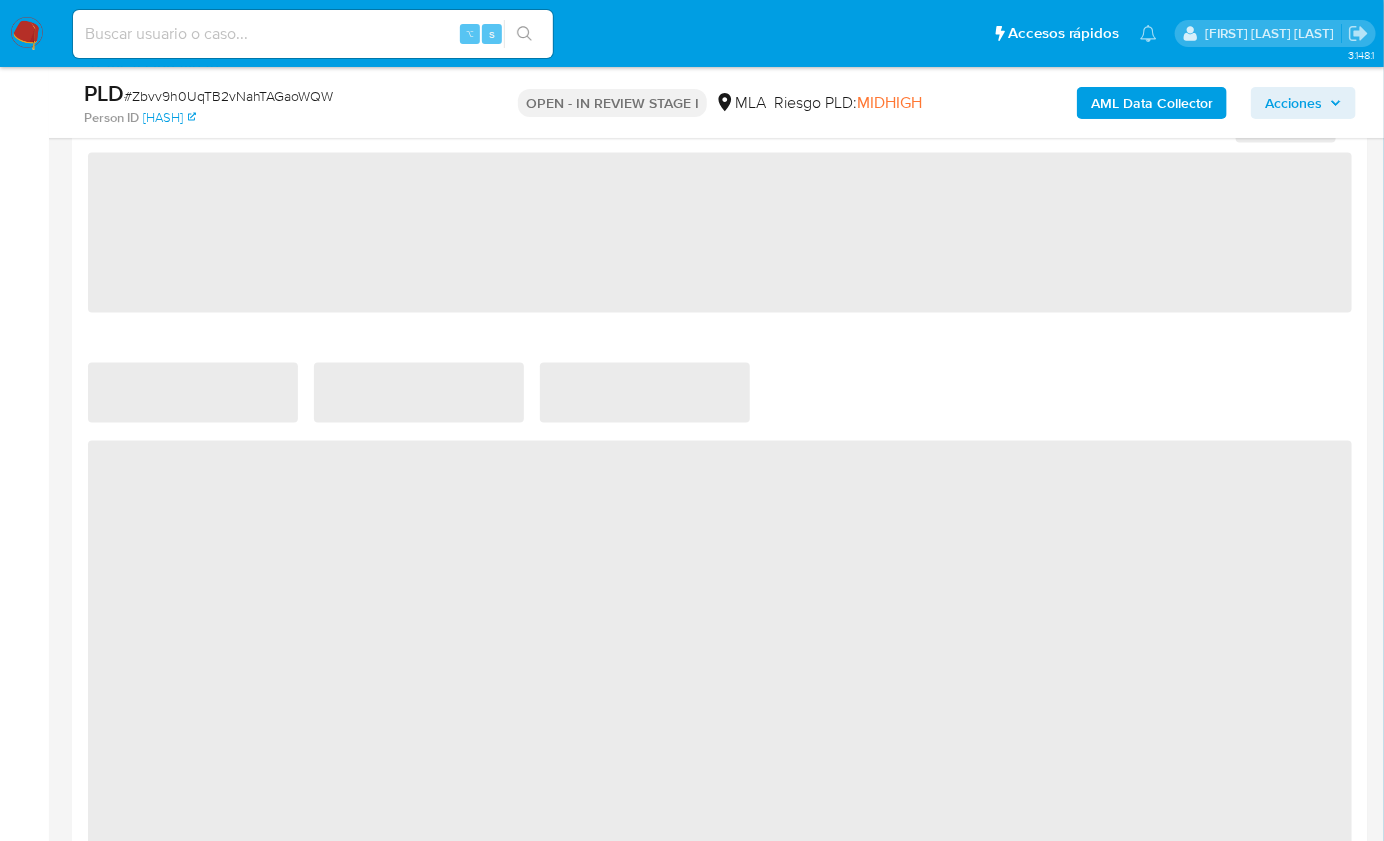 select on "10" 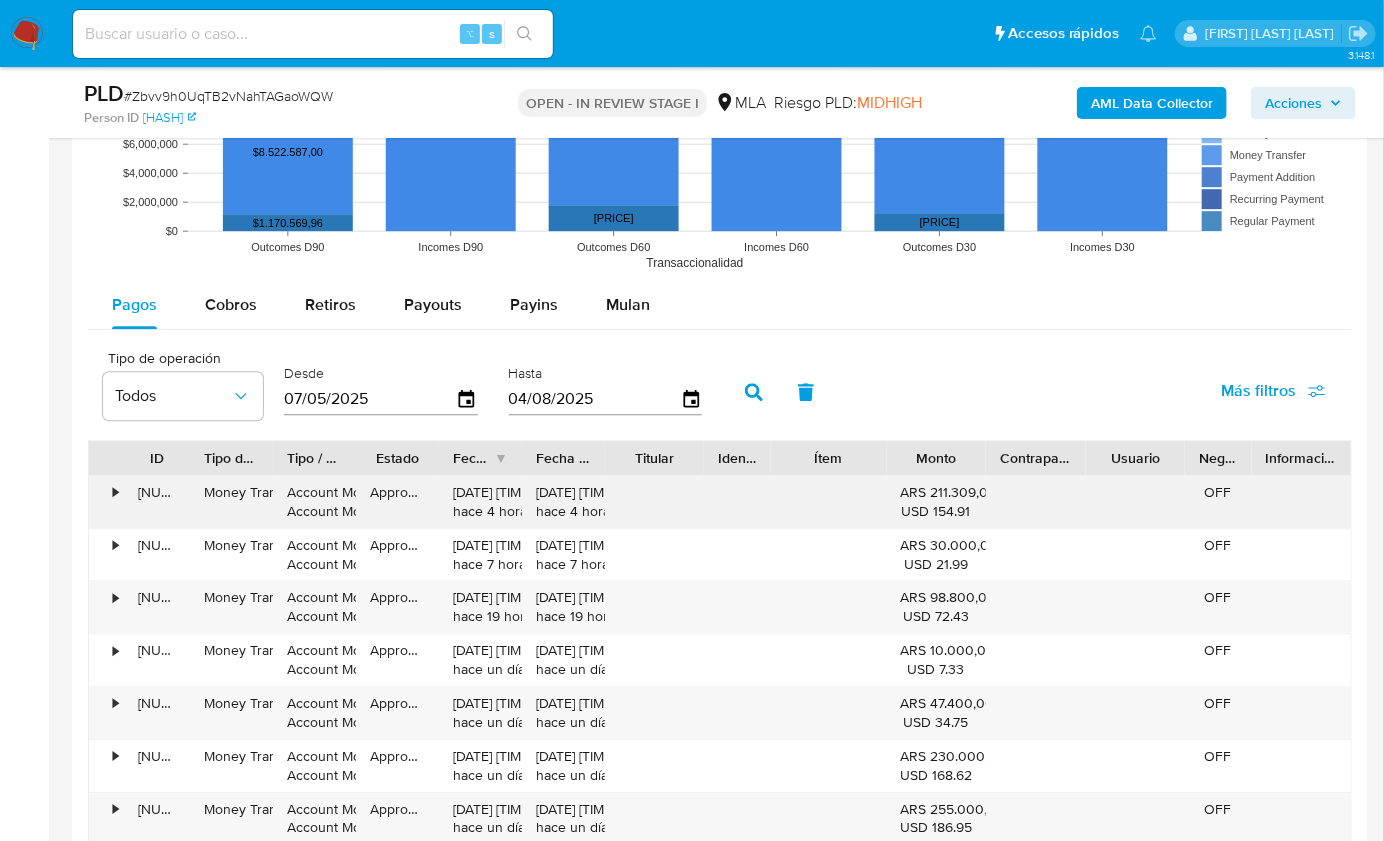 scroll, scrollTop: 2017, scrollLeft: 0, axis: vertical 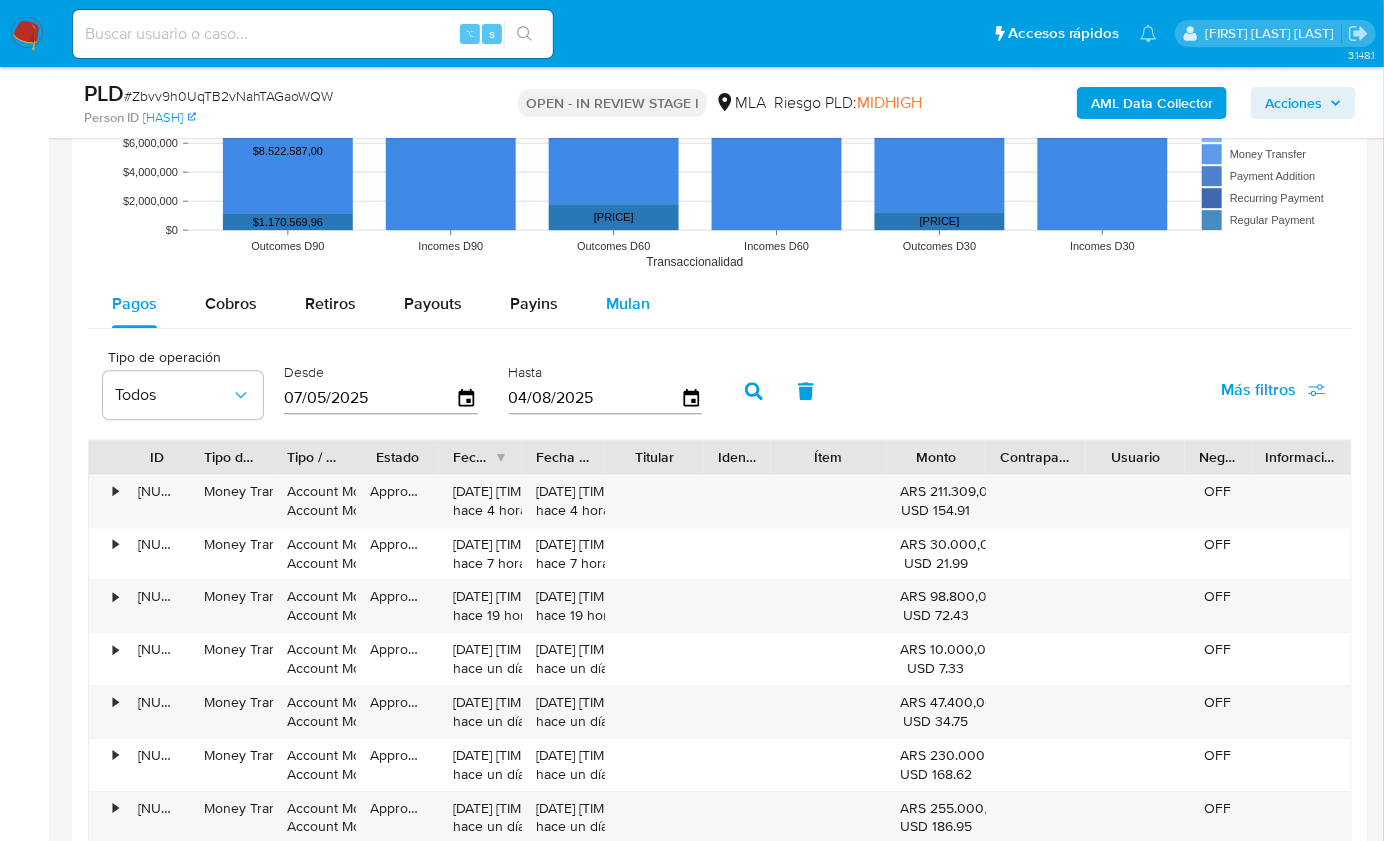 click on "Mulan" at bounding box center [628, 303] 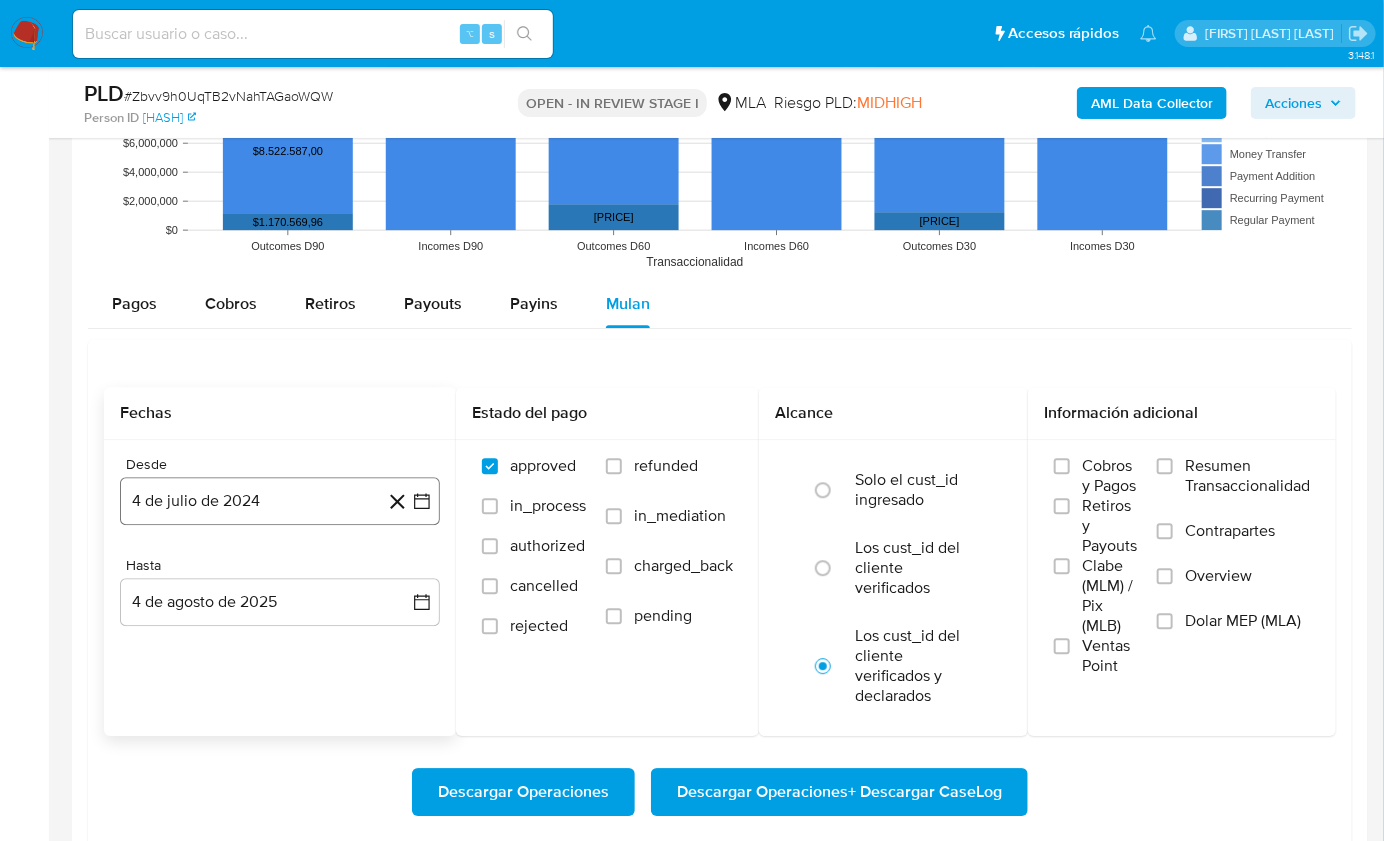 click on "4 de julio de 2024" at bounding box center [280, 501] 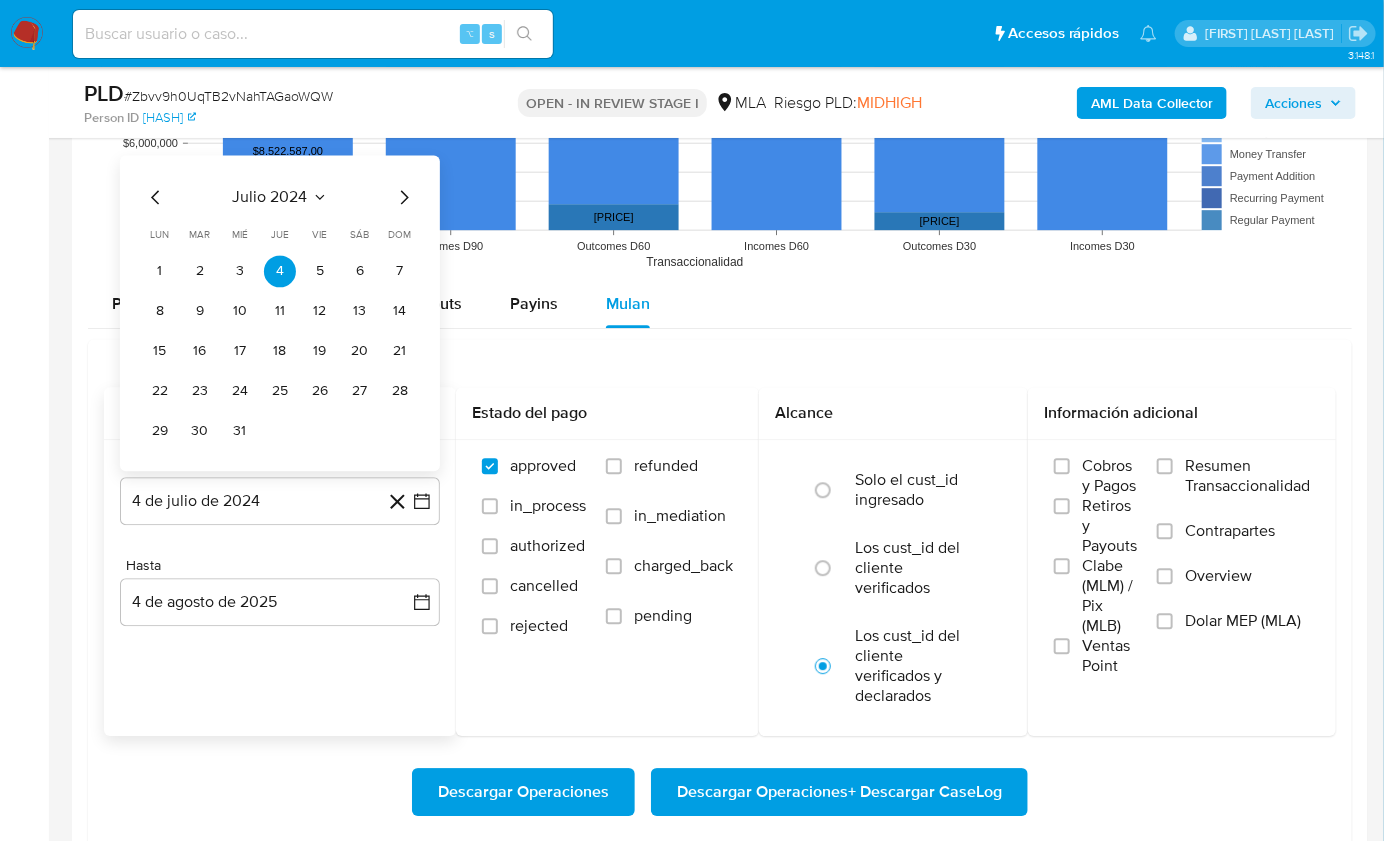 click 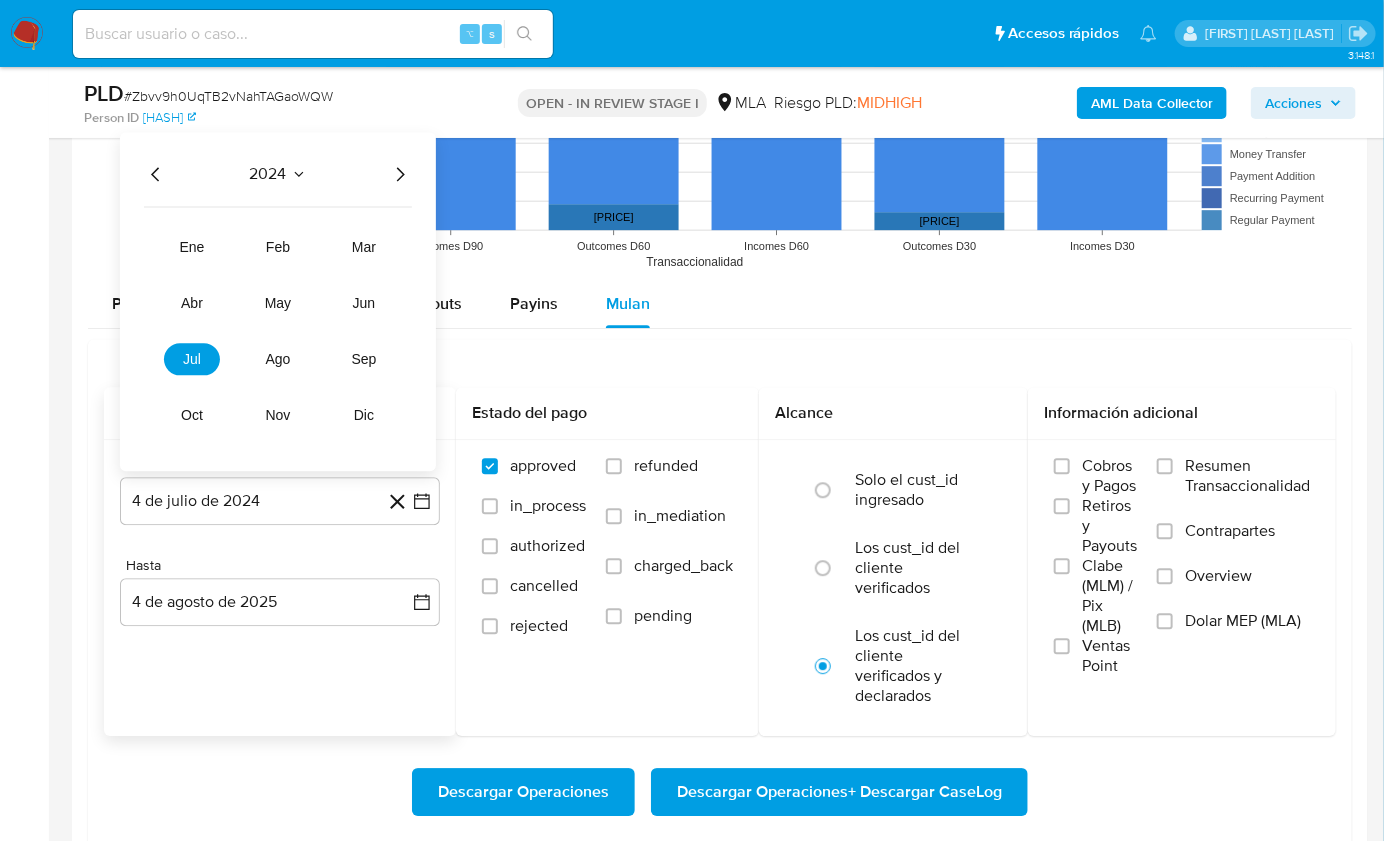click 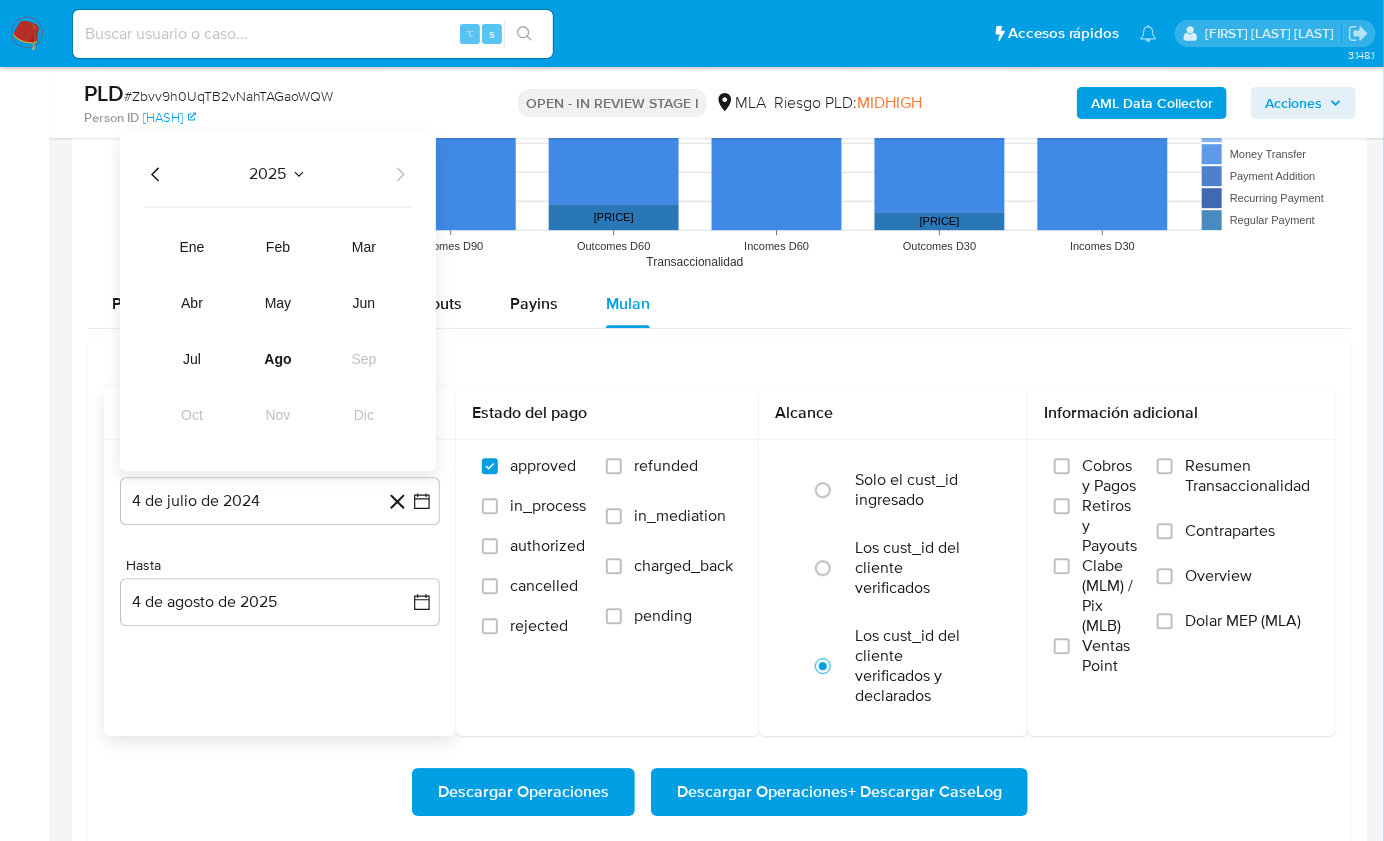 click on "ene feb mar abr may jun jul ago sep oct nov dic" at bounding box center (278, 319) 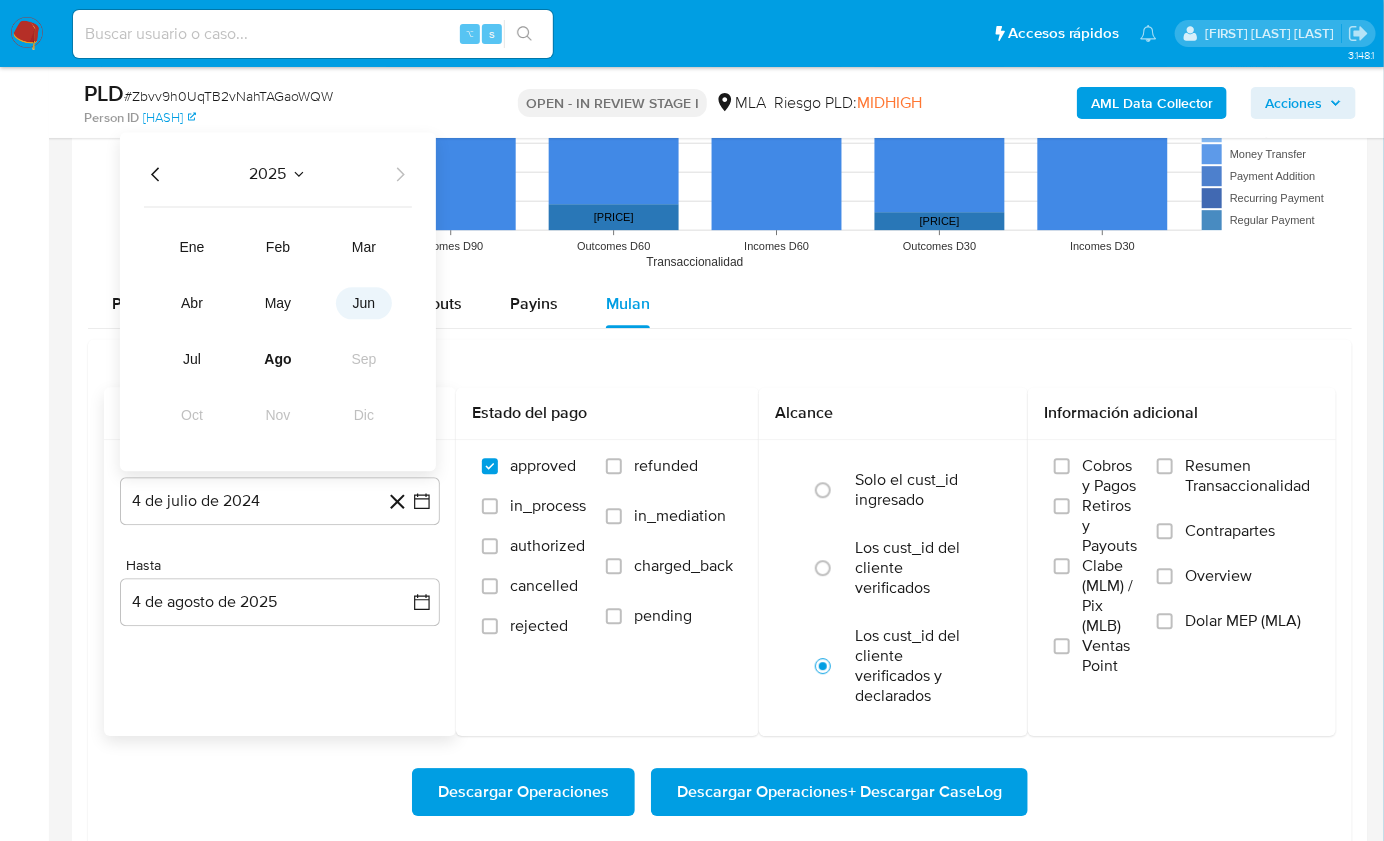 click on "jun" at bounding box center [364, 303] 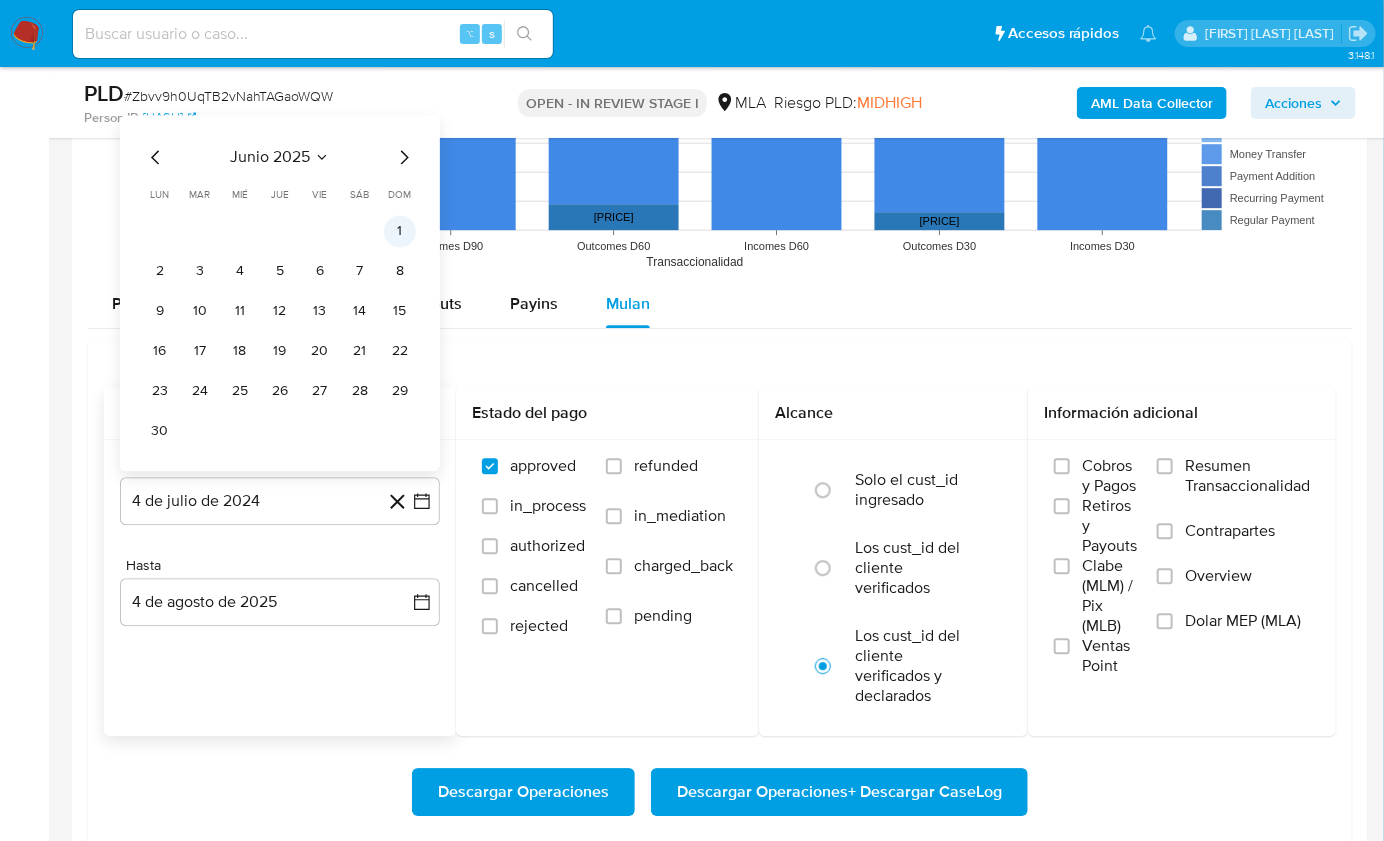 click on "1" at bounding box center [400, 231] 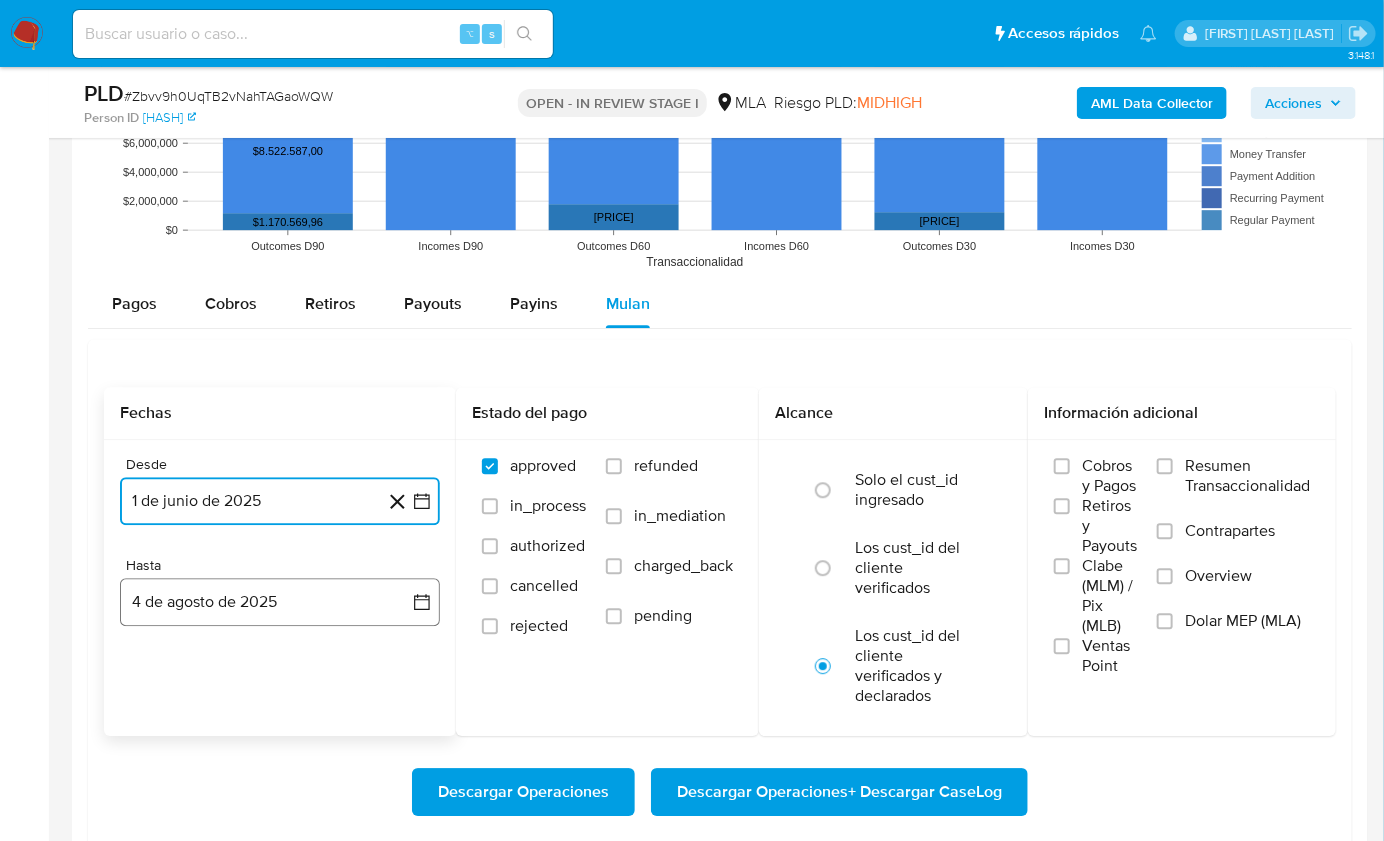 click on "4 de agosto de 2025" at bounding box center [280, 602] 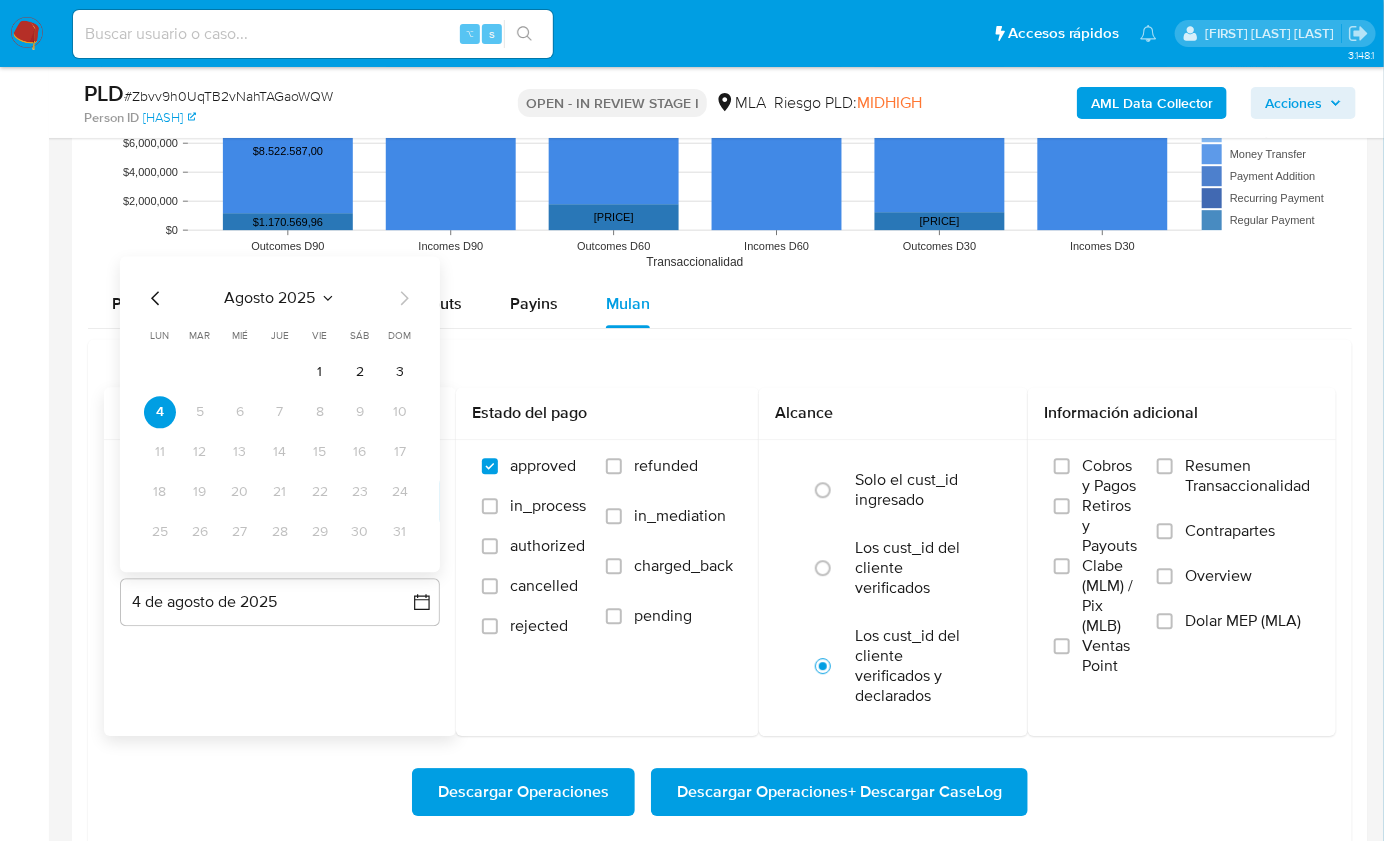 click 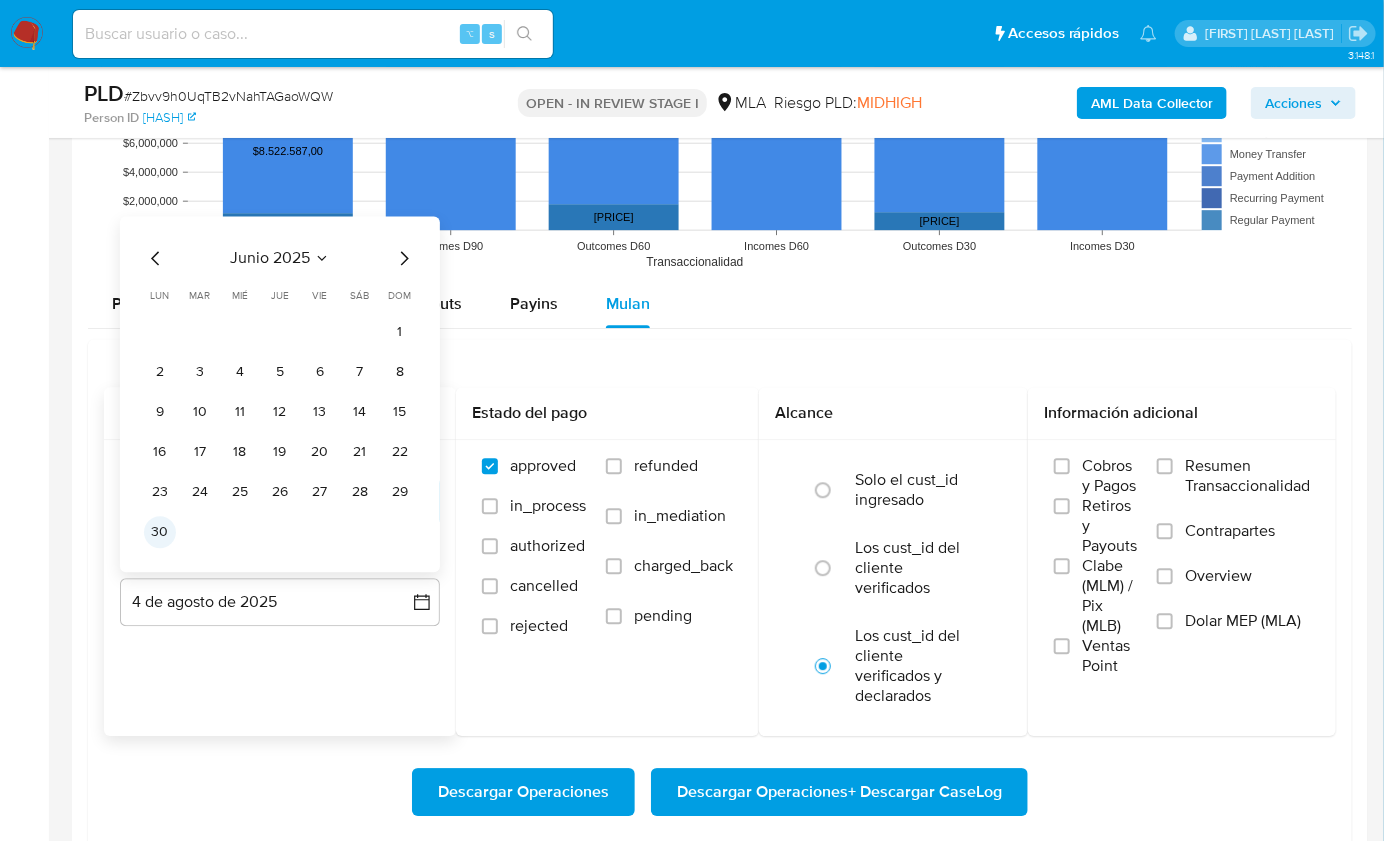 click on "30" at bounding box center [160, 532] 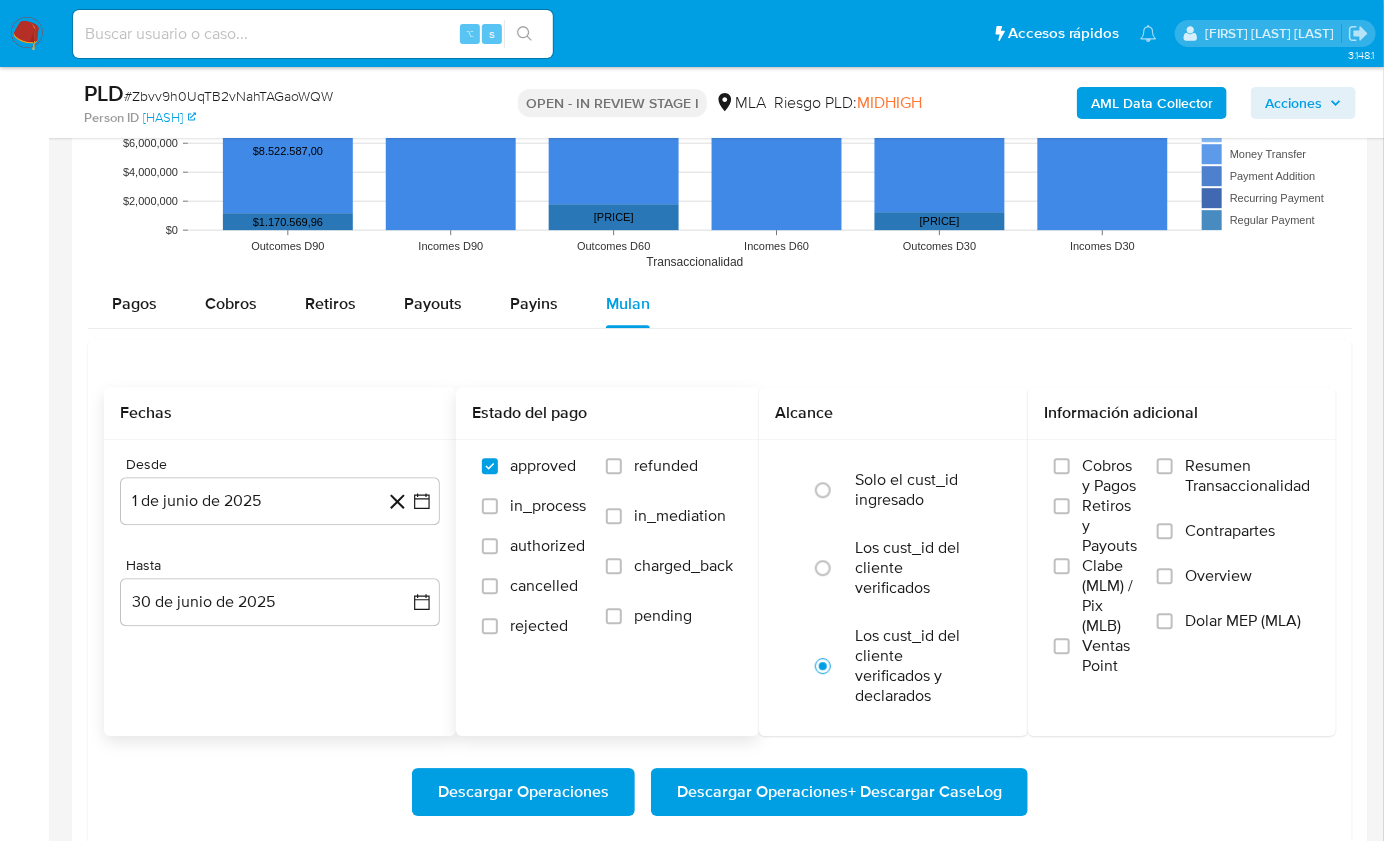 click on "refunded" at bounding box center (666, 466) 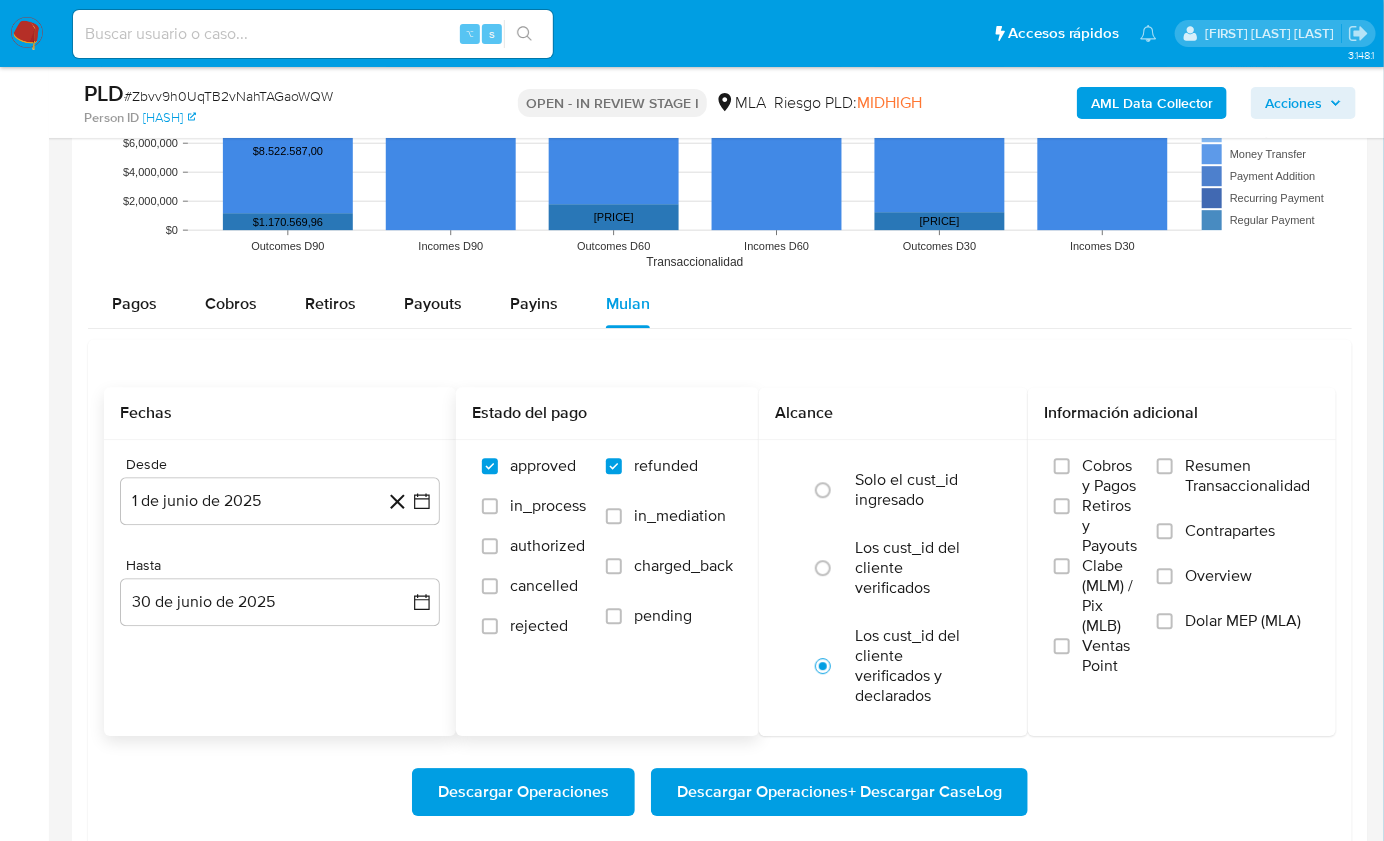 checkbox on "true" 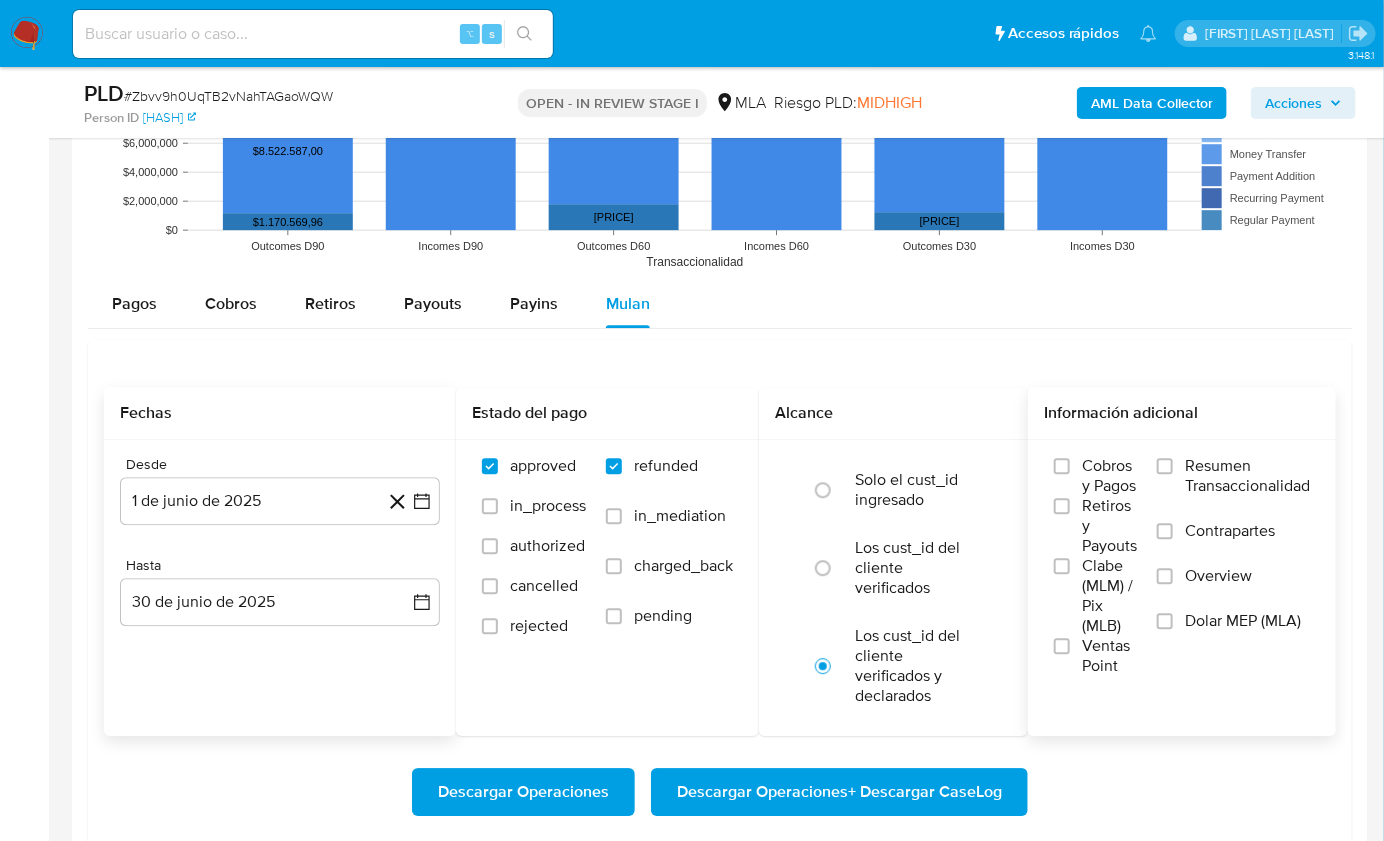 click on "Dolar MEP (MLA)" at bounding box center [1243, 621] 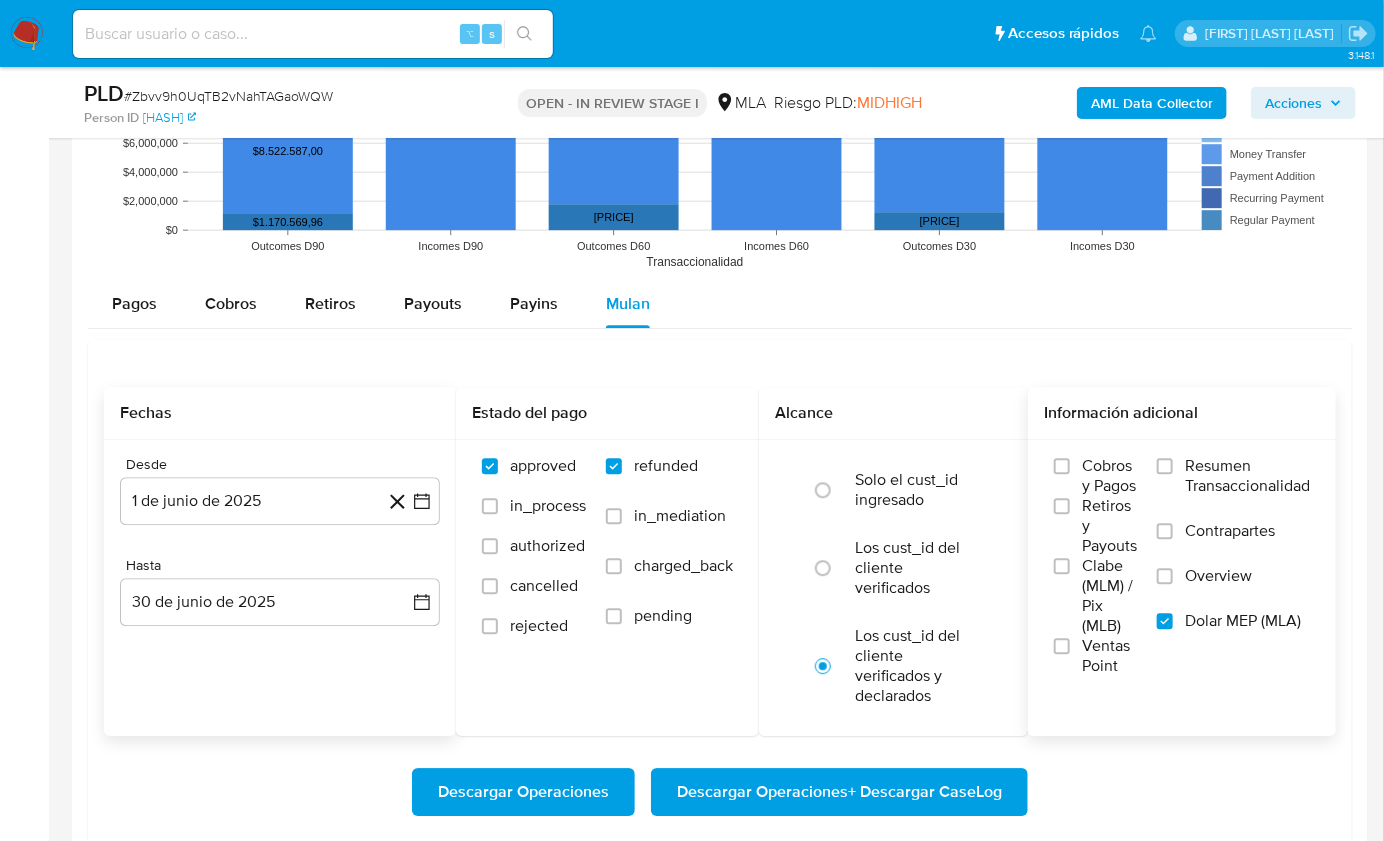 click on "Descargar Operaciones  +   Descargar CaseLog" at bounding box center (839, 792) 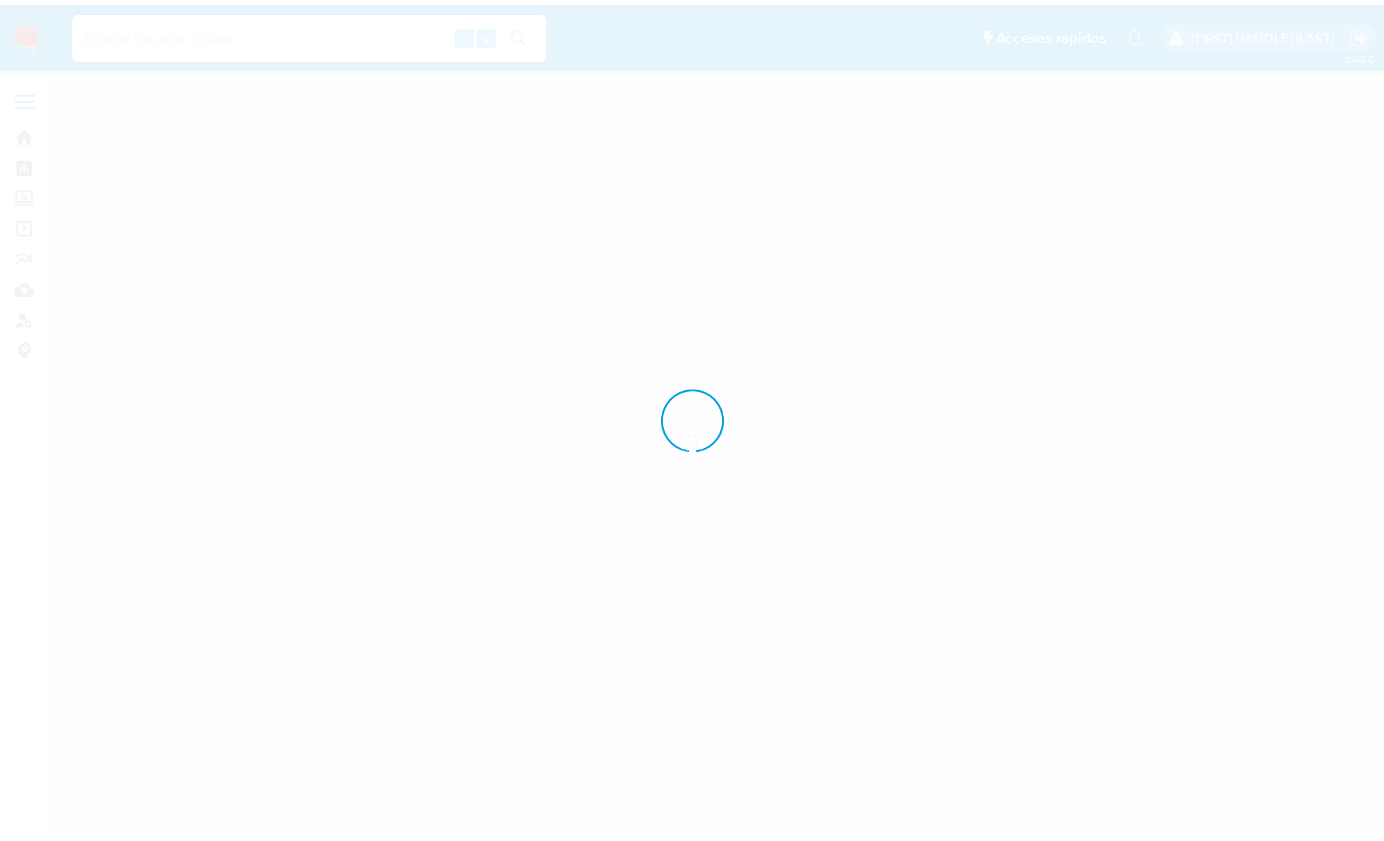 scroll, scrollTop: 0, scrollLeft: 0, axis: both 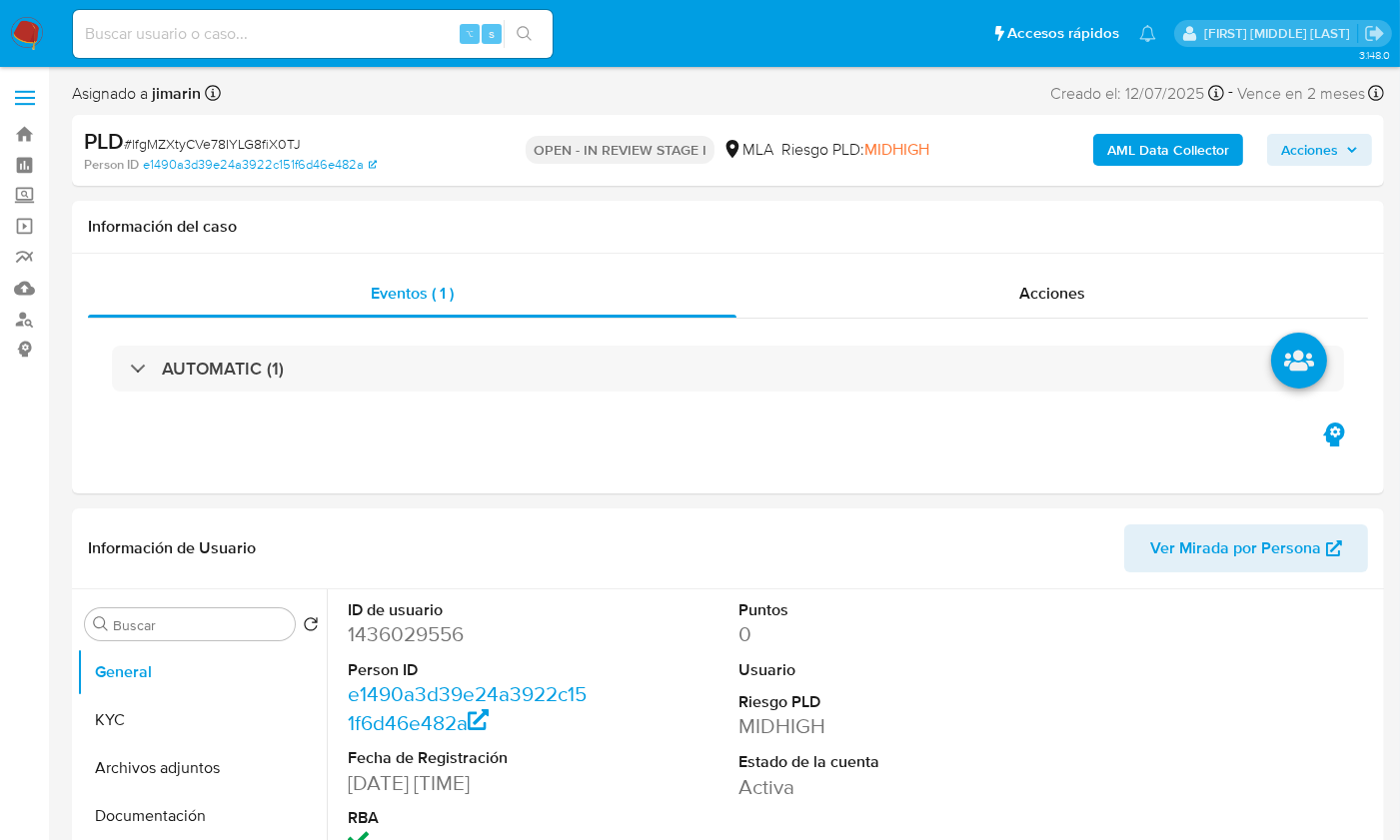 select on "10" 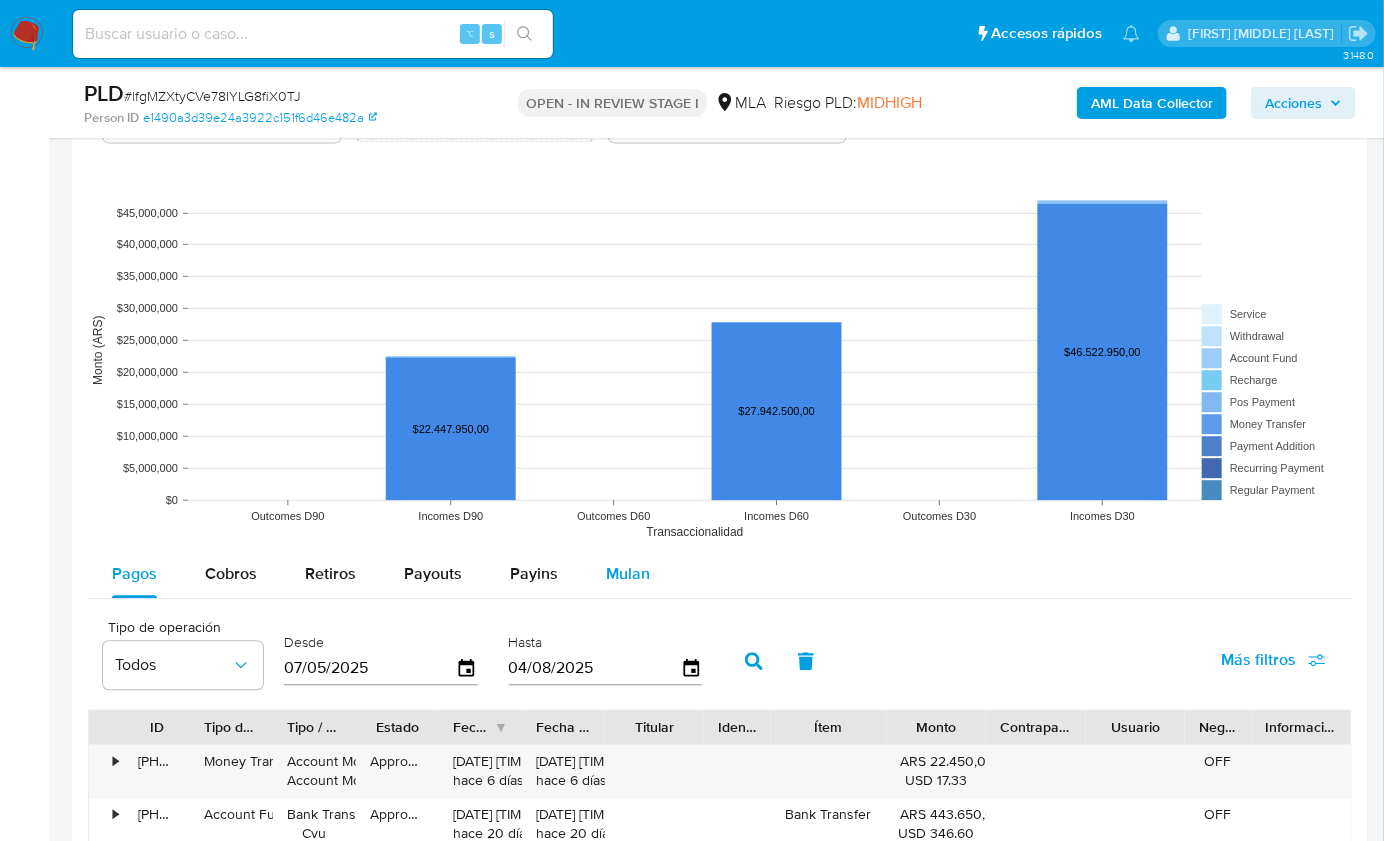 click on "Mulan" at bounding box center [628, 573] 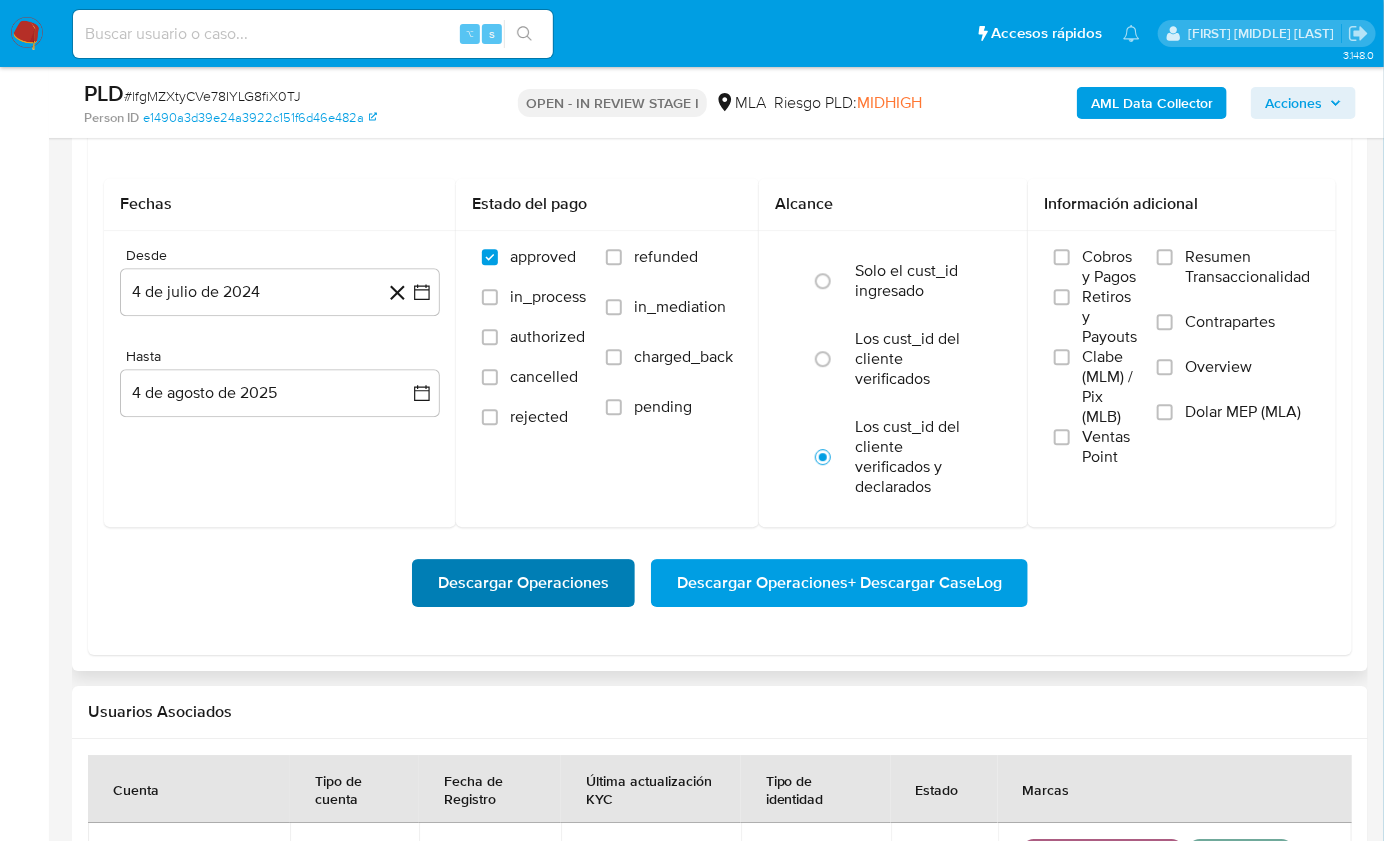 scroll, scrollTop: 2255, scrollLeft: 0, axis: vertical 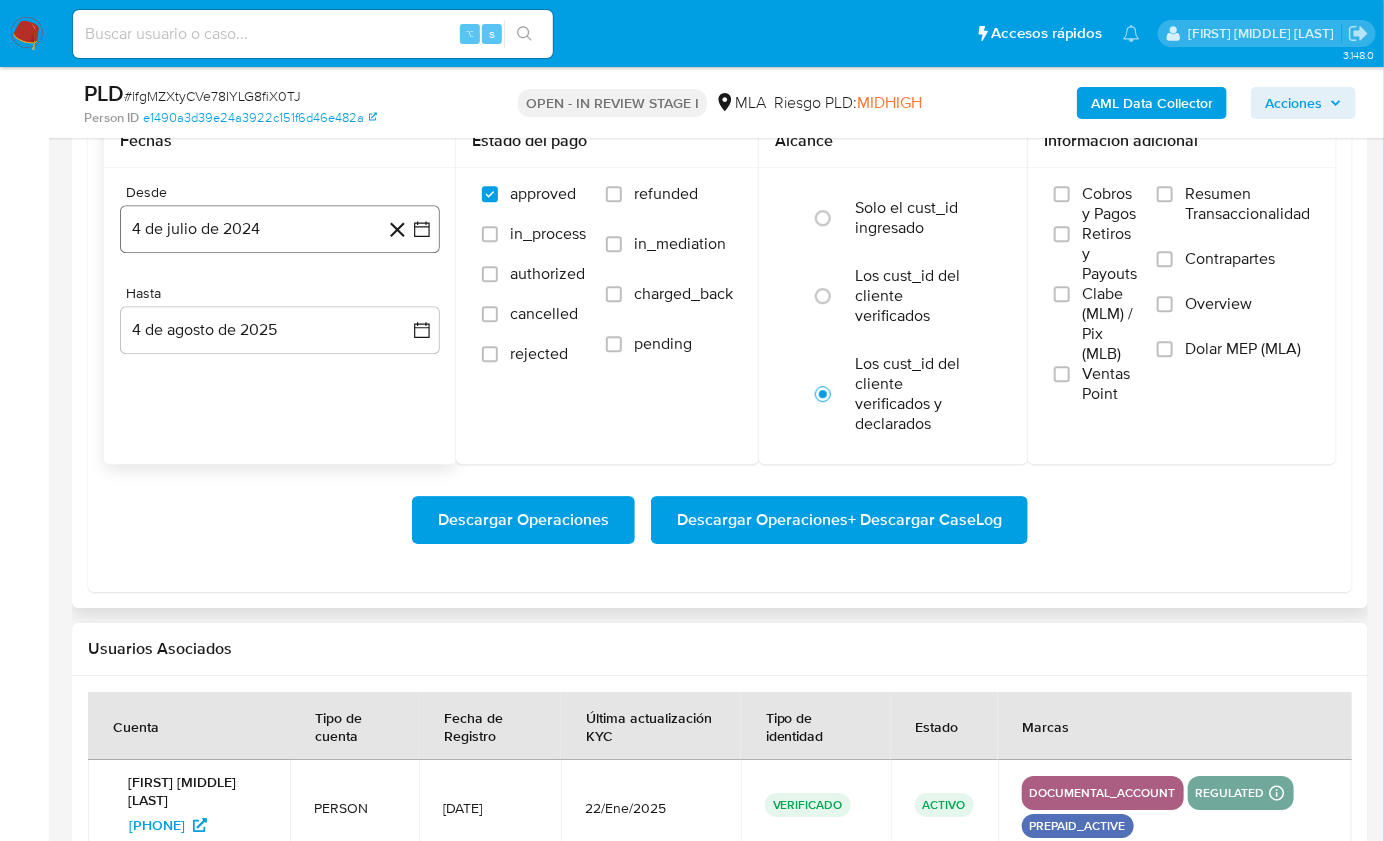 click on "4 de julio de 2024" at bounding box center (280, 229) 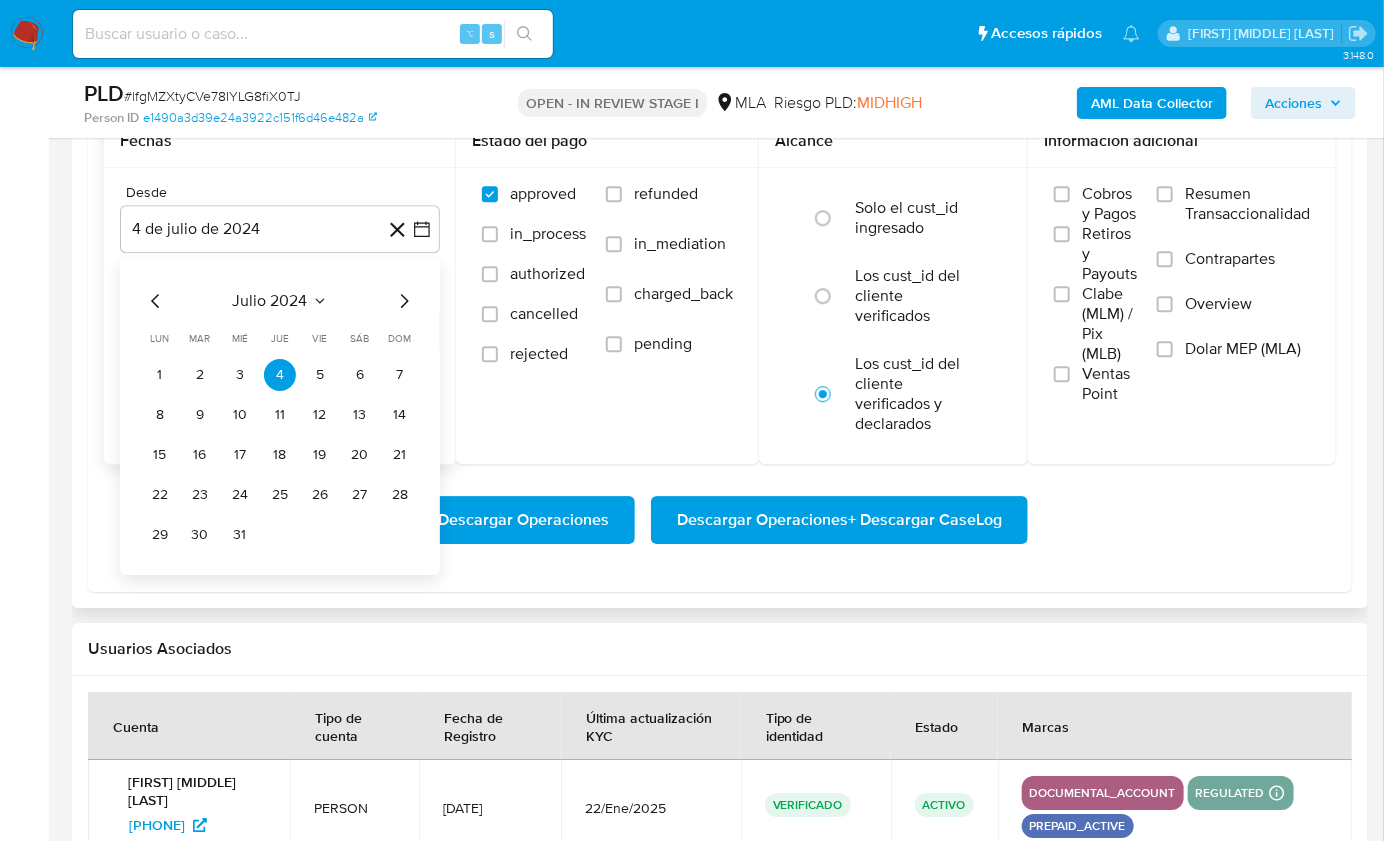 click on "julio 2024" at bounding box center (280, 301) 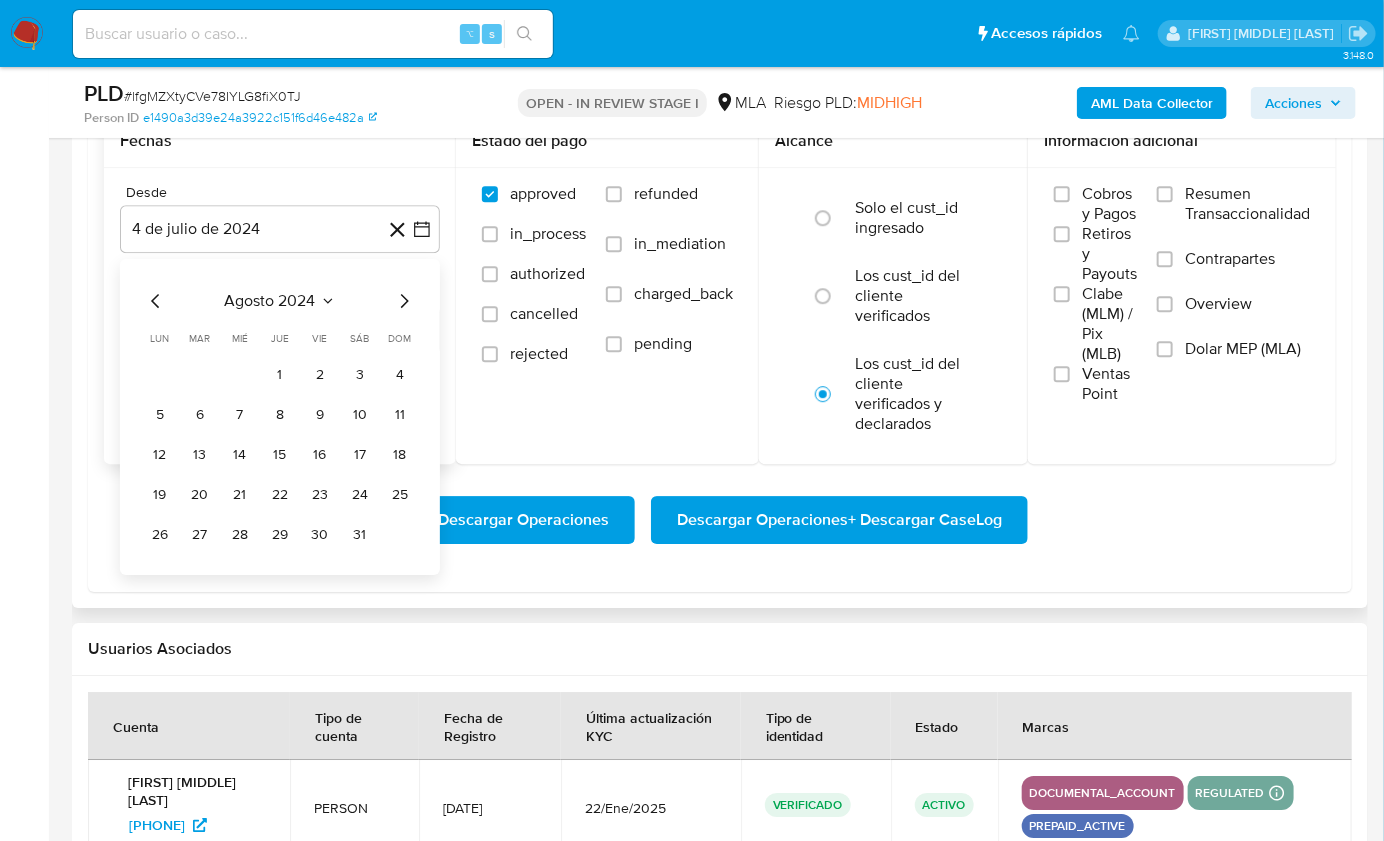 click on "agosto 2024" at bounding box center [270, 301] 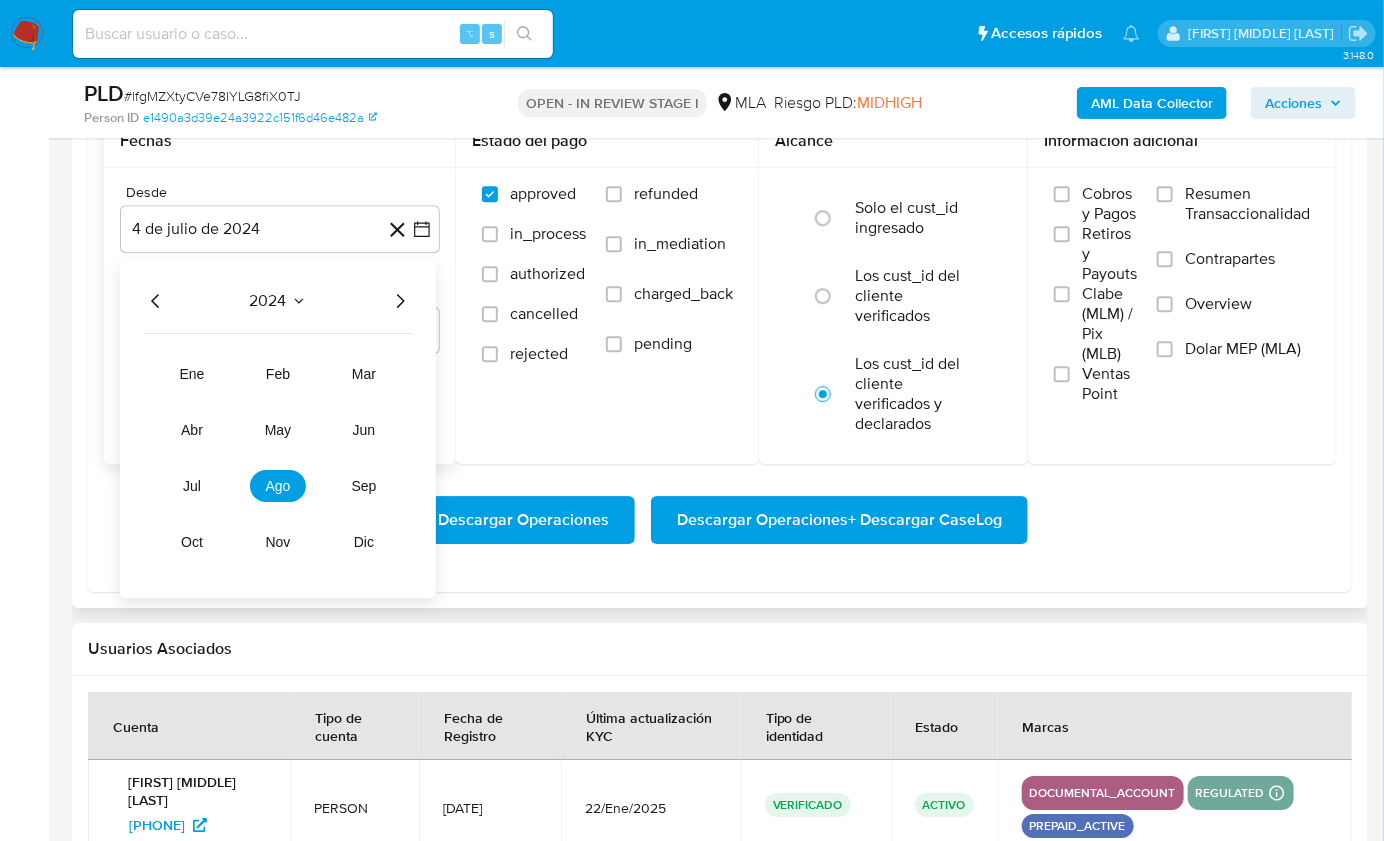 click 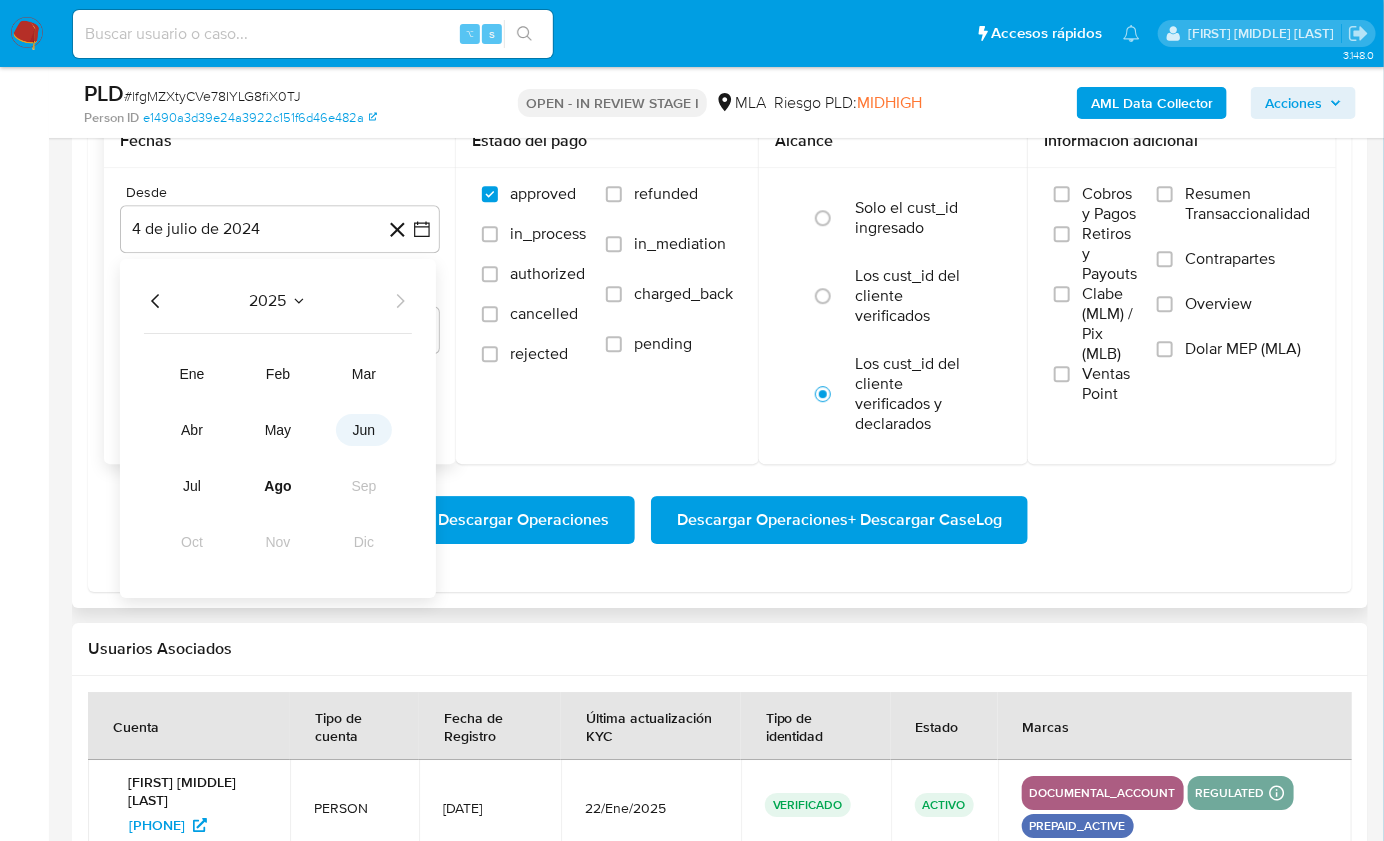 click on "jun" at bounding box center (364, 430) 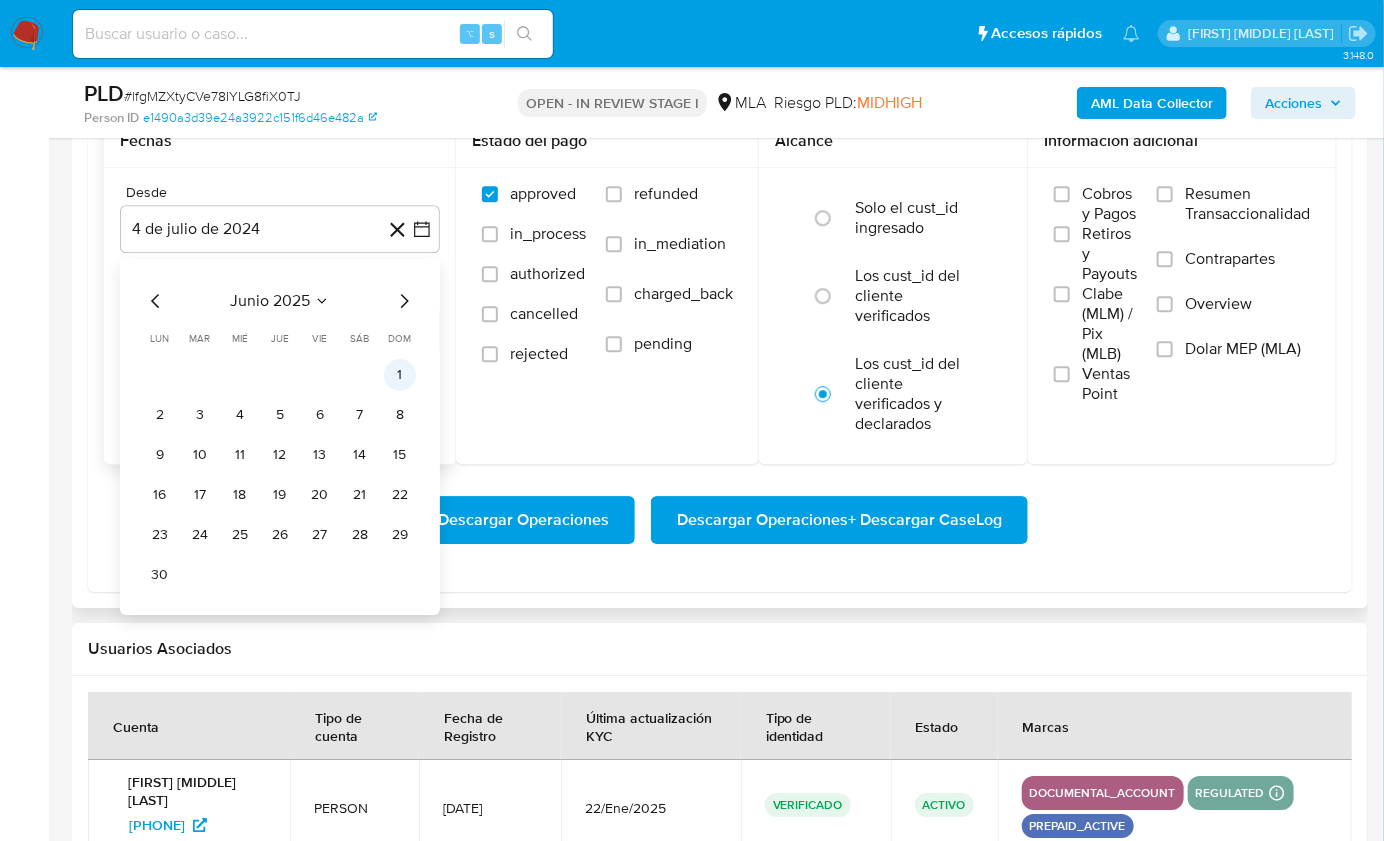 click on "1" at bounding box center [400, 375] 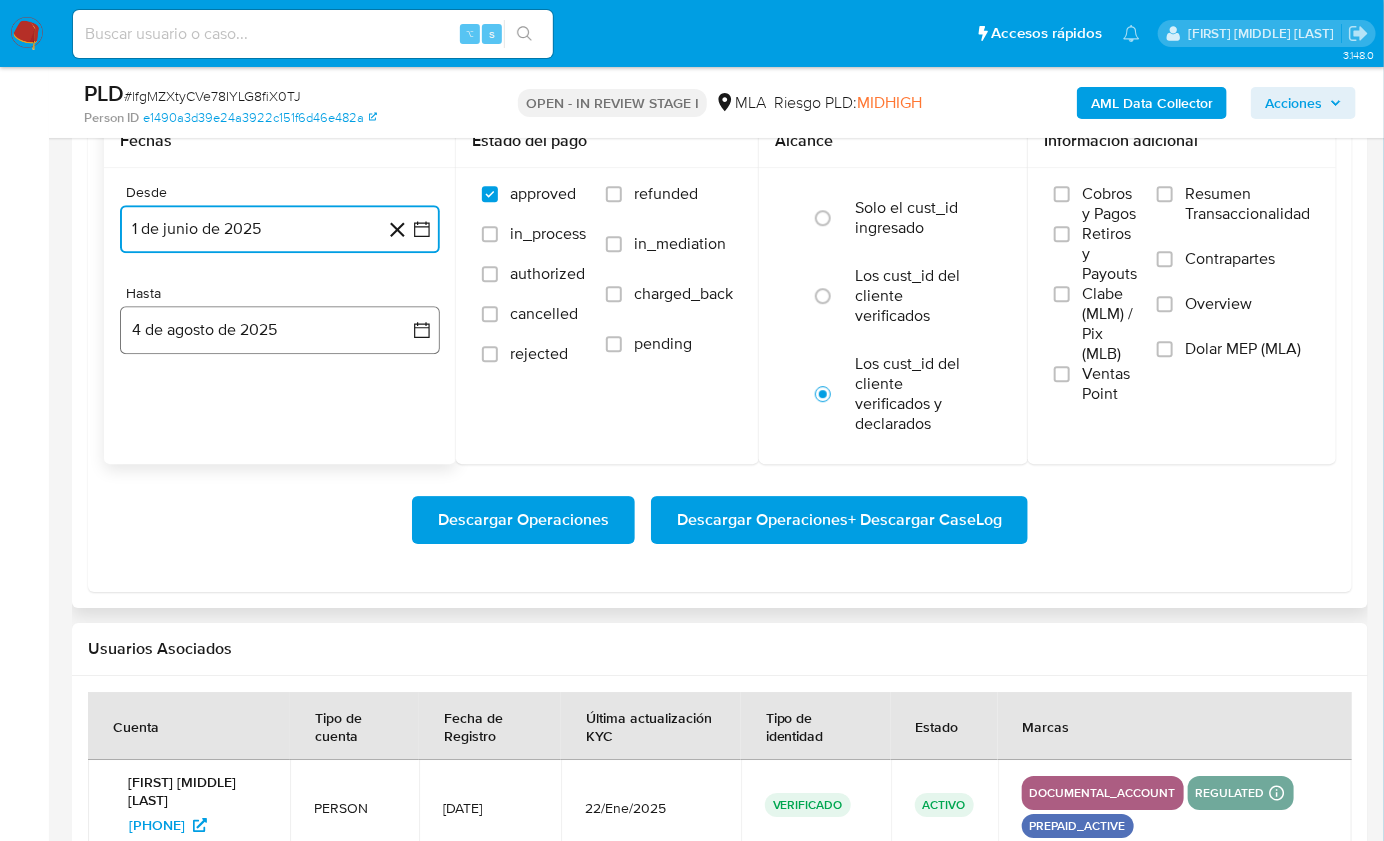 click on "4 de agosto de 2025" at bounding box center (280, 330) 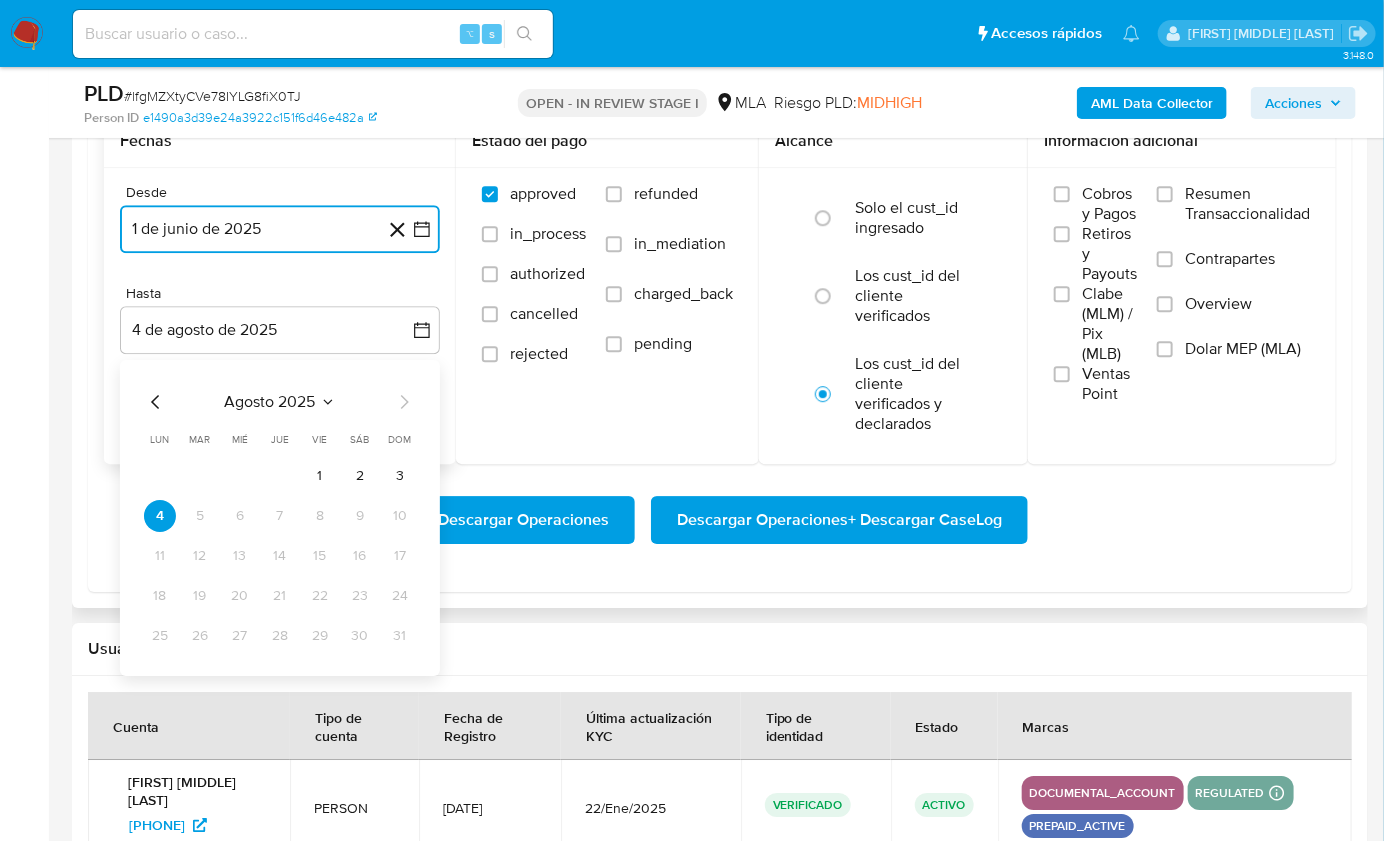 click 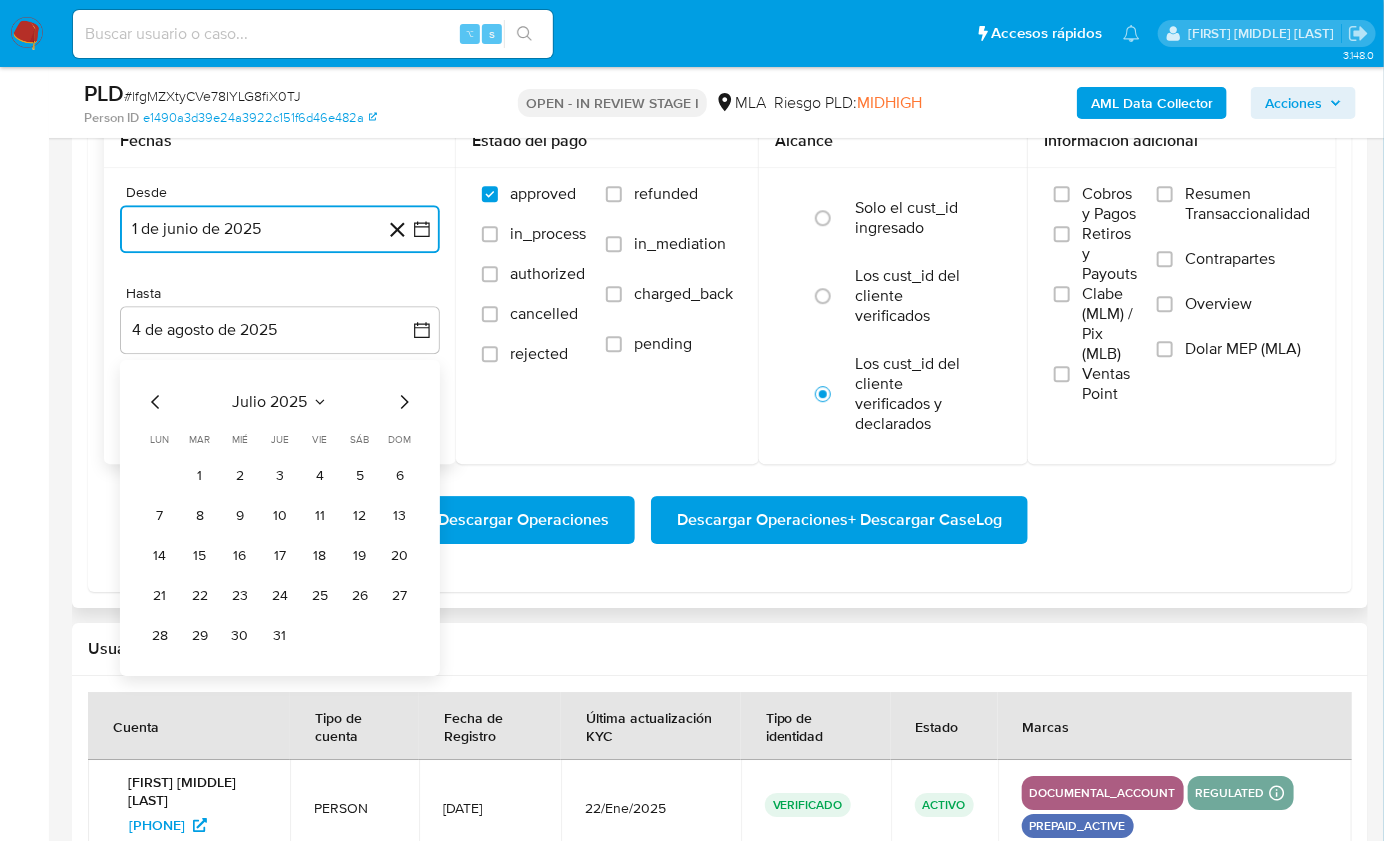 click 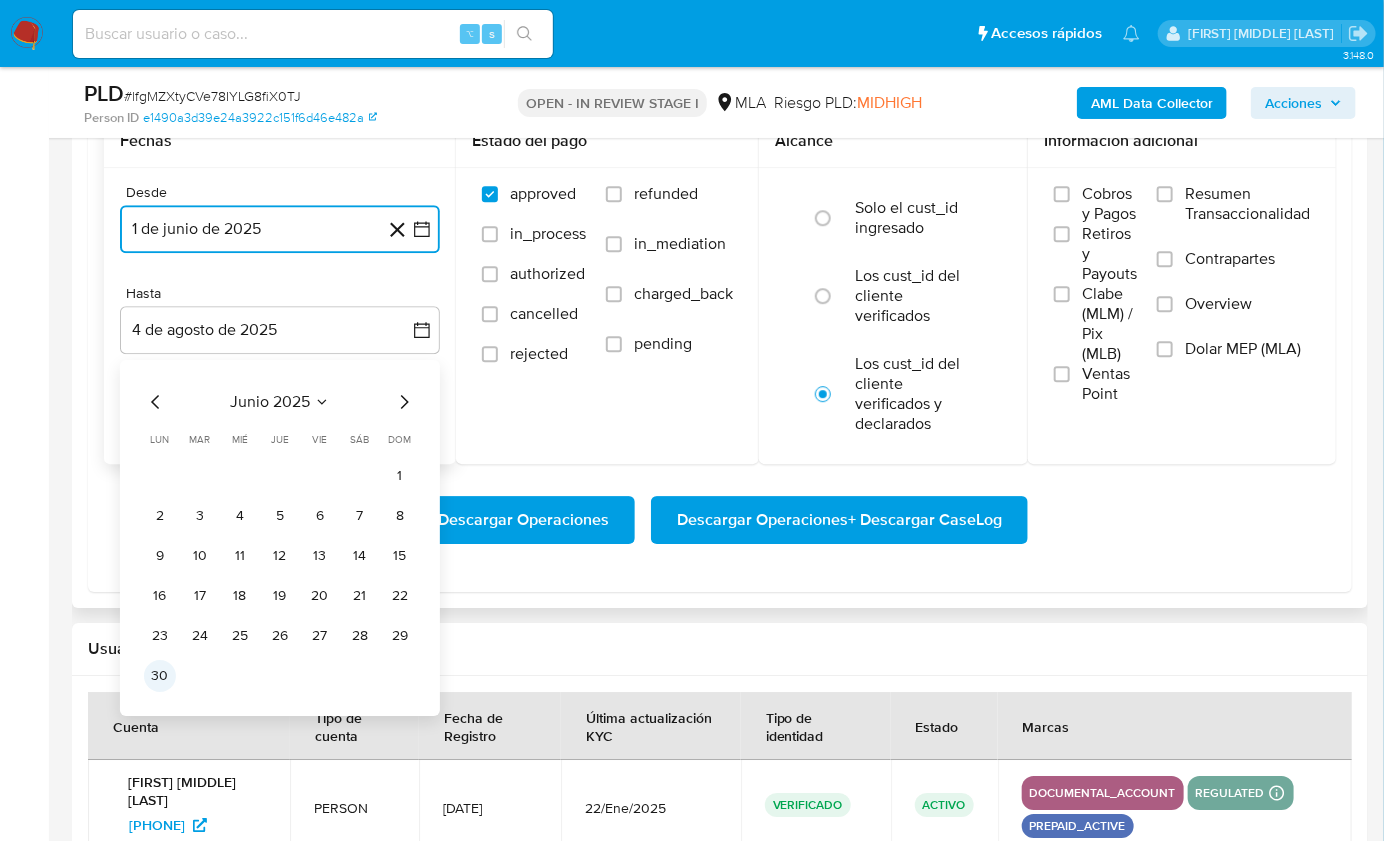 click on "30" at bounding box center [160, 676] 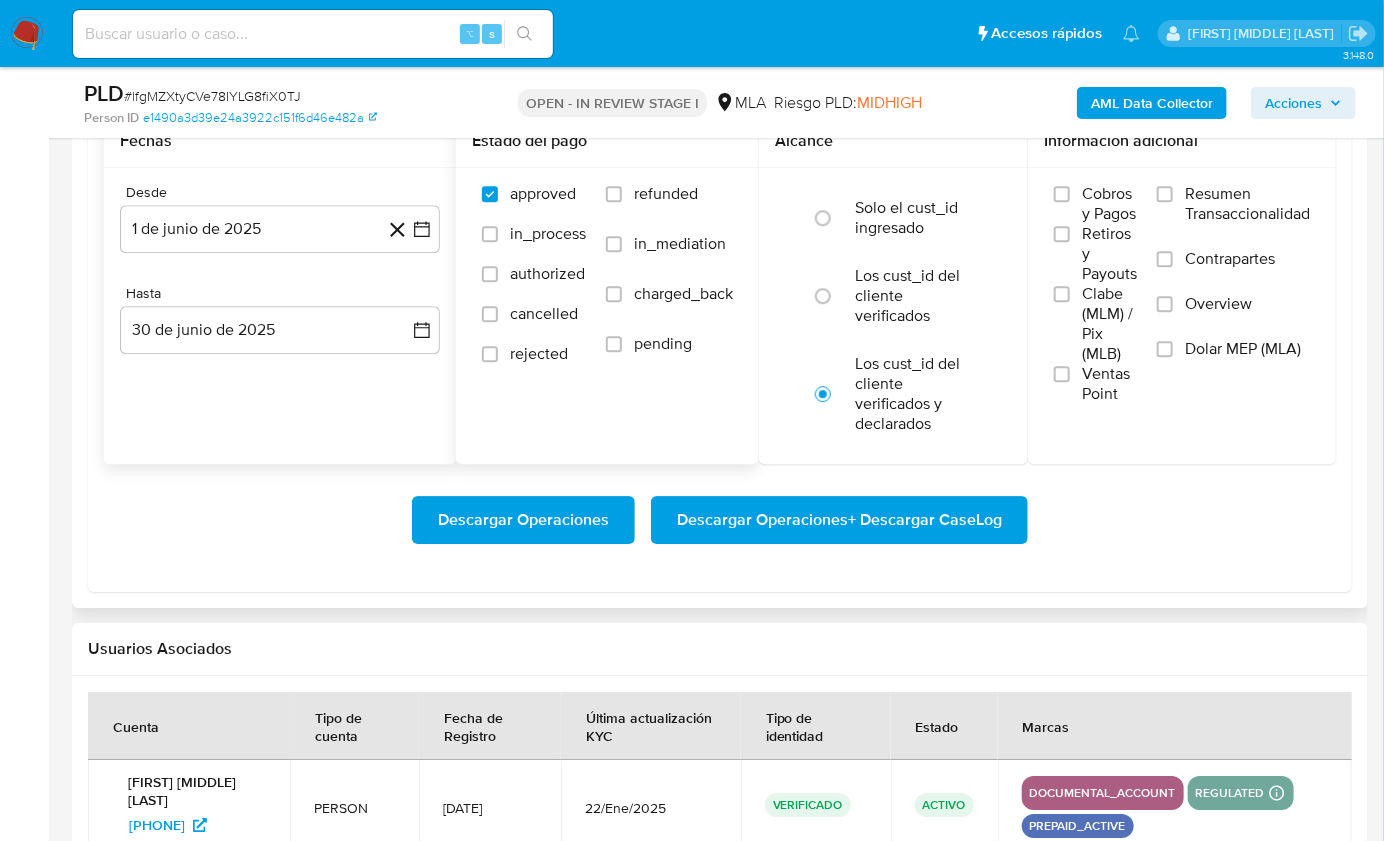 click on "refunded" at bounding box center (666, 194) 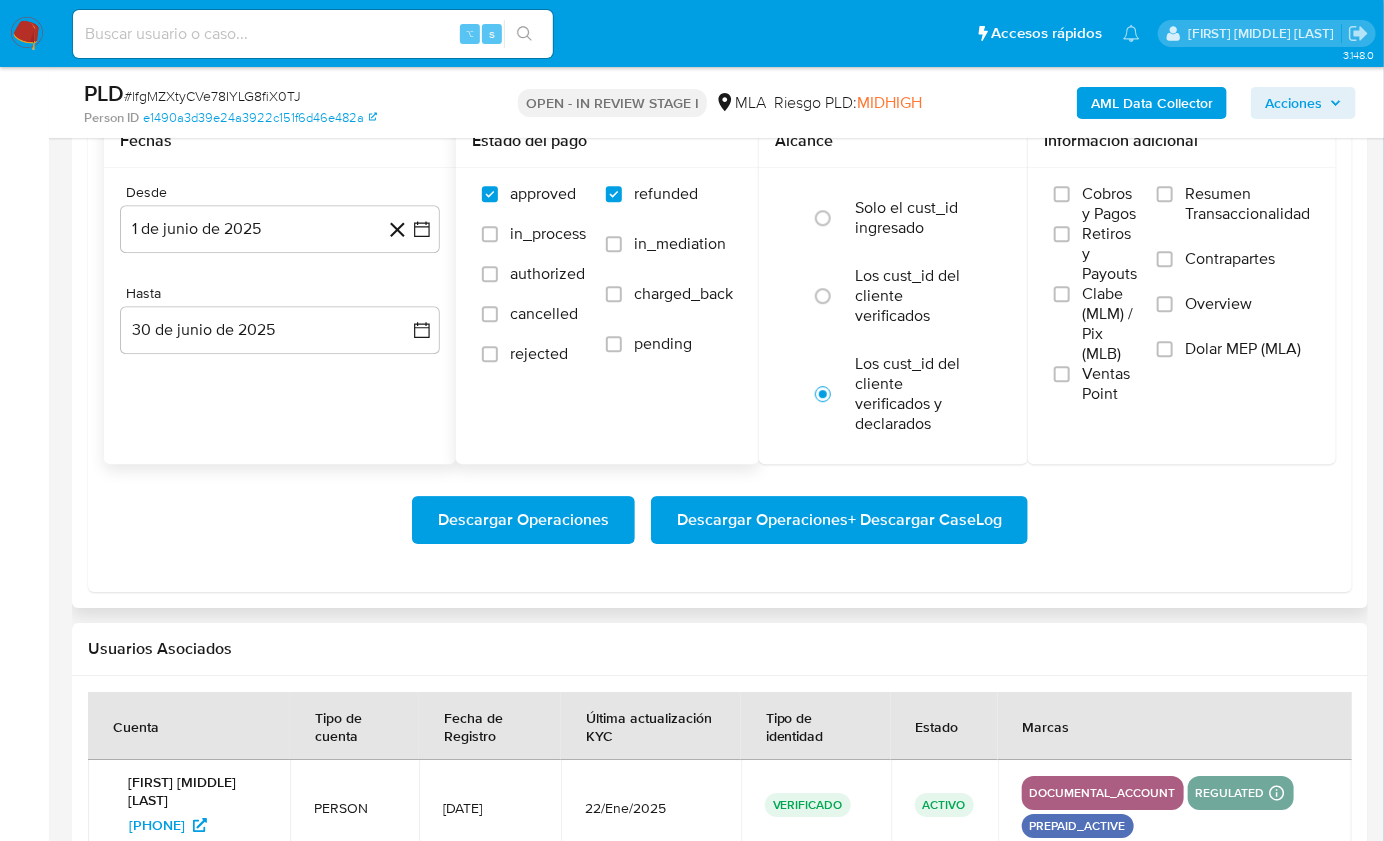 checkbox on "true" 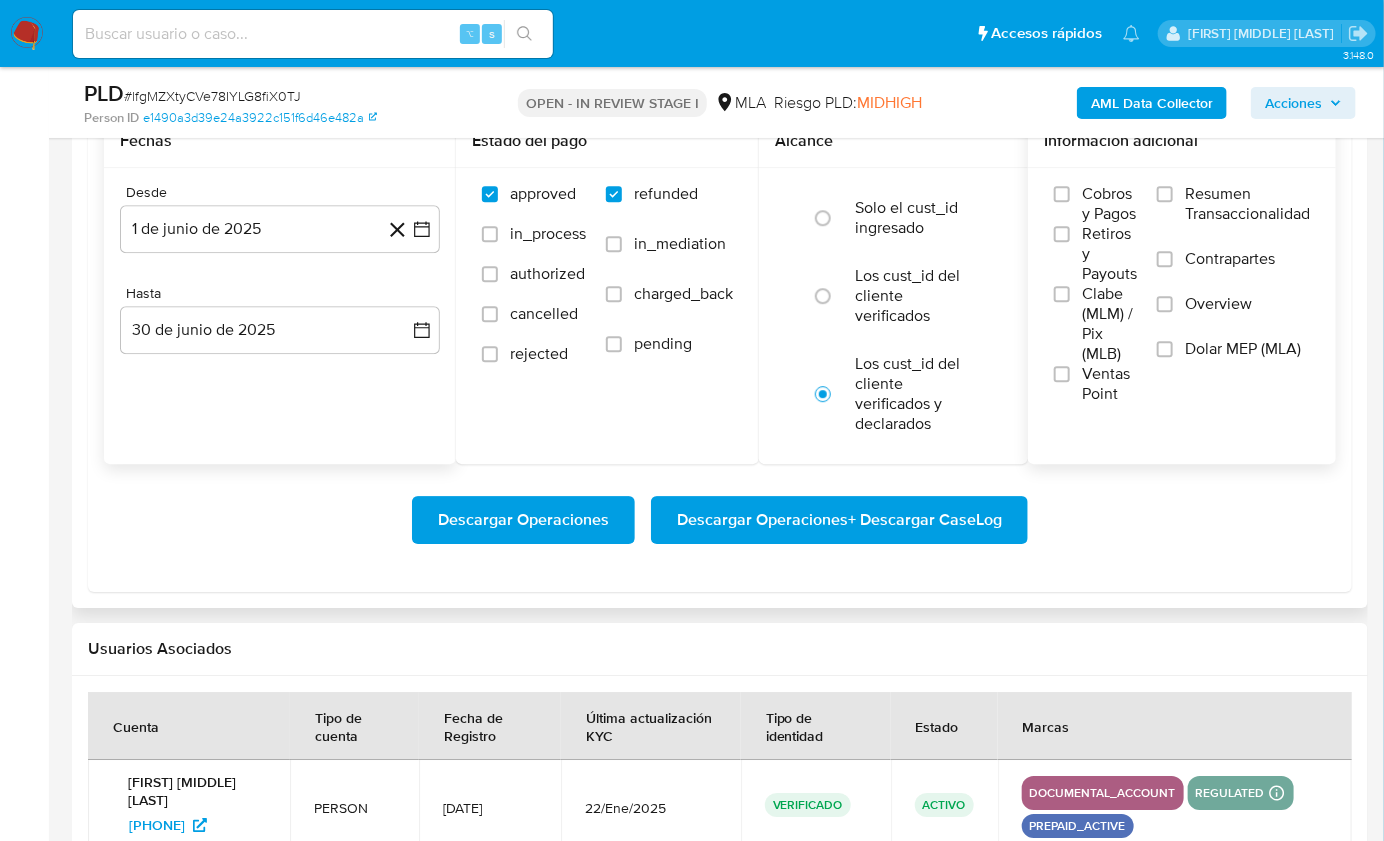 click on "Dolar MEP (MLA)" at bounding box center [1243, 349] 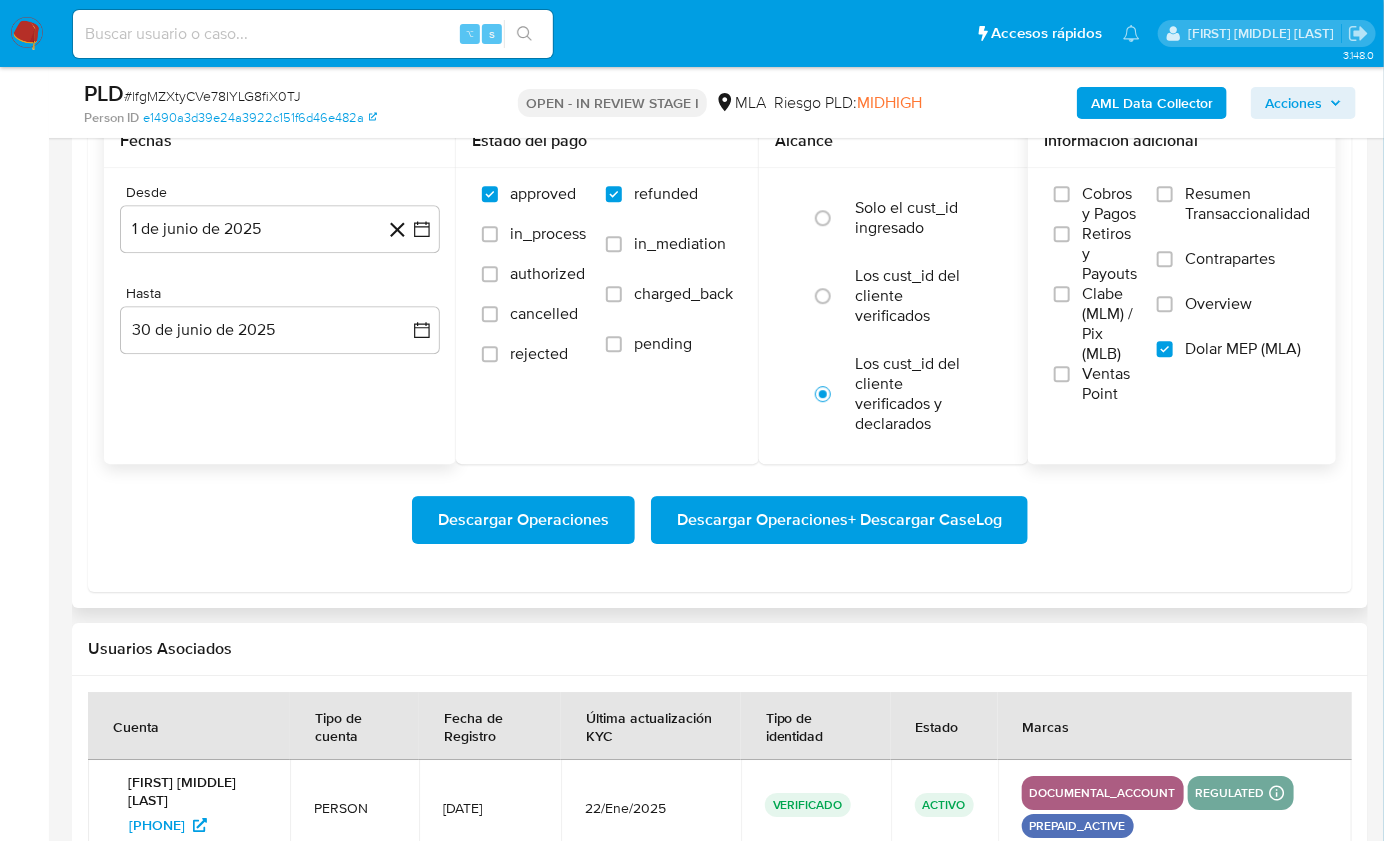 click on "Descargar Operaciones  +   Descargar CaseLog" at bounding box center (839, 520) 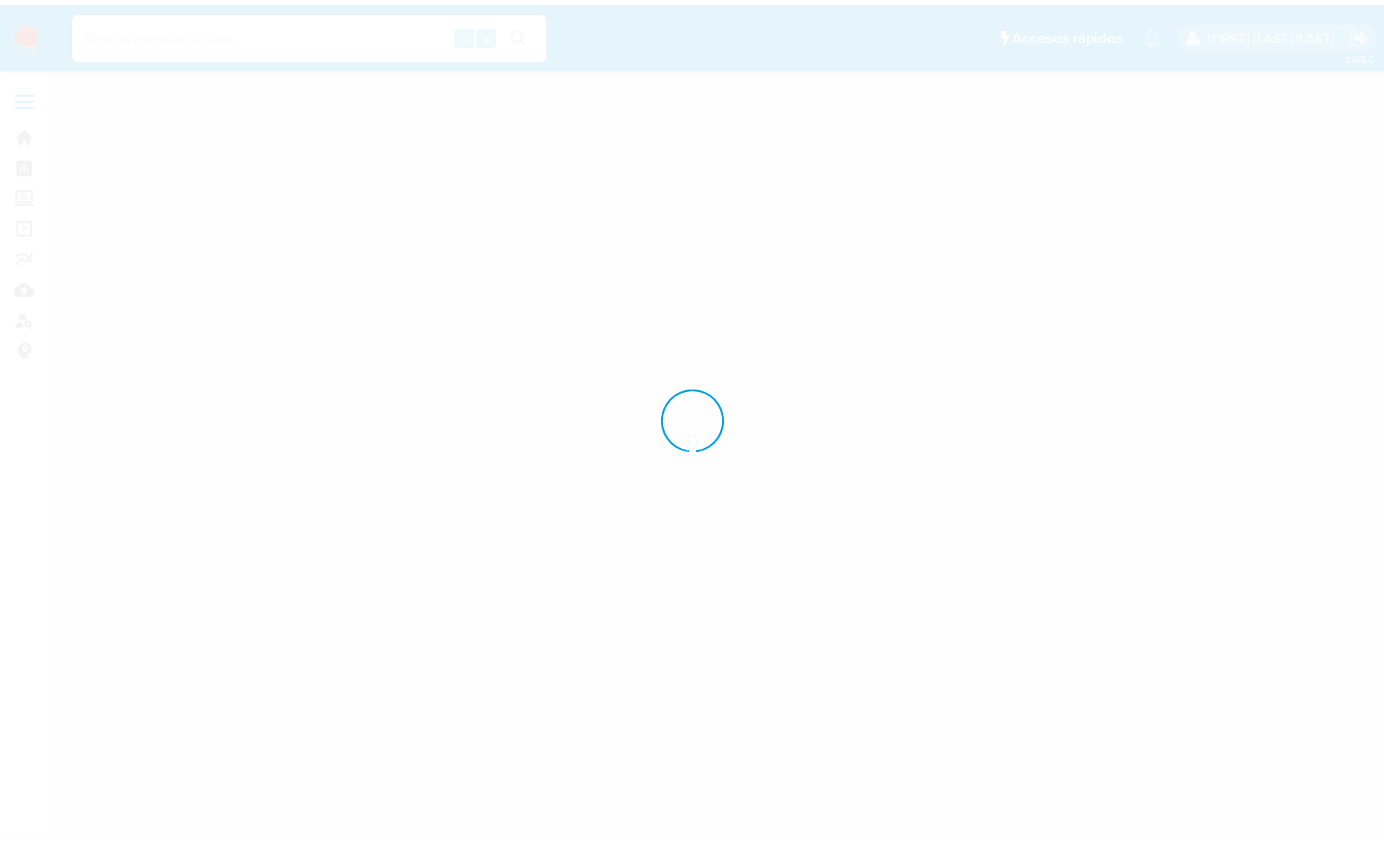 scroll, scrollTop: 0, scrollLeft: 0, axis: both 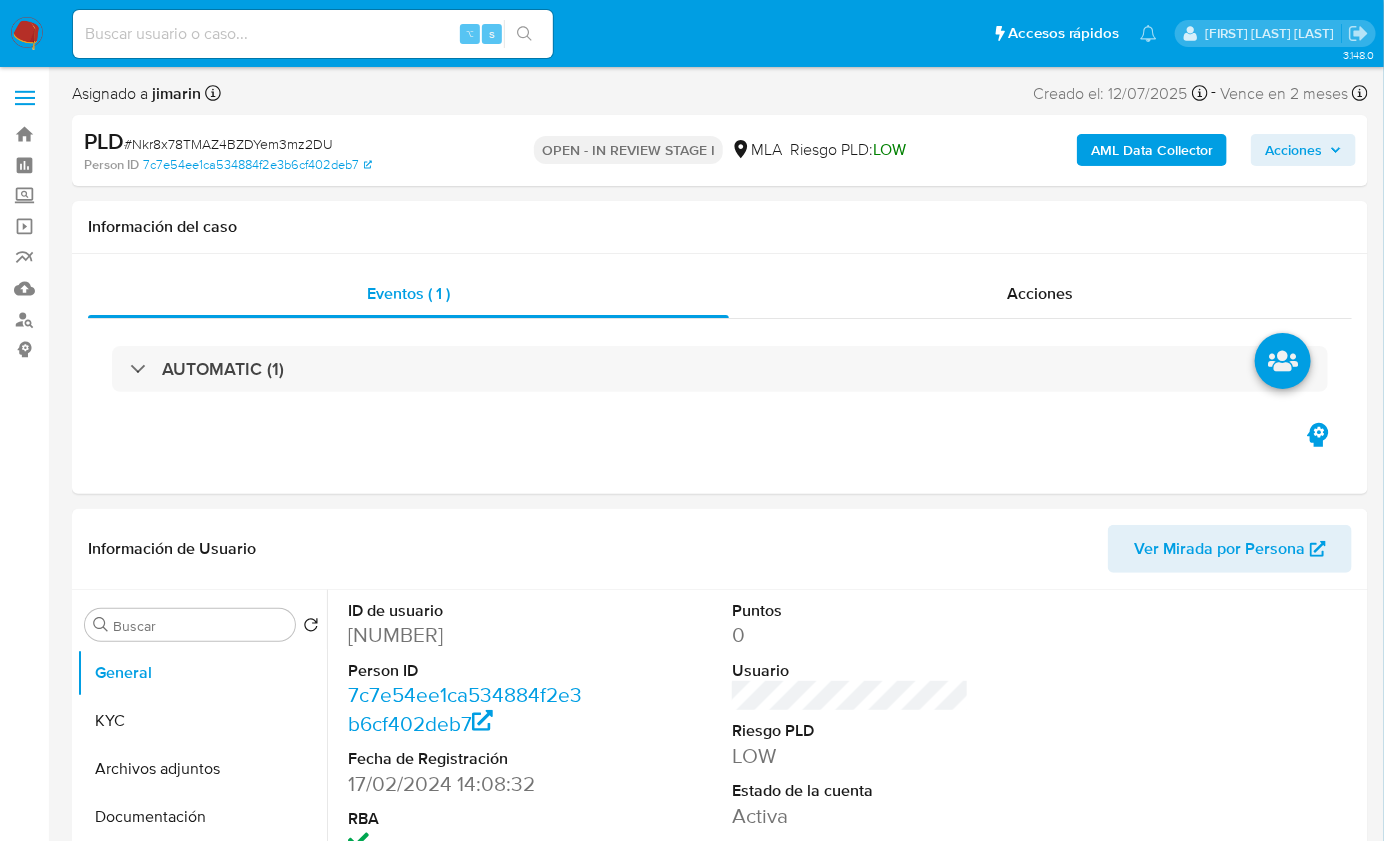 select on "10" 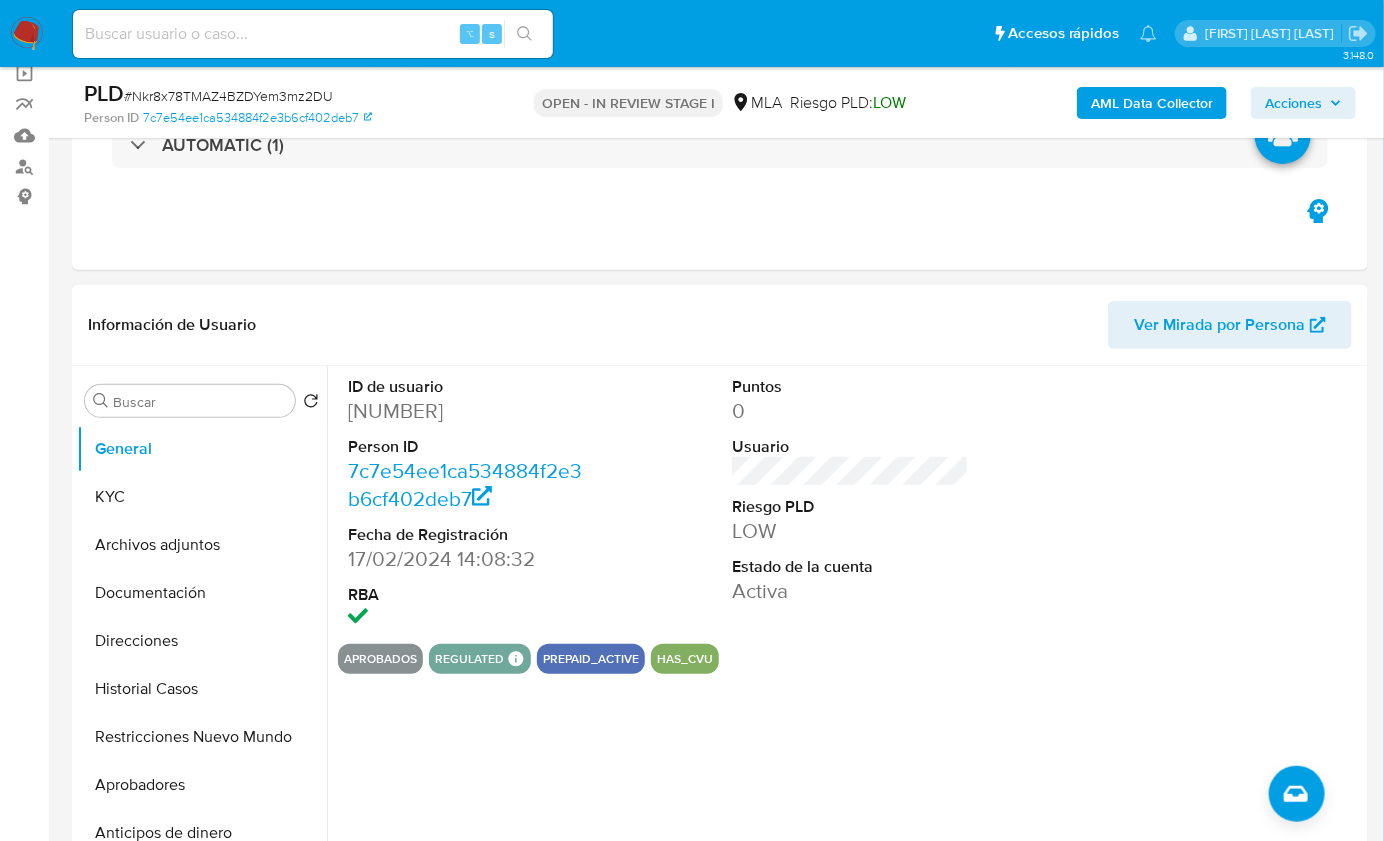 scroll, scrollTop: 160, scrollLeft: 0, axis: vertical 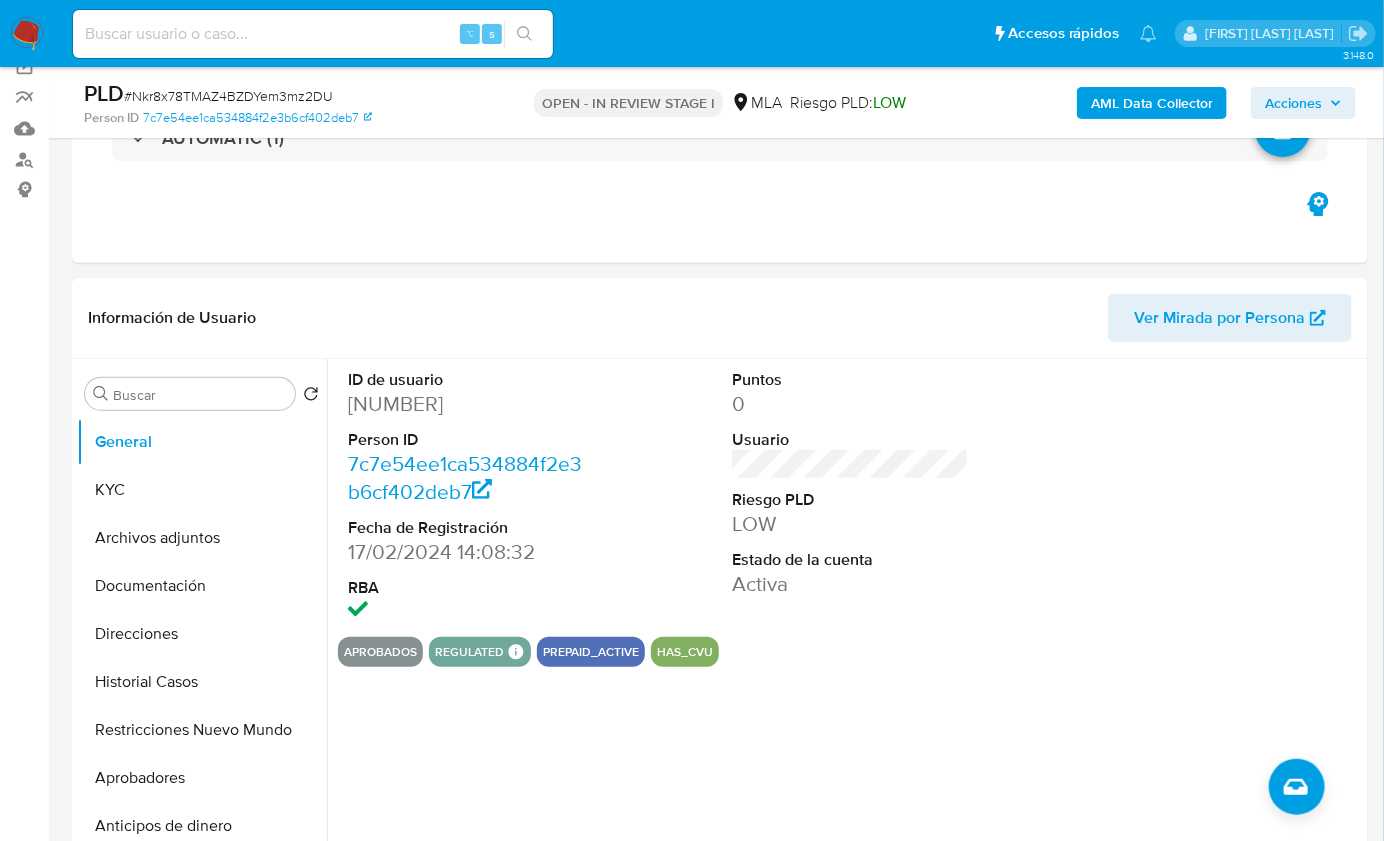 click on "# Nkr8x78TMAZ4BZDYem3mz2DU" at bounding box center [228, 96] 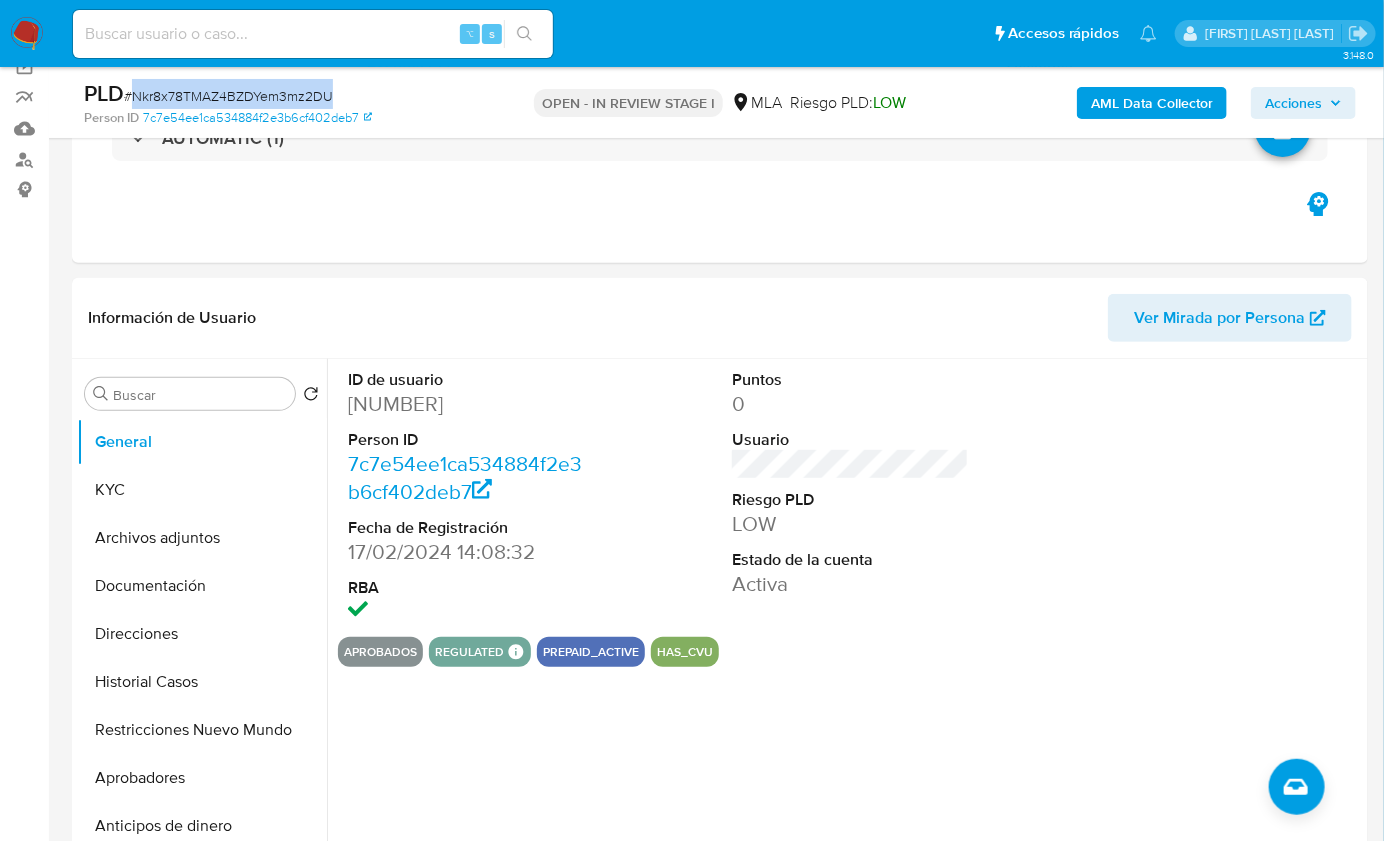 click on "# Nkr8x78TMAZ4BZDYem3mz2DU" at bounding box center [228, 96] 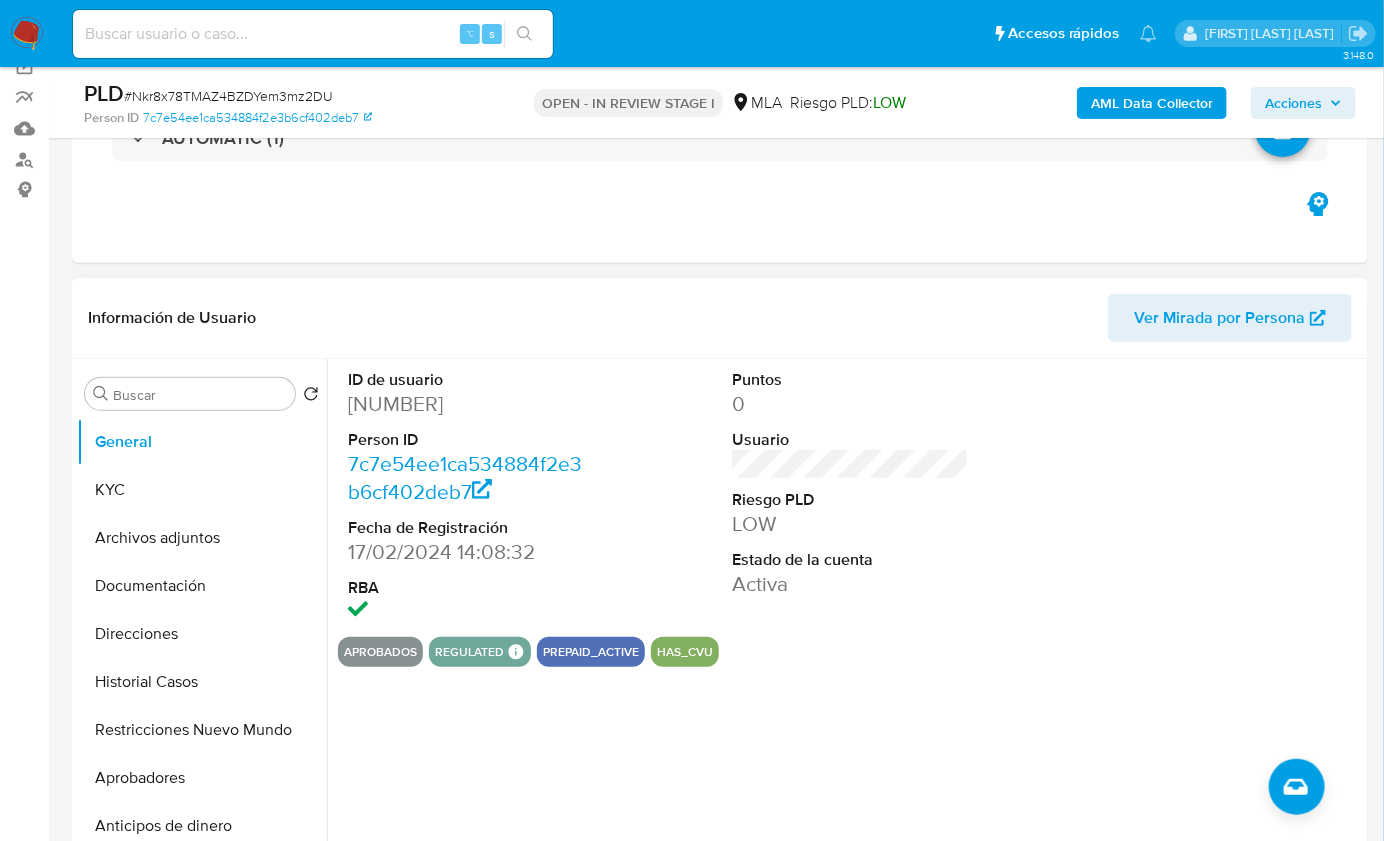 click on "1688175140" at bounding box center (466, 404) 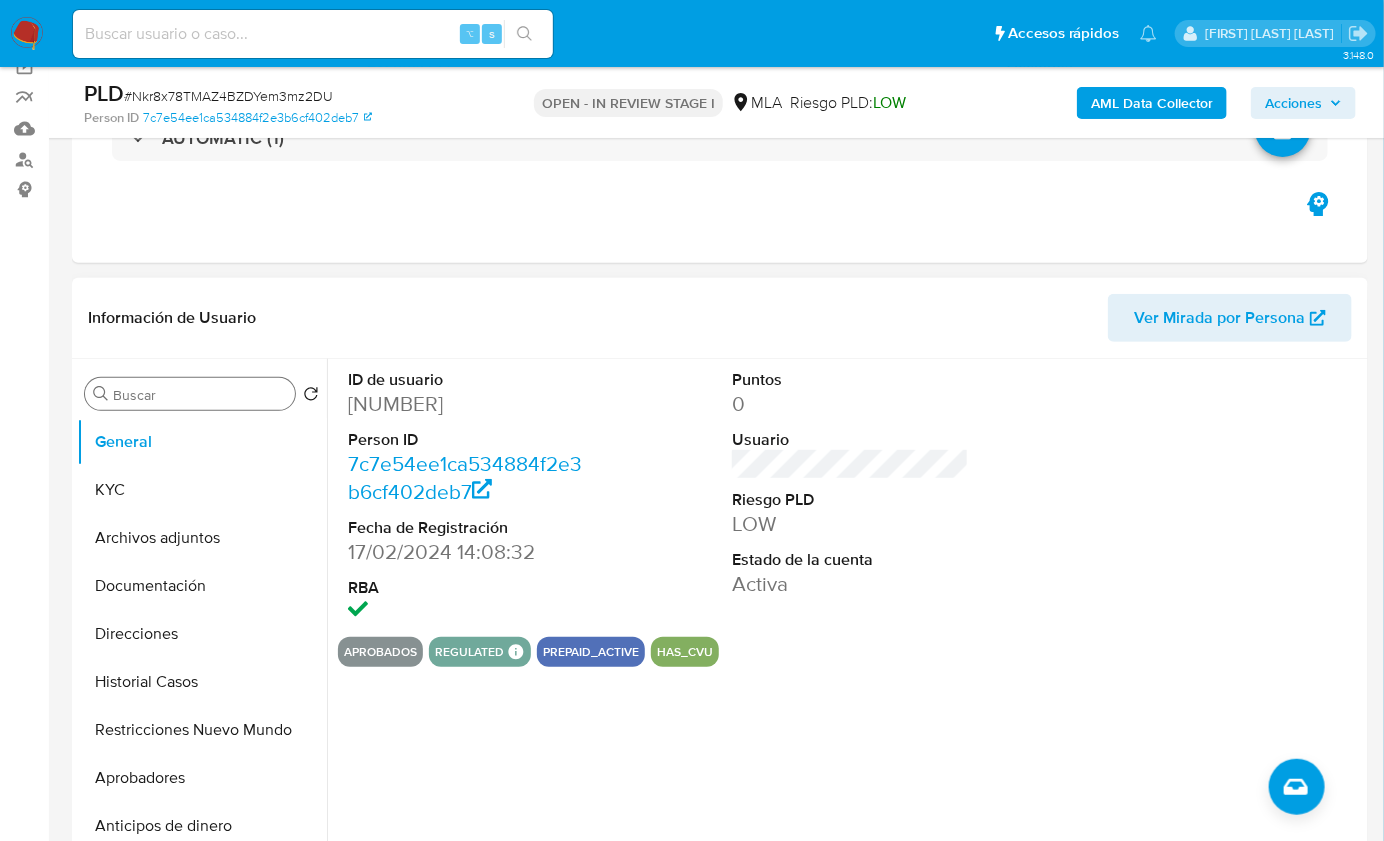 copy on "1688175140" 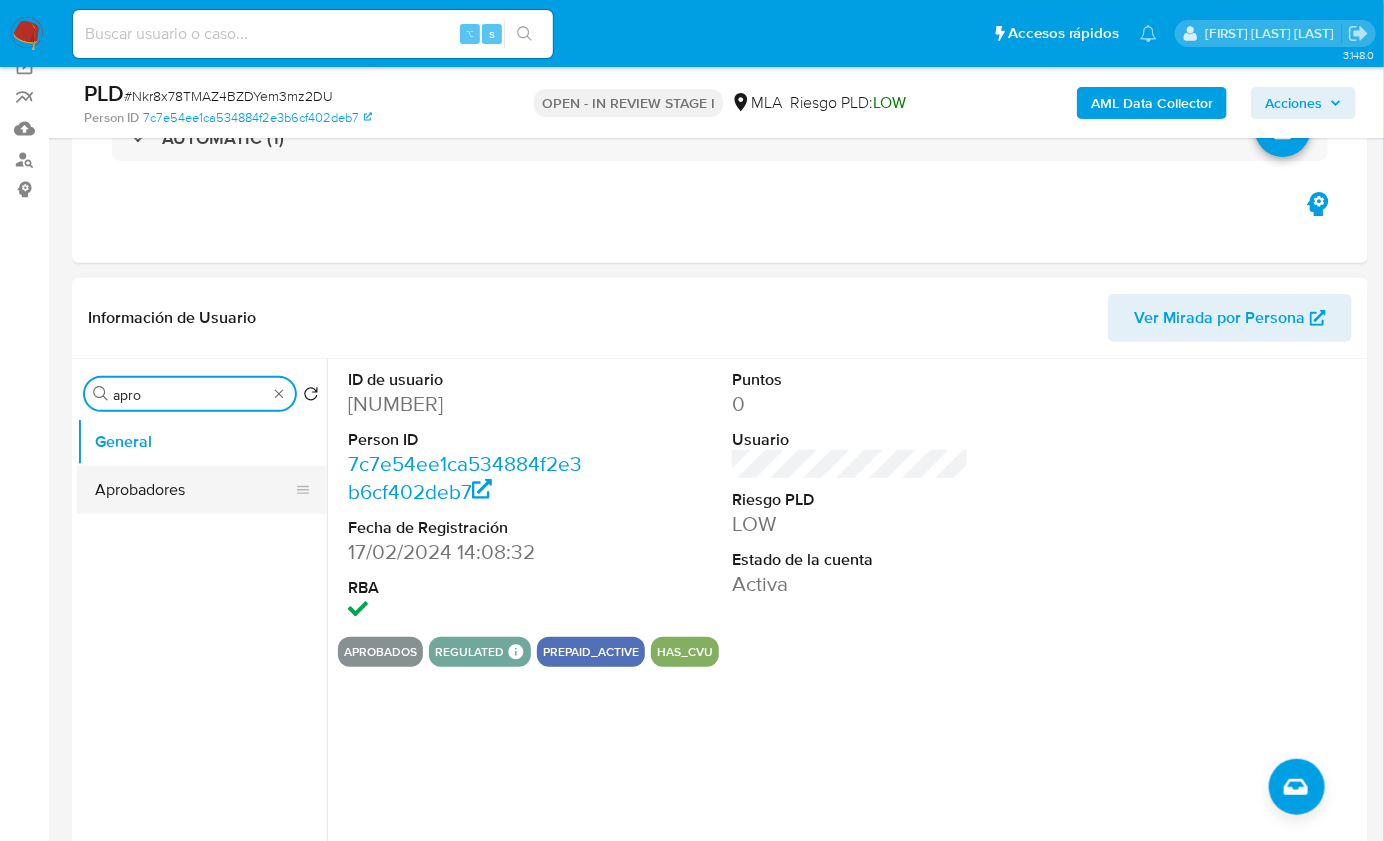 type on "apro" 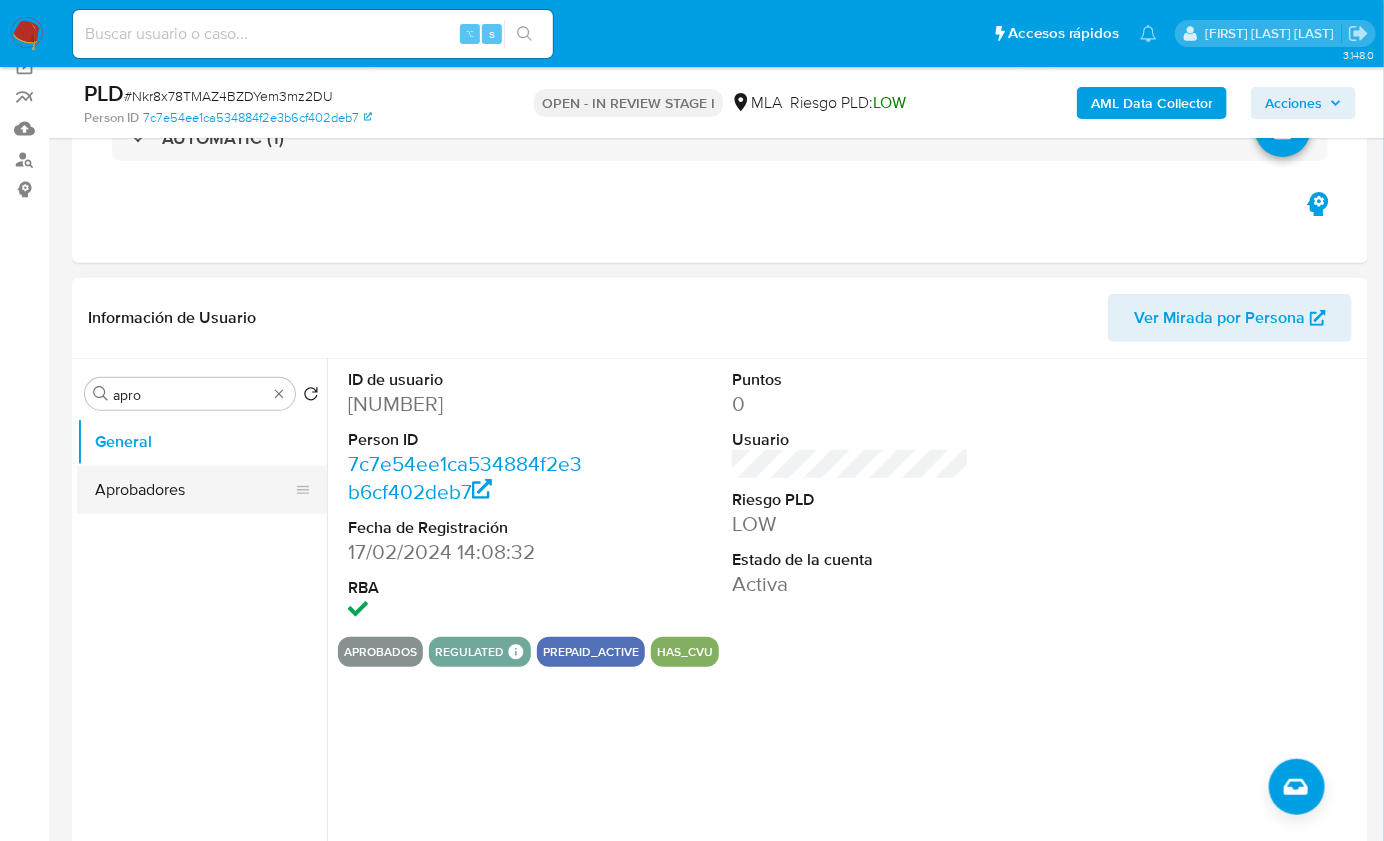 click on "Aprobadores" at bounding box center [194, 490] 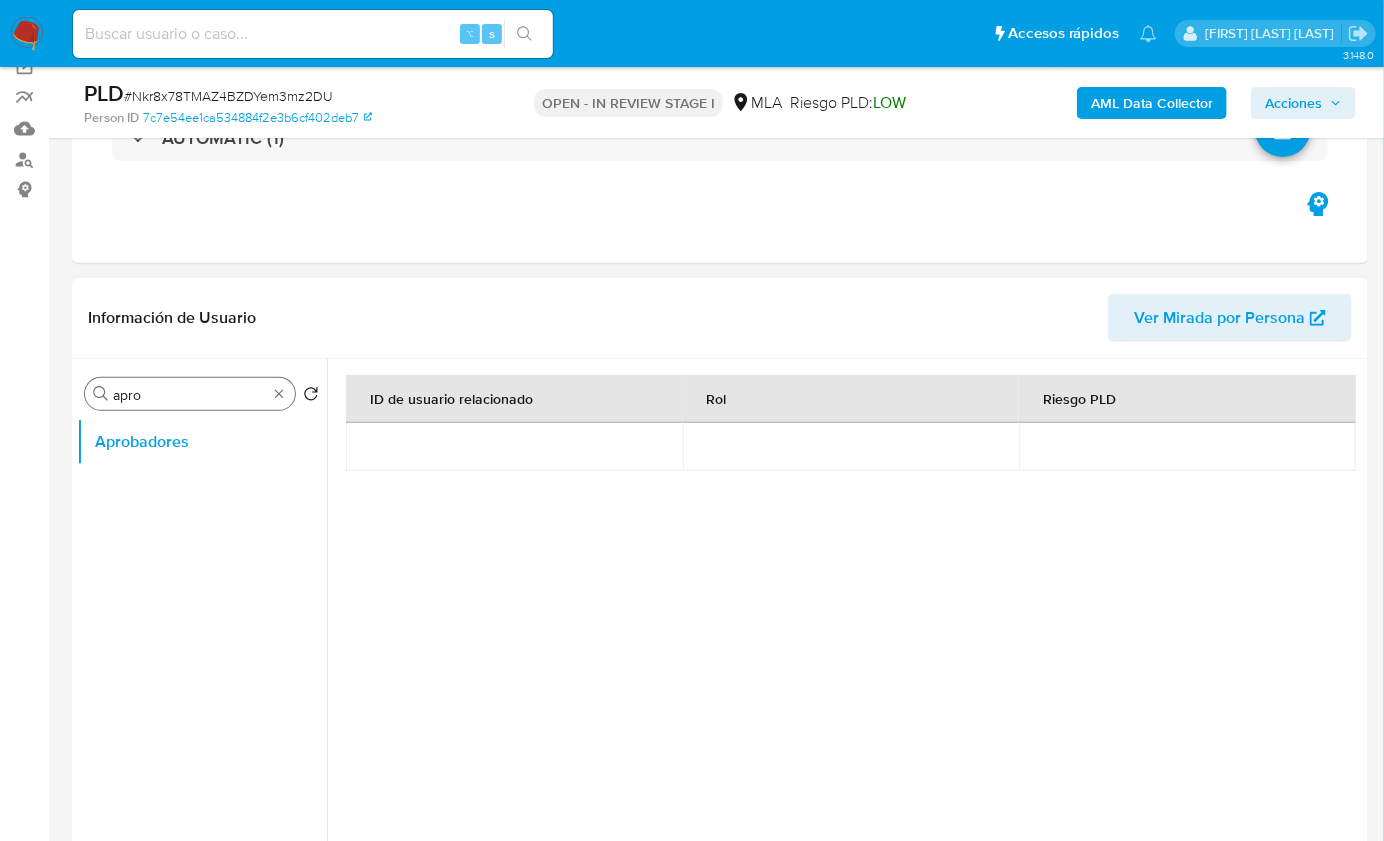 click on "Buscar apro" at bounding box center (190, 394) 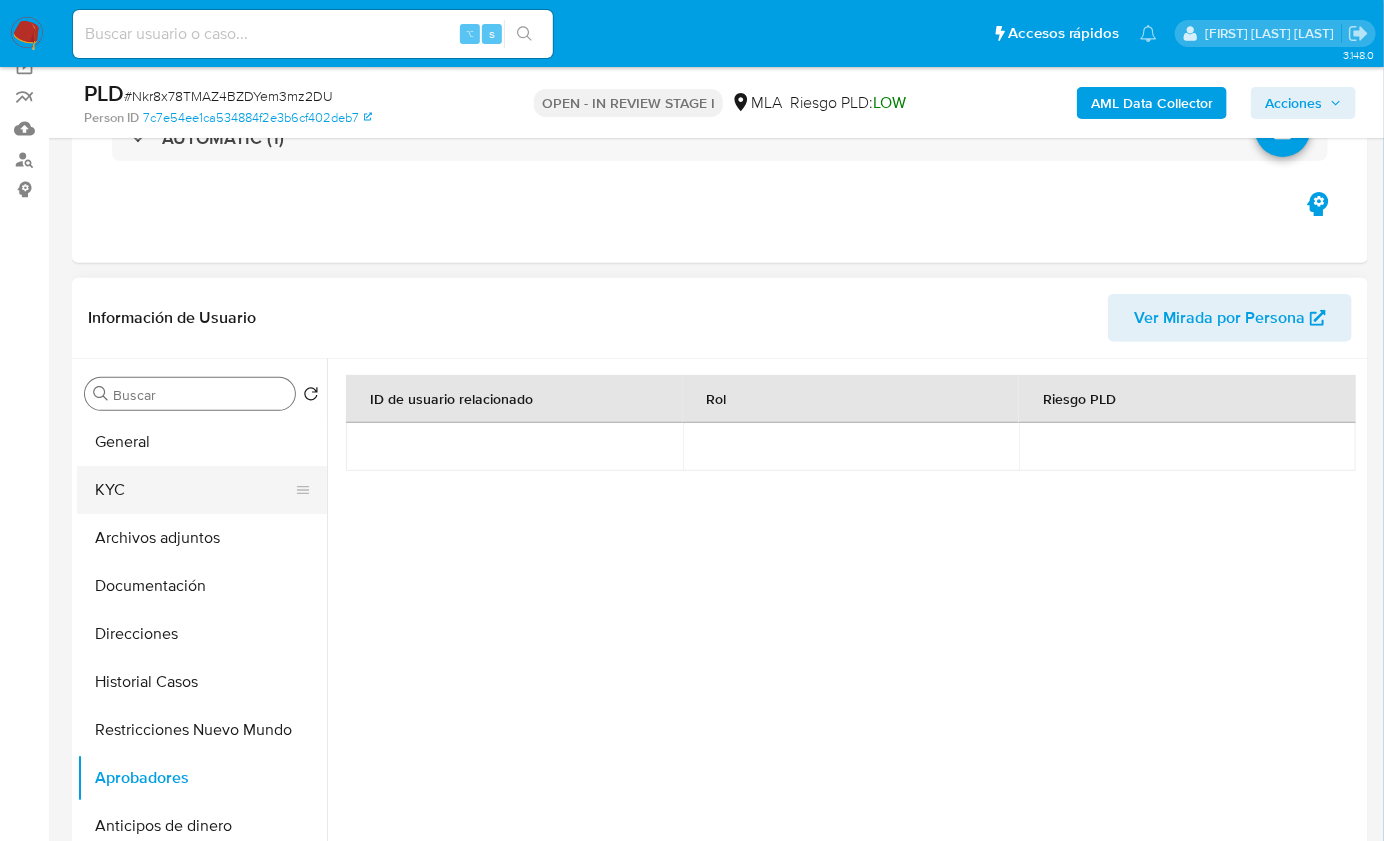 click on "KYC" at bounding box center [194, 490] 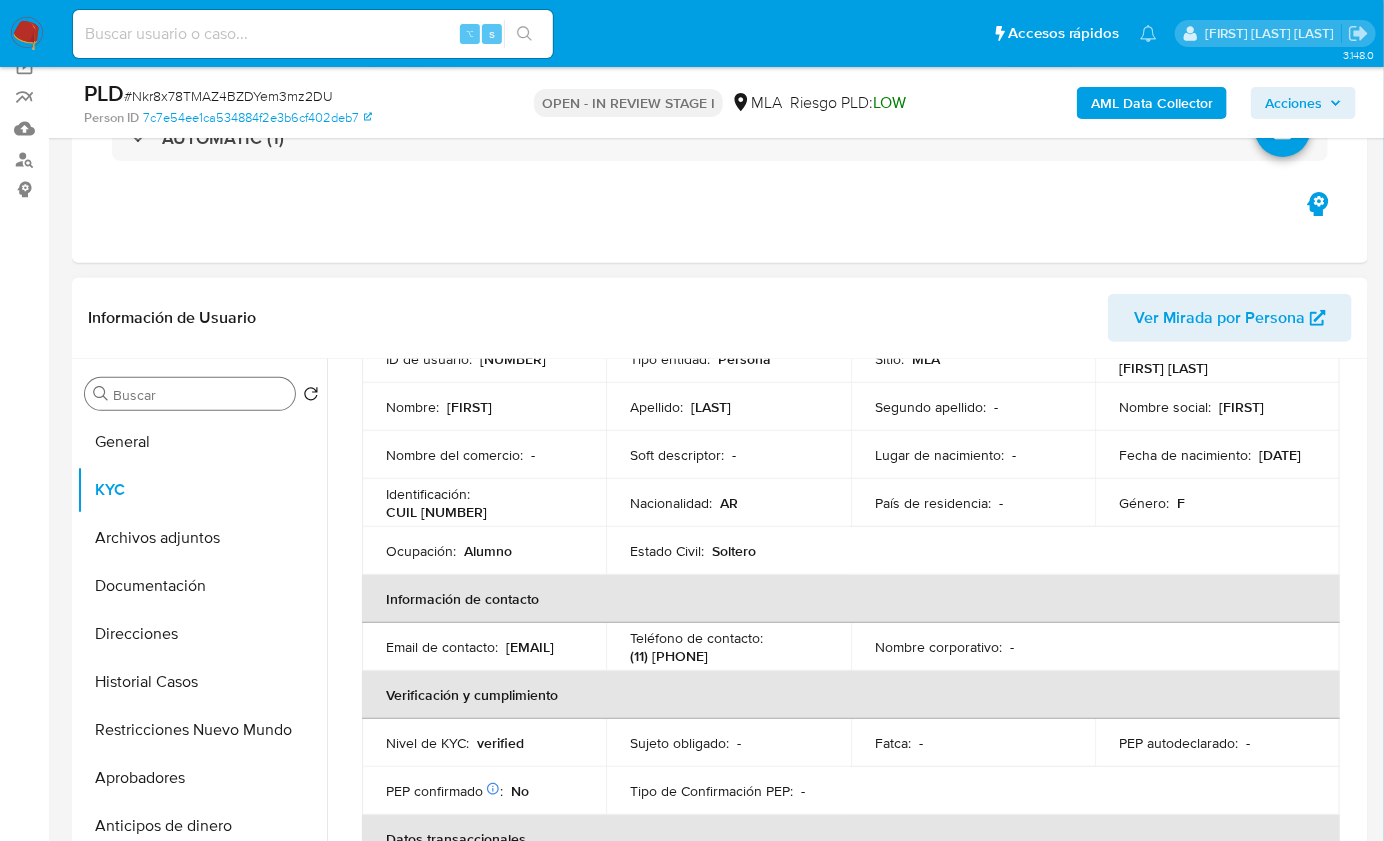 scroll, scrollTop: 0, scrollLeft: 0, axis: both 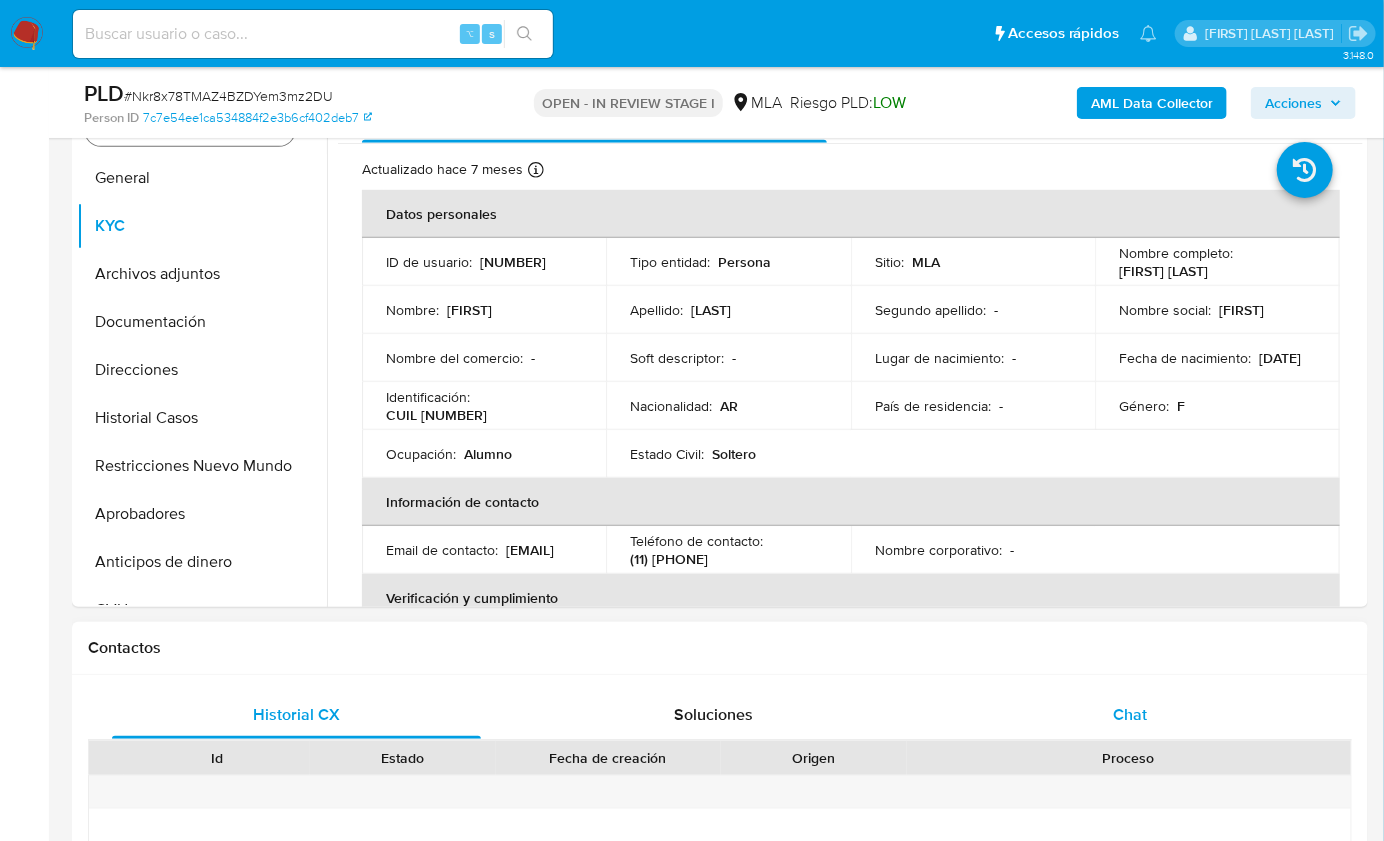 click on "Chat" at bounding box center (1130, 715) 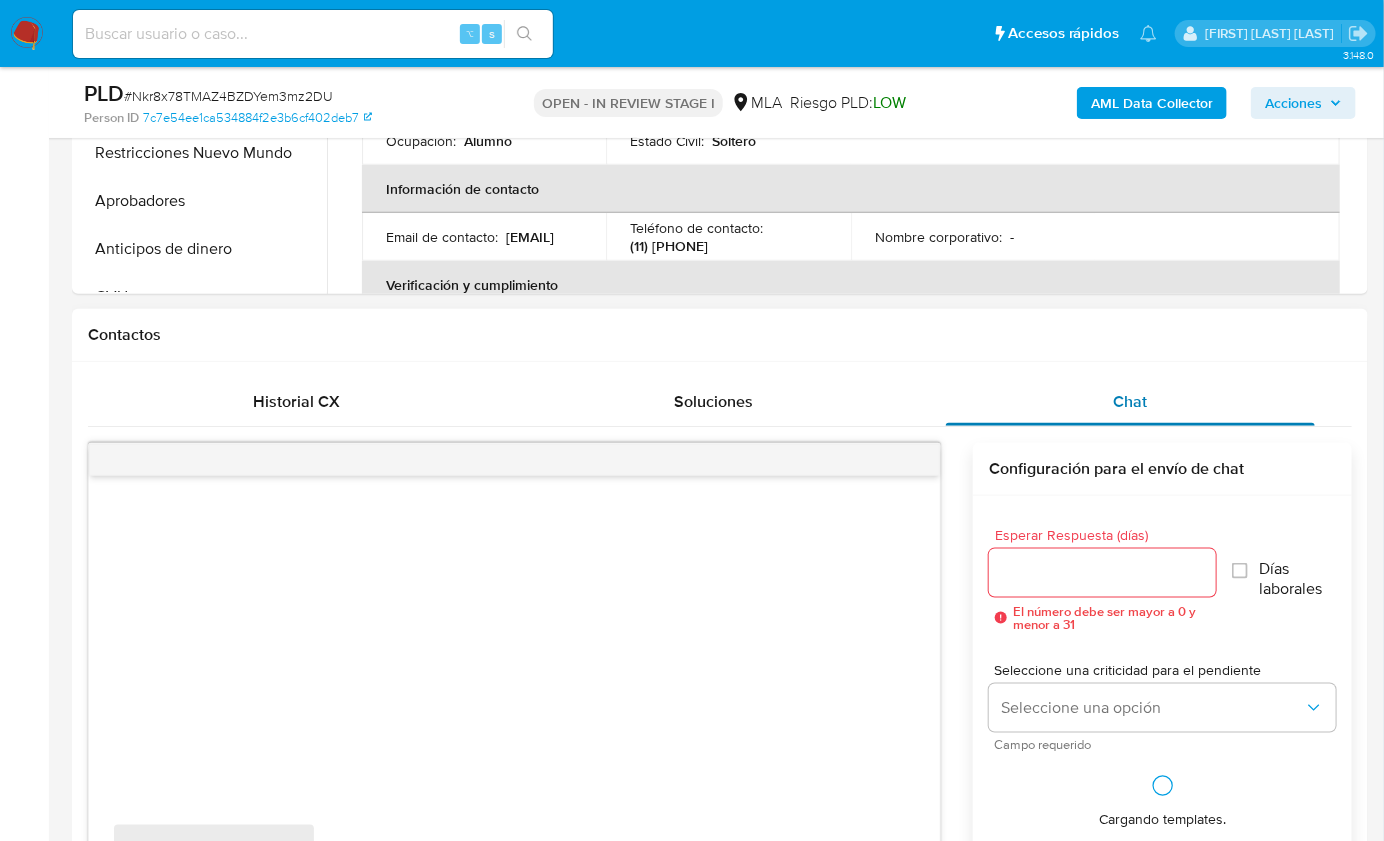 scroll, scrollTop: 750, scrollLeft: 0, axis: vertical 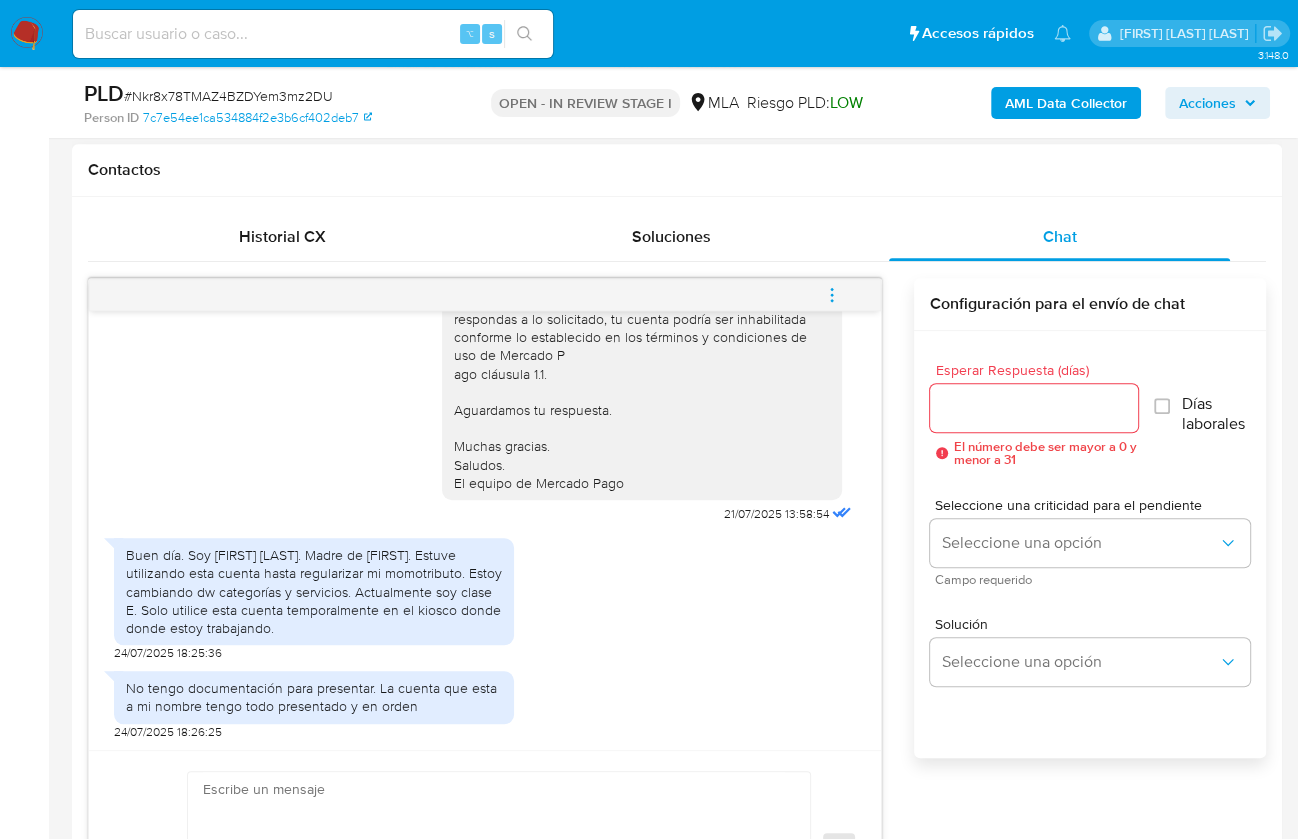 click on "No tengo documentación para presentar. La cuenta que esta a mi nombre tengo todo presentado y en orden" at bounding box center [314, 697] 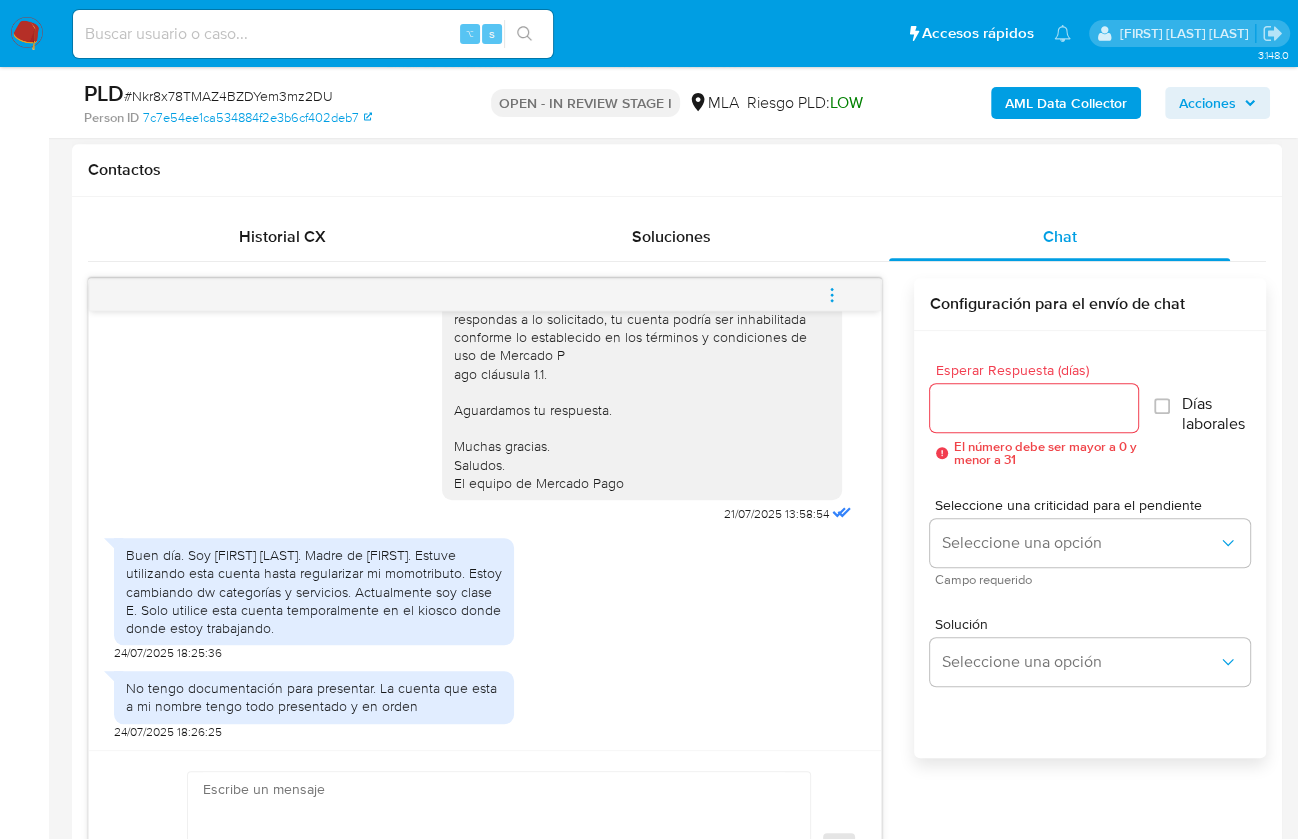 click at bounding box center (494, 849) 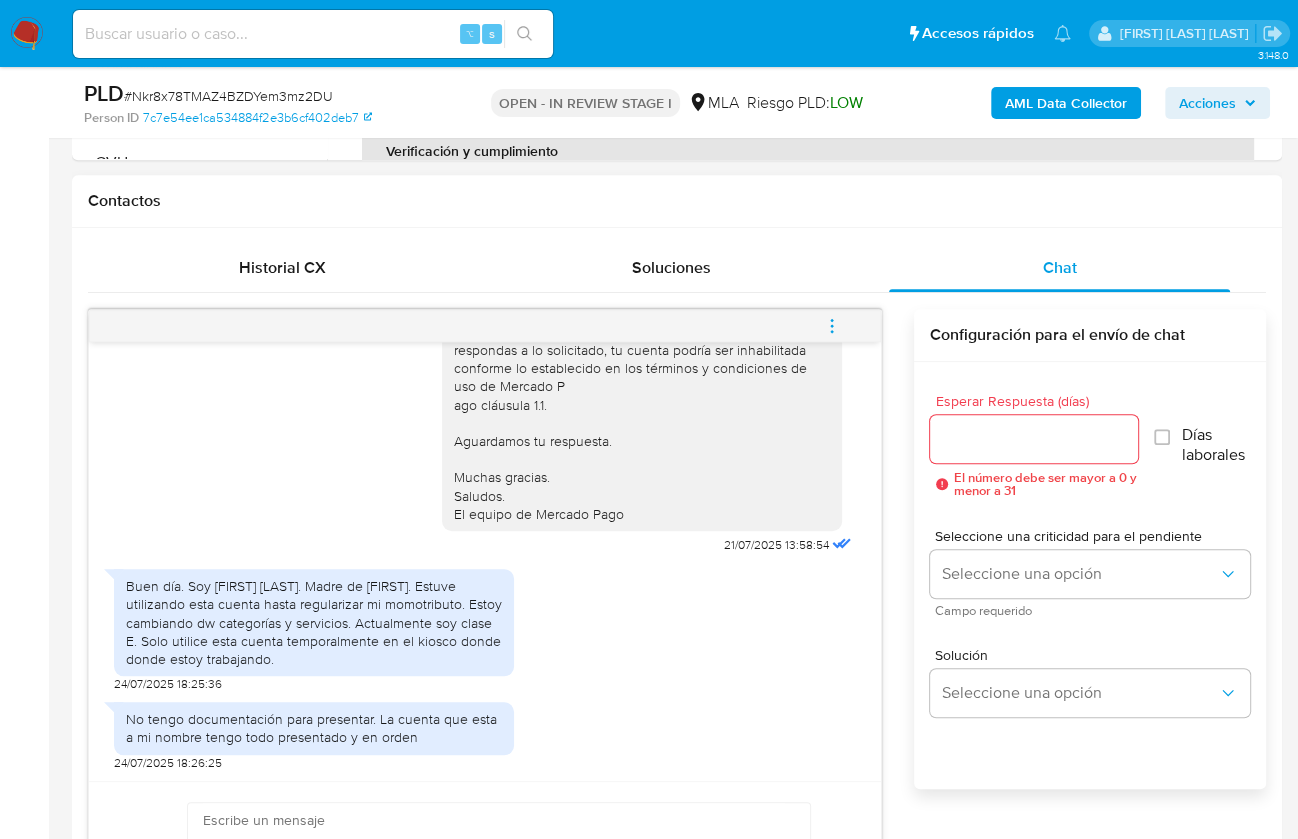 scroll, scrollTop: 346, scrollLeft: 0, axis: vertical 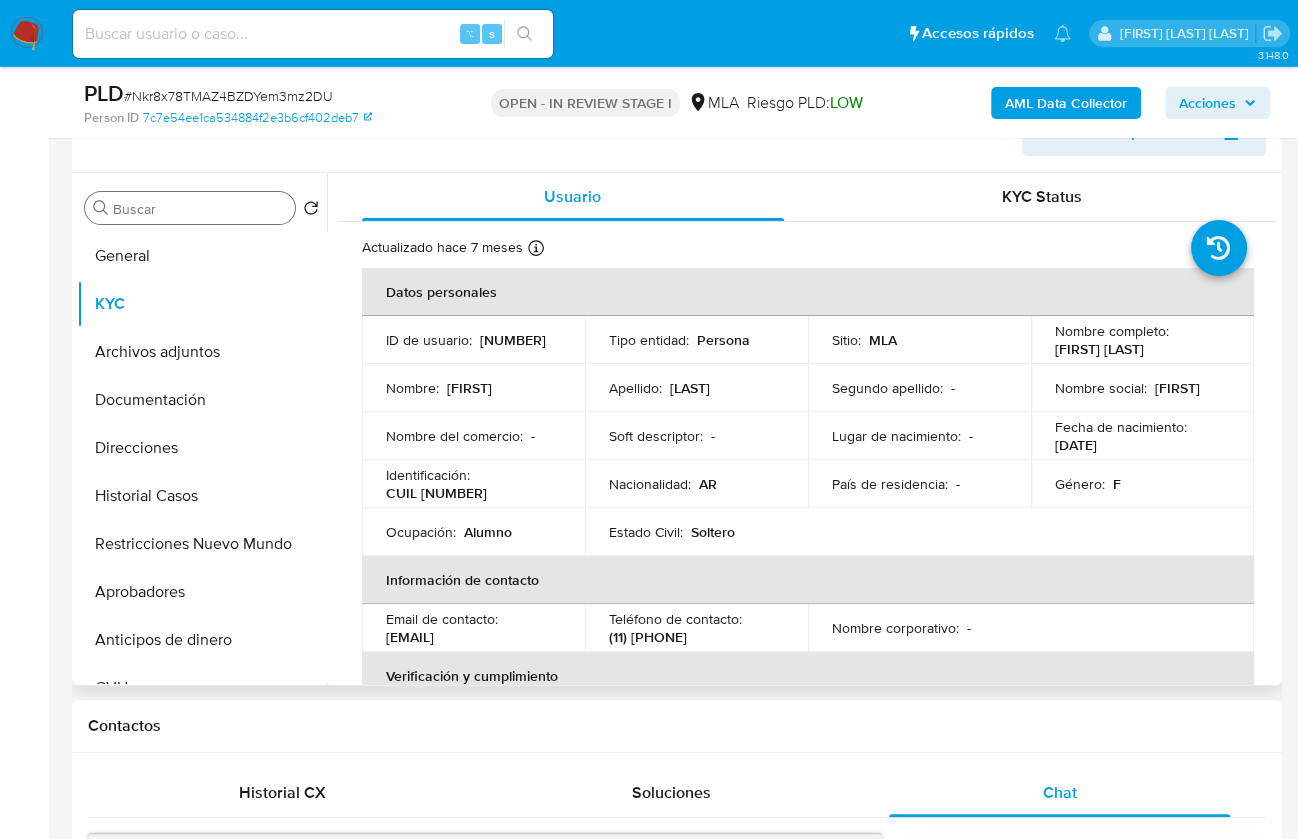 click on "CUIL [ID]" at bounding box center [436, 493] 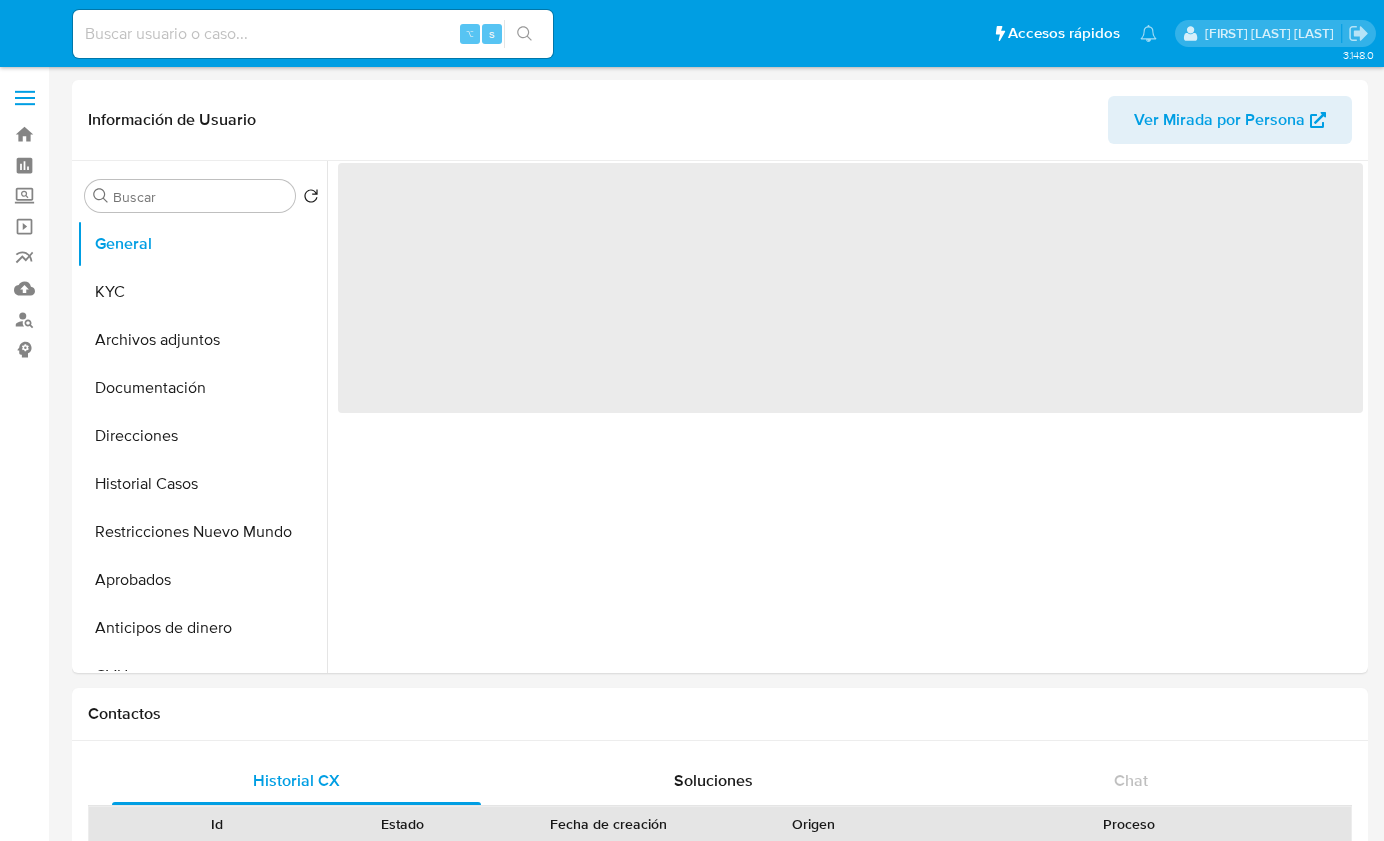 scroll, scrollTop: 0, scrollLeft: 0, axis: both 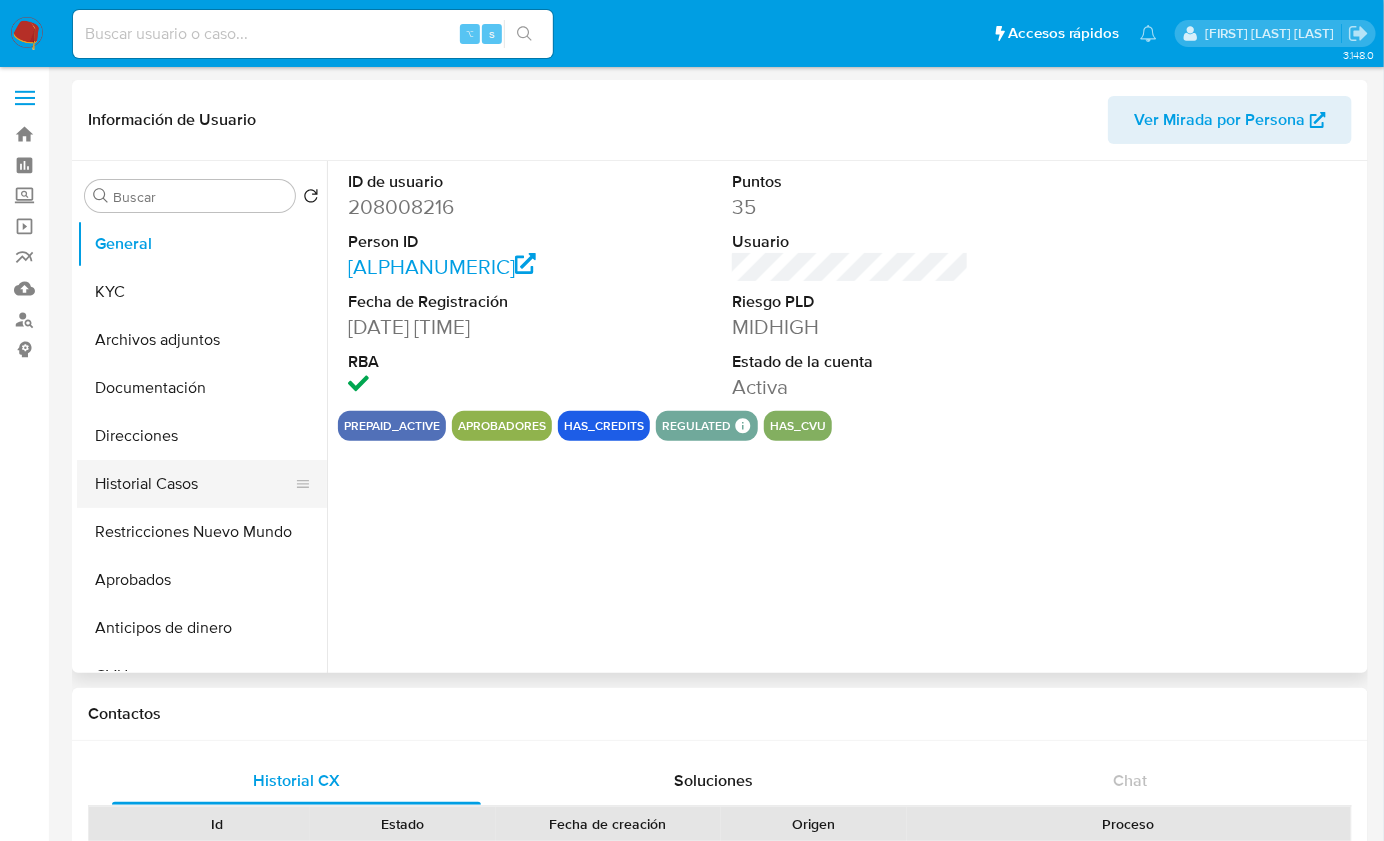 click on "Historial Casos" at bounding box center [194, 484] 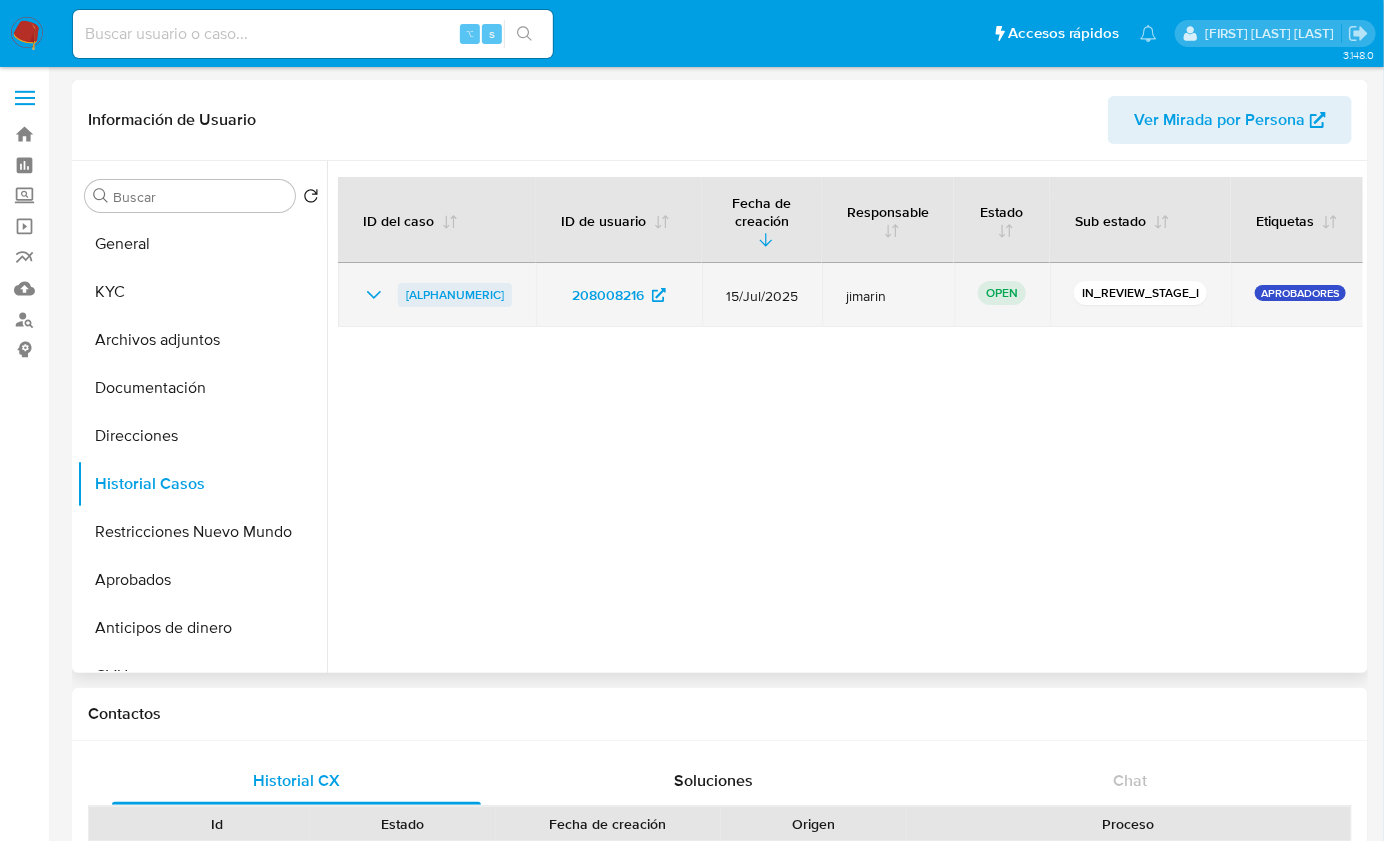 click on "[ALPHANUMERIC]" at bounding box center (455, 295) 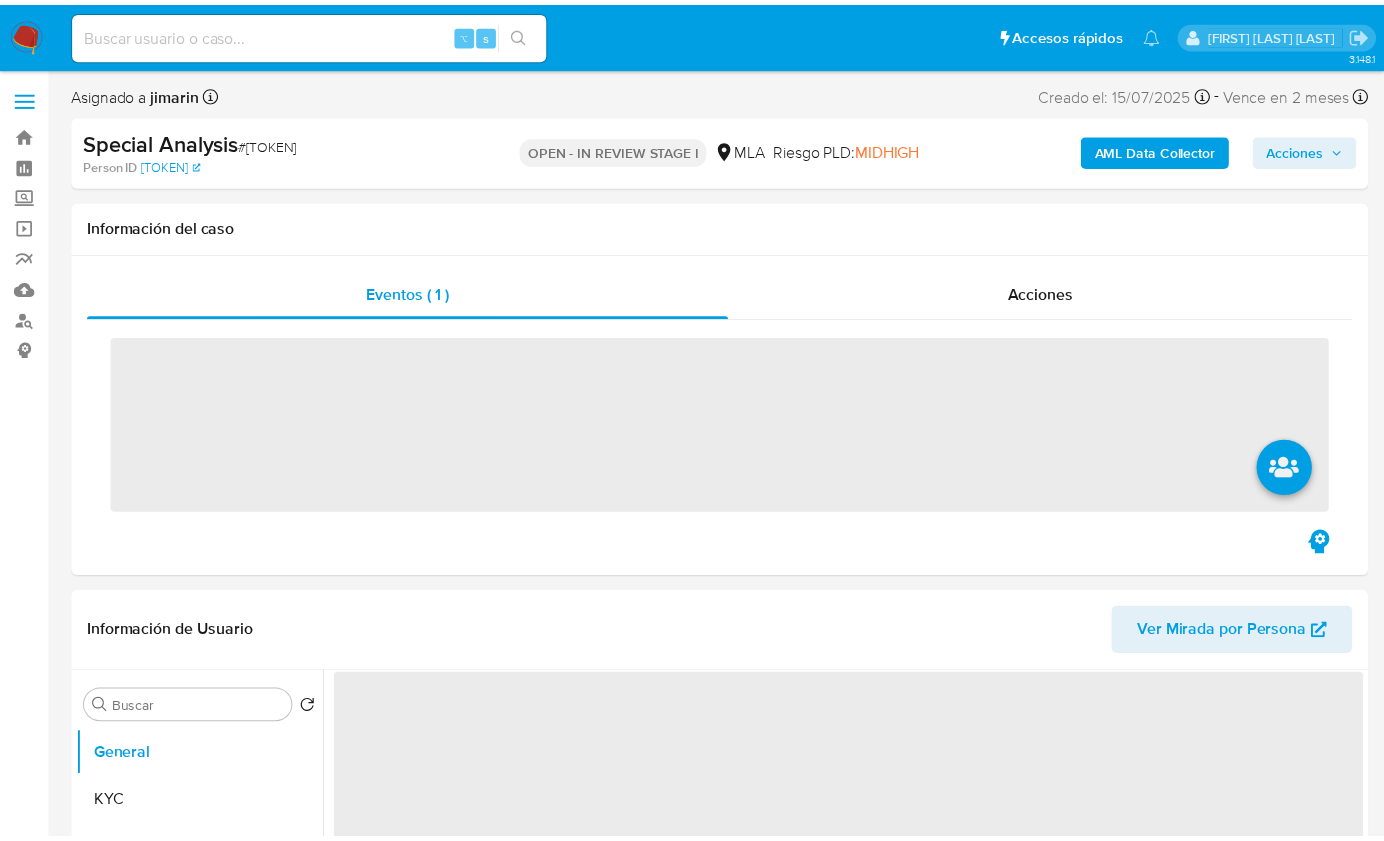 scroll, scrollTop: 0, scrollLeft: 0, axis: both 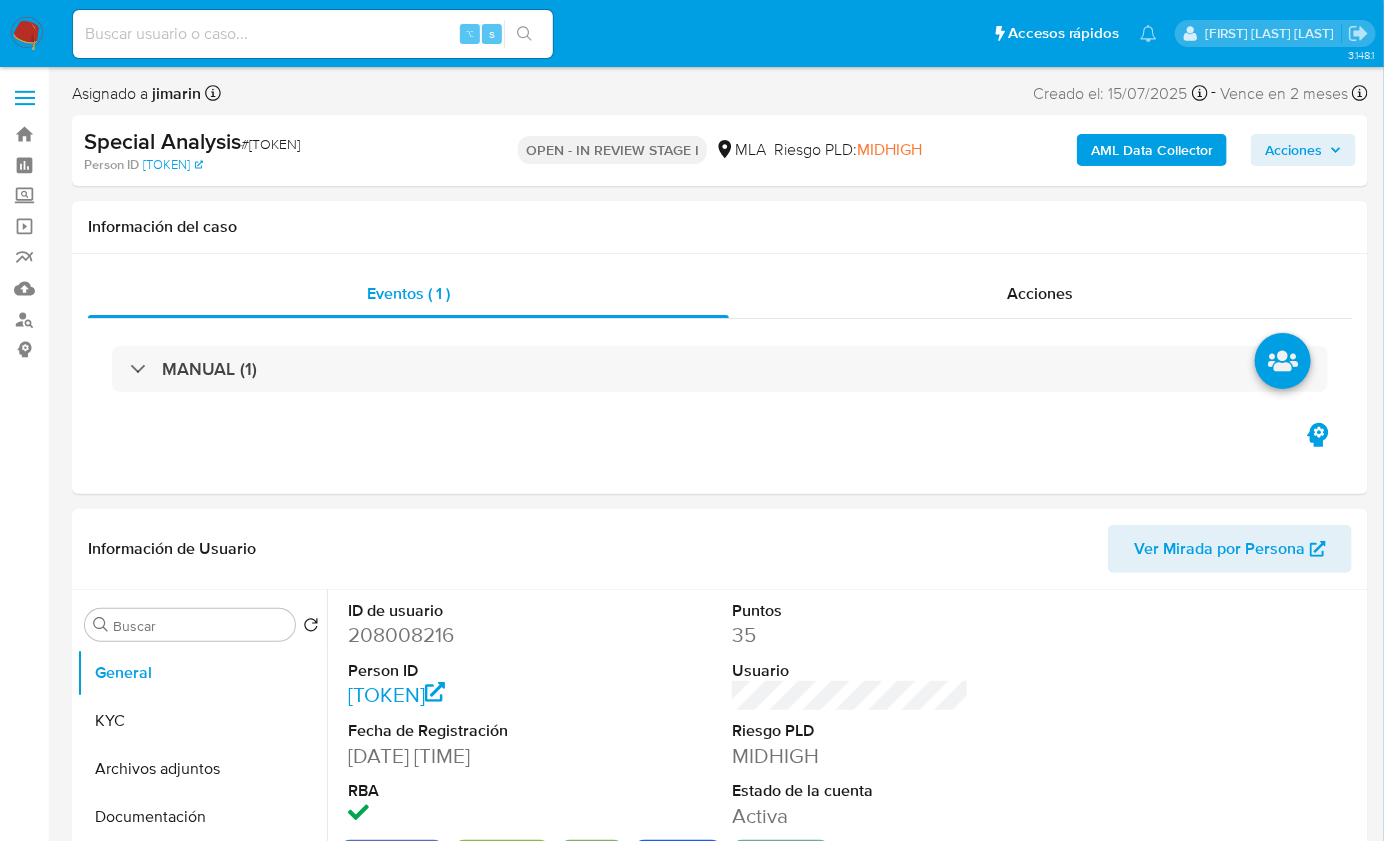 select on "10" 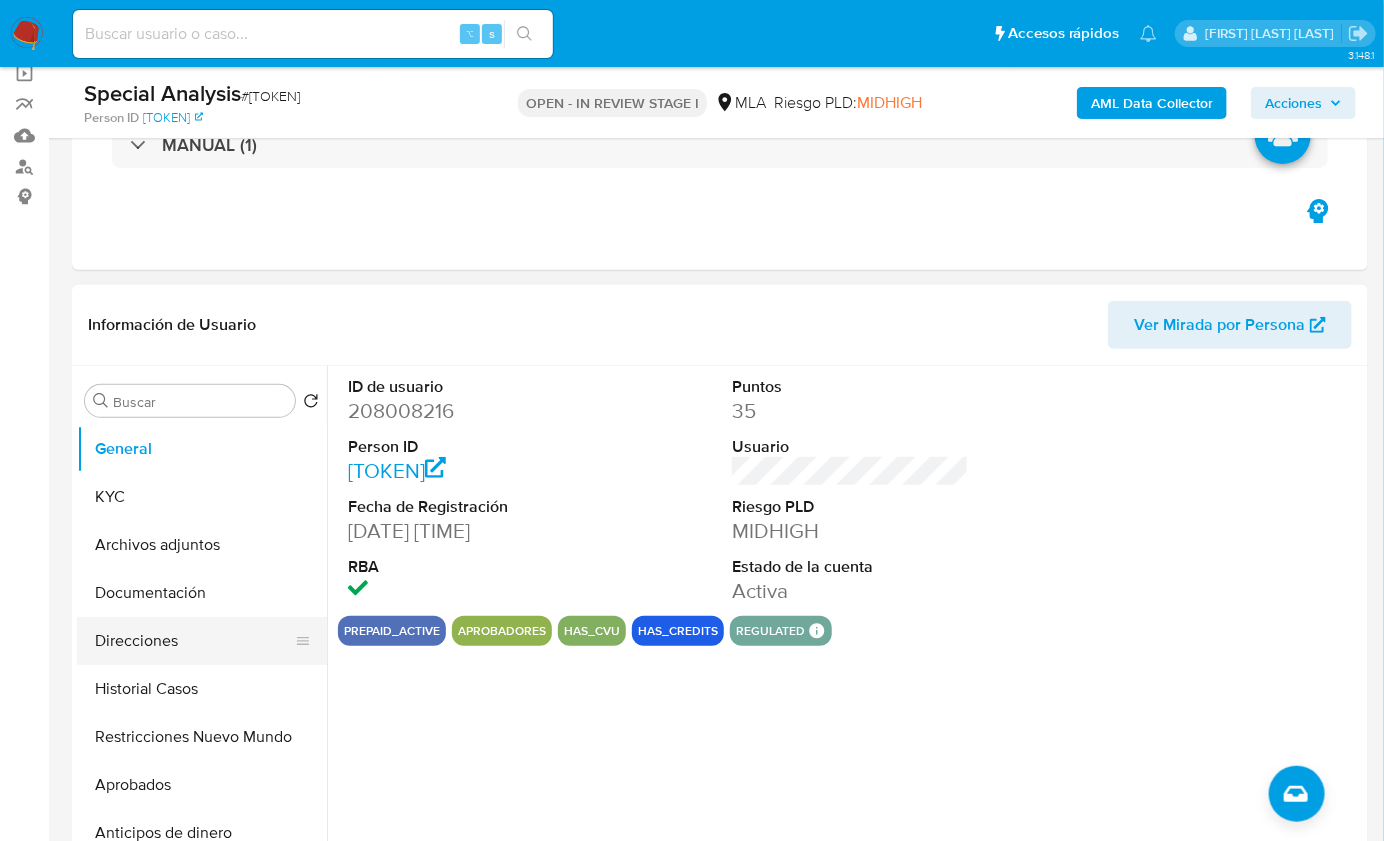 scroll, scrollTop: 160, scrollLeft: 0, axis: vertical 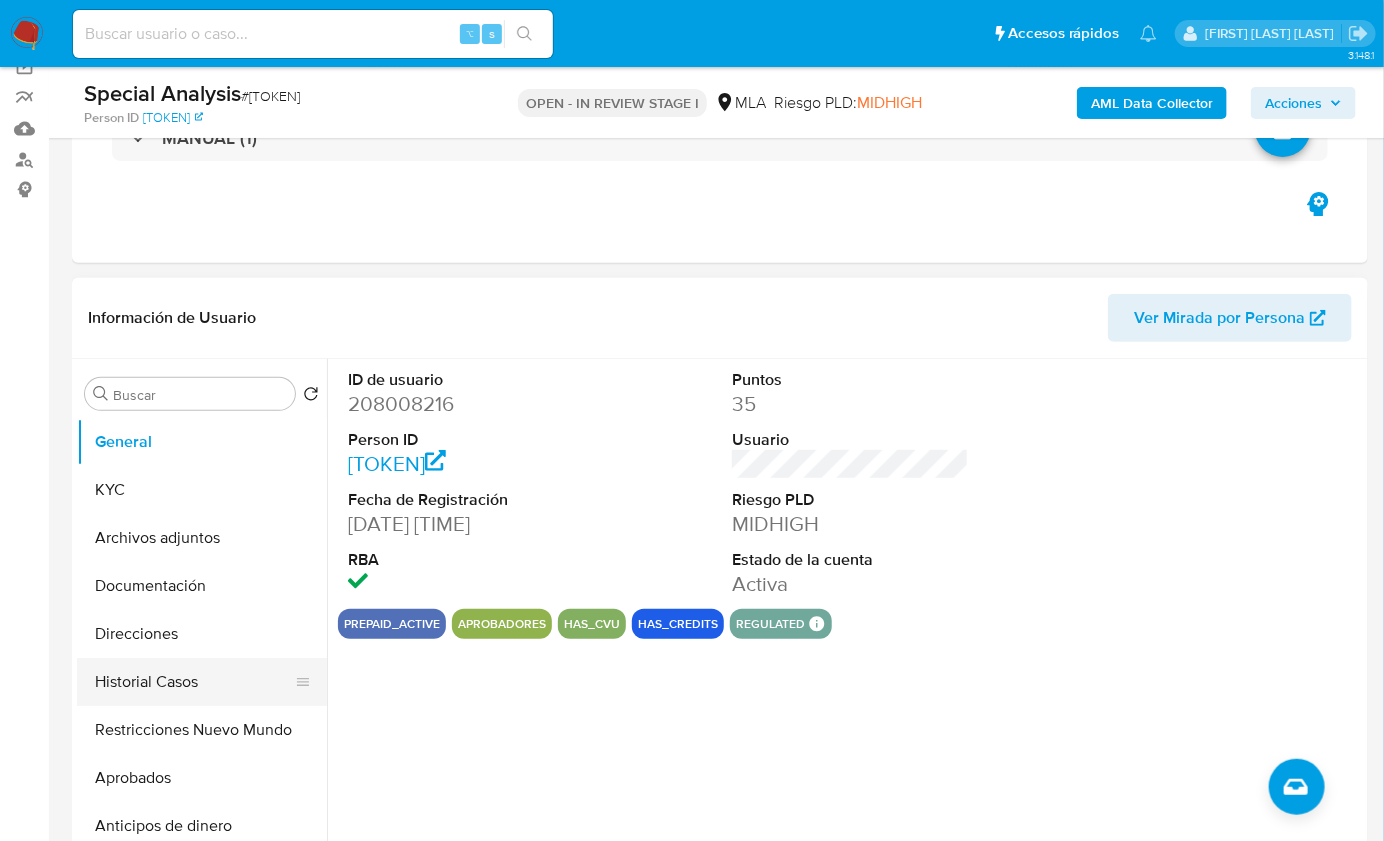 click on "Historial Casos" at bounding box center (194, 682) 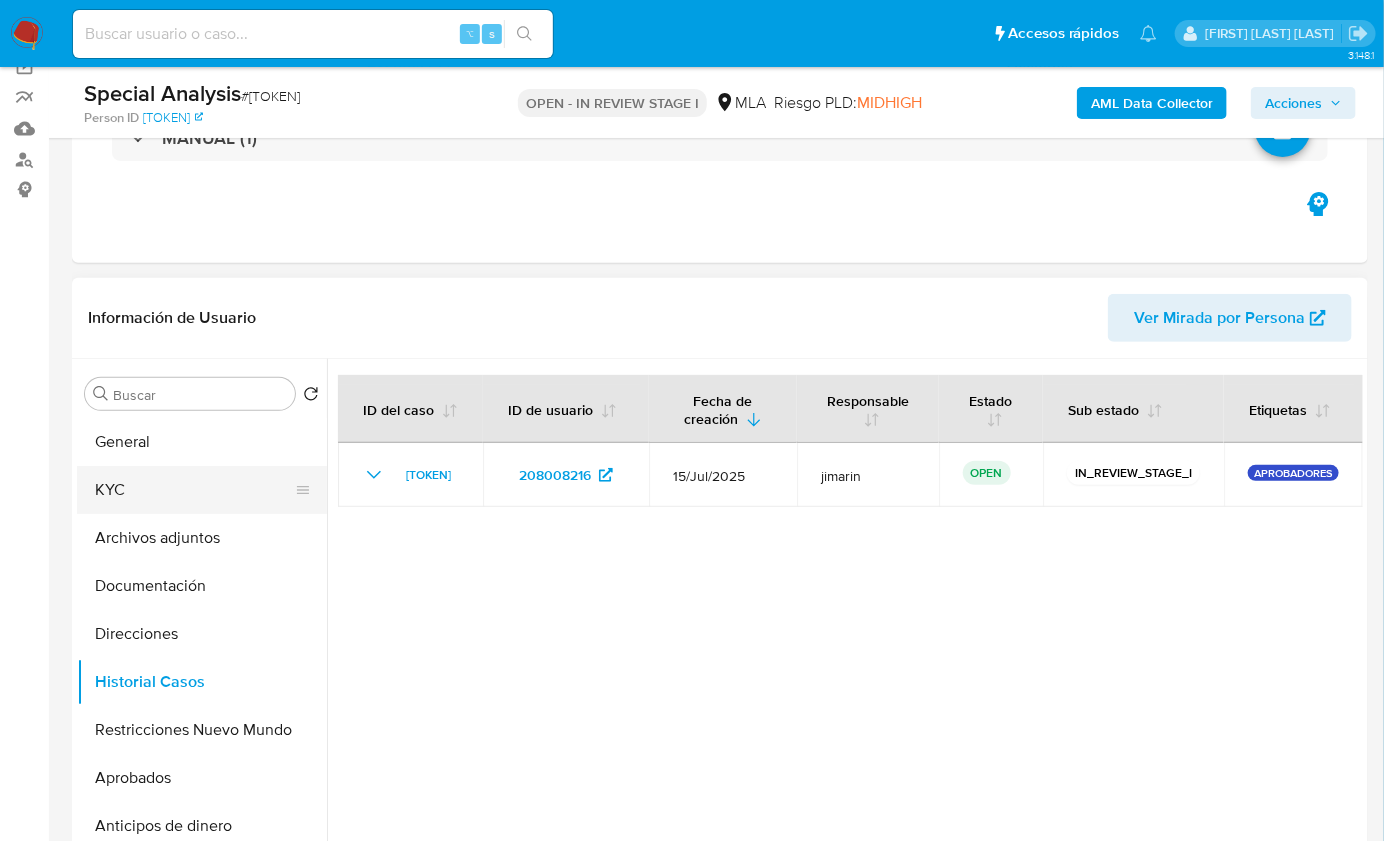 click on "KYC" at bounding box center [194, 490] 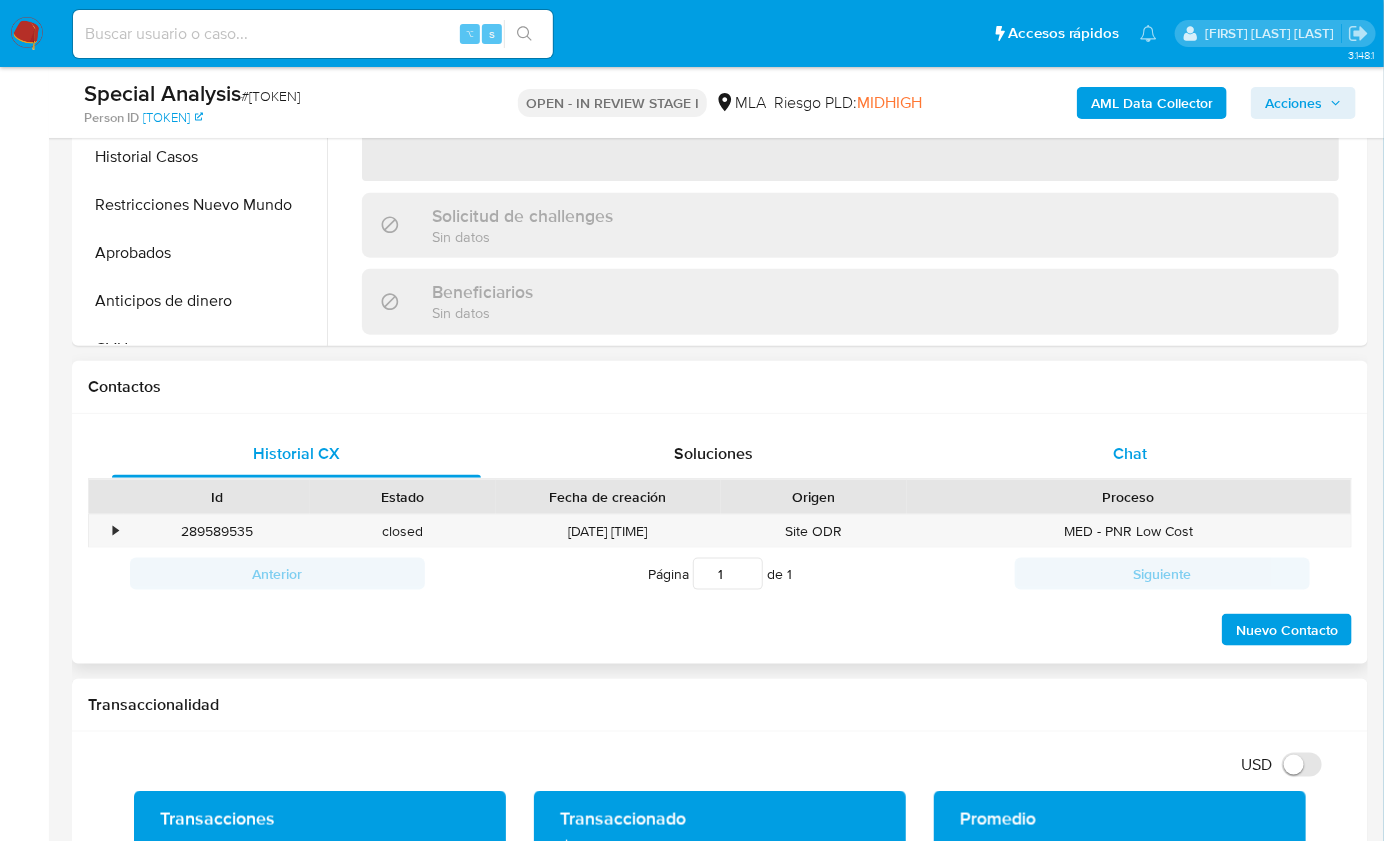 click on "Chat" at bounding box center (1130, 454) 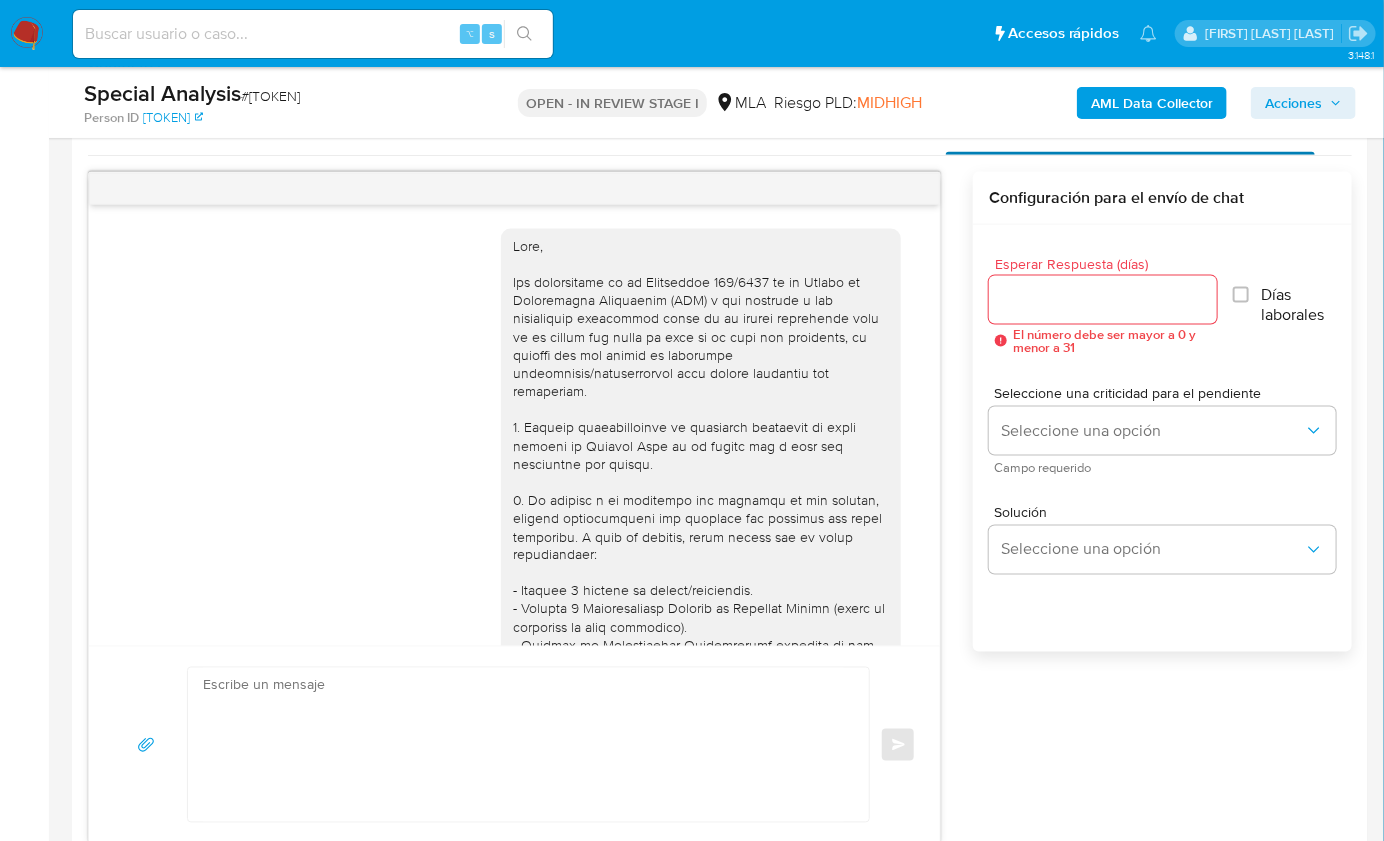 scroll, scrollTop: 1140, scrollLeft: 0, axis: vertical 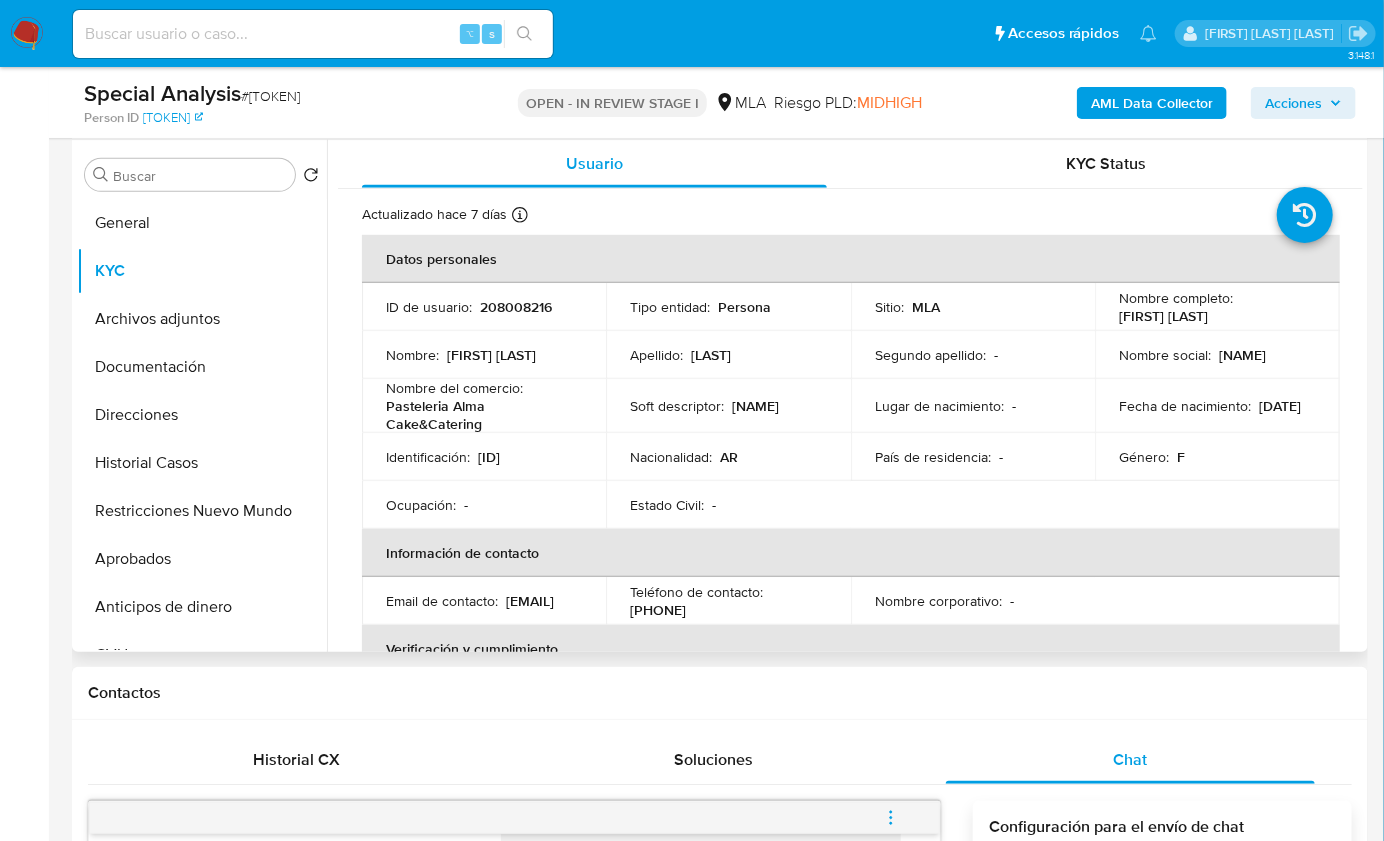 click on "CUIT 27264651943" at bounding box center (489, 457) 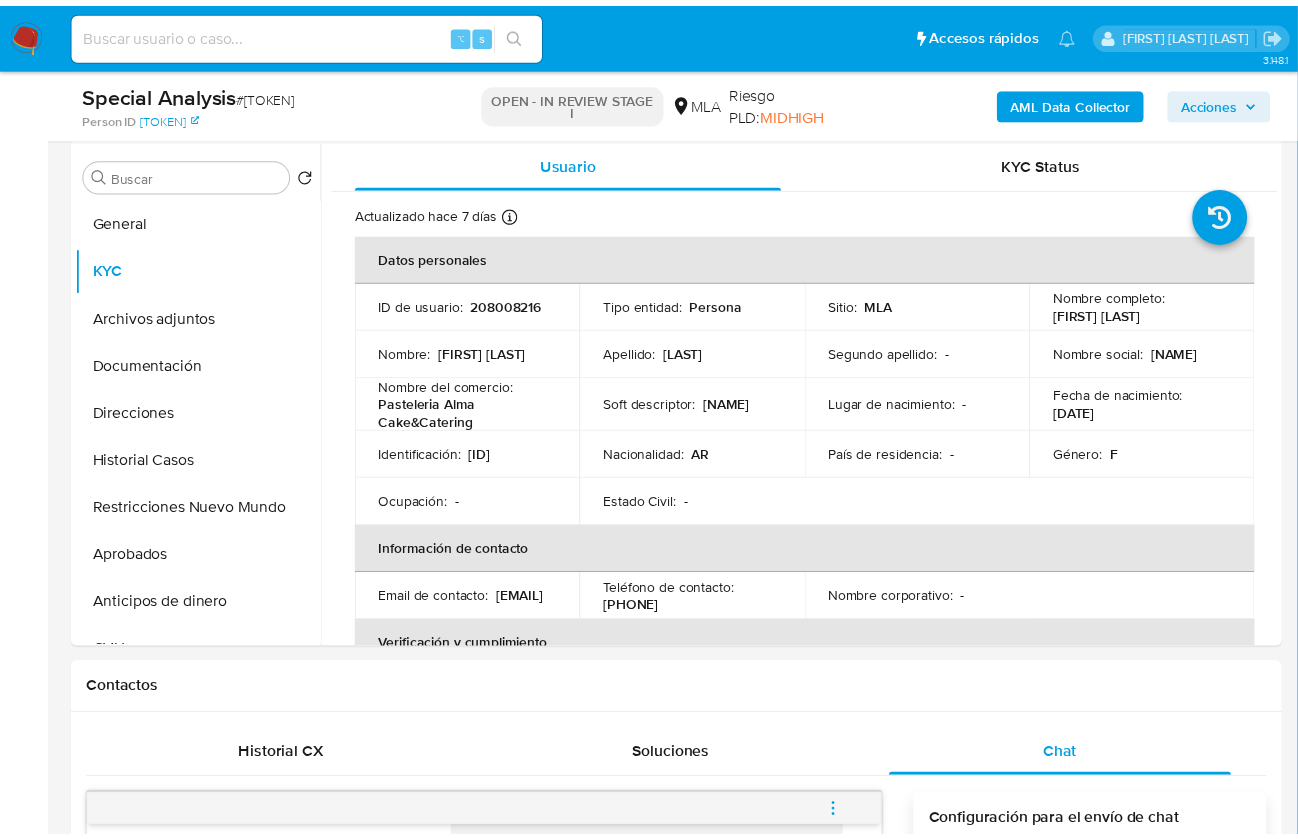 scroll, scrollTop: 880, scrollLeft: 0, axis: vertical 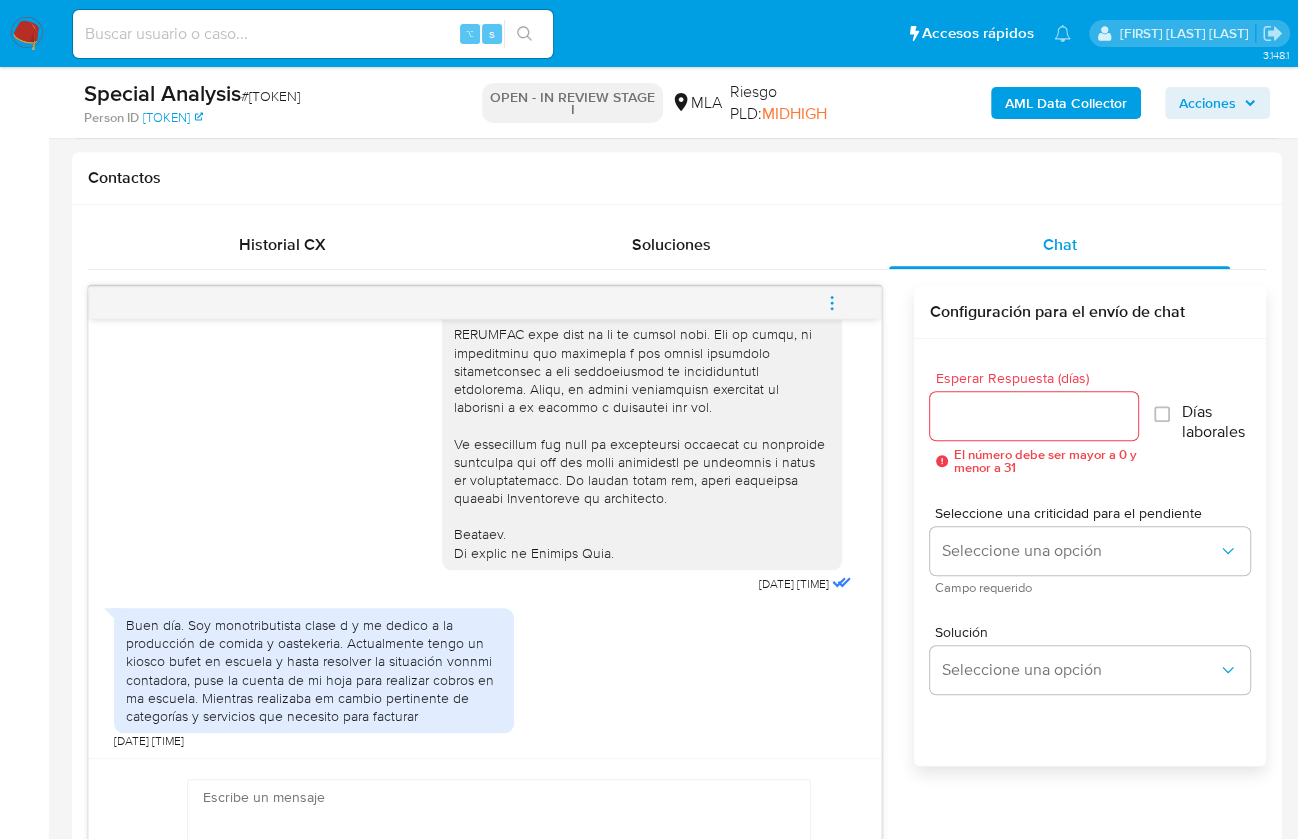click on "# JNf2gXtz0KBxlFv7clic5s3J" at bounding box center [270, 96] 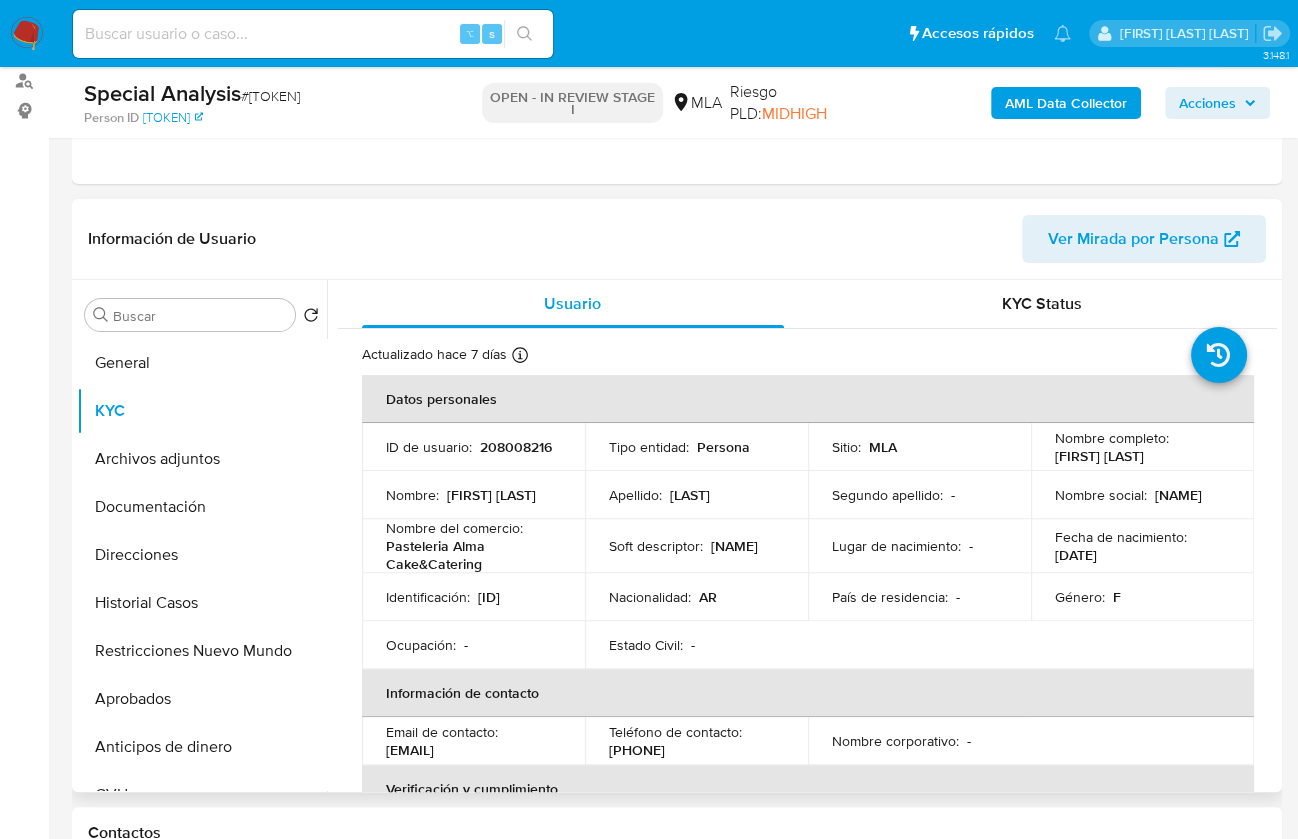 scroll, scrollTop: 236, scrollLeft: 0, axis: vertical 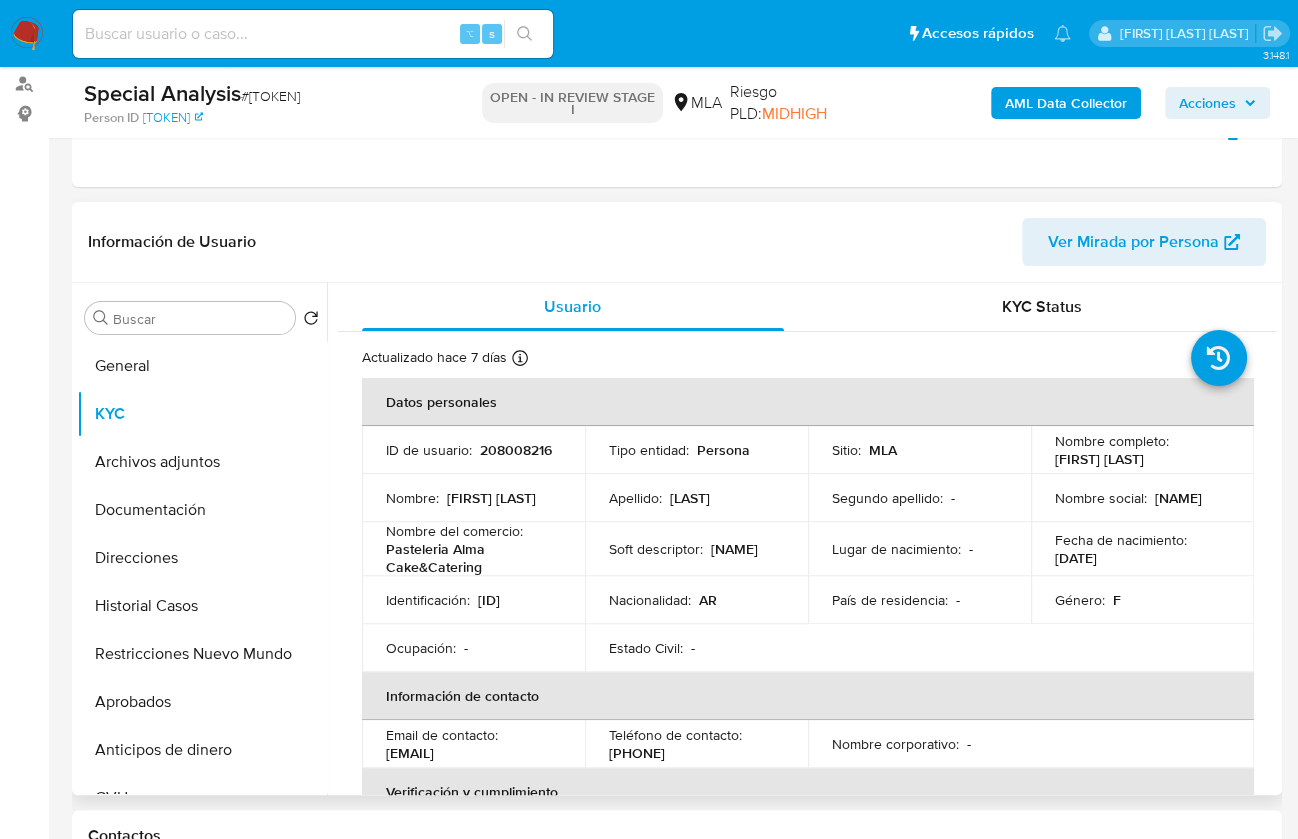 click on "ID de usuario :    208008216" at bounding box center [473, 450] 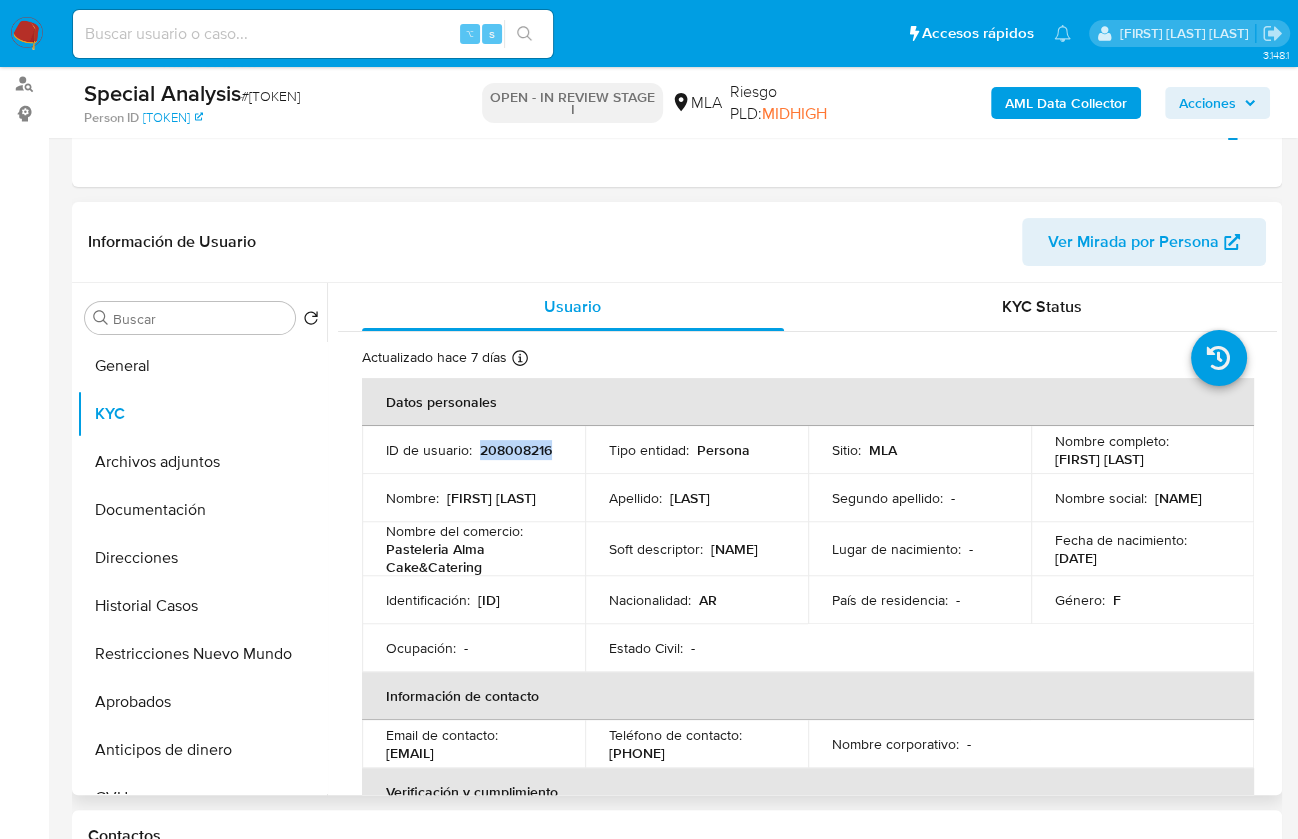 click on "208008216" at bounding box center [516, 450] 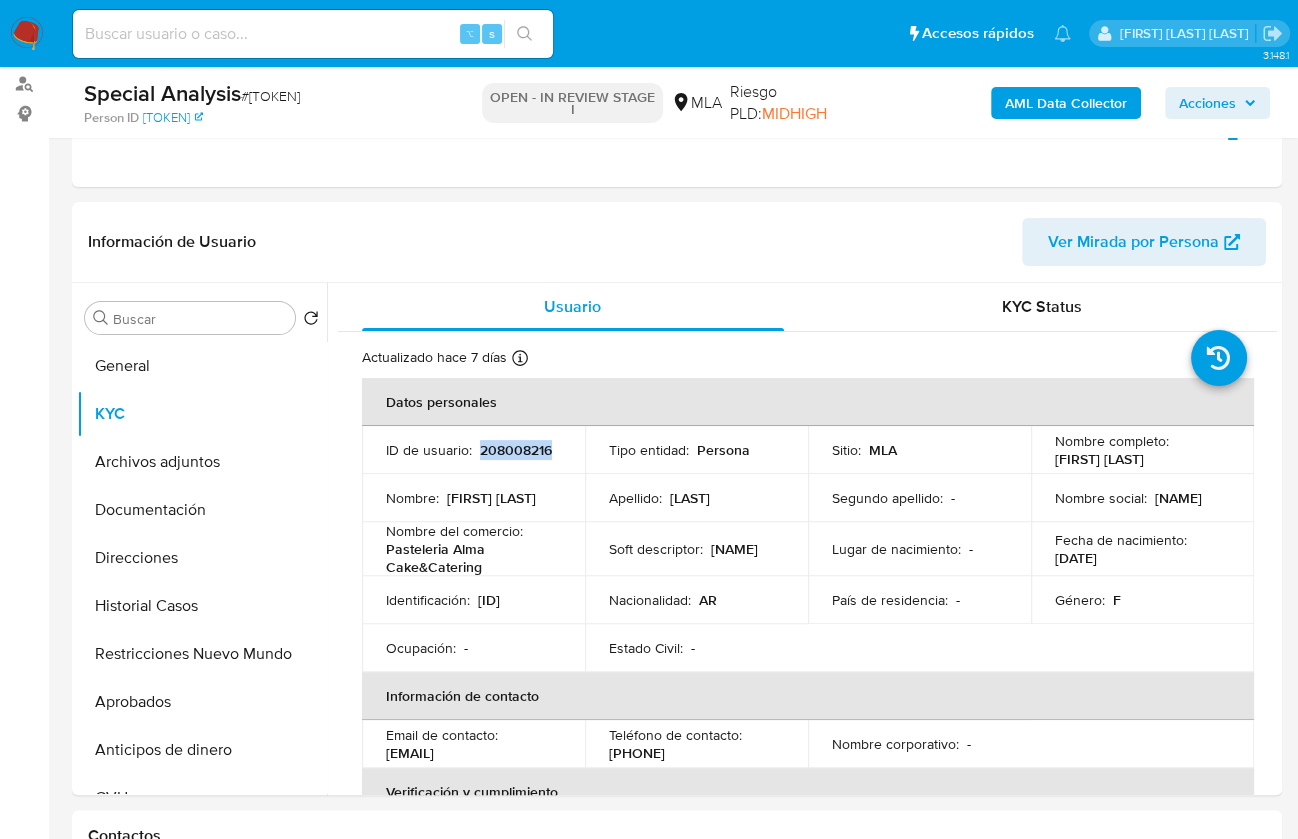 copy on "208008216" 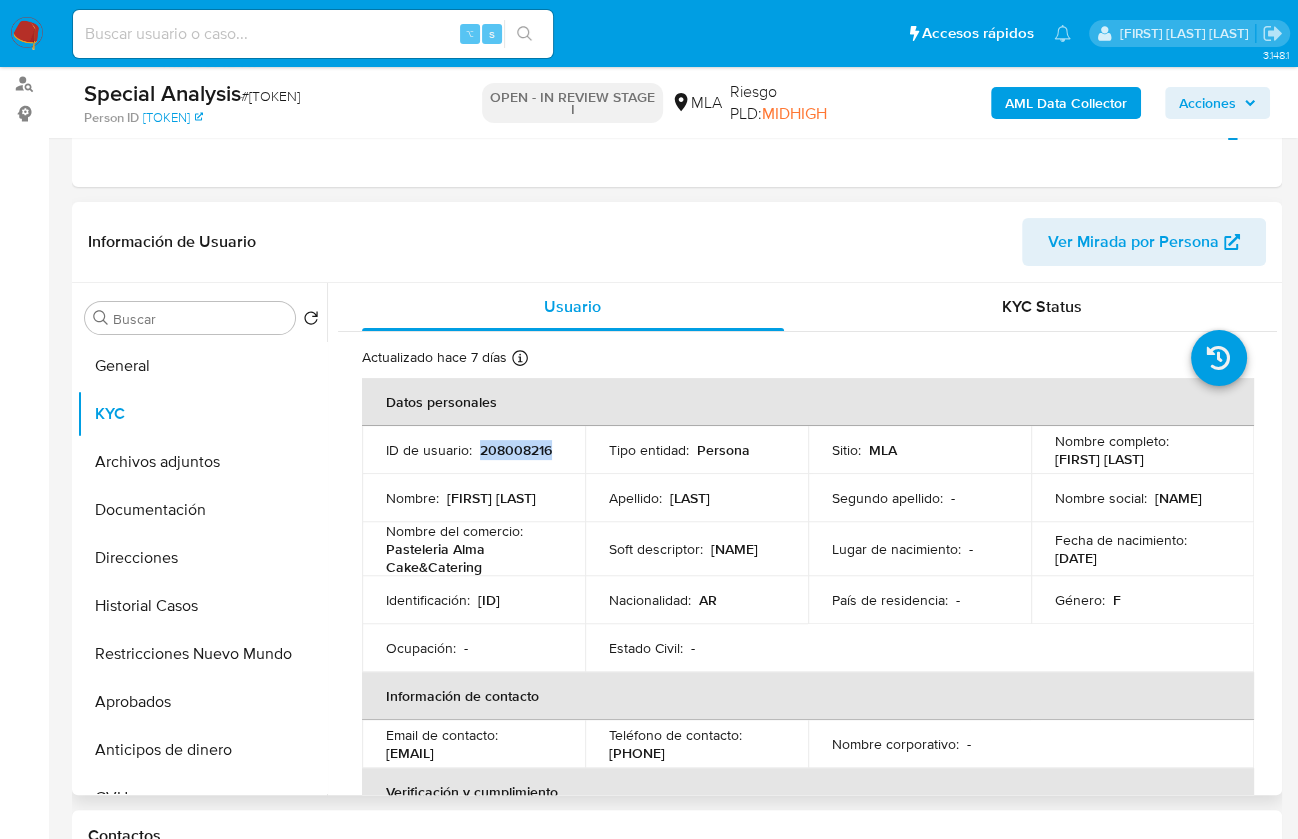 click on "208008216" at bounding box center (516, 450) 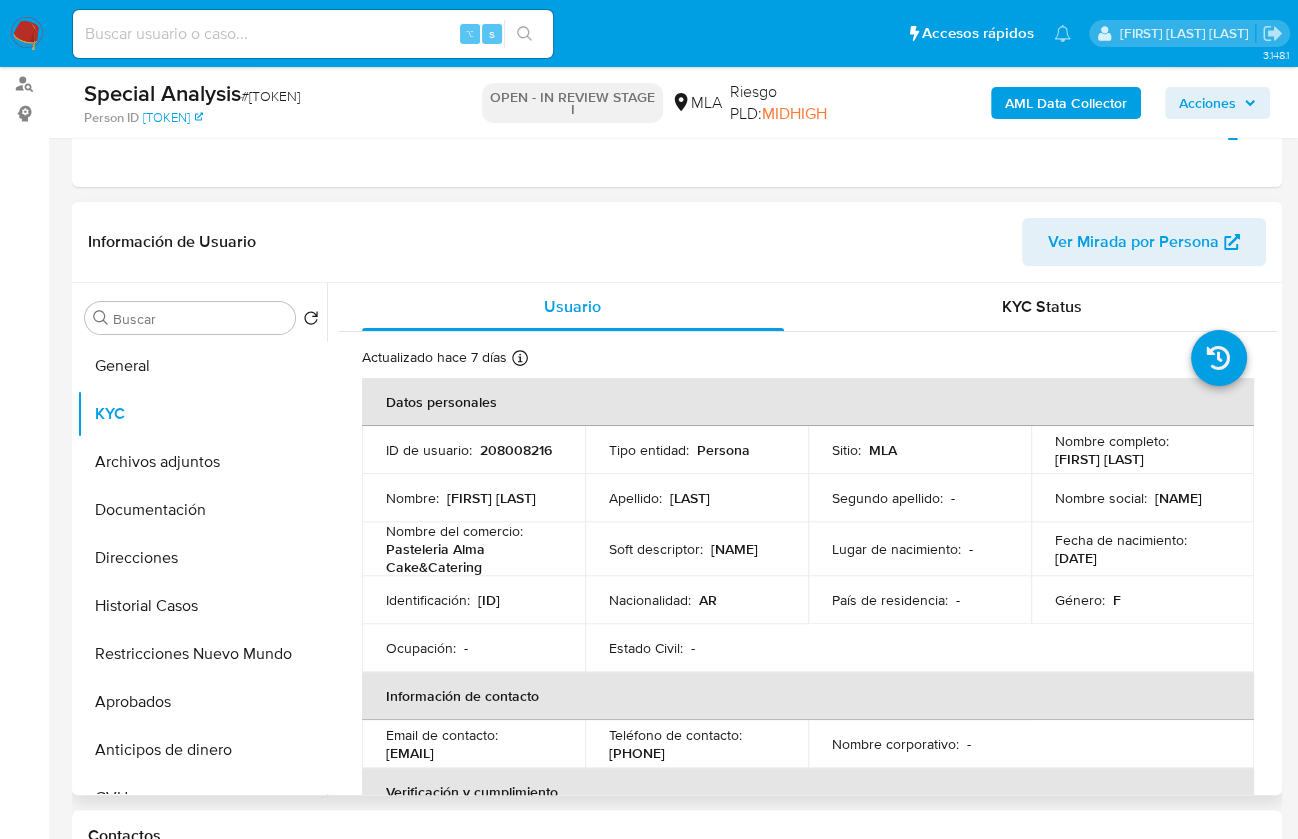 click on "CUIT 27264651943" at bounding box center [489, 600] 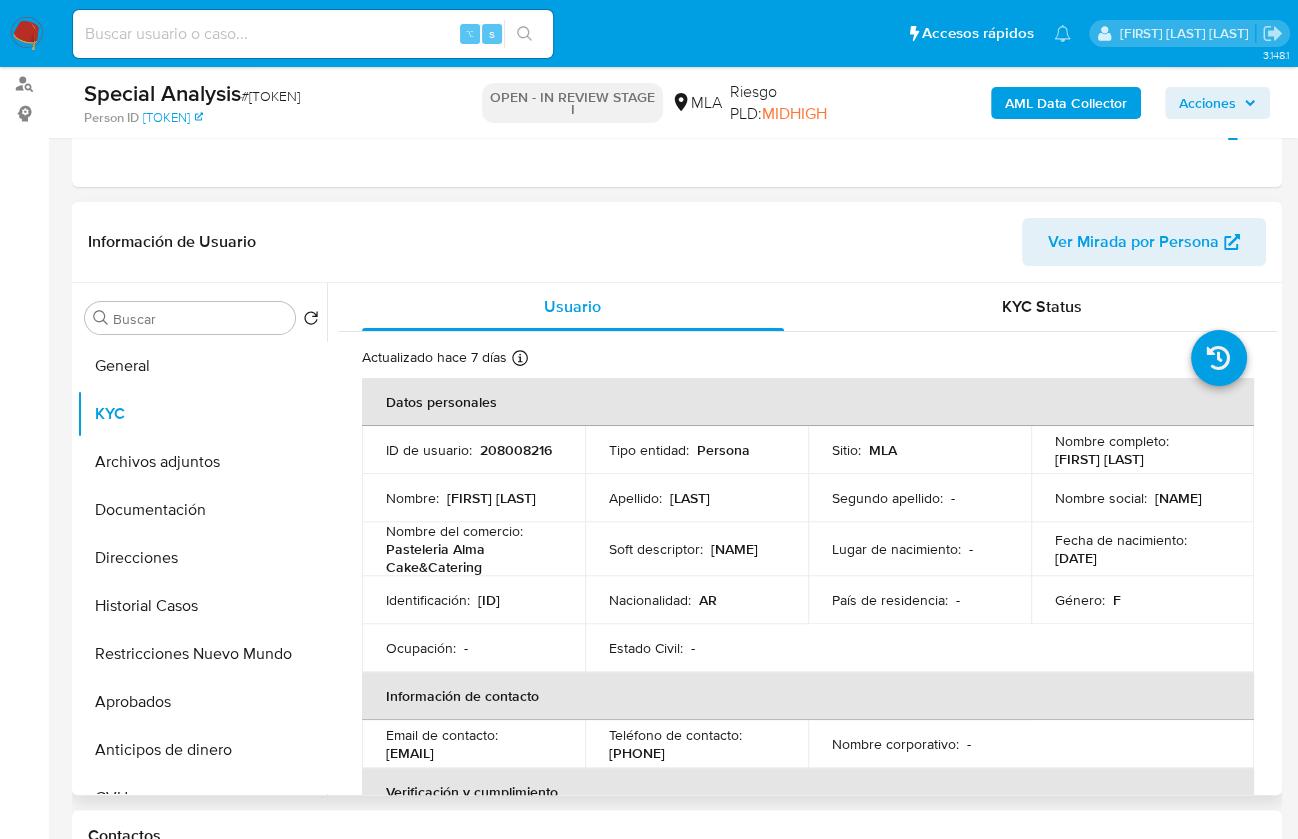 copy on "27264651943" 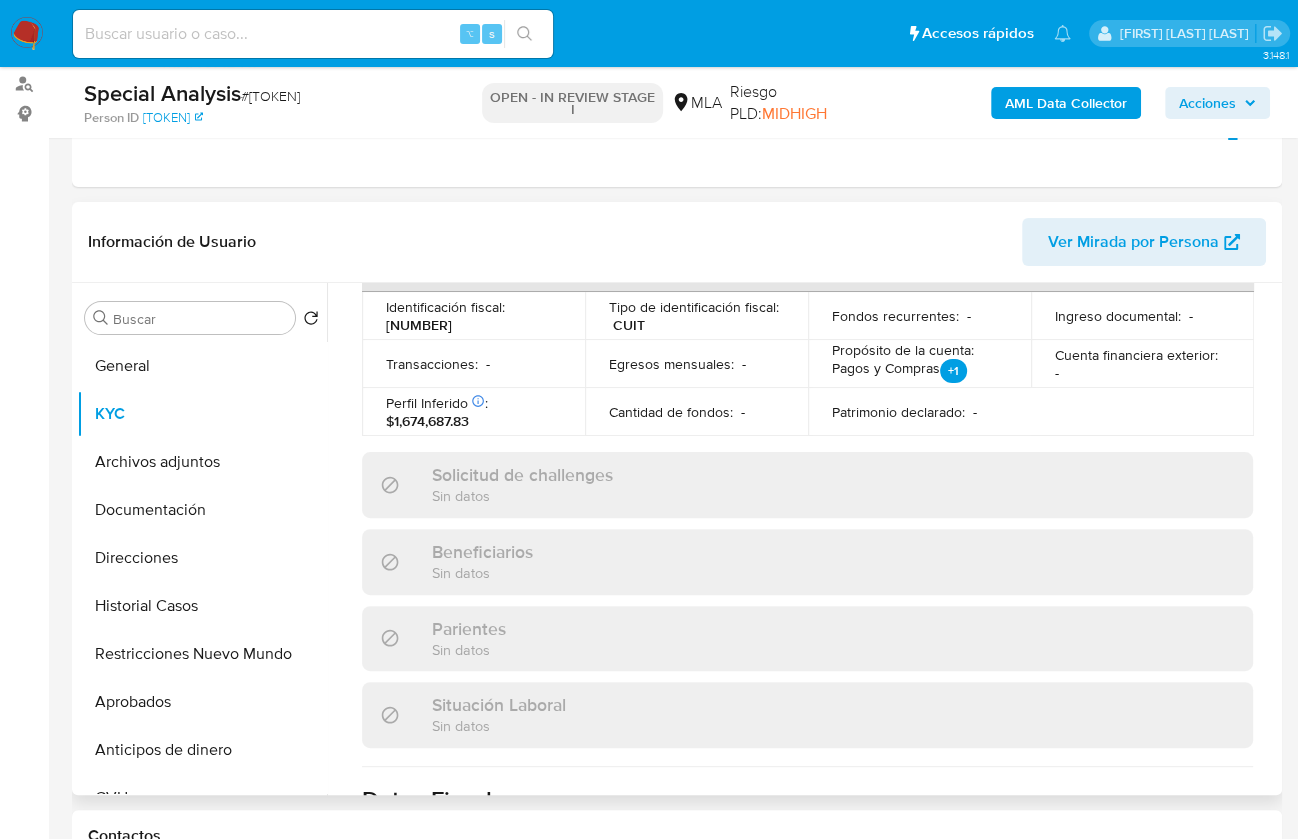 scroll, scrollTop: 1007, scrollLeft: 0, axis: vertical 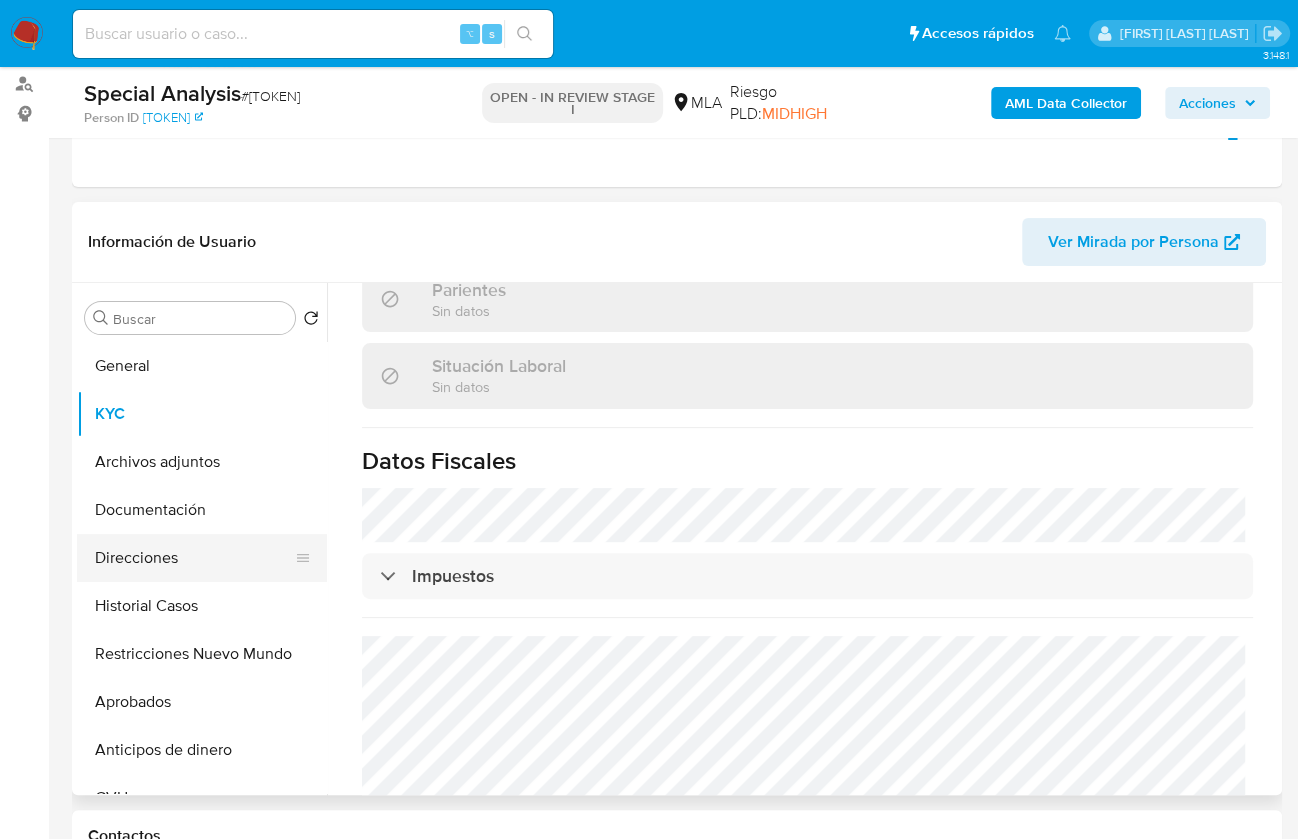click on "Direcciones" at bounding box center [194, 558] 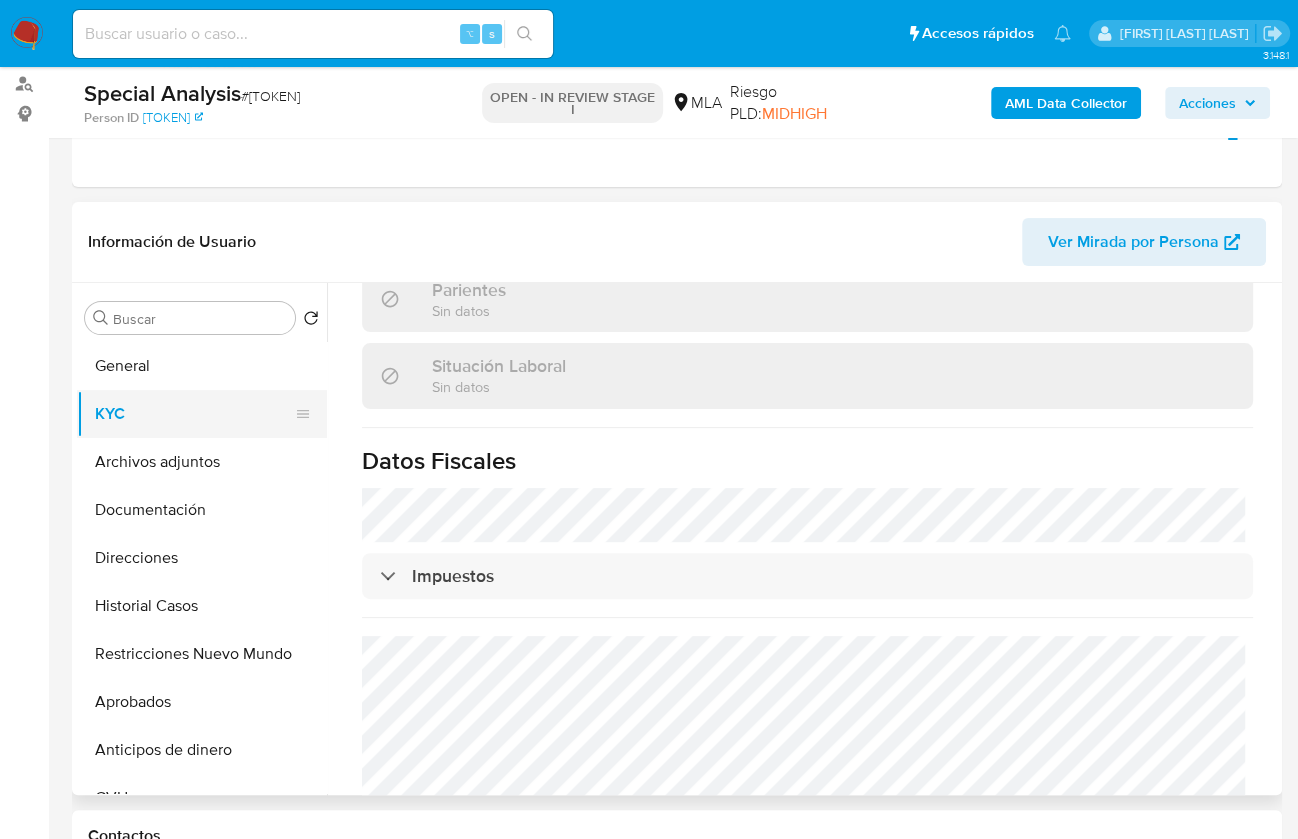 scroll, scrollTop: 0, scrollLeft: 0, axis: both 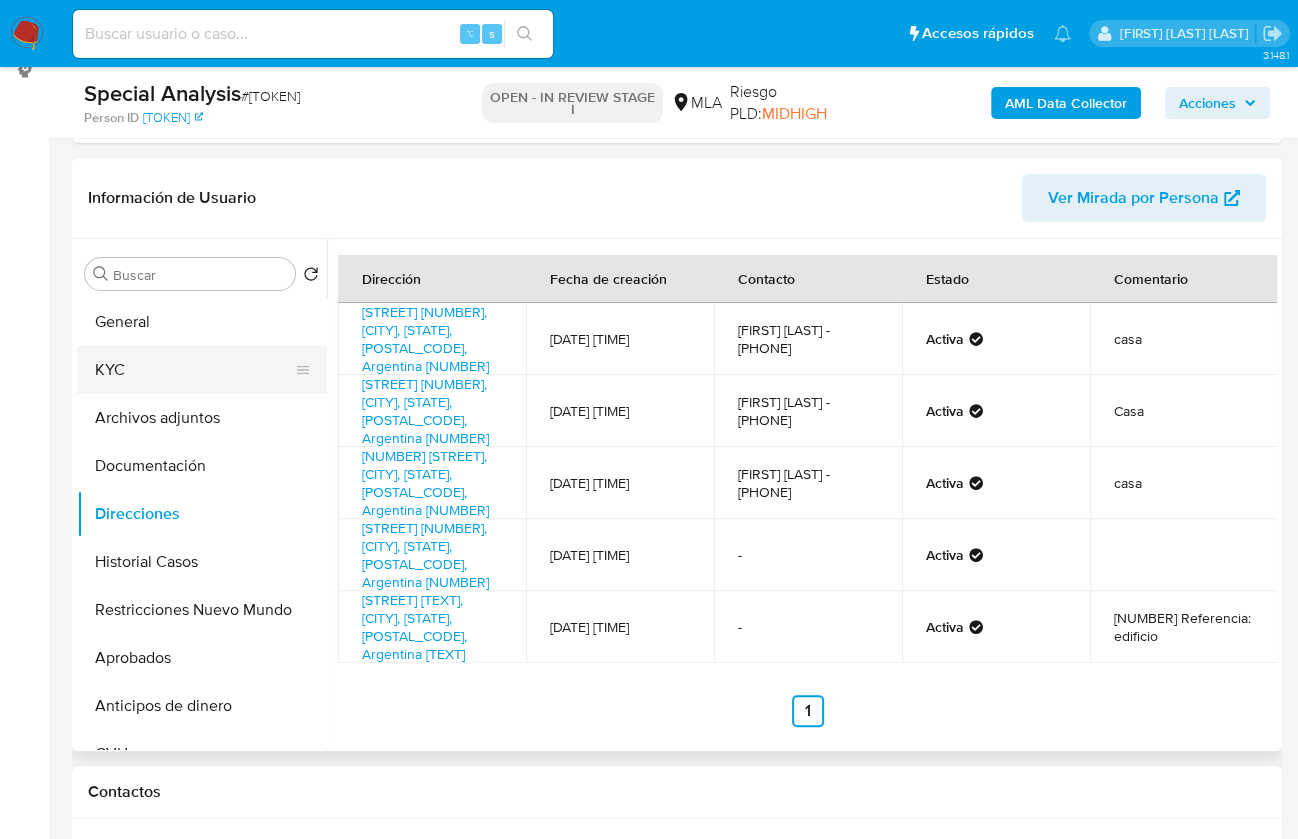 click on "KYC" at bounding box center (194, 370) 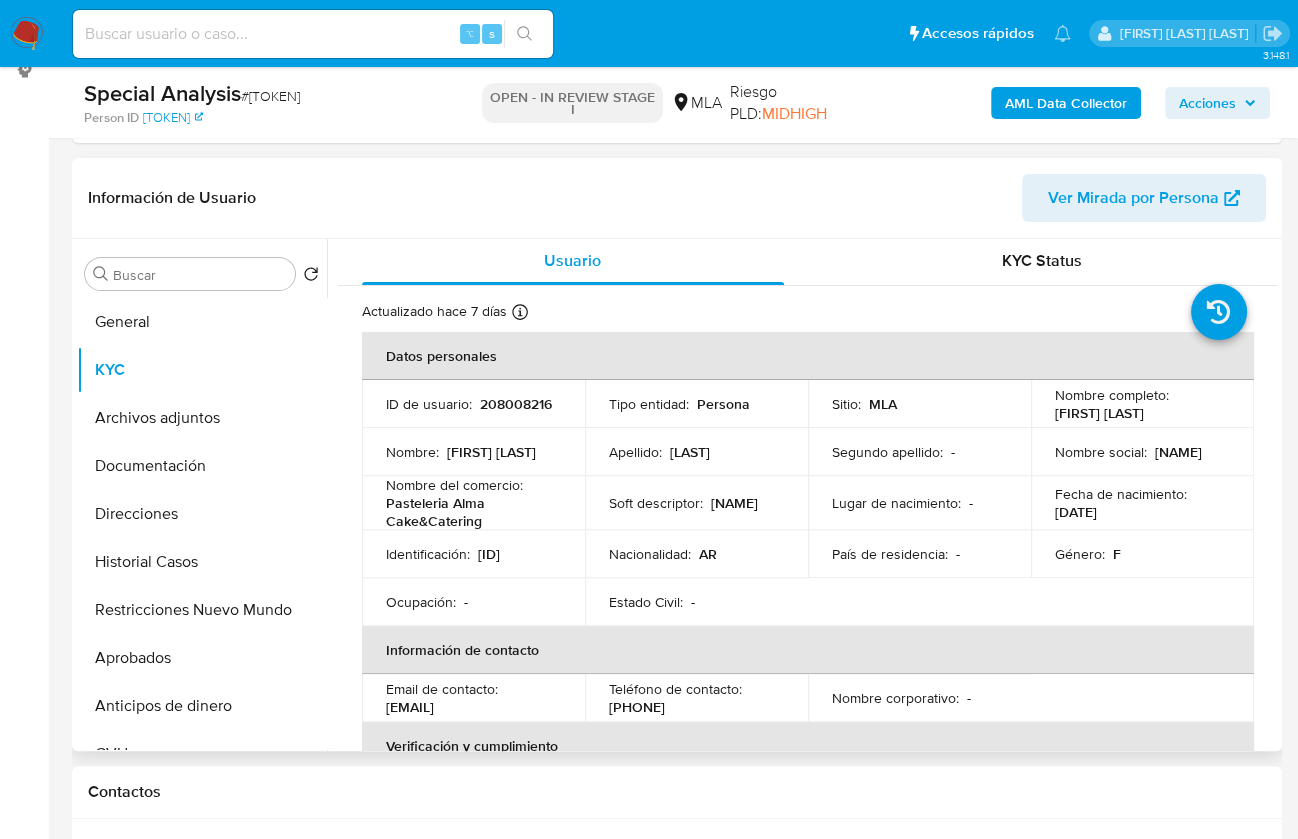 scroll, scrollTop: 4, scrollLeft: 0, axis: vertical 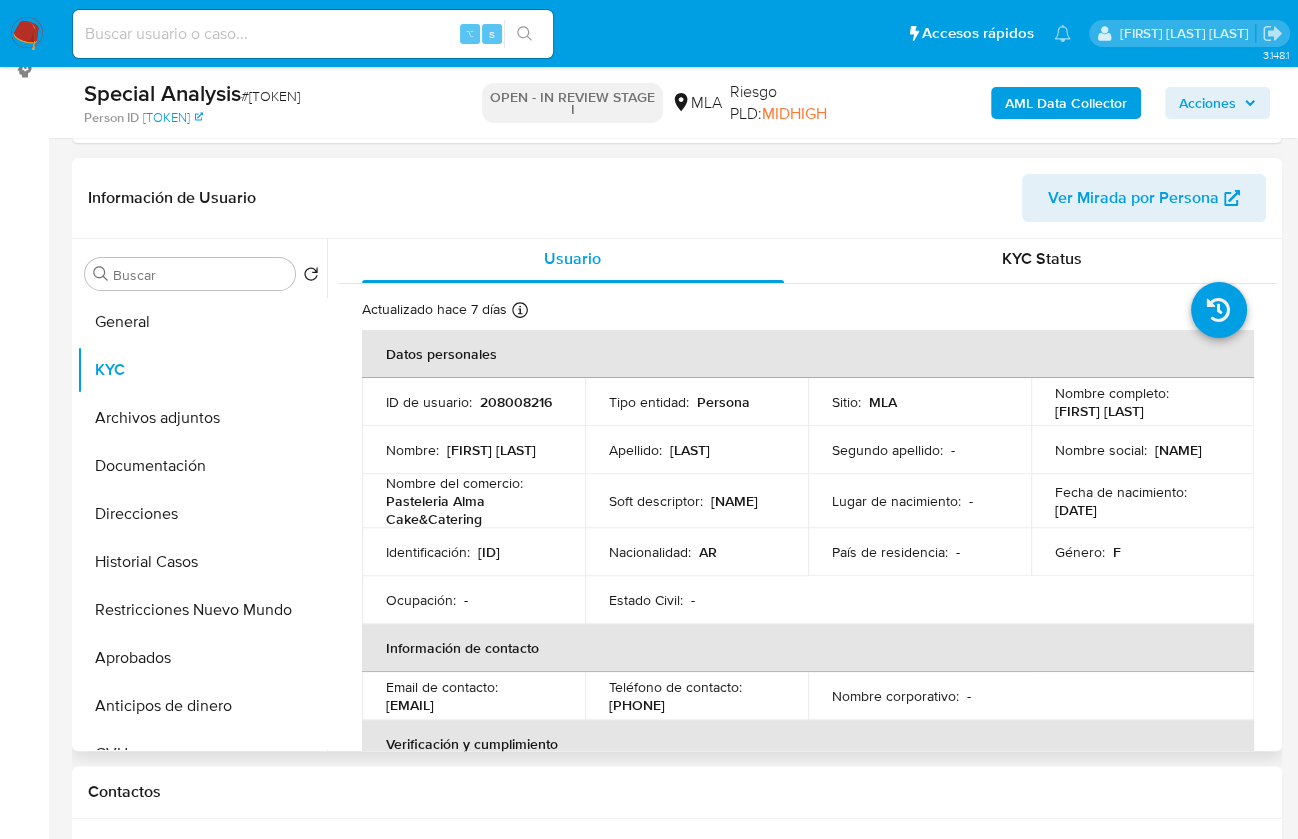 drag, startPoint x: 565, startPoint y: 705, endPoint x: 379, endPoint y: 699, distance: 186.09676 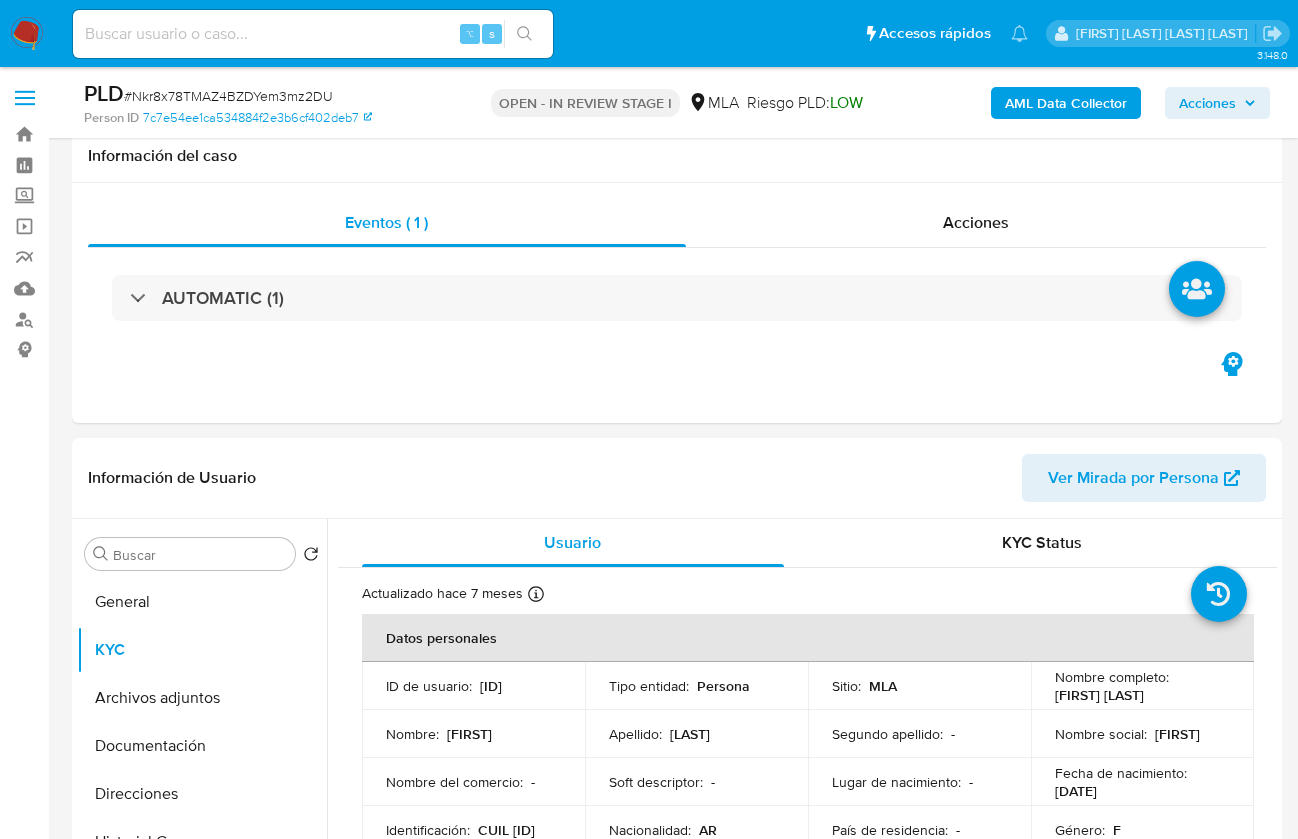 select on "10" 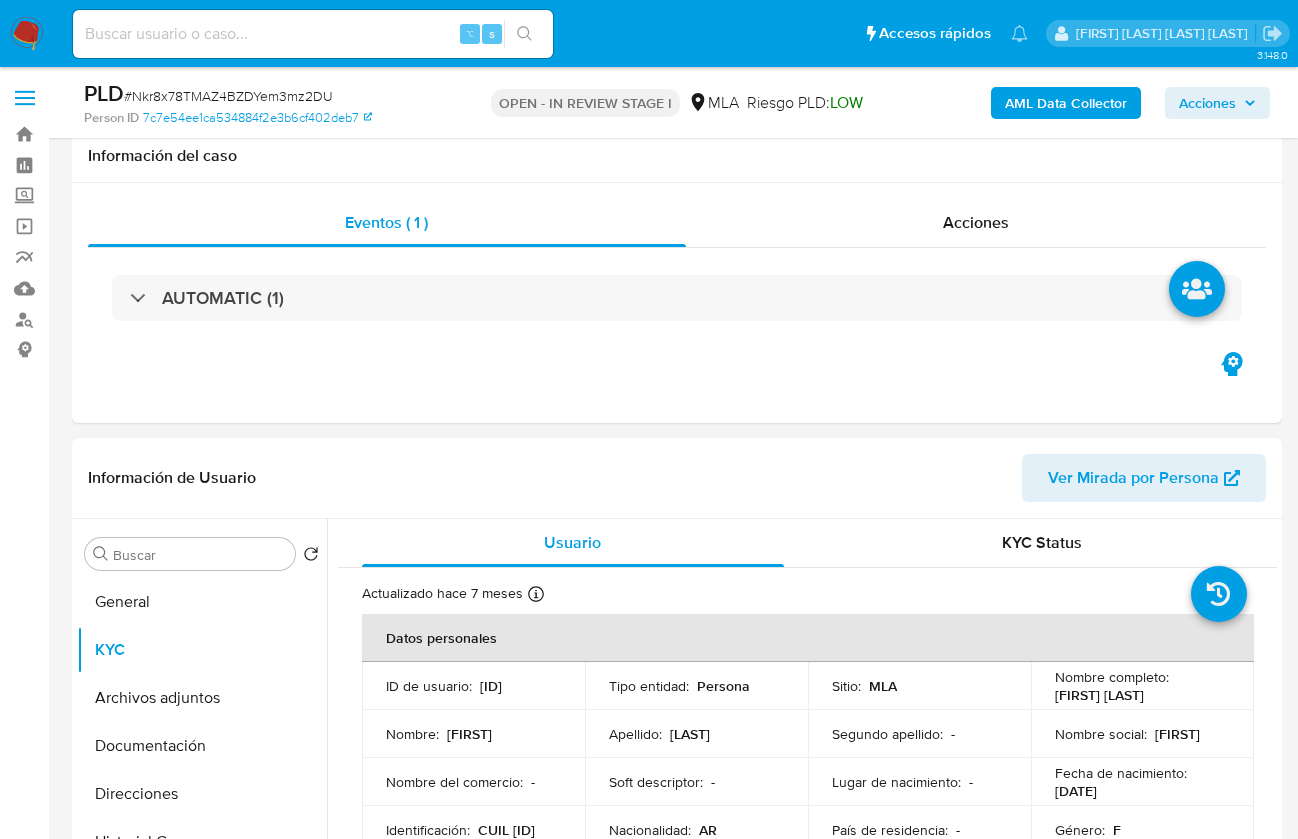 scroll, scrollTop: 346, scrollLeft: 0, axis: vertical 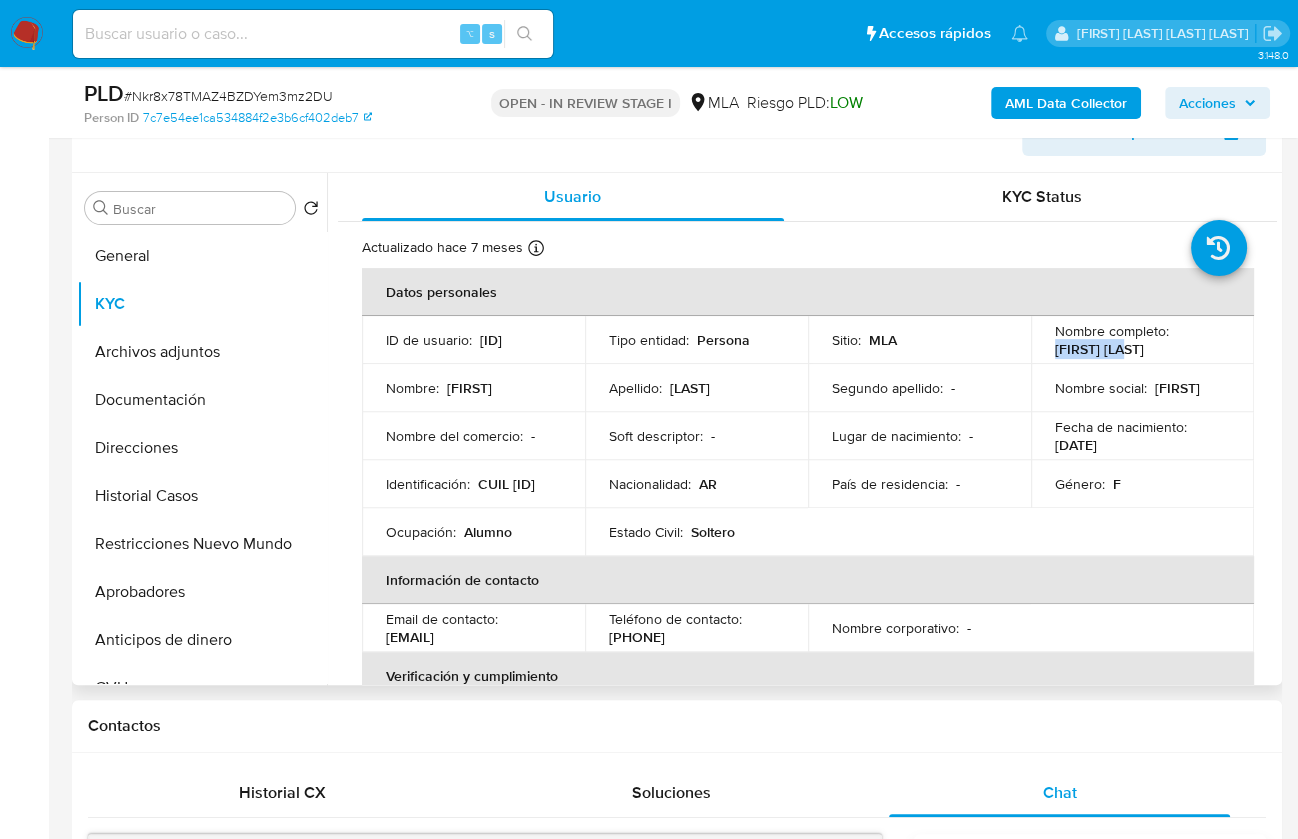 drag, startPoint x: 1050, startPoint y: 348, endPoint x: 1122, endPoint y: 349, distance: 72.00694 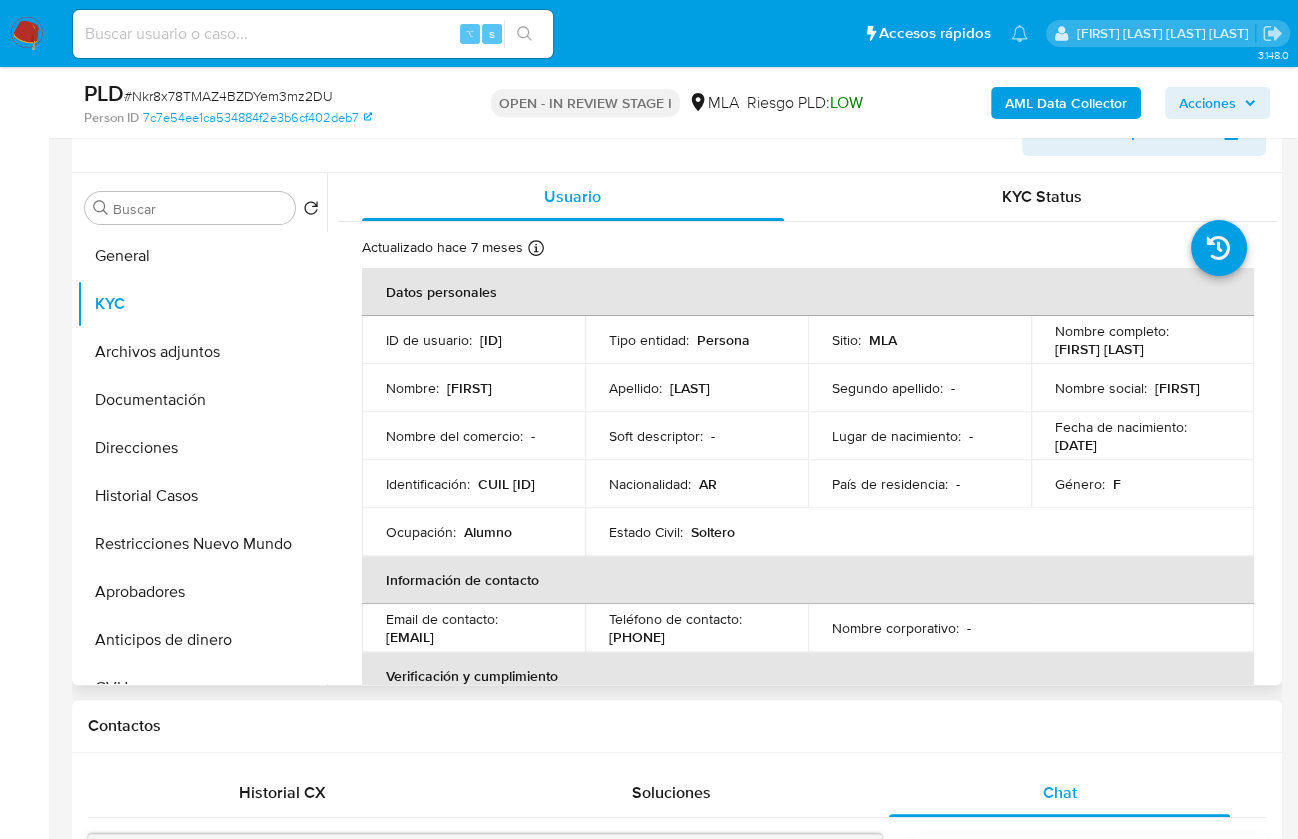 click on "CUIL [ID]" at bounding box center [506, 484] 